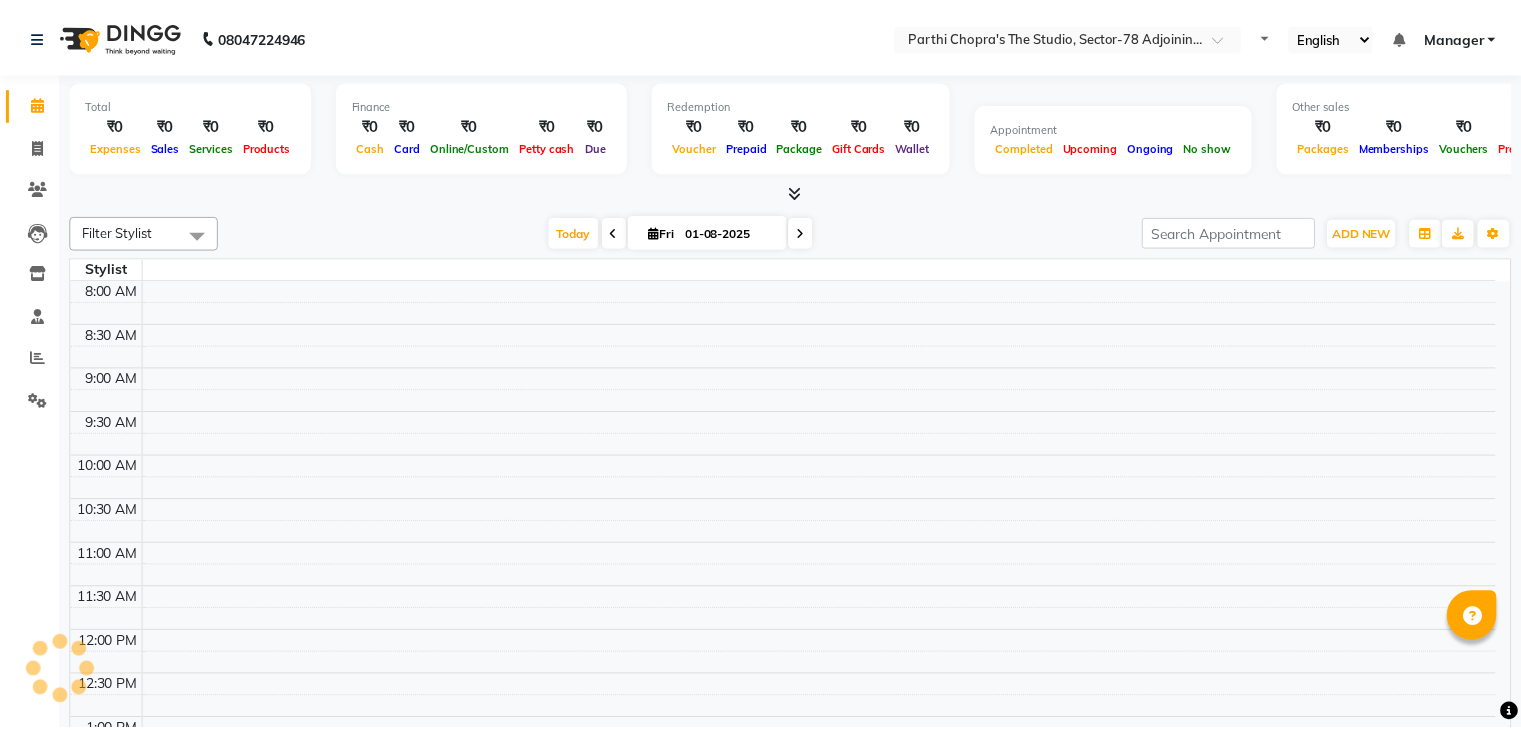 scroll, scrollTop: 0, scrollLeft: 0, axis: both 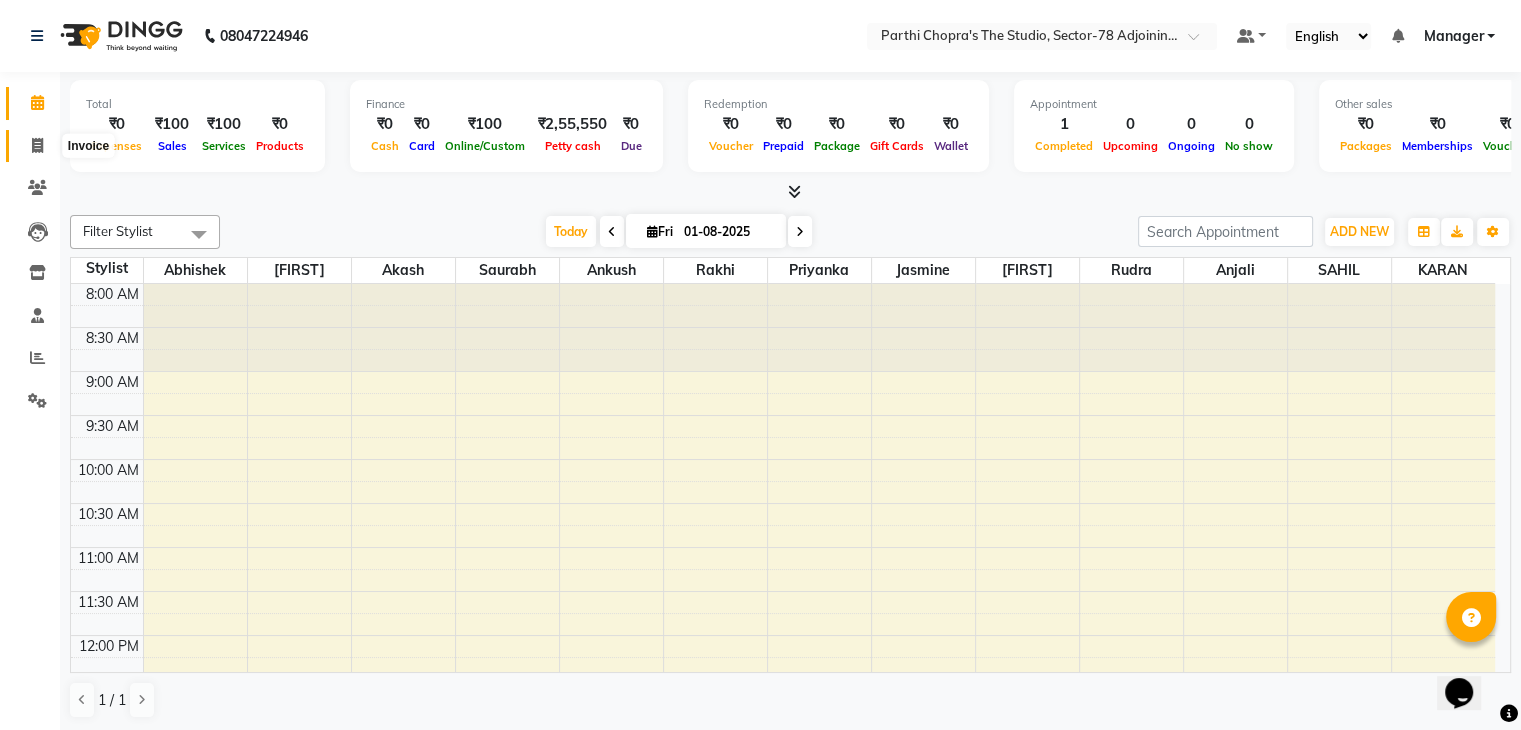 click 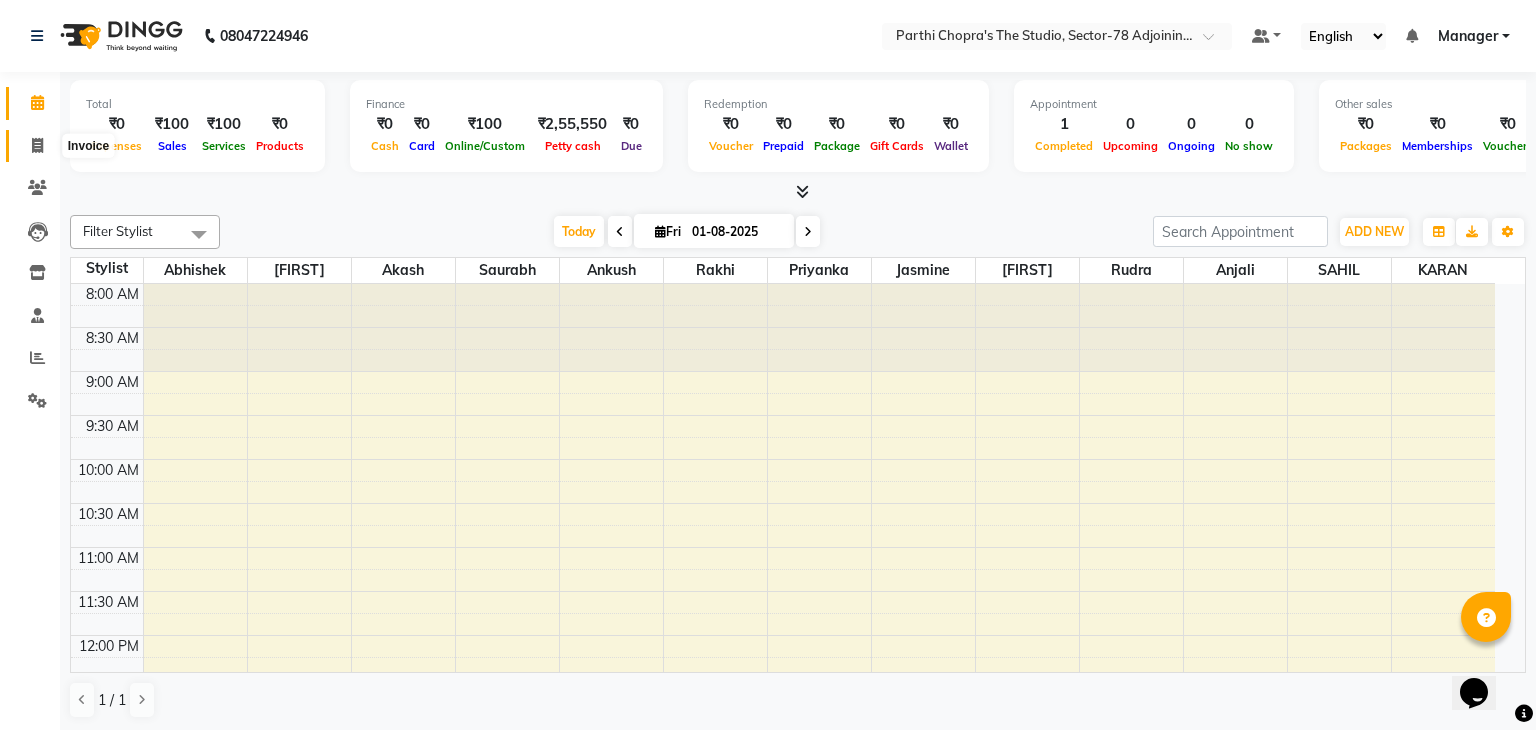 click 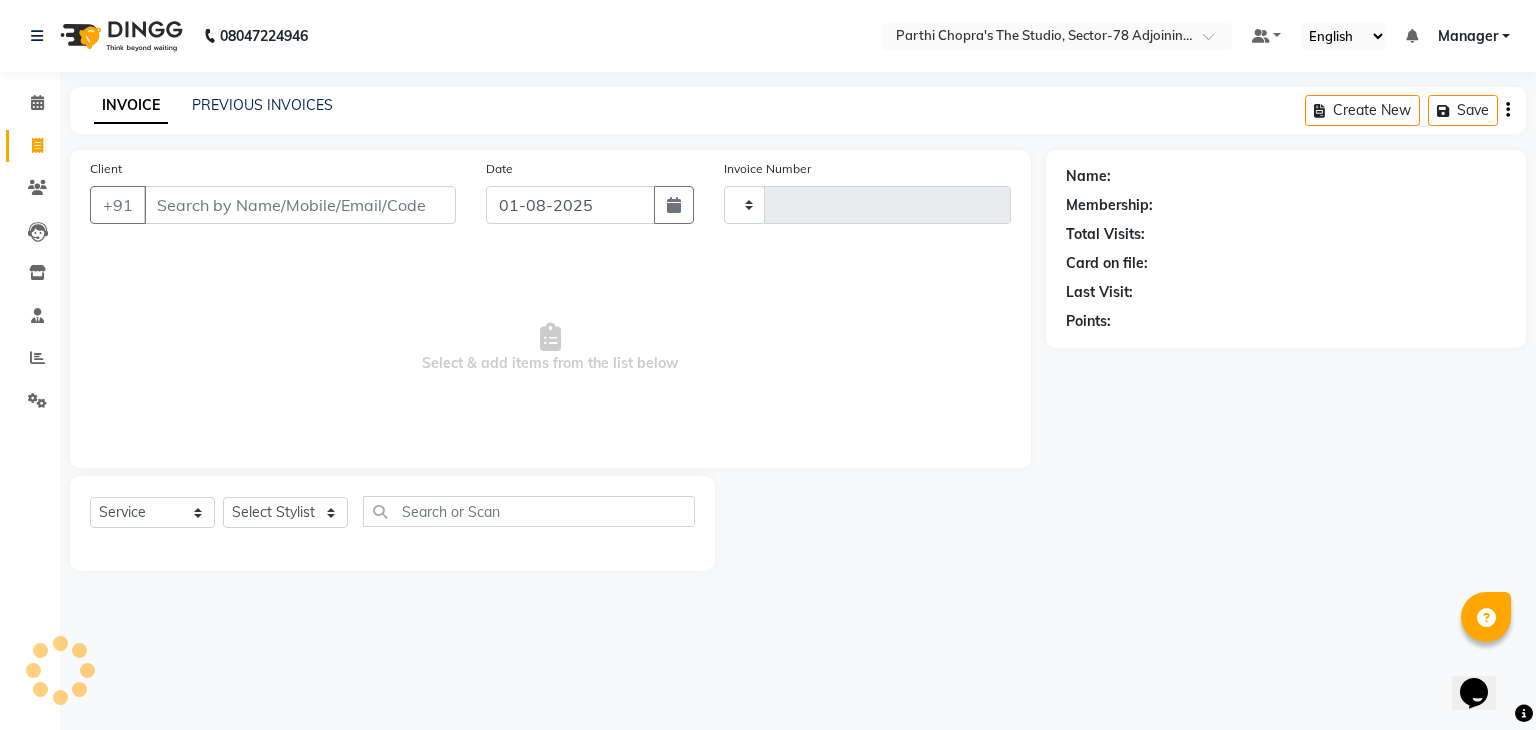 type on "0424" 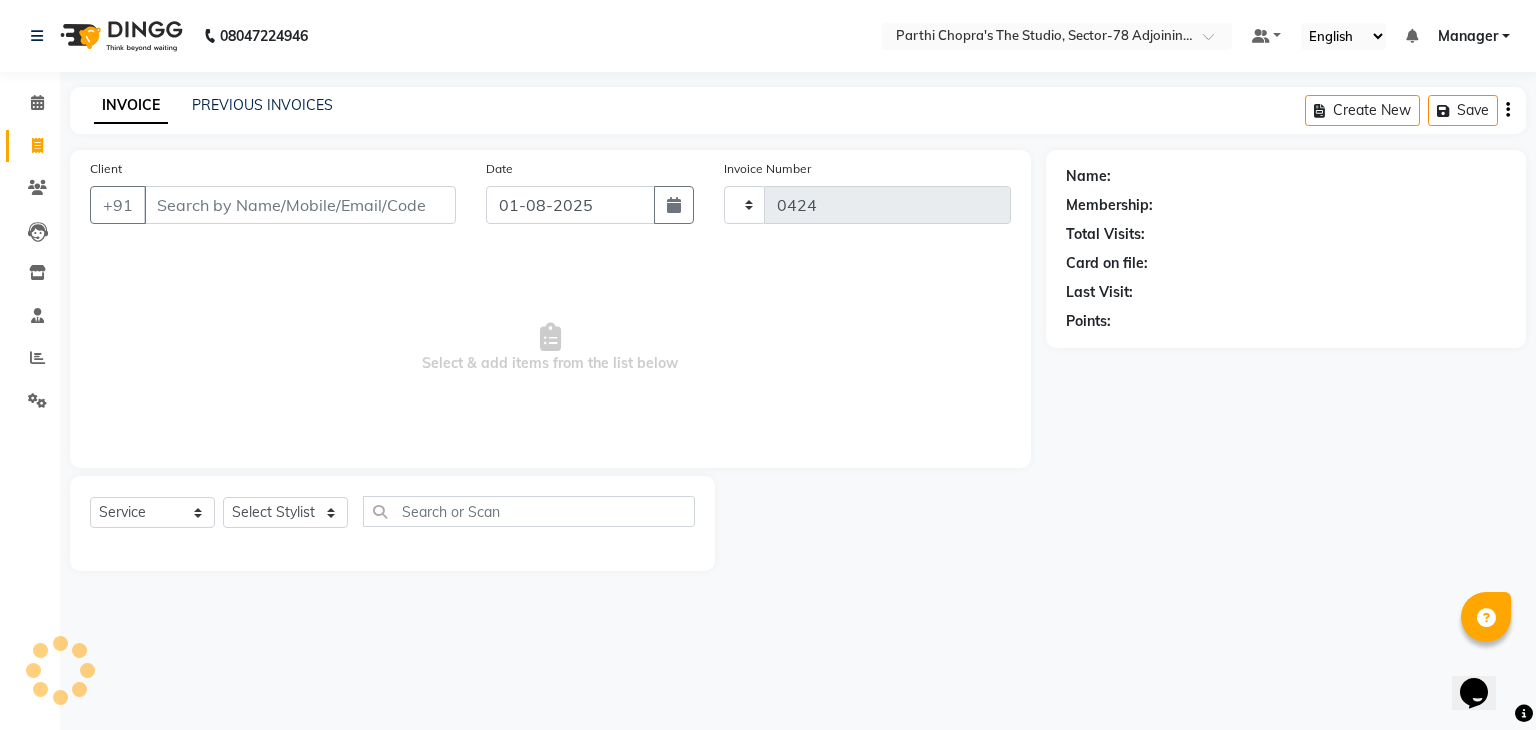 select on "8485" 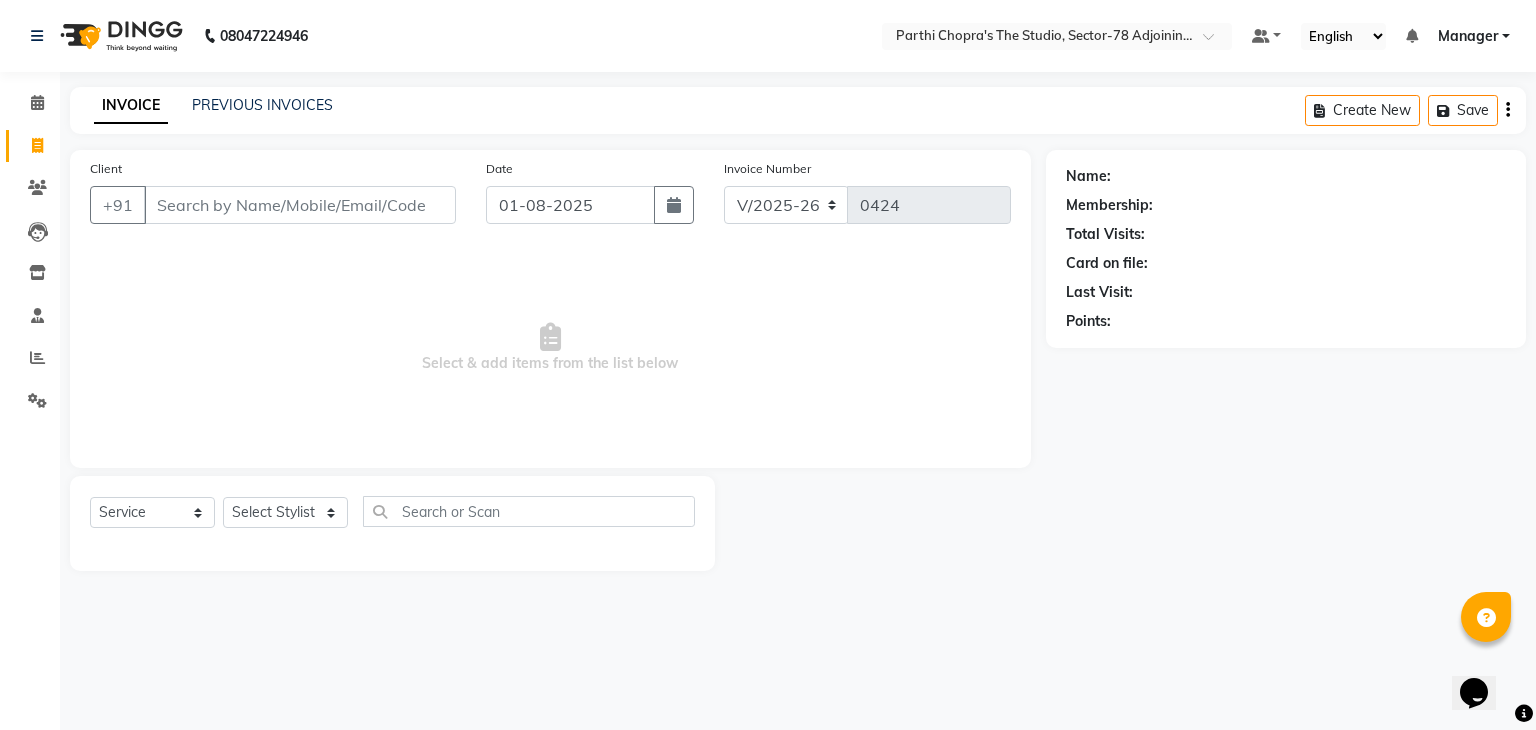 click on "Client" at bounding box center (300, 205) 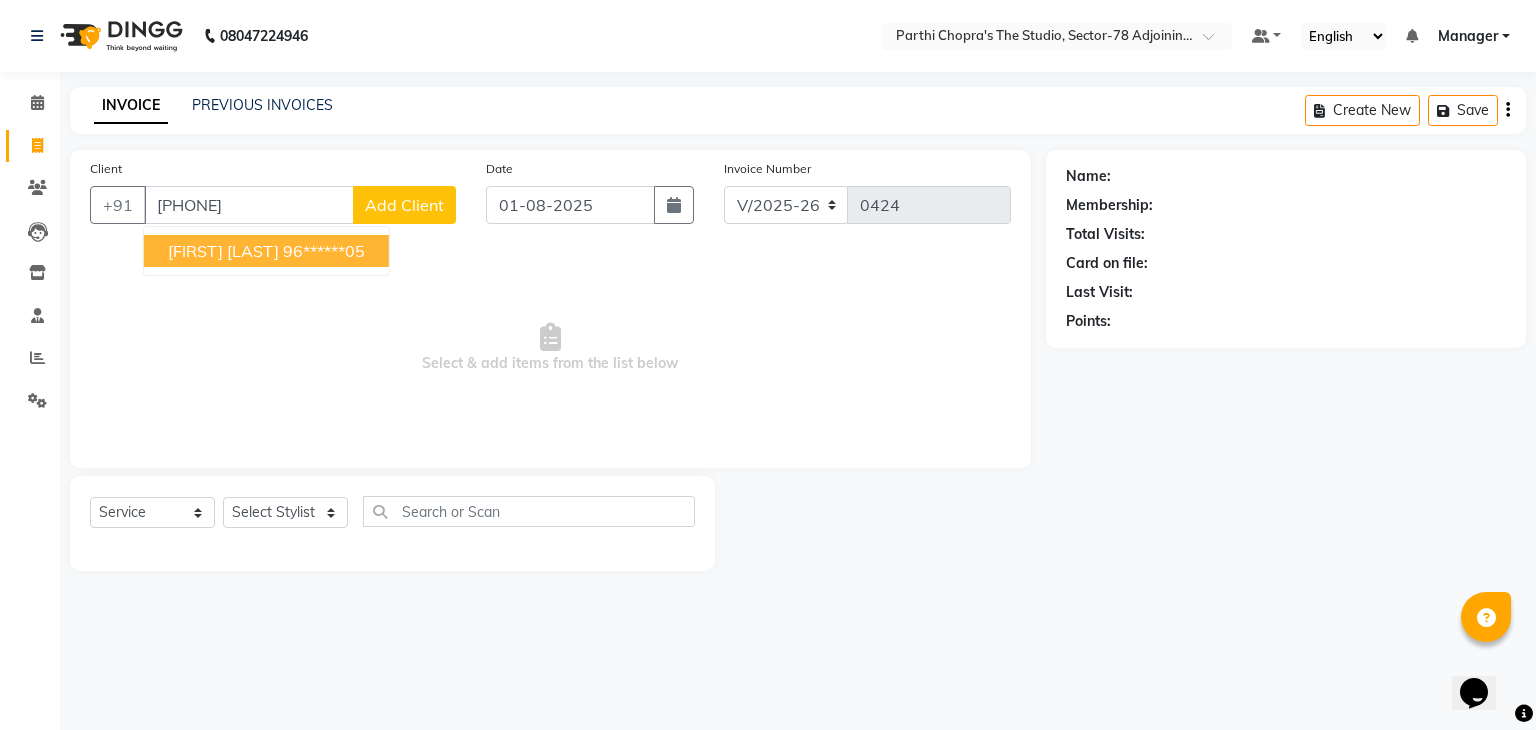 click on "96******05" at bounding box center (324, 251) 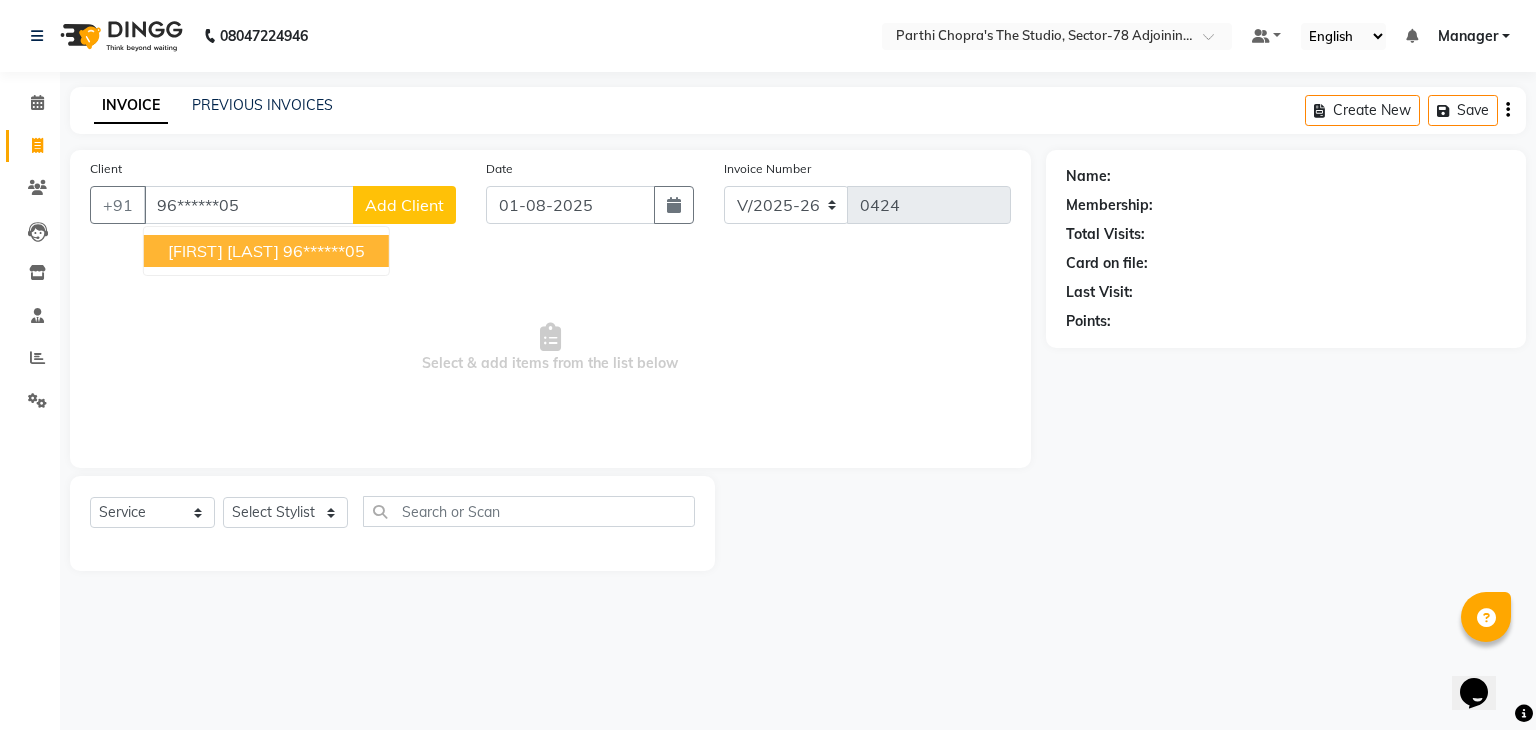 type on "96******05" 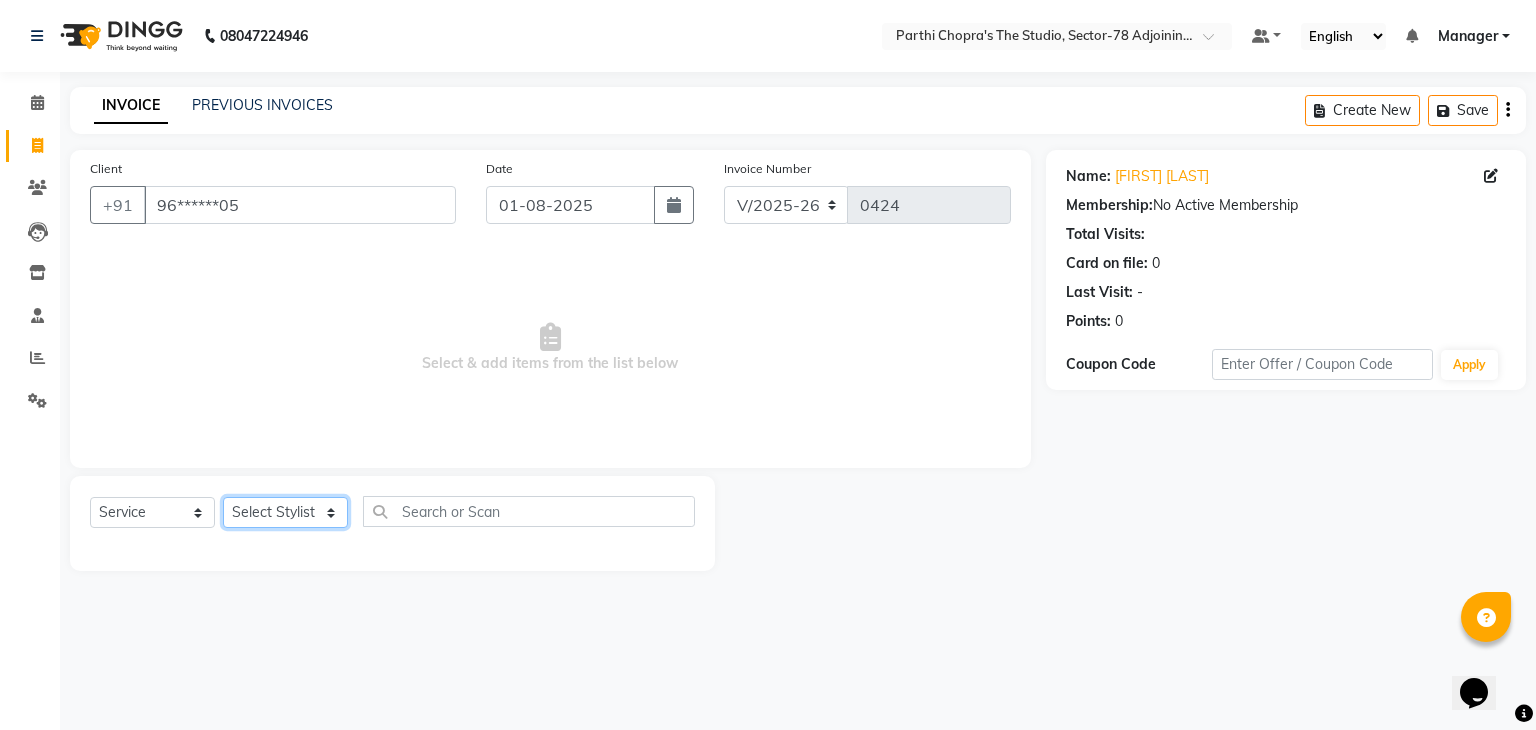 click on "Select Stylist [FIRST] [FIRST] [FIRST] [FIRST] [FIRST] [FIRST] Manager Mateen Owner [FIRST] [FIRST] [FIRST] [FIRST]" 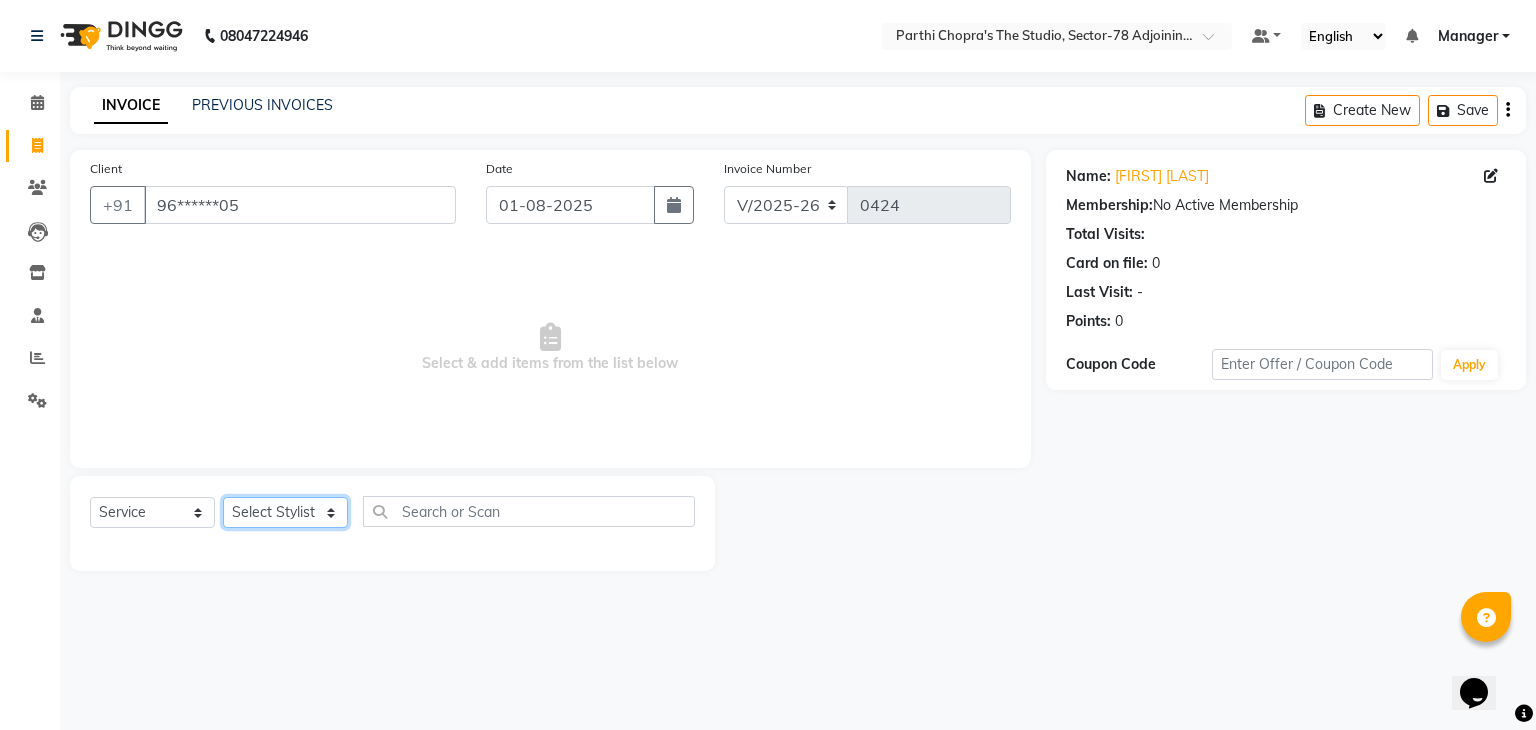 select on "83534" 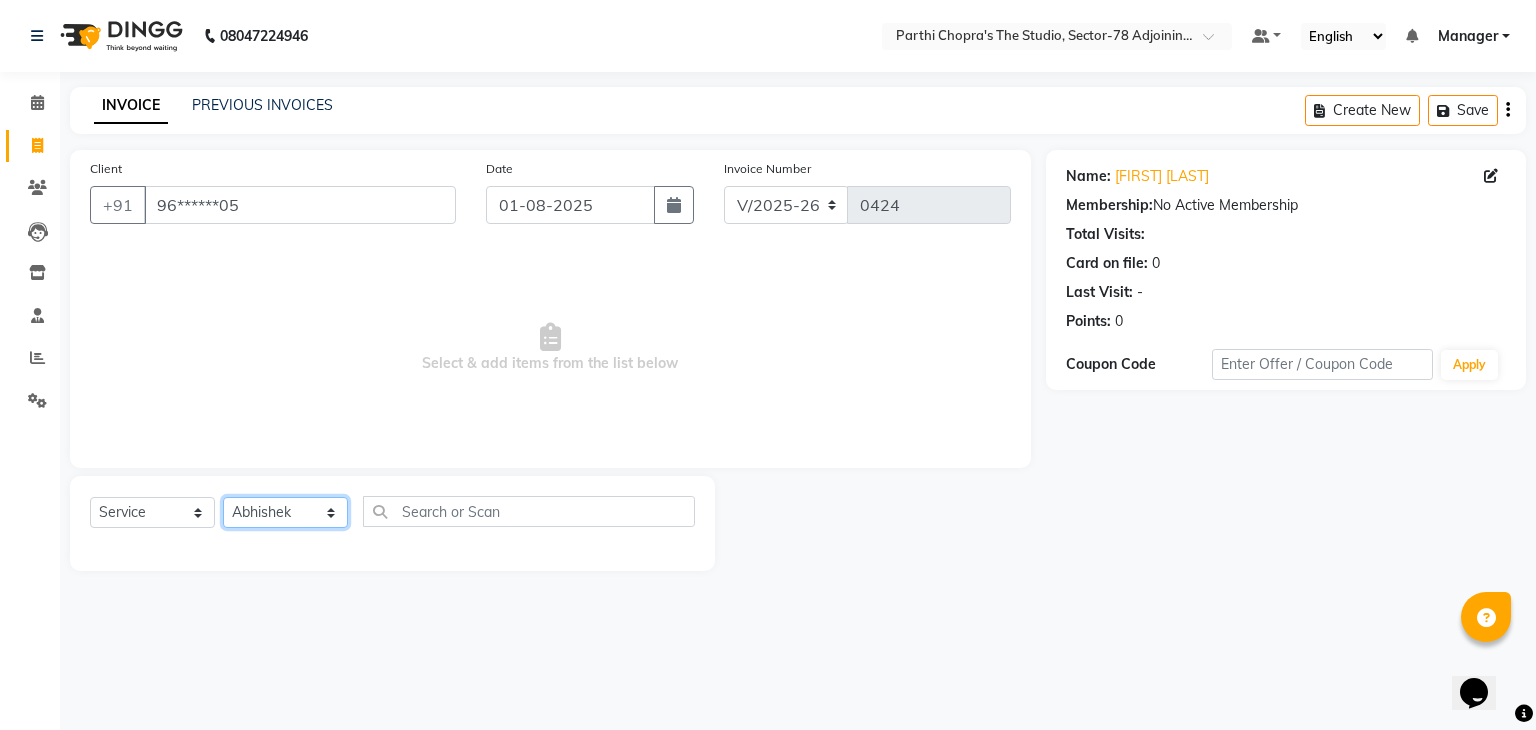 click on "Select Stylist [FIRST] [FIRST] [FIRST] [FIRST] [FIRST] [FIRST] Manager Mateen Owner [FIRST] [FIRST] [FIRST] [FIRST]" 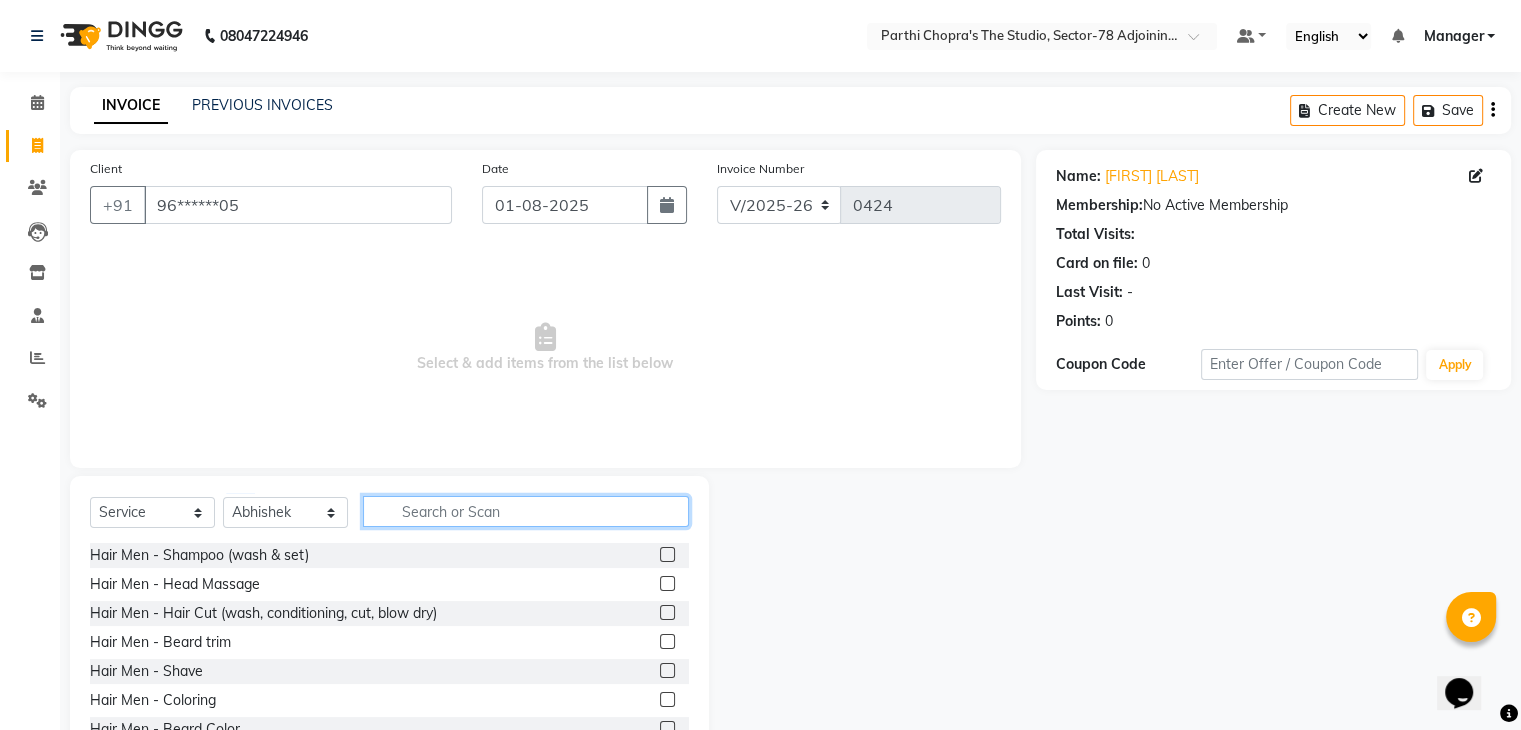 click 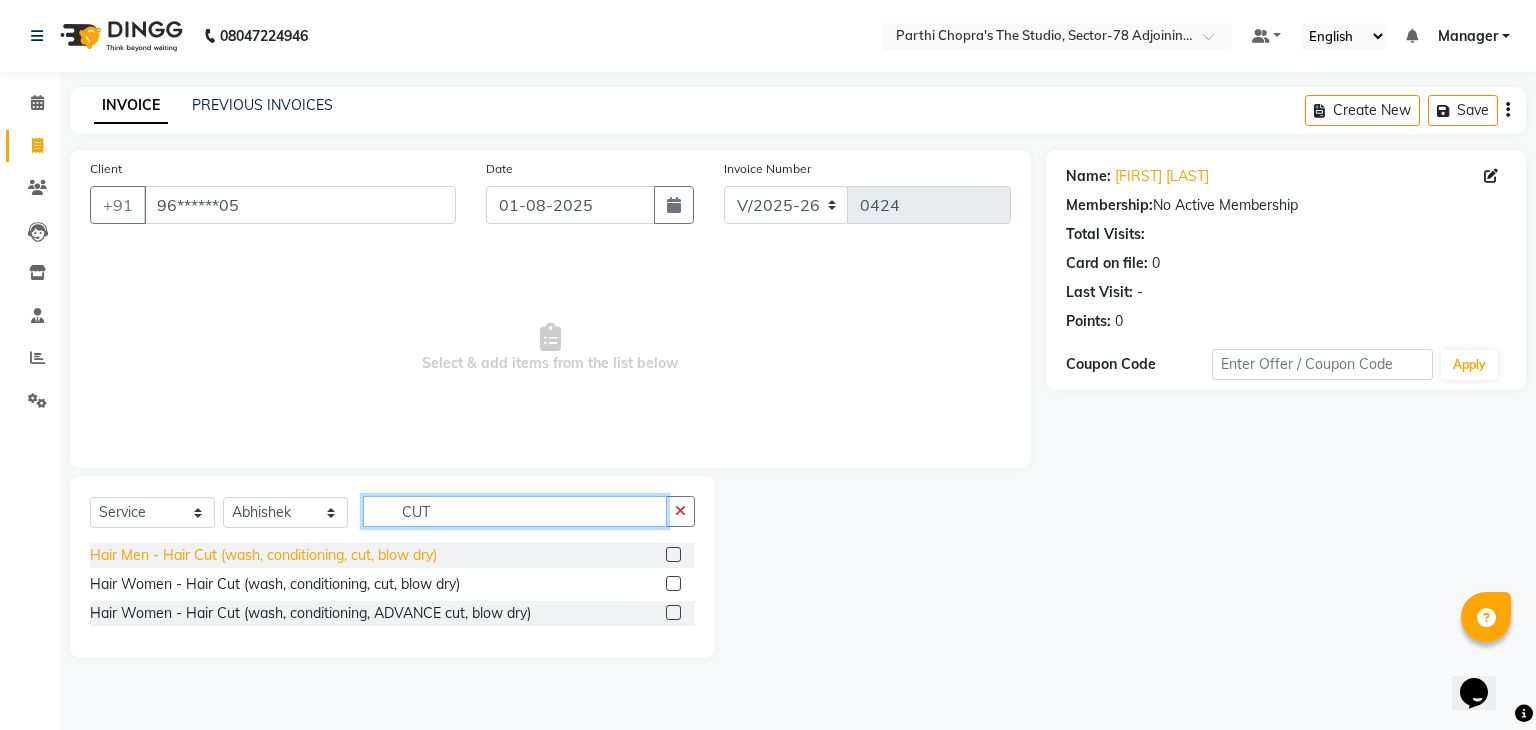 type on "CUT" 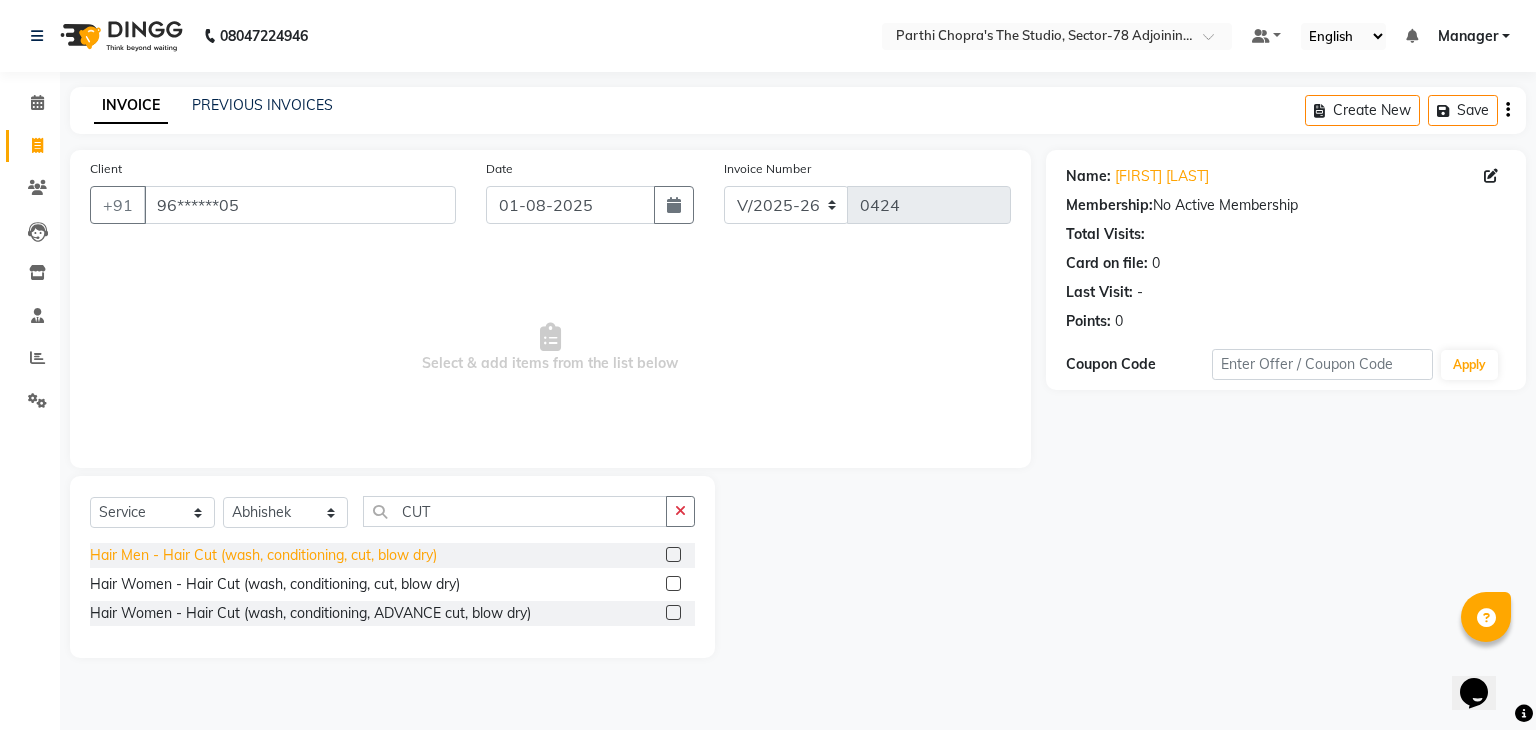 click on "Hair Men - Hair Cut (wash, conditioning, cut, blow dry)" 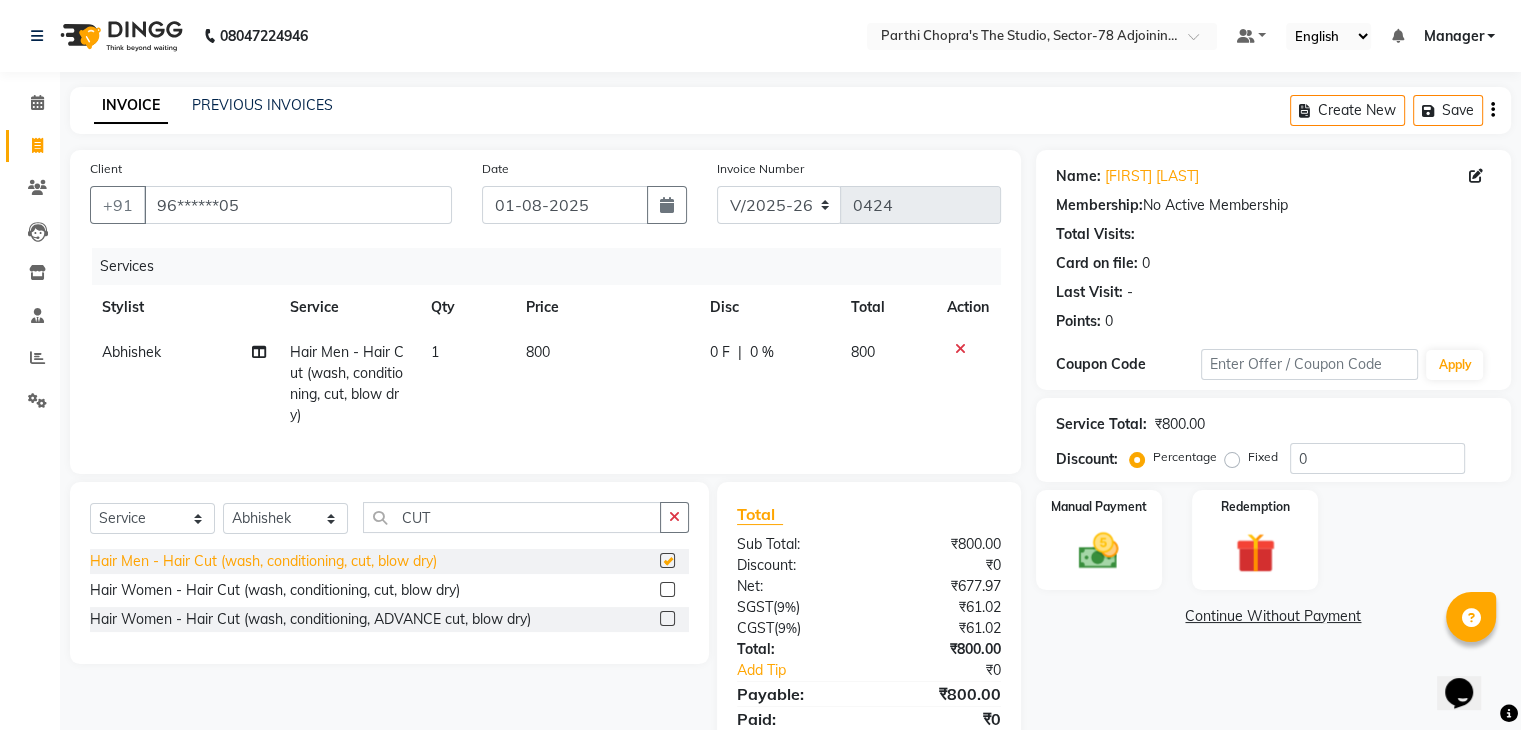 checkbox on "false" 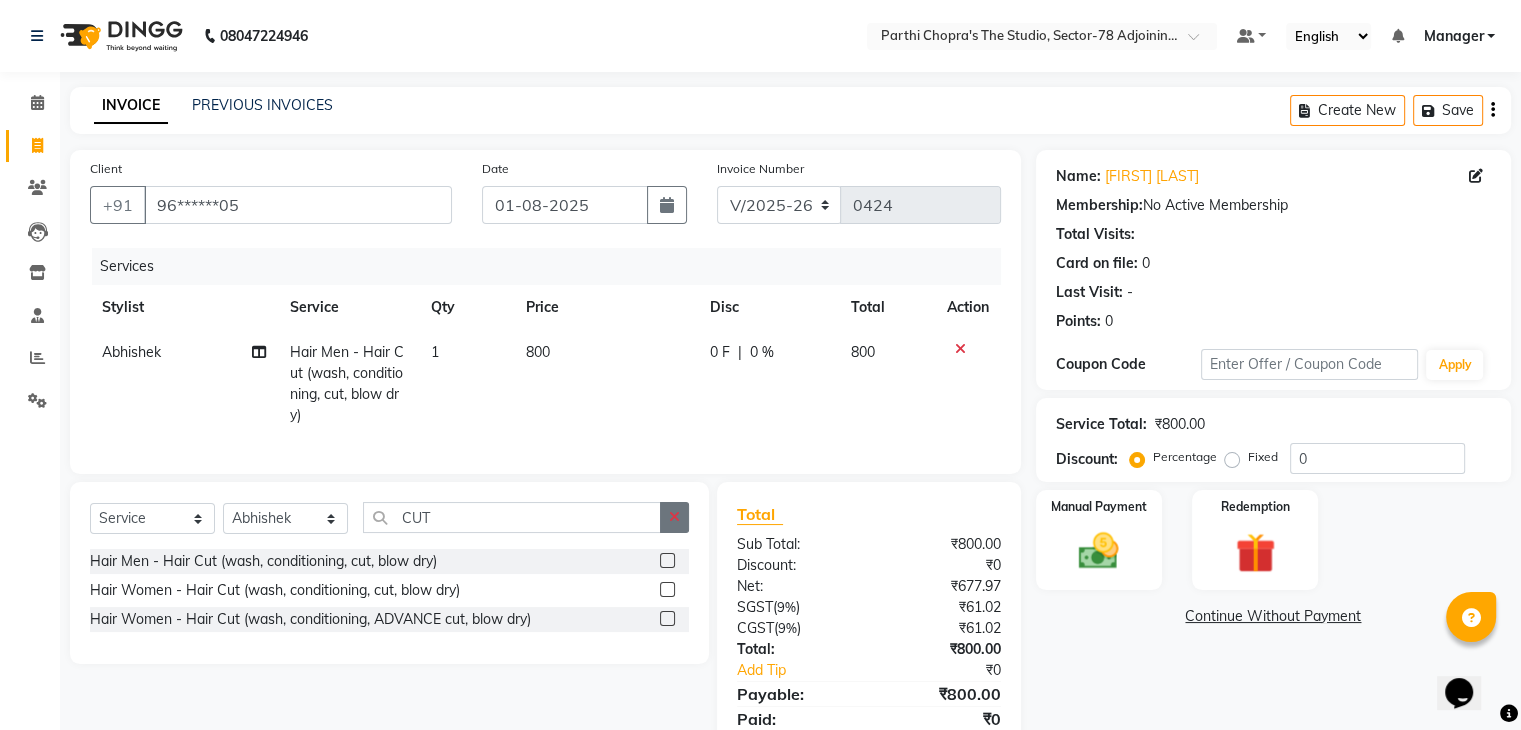 click 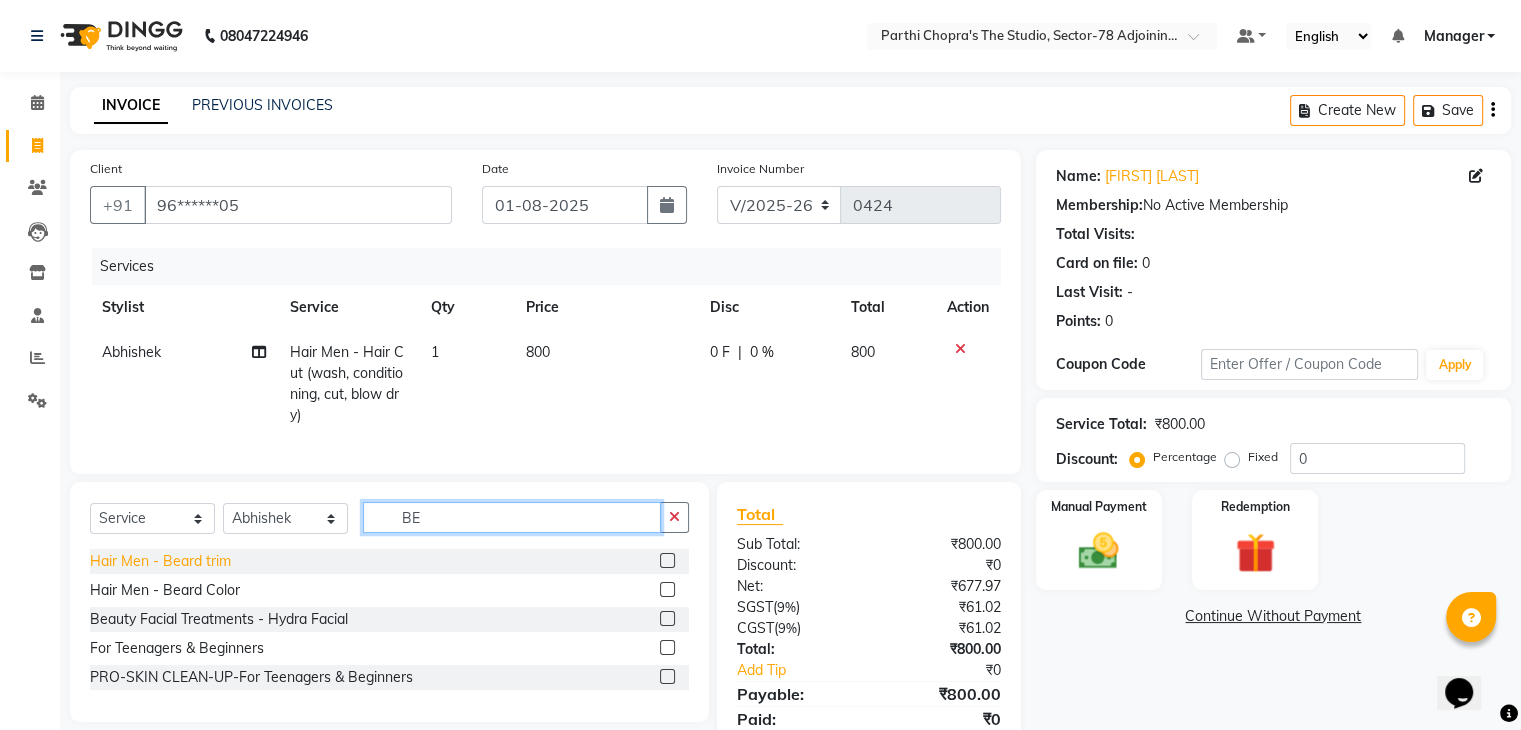 type on "BE" 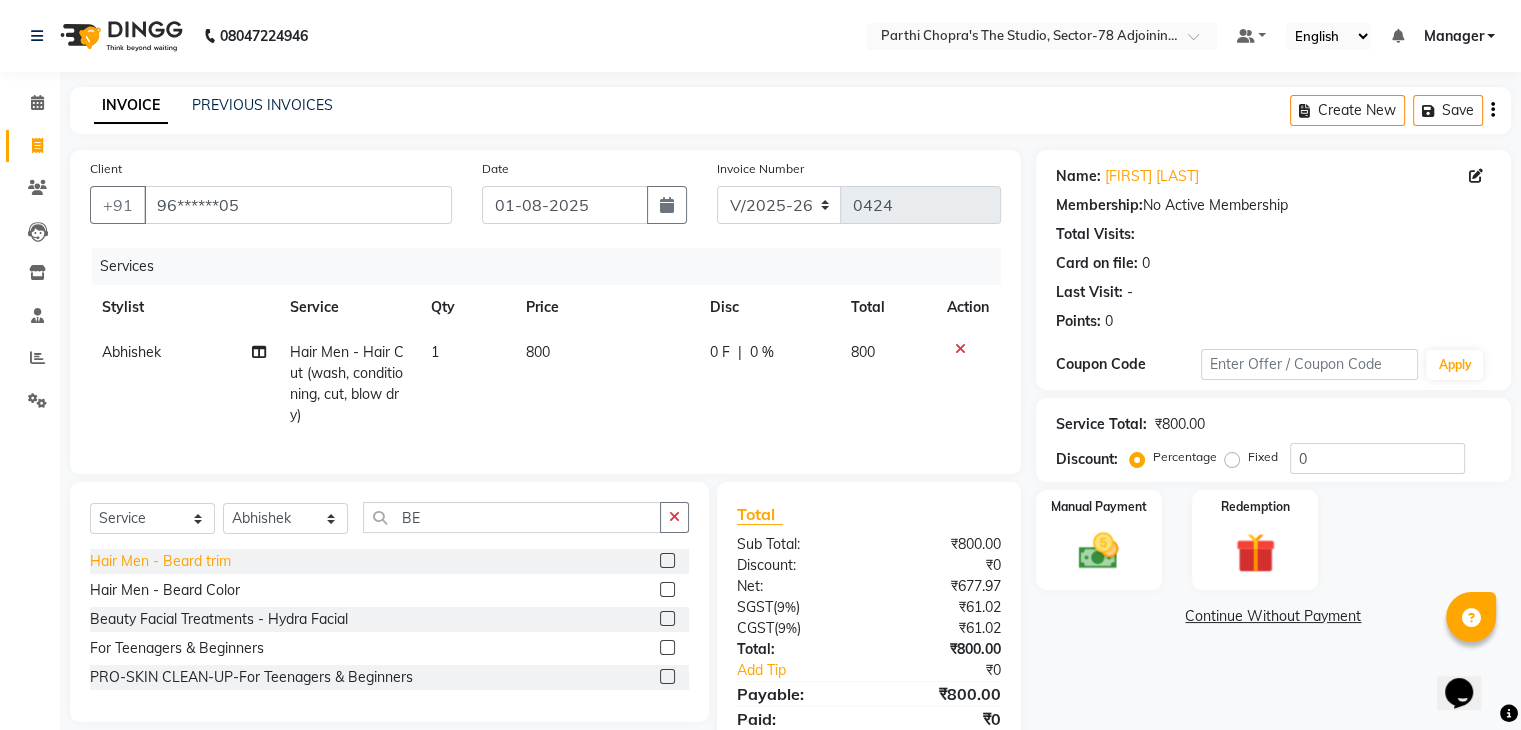 click on "Hair Men - Beard trim" 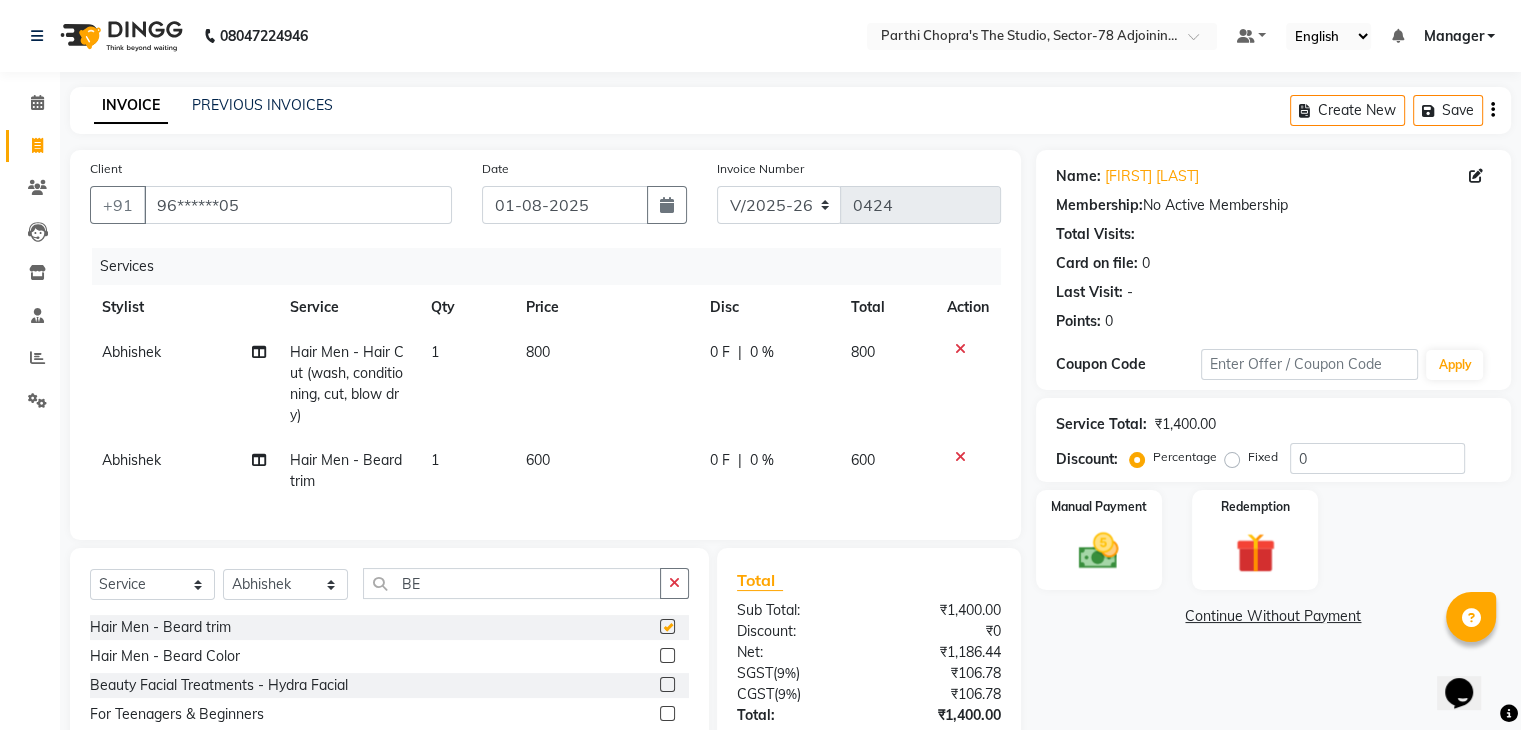 checkbox on "false" 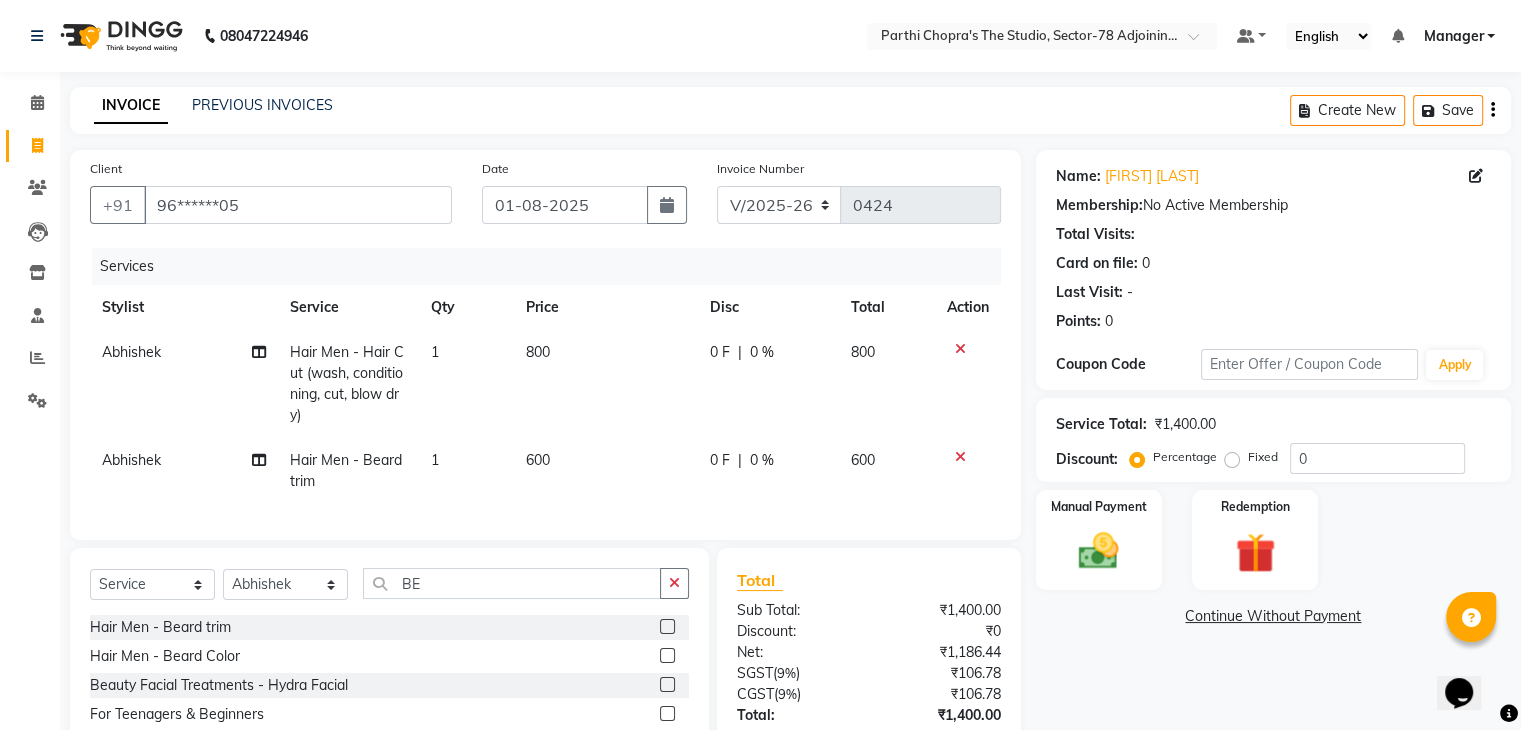 click on "800" 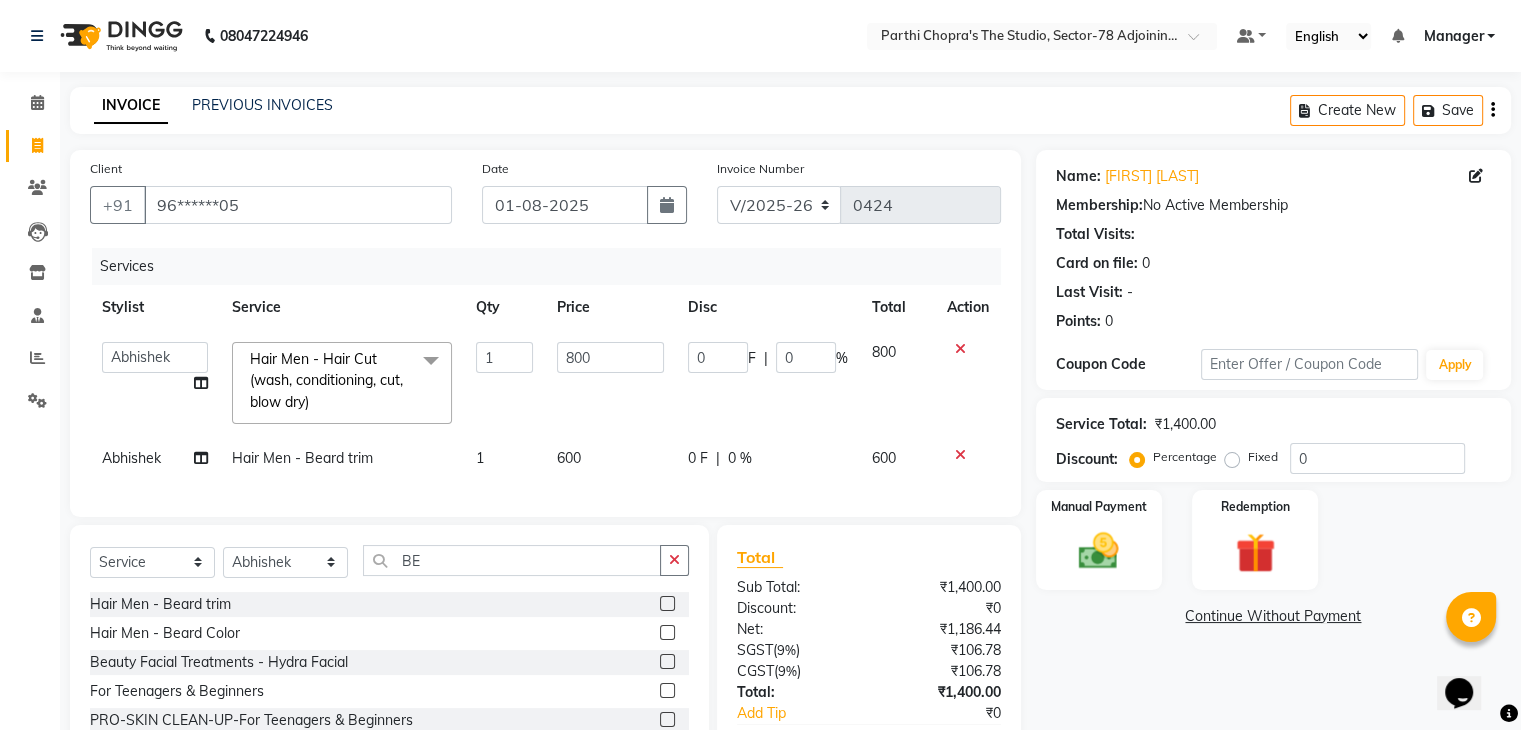 click on "800" 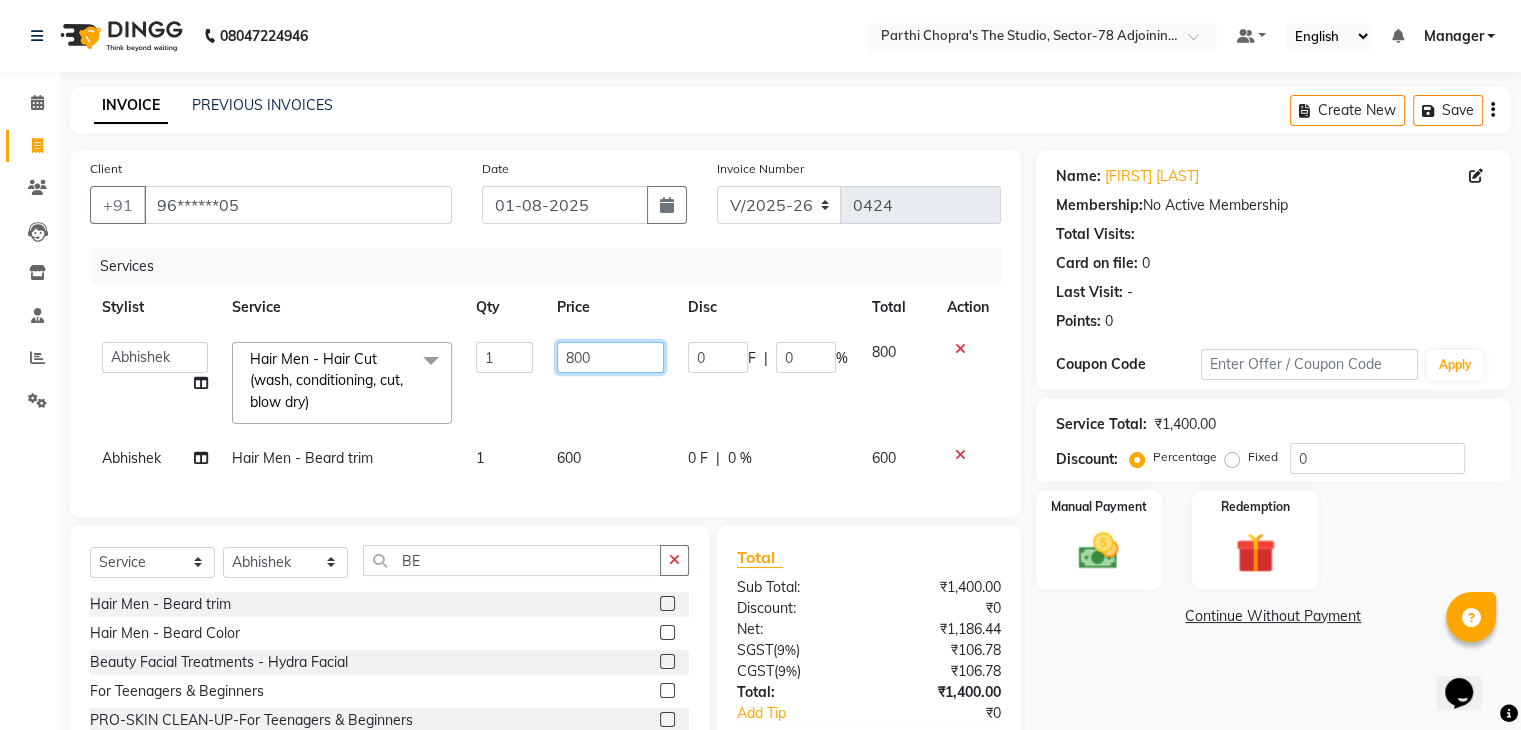 click on "800" 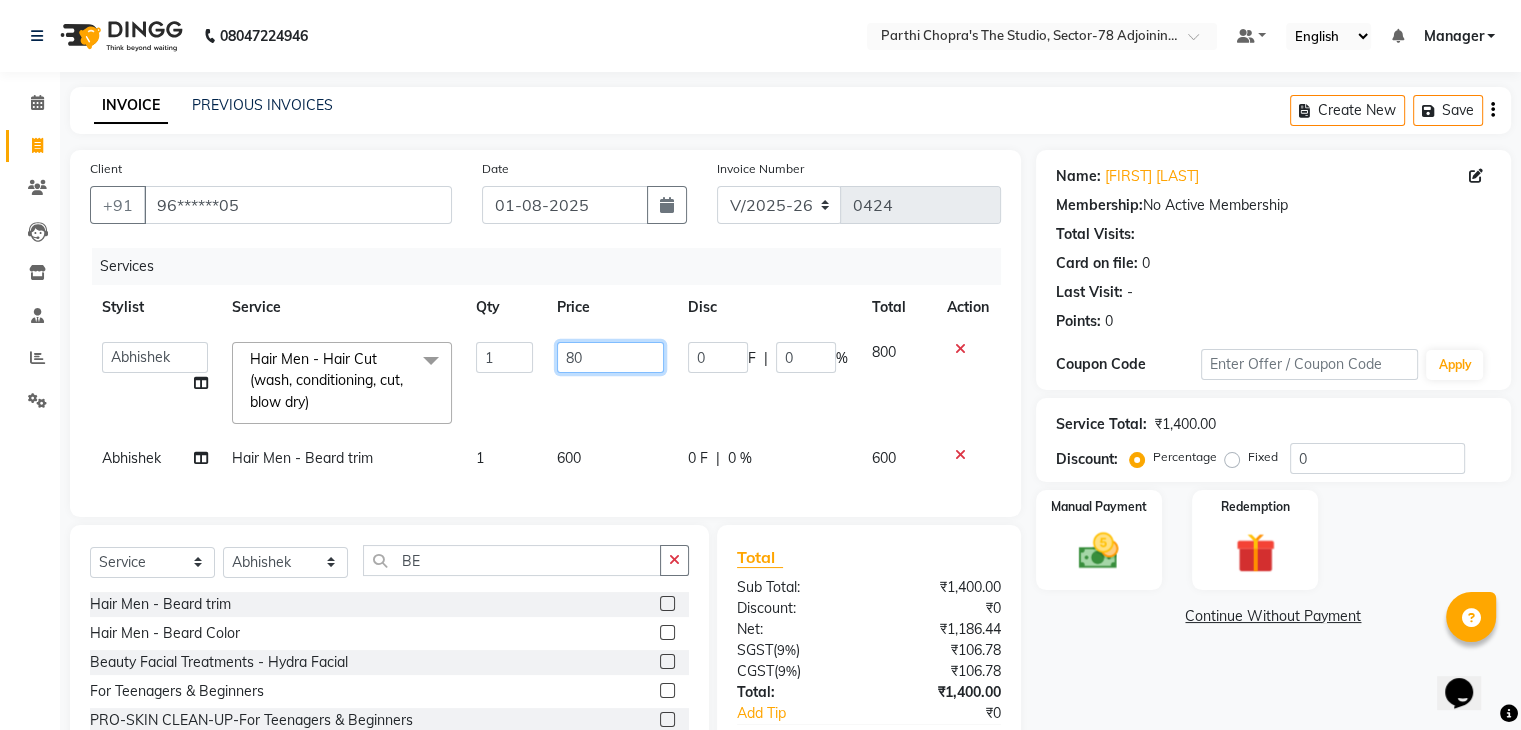 type on "8" 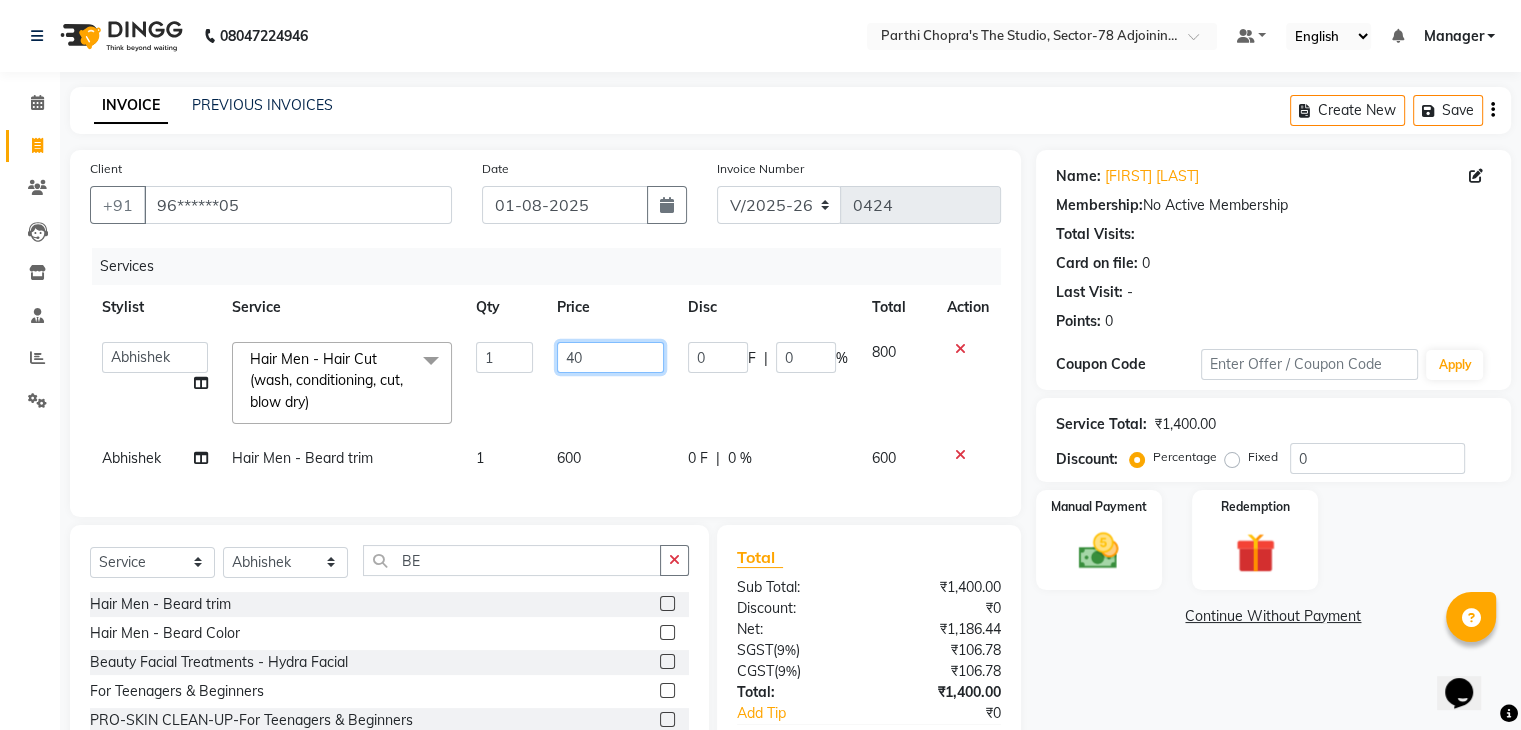 type on "400" 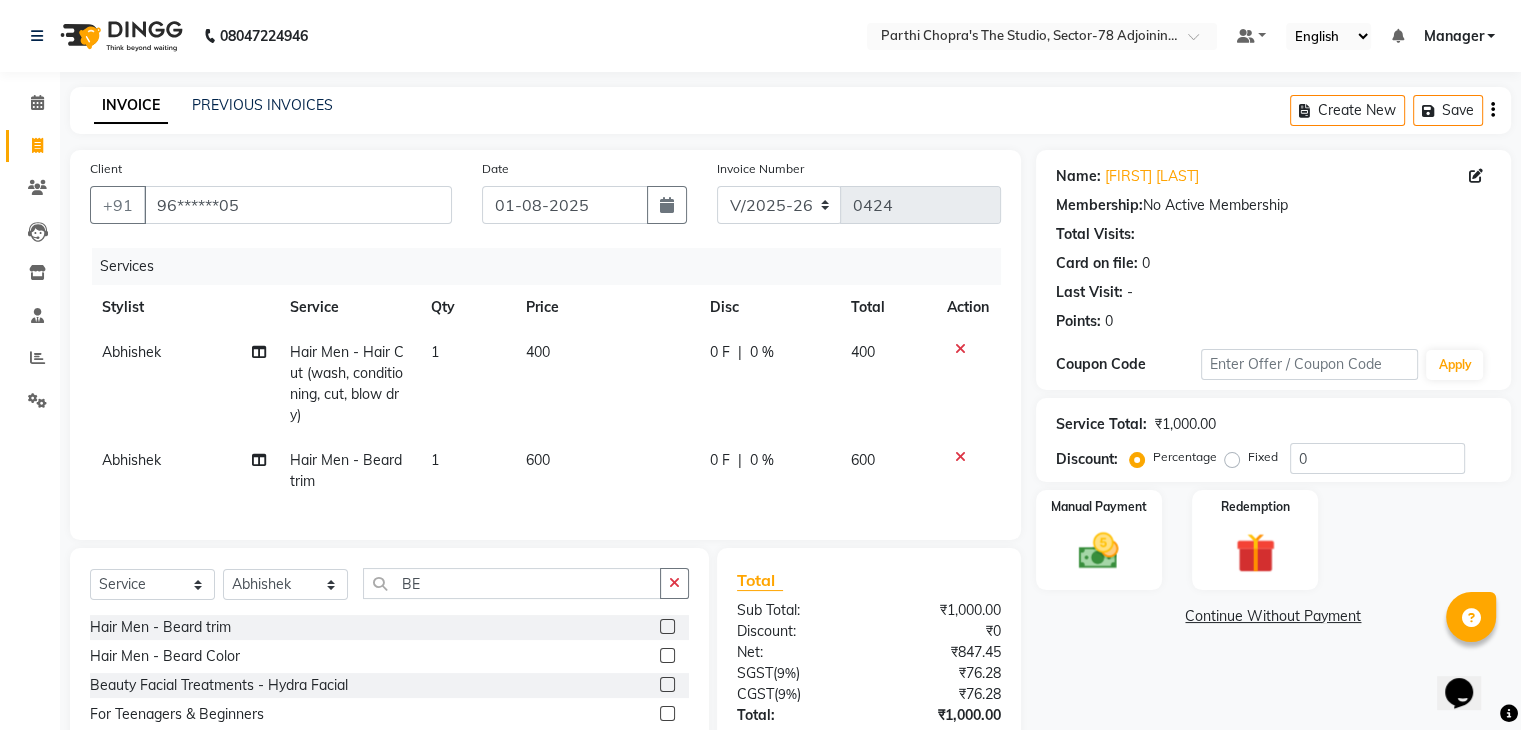 click on "600" 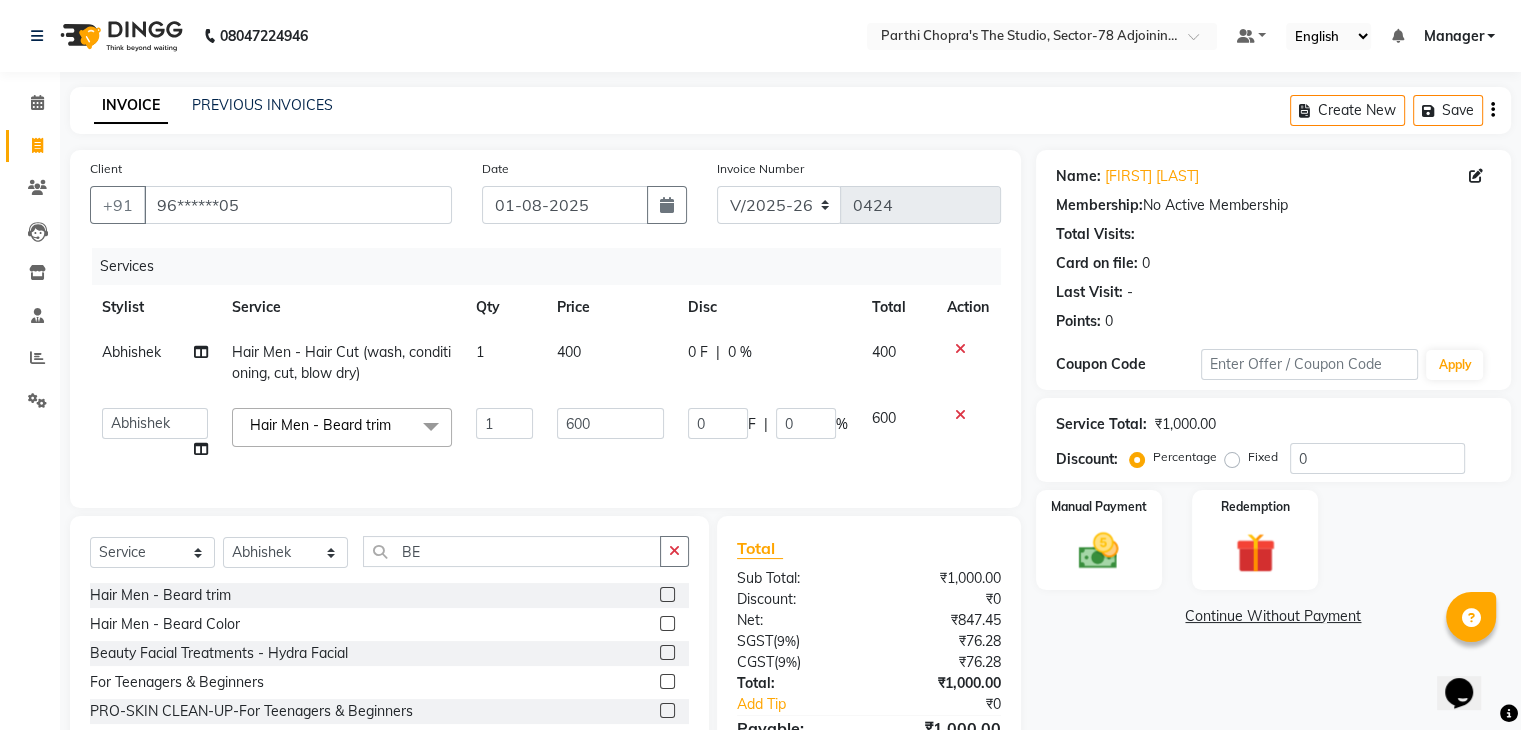 click on "600" 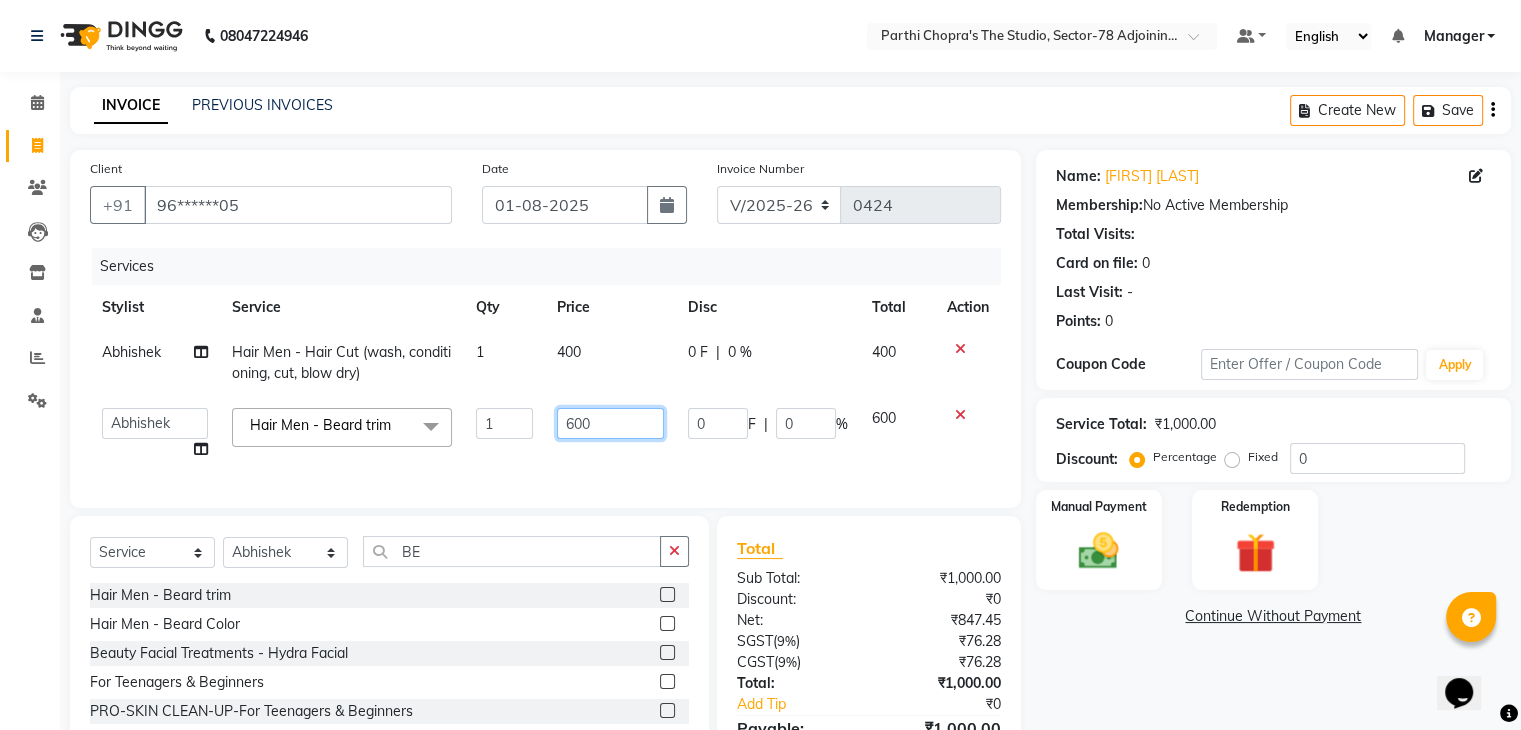 click on "600" 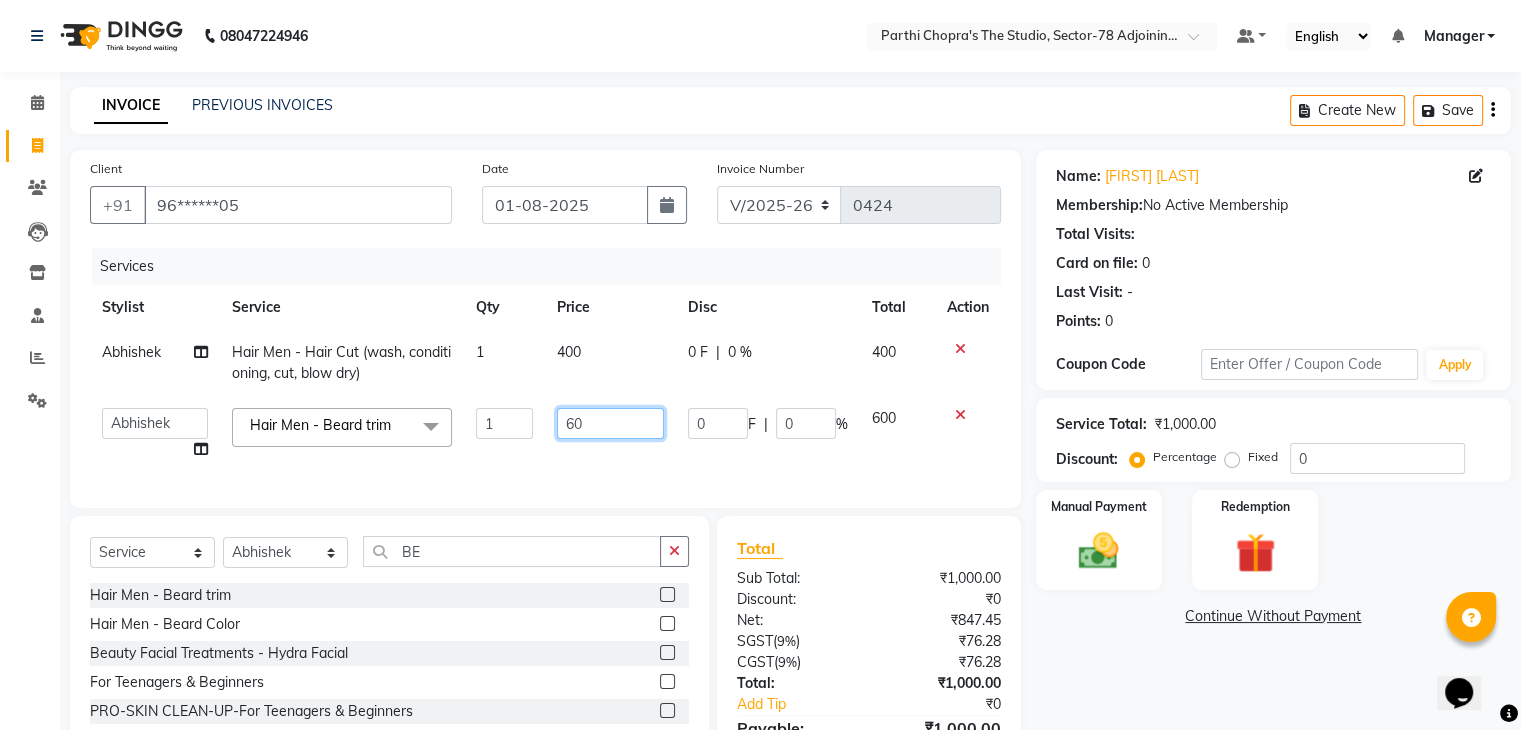 type on "6" 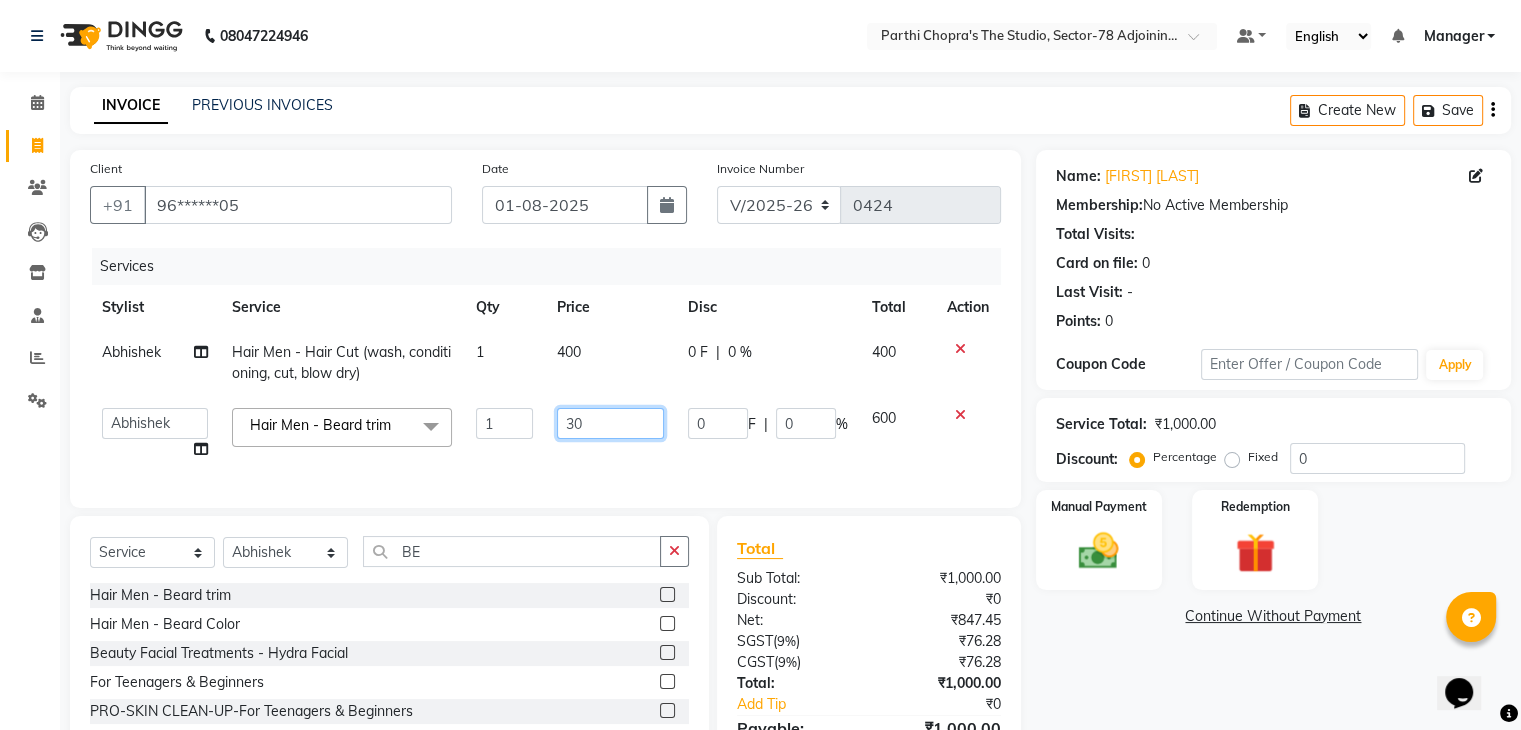 type on "300" 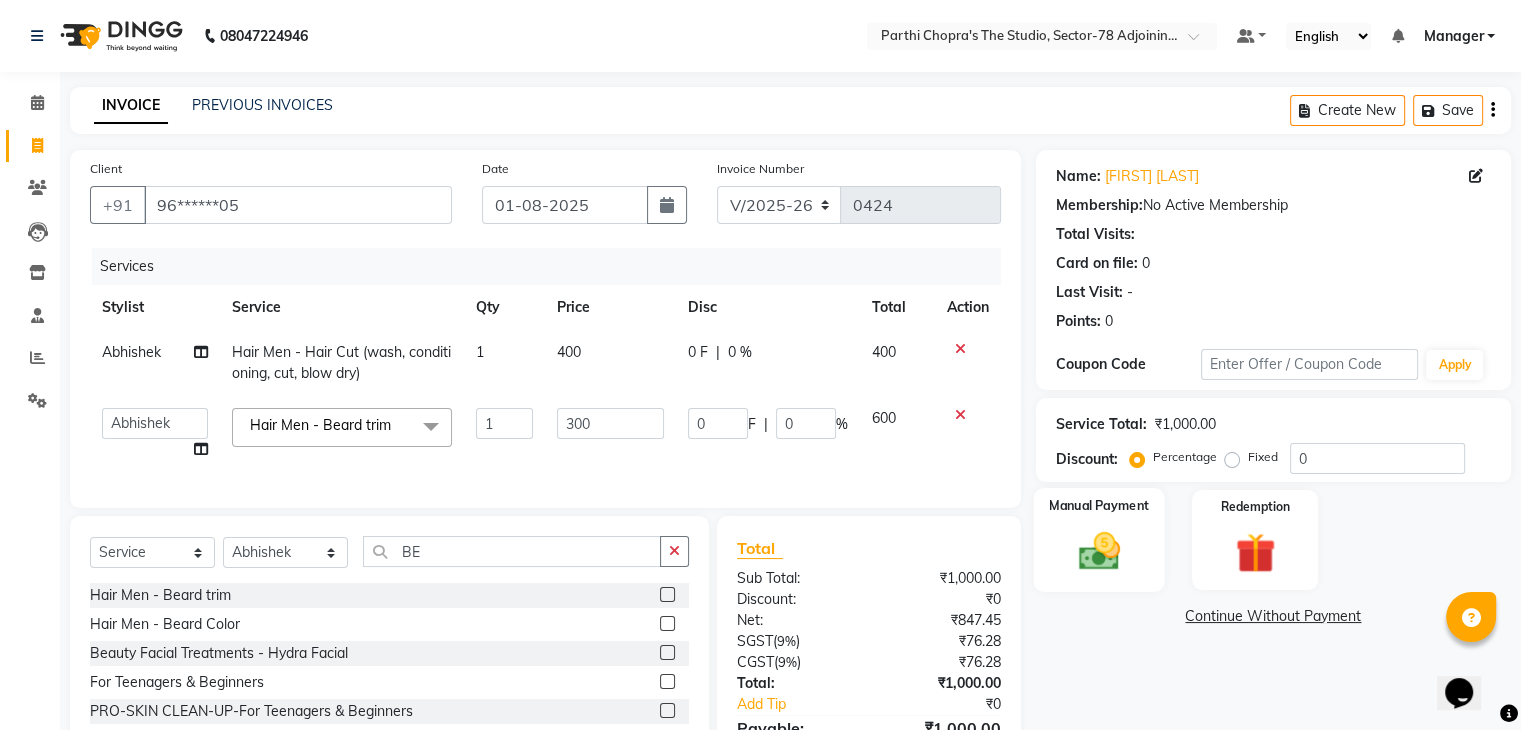 click 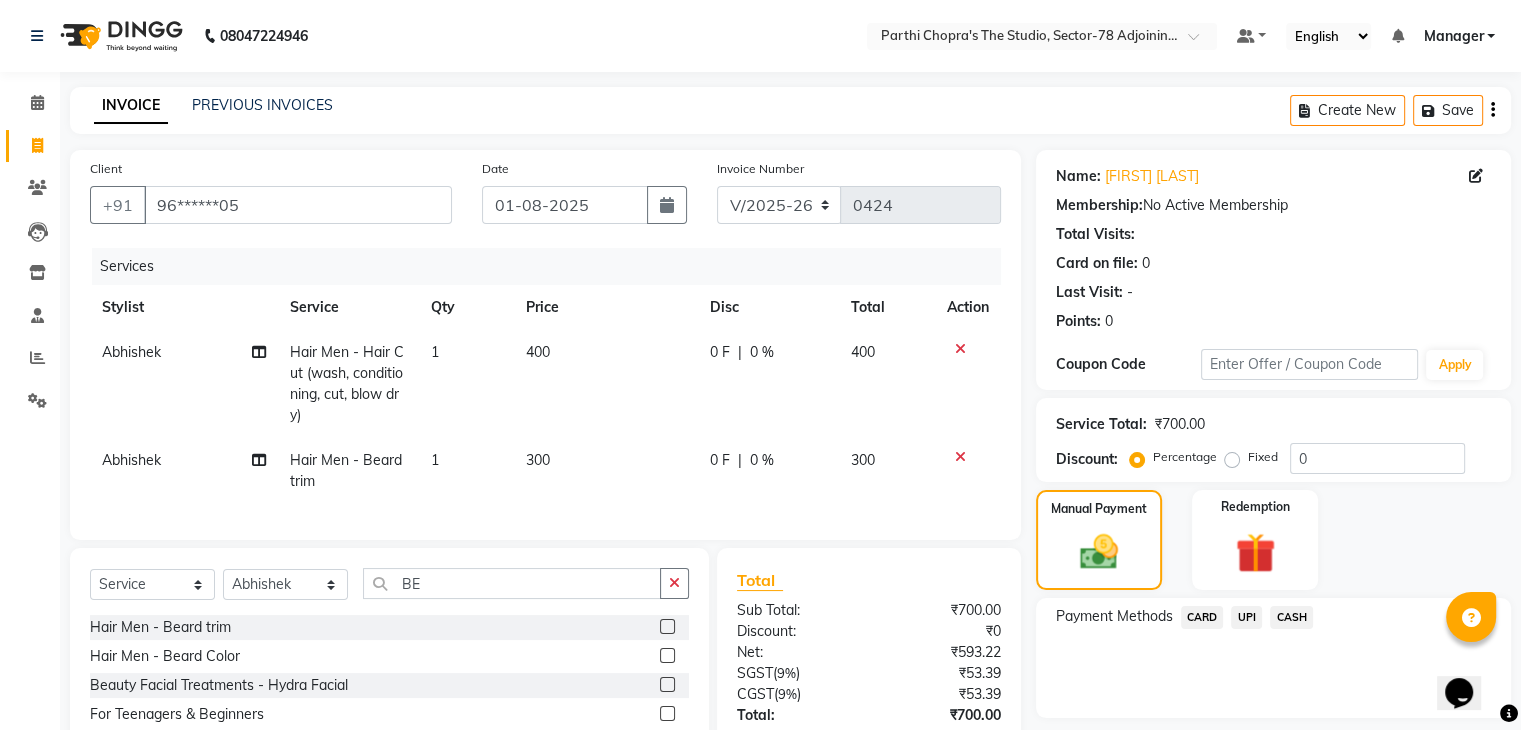 click on "UPI" 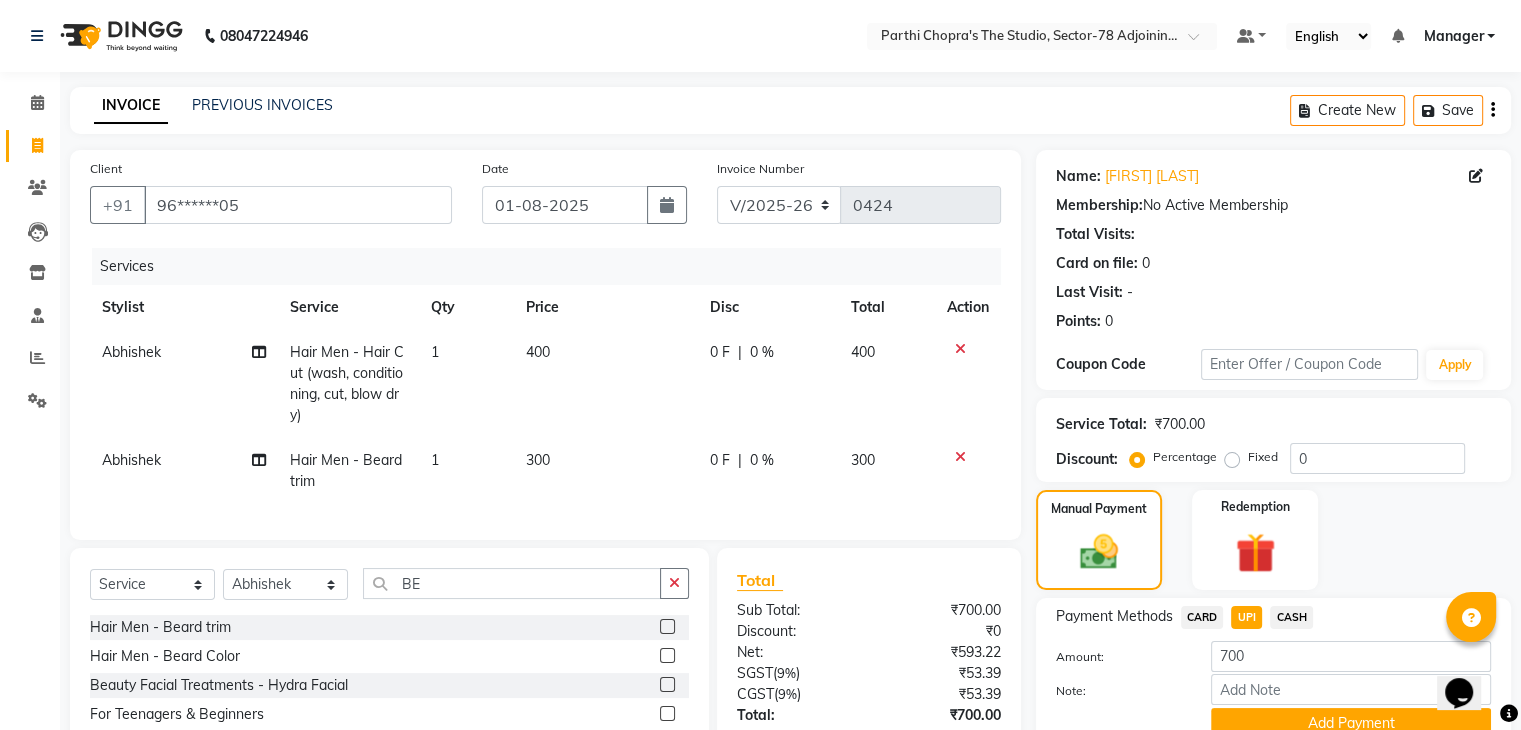 scroll, scrollTop: 158, scrollLeft: 0, axis: vertical 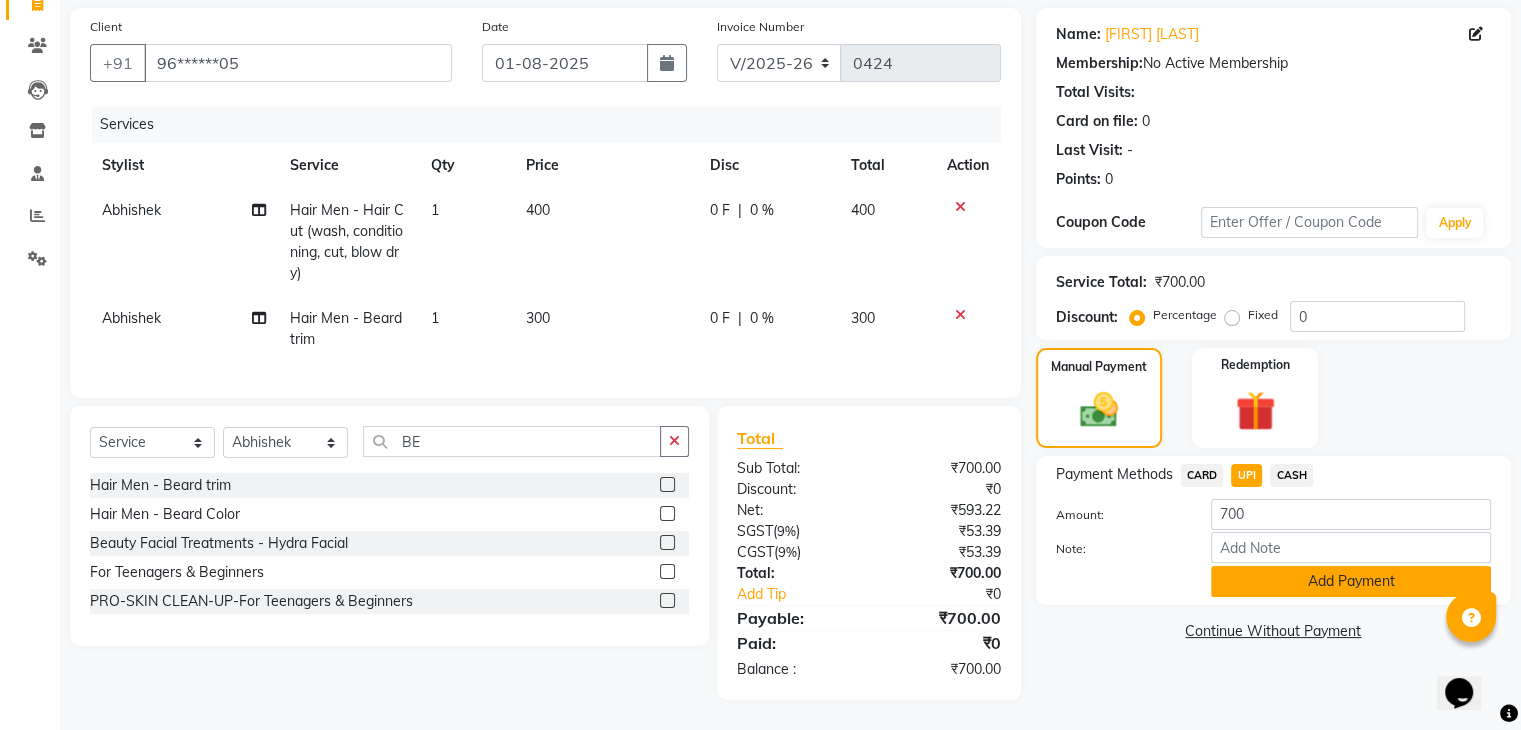 click on "Add Payment" 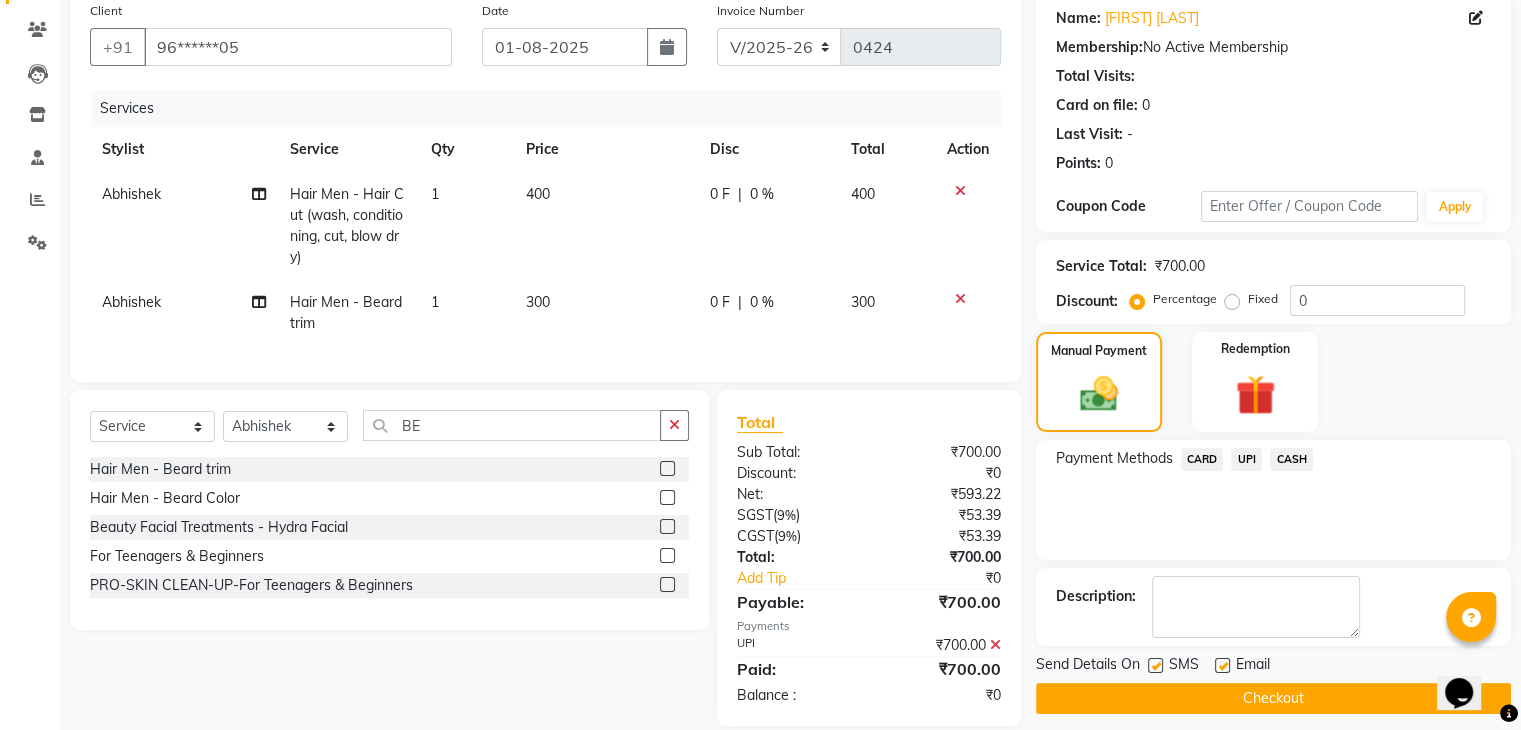 click on "Checkout" 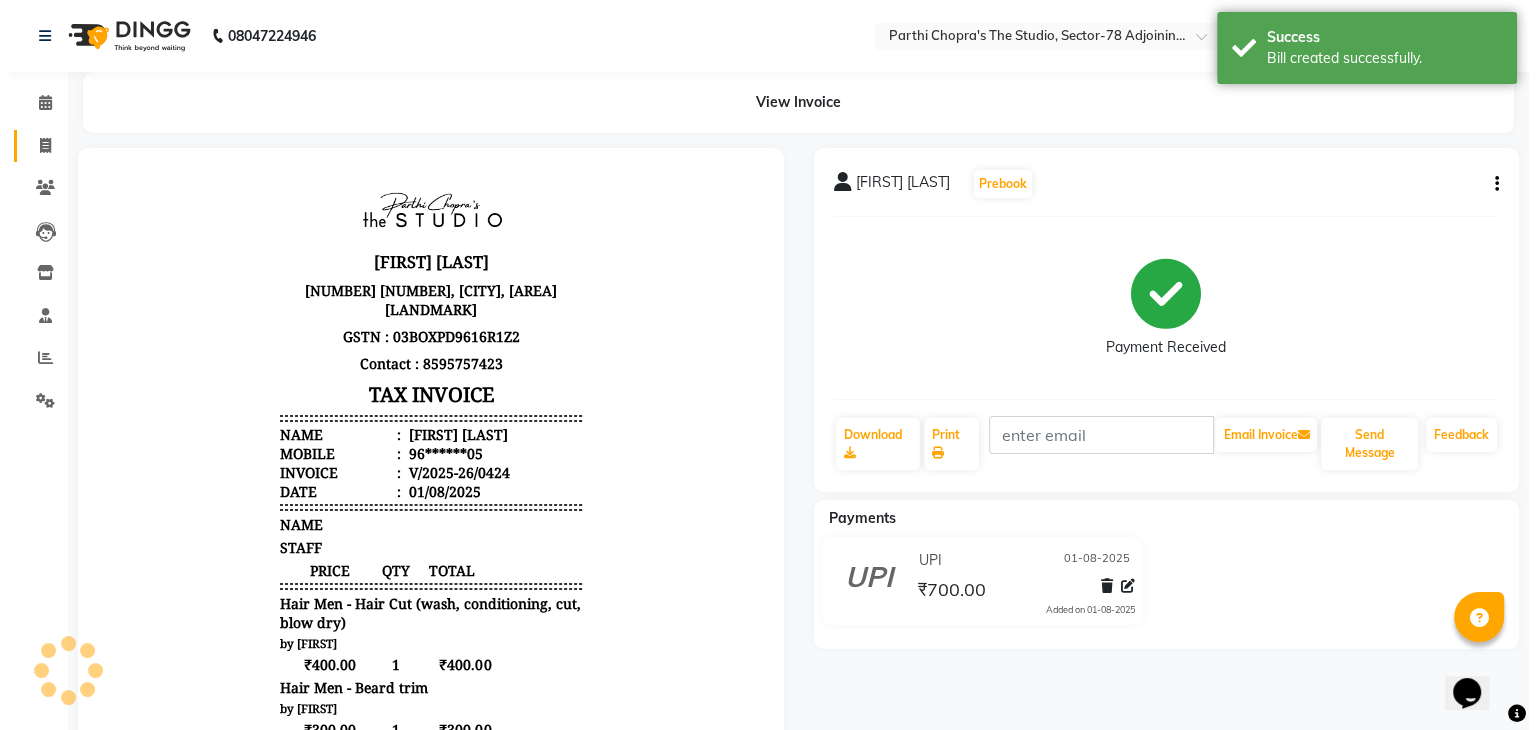 scroll, scrollTop: 0, scrollLeft: 0, axis: both 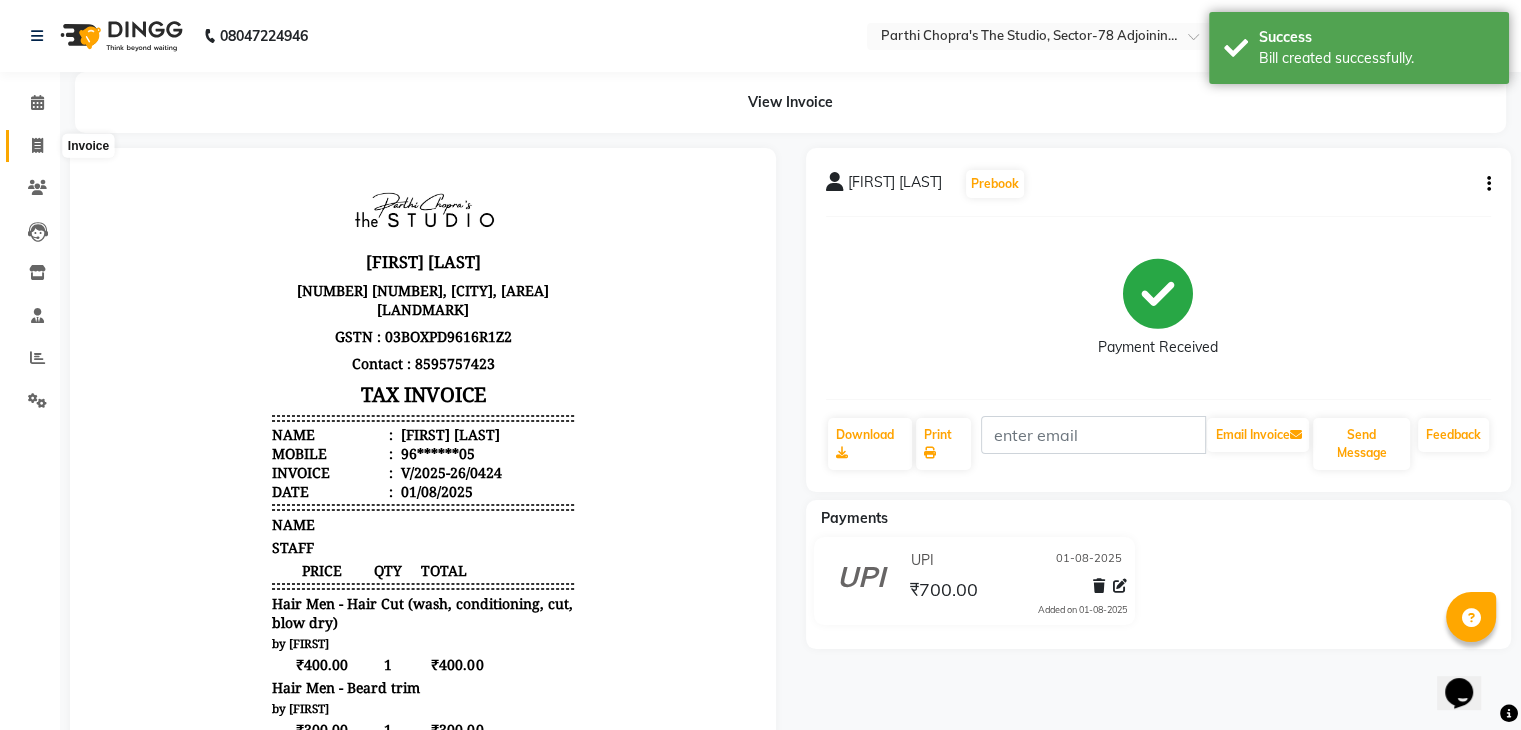 click 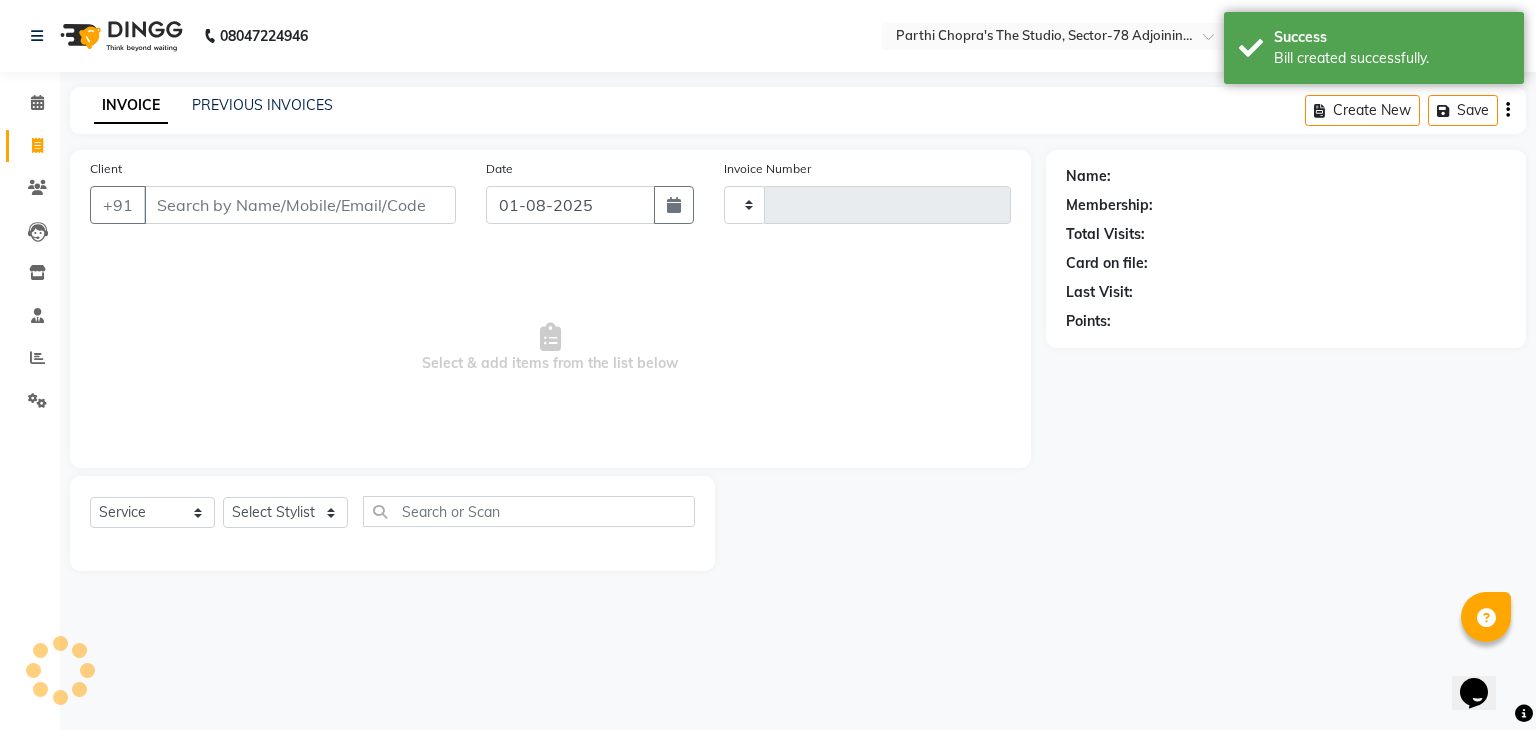 type on "0425" 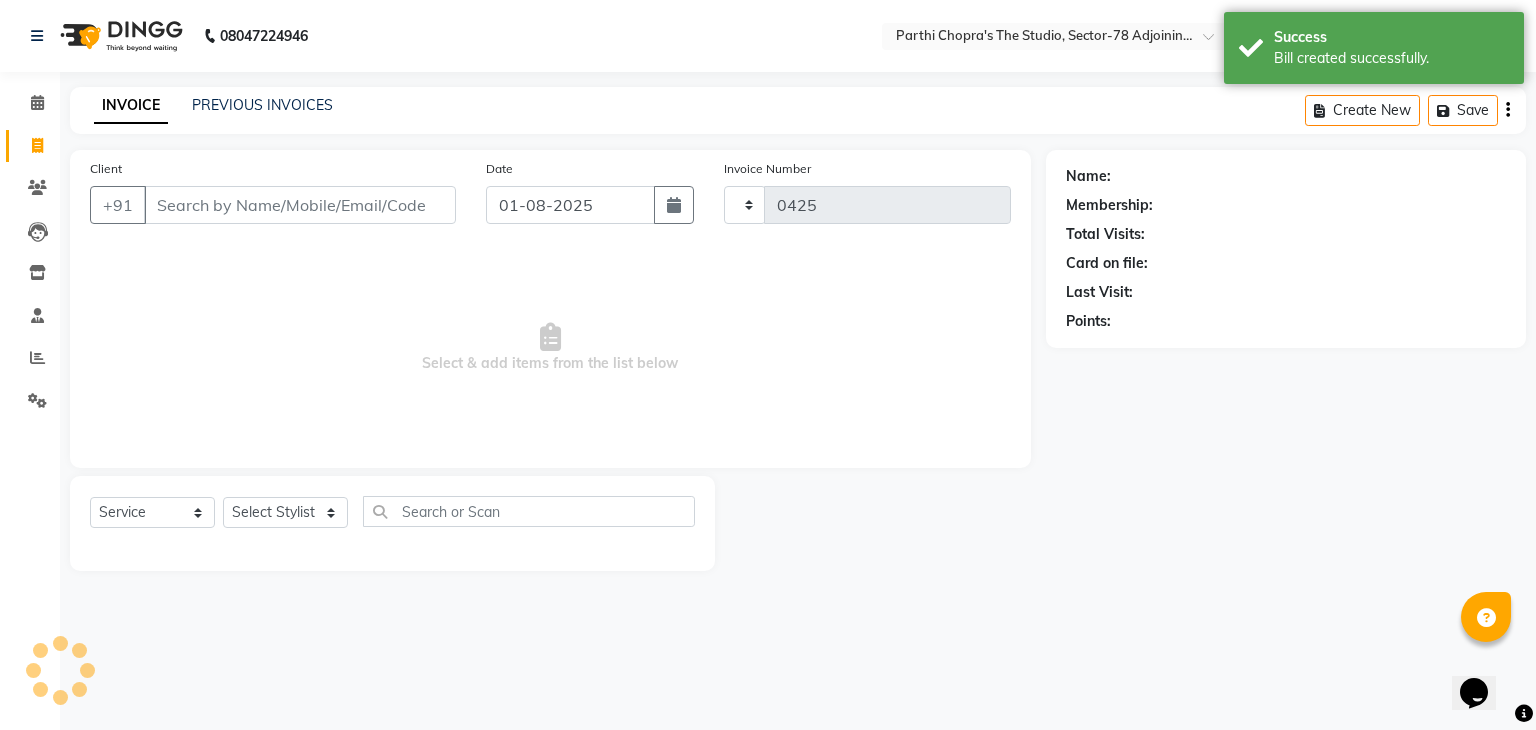 select on "8485" 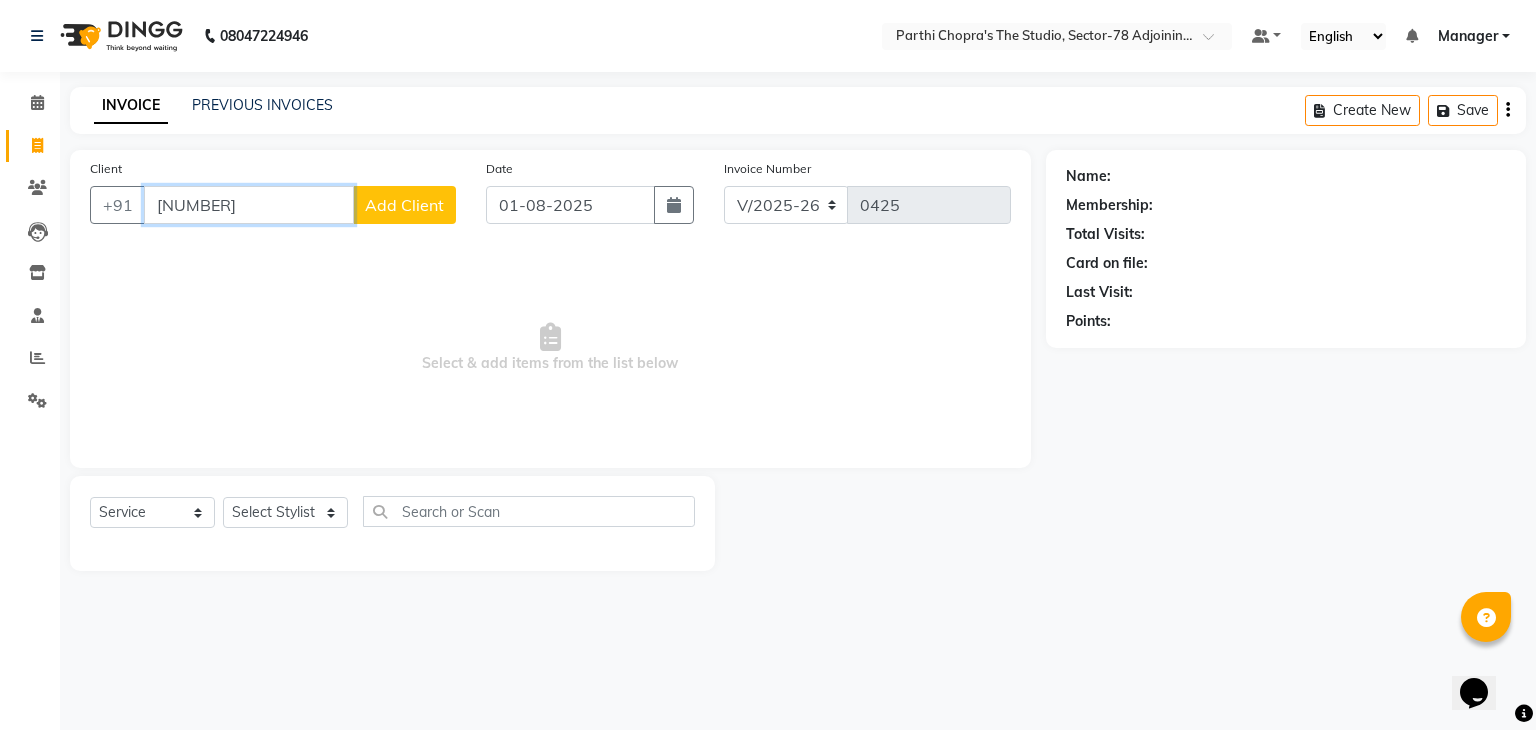 type on "[NUMBER]" 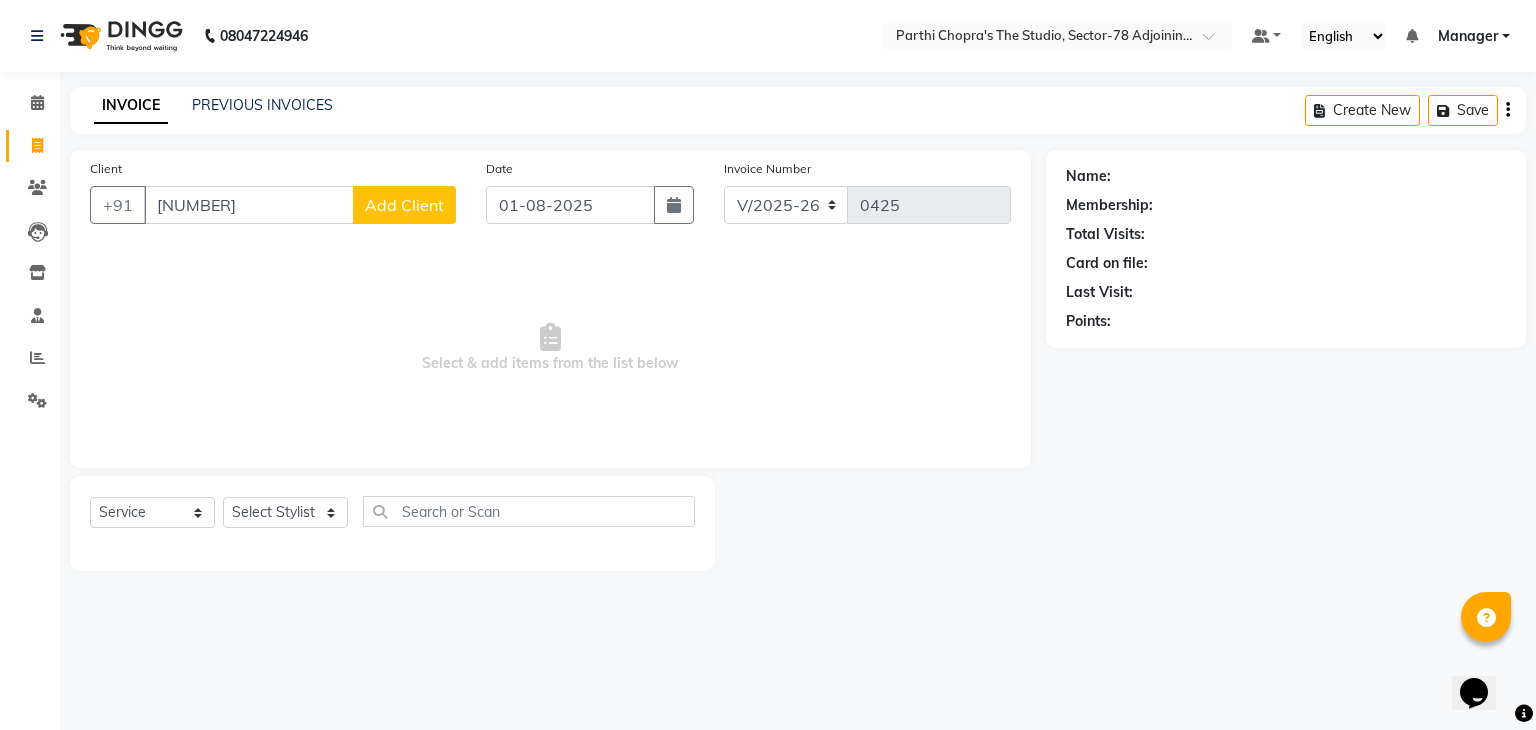 click on "Add Client" 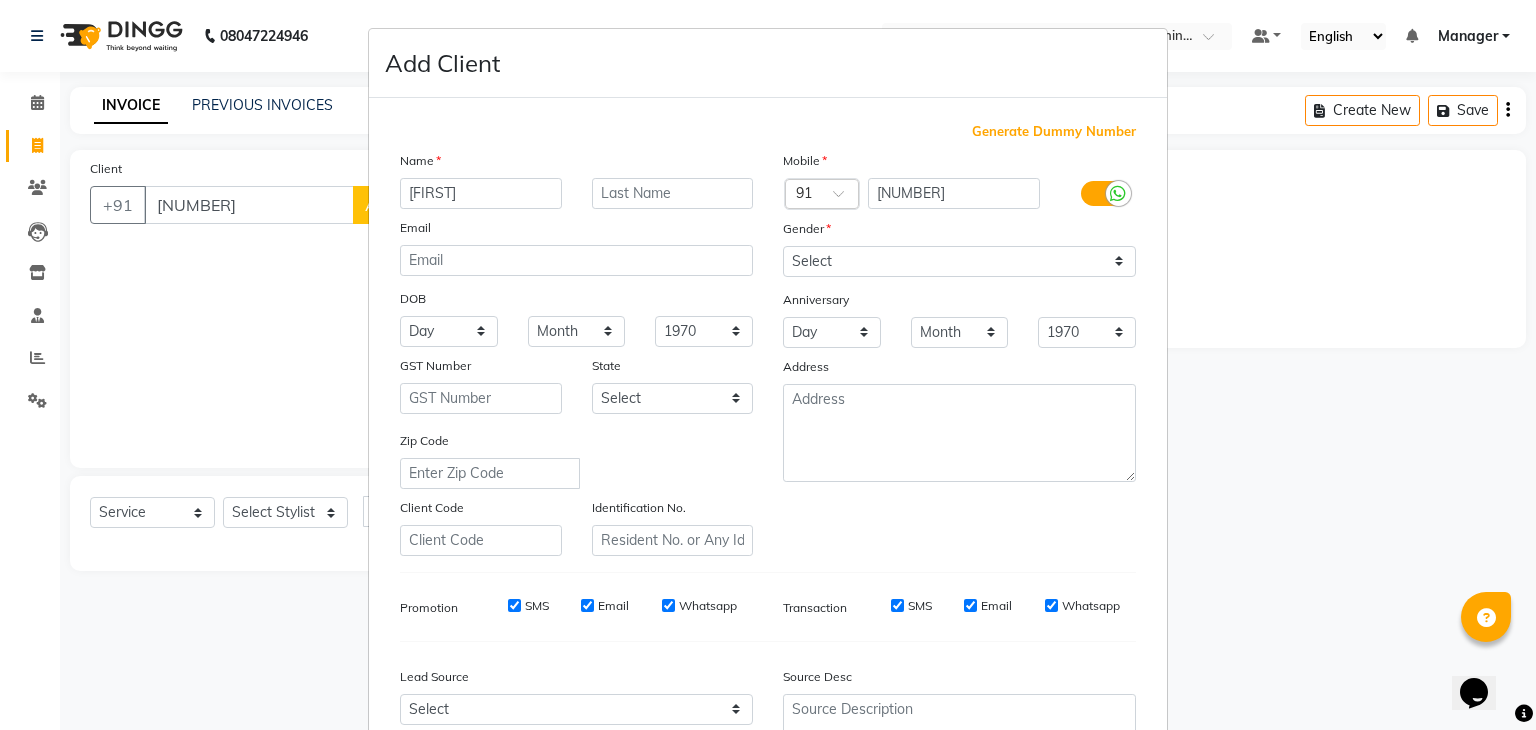 type on "[FIRST]" 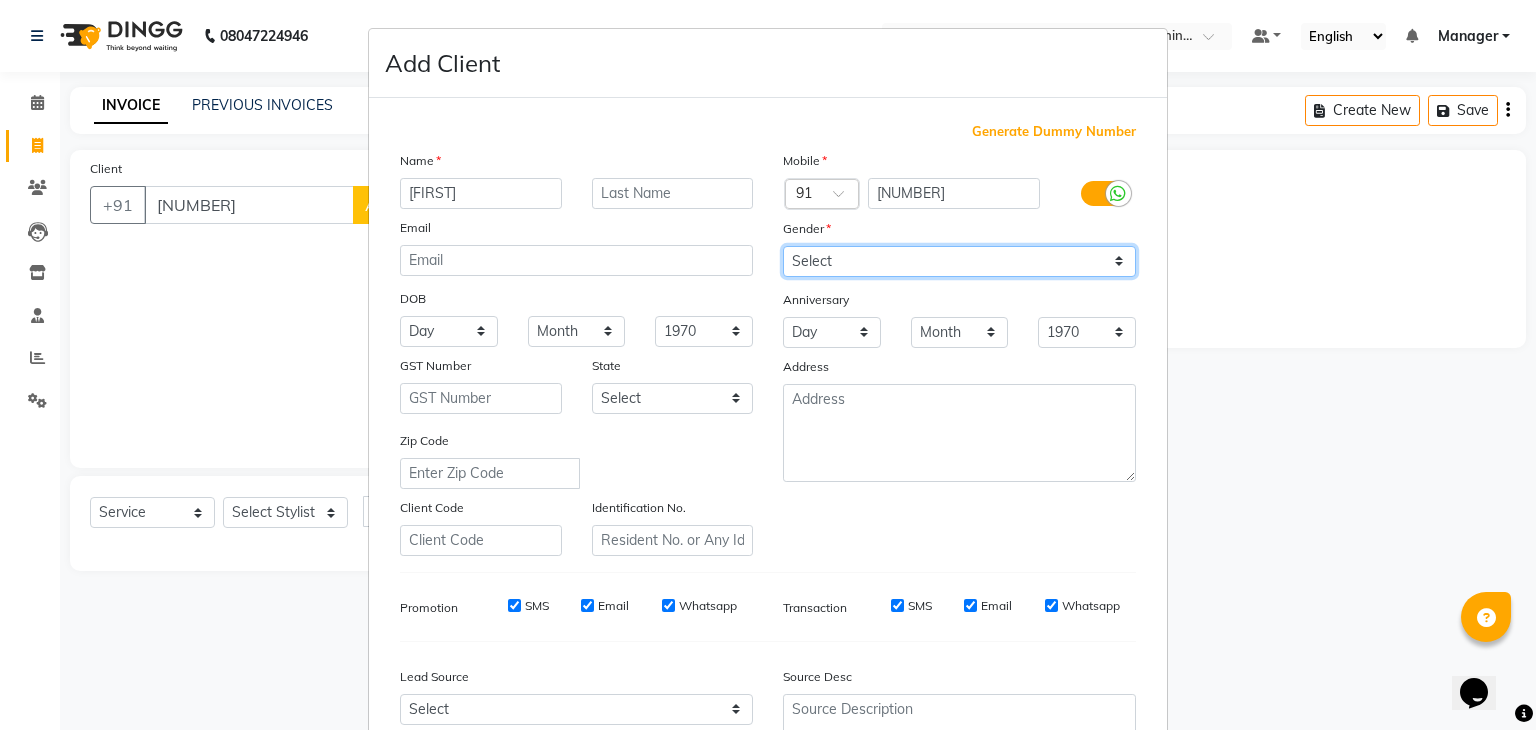 click on "Select Male Female Other Prefer Not To Say" at bounding box center (959, 261) 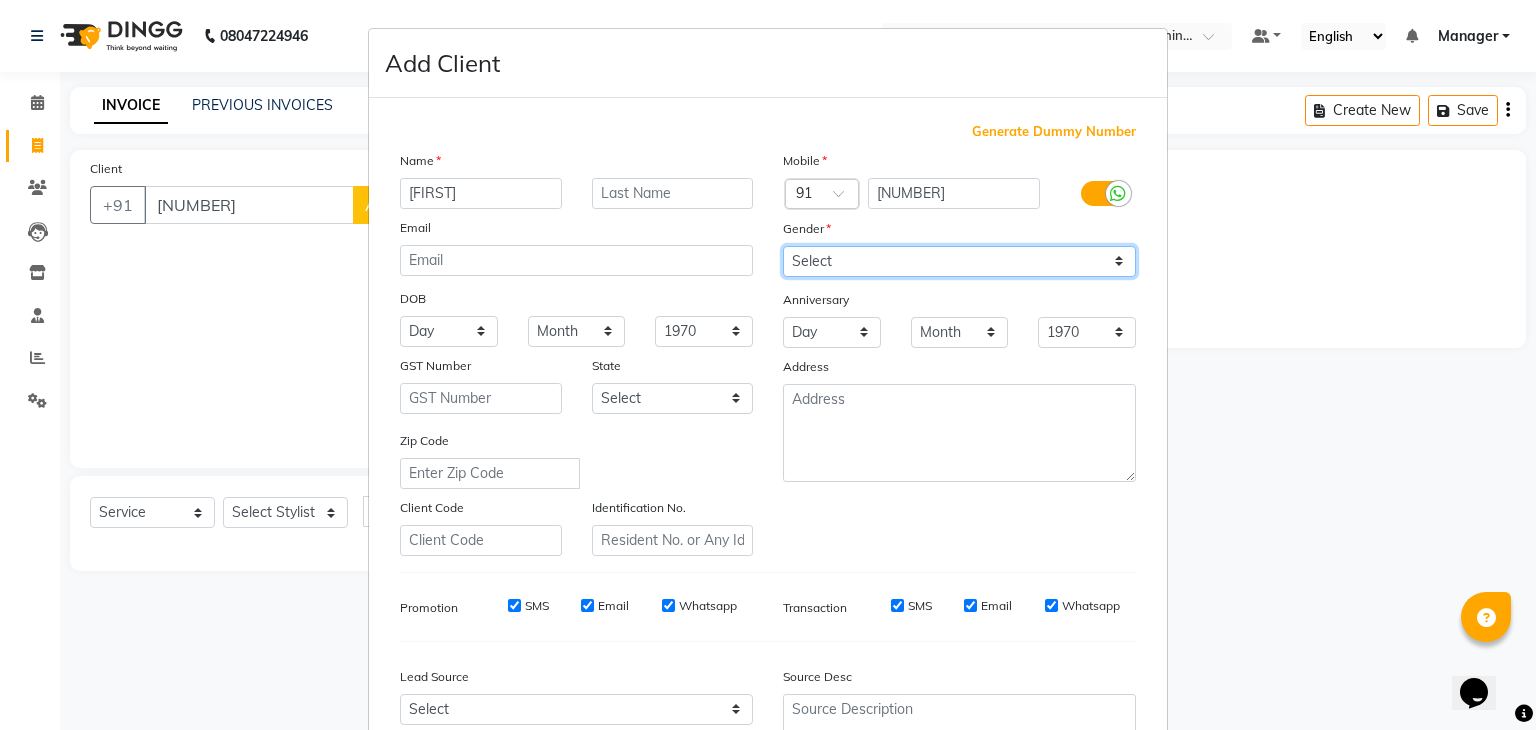 select on "female" 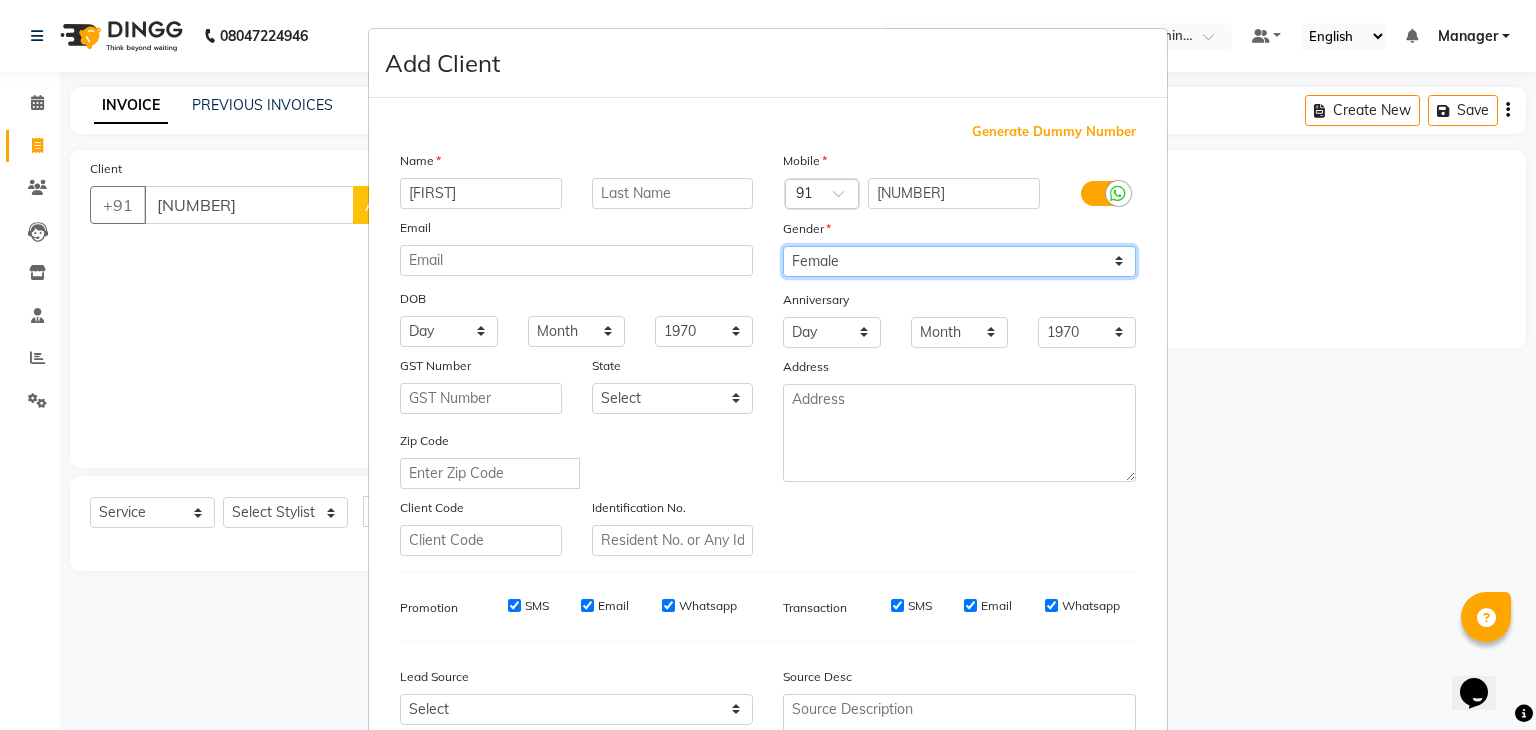 click on "Select Male Female Other Prefer Not To Say" at bounding box center [959, 261] 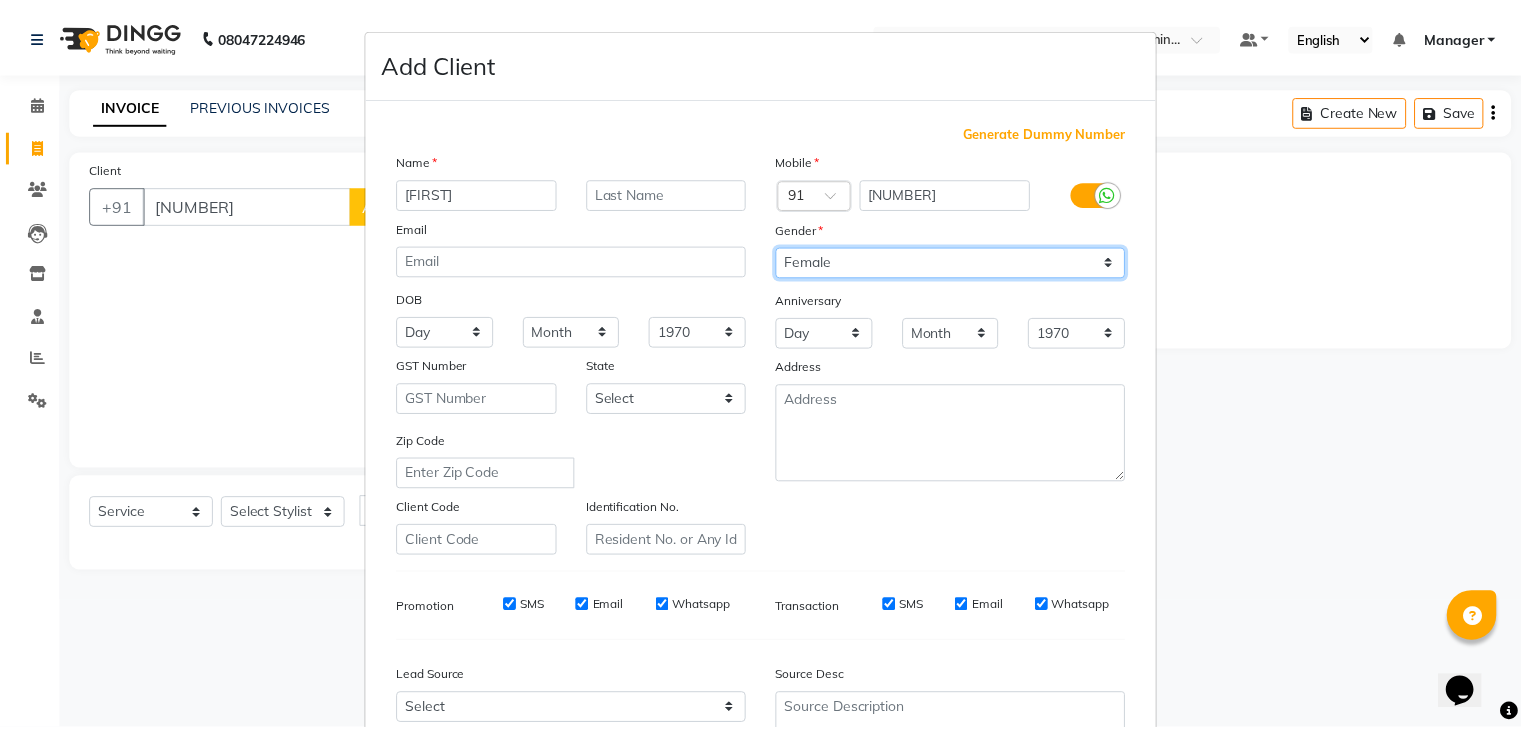 scroll, scrollTop: 203, scrollLeft: 0, axis: vertical 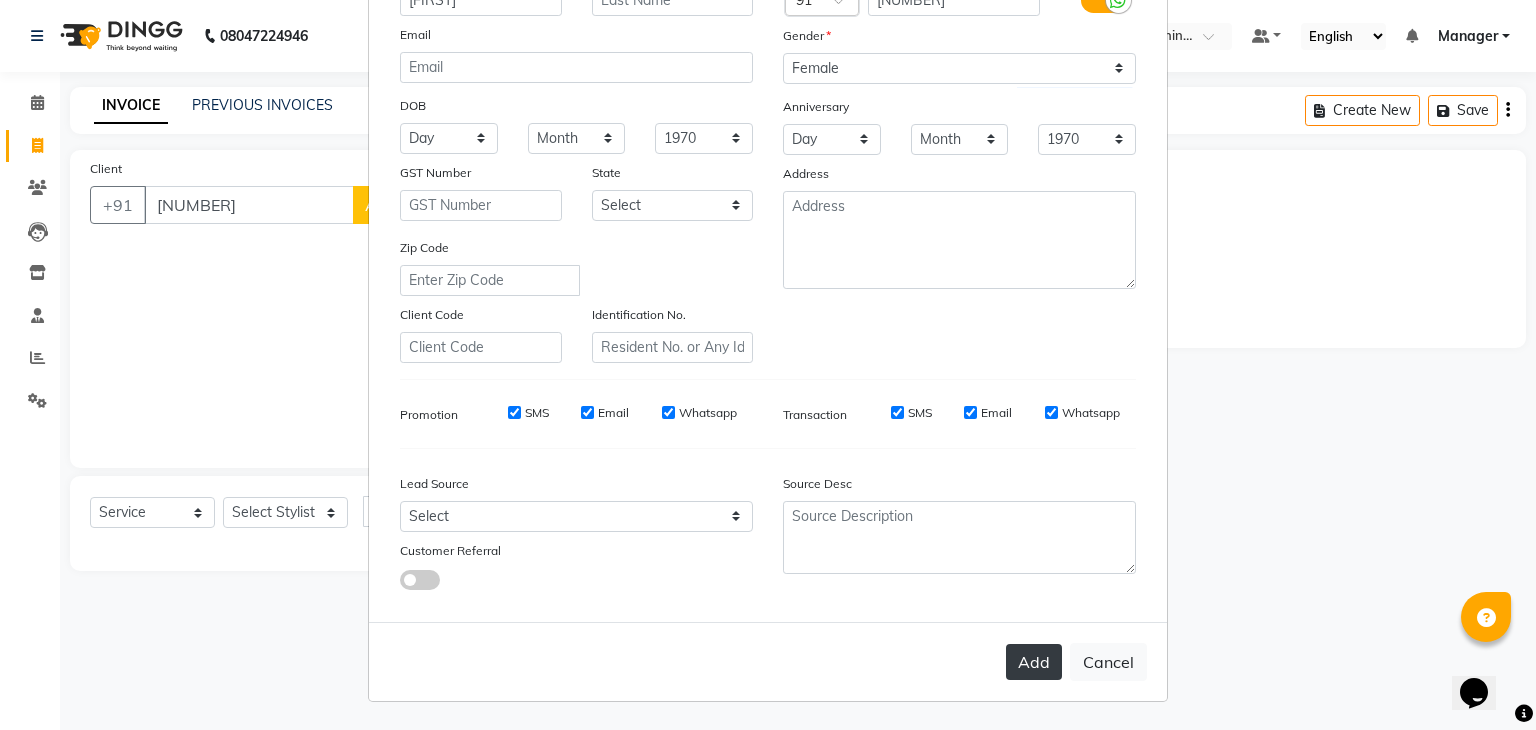 click on "Add" at bounding box center (1034, 662) 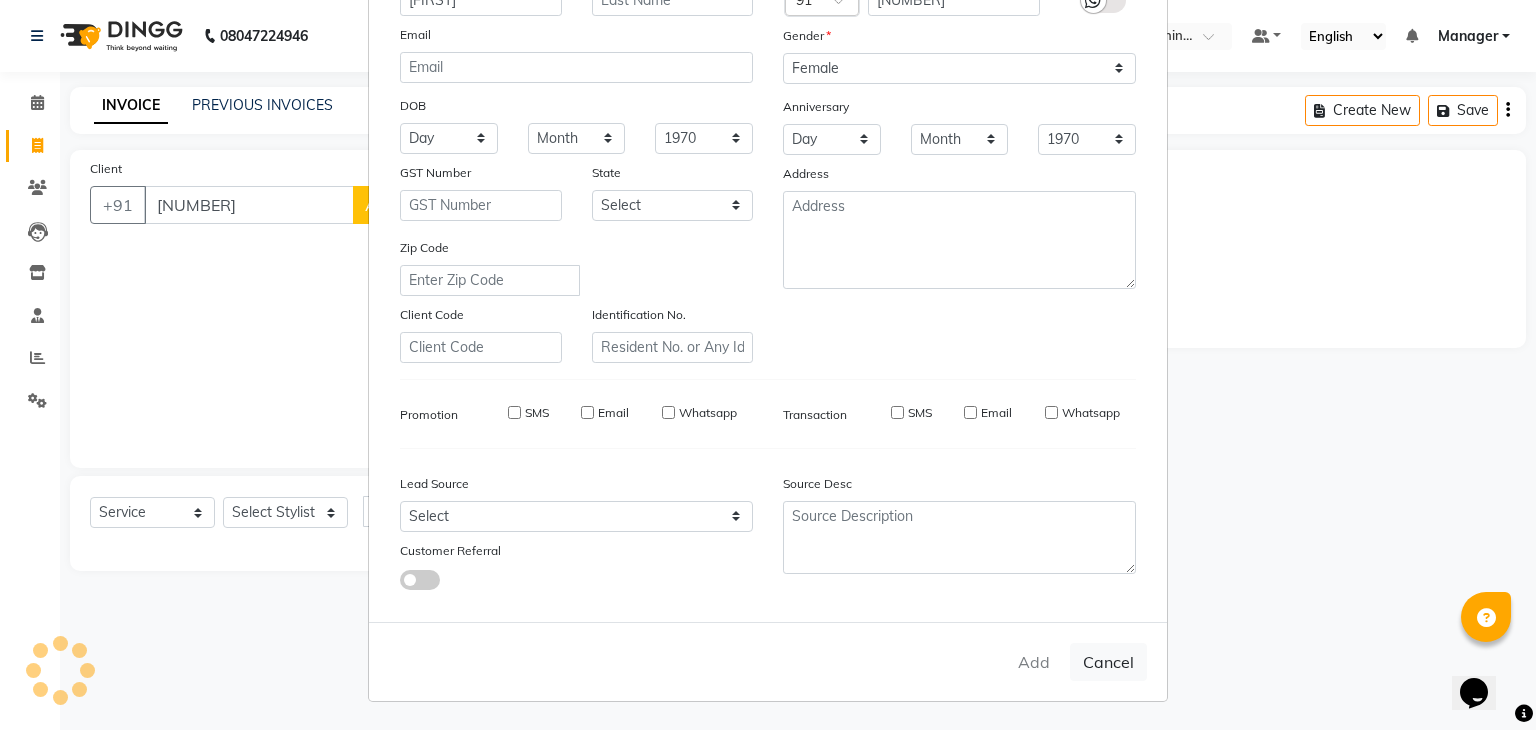 type on "84******33" 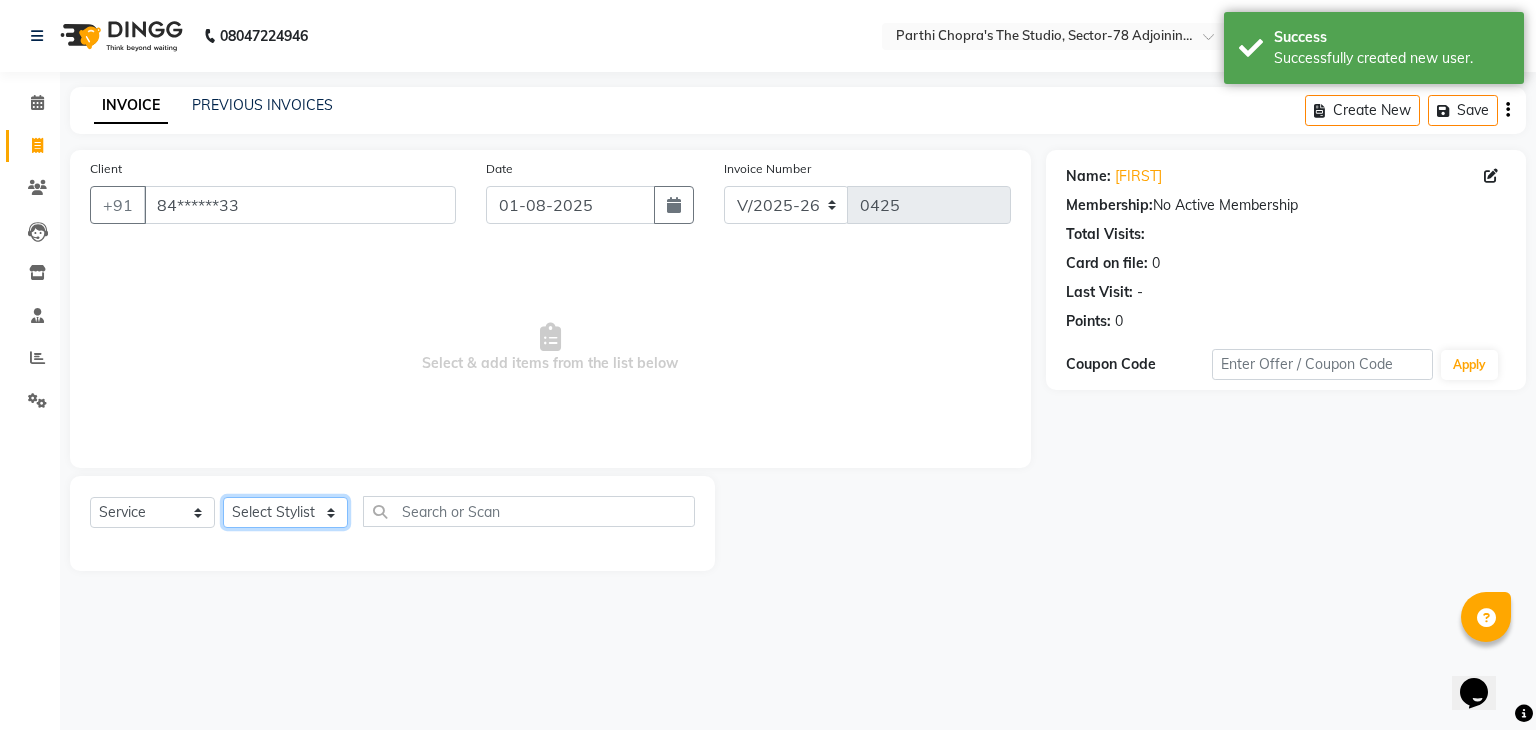 click on "Select Stylist [FIRST] [FIRST] [FIRST] [FIRST] [FIRST] [FIRST] Manager Mateen Owner [FIRST] [FIRST] [FIRST] [FIRST]" 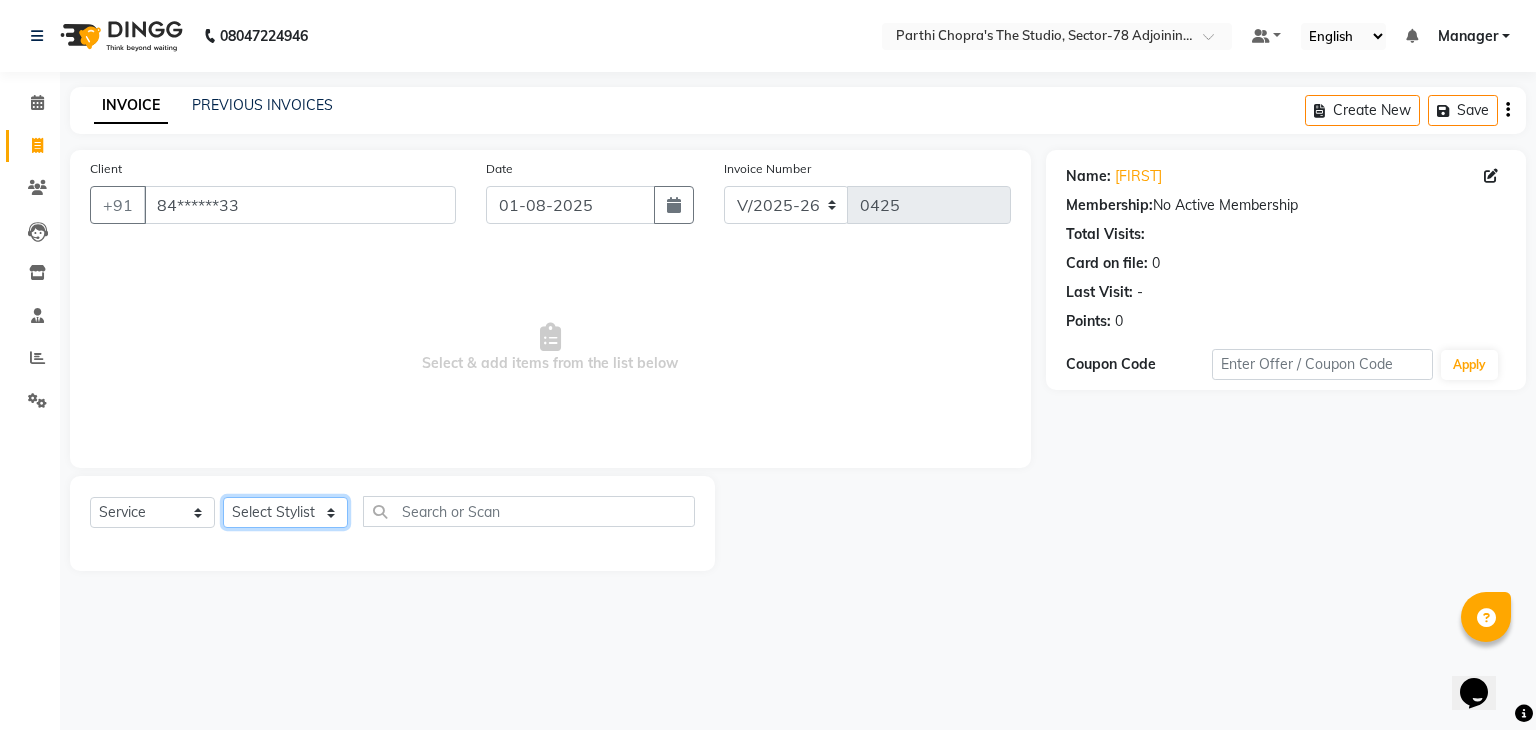 select on "83537" 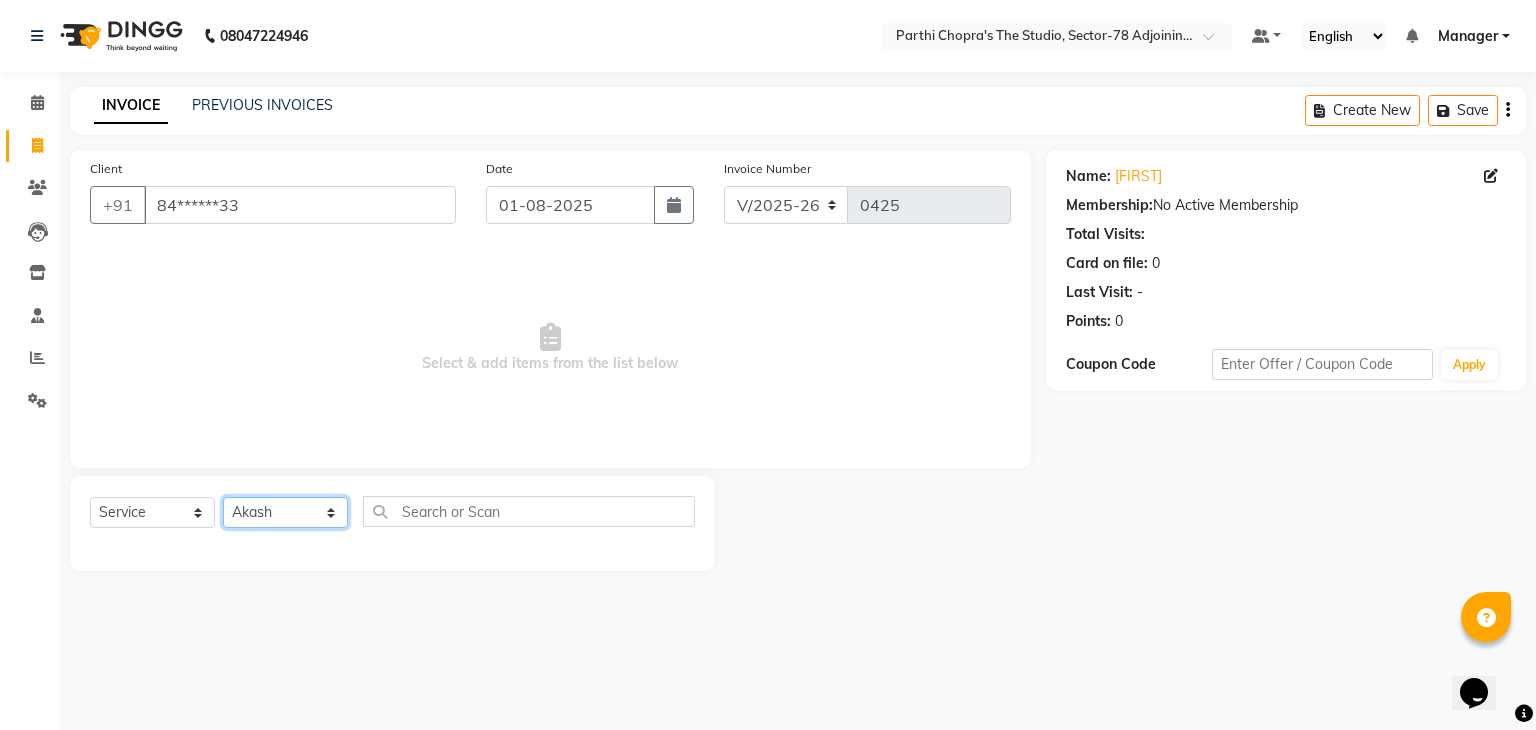 click on "Select Stylist [FIRST] [FIRST] [FIRST] [FIRST] [FIRST] [FIRST] Manager Mateen Owner [FIRST] [FIRST] [FIRST] [FIRST]" 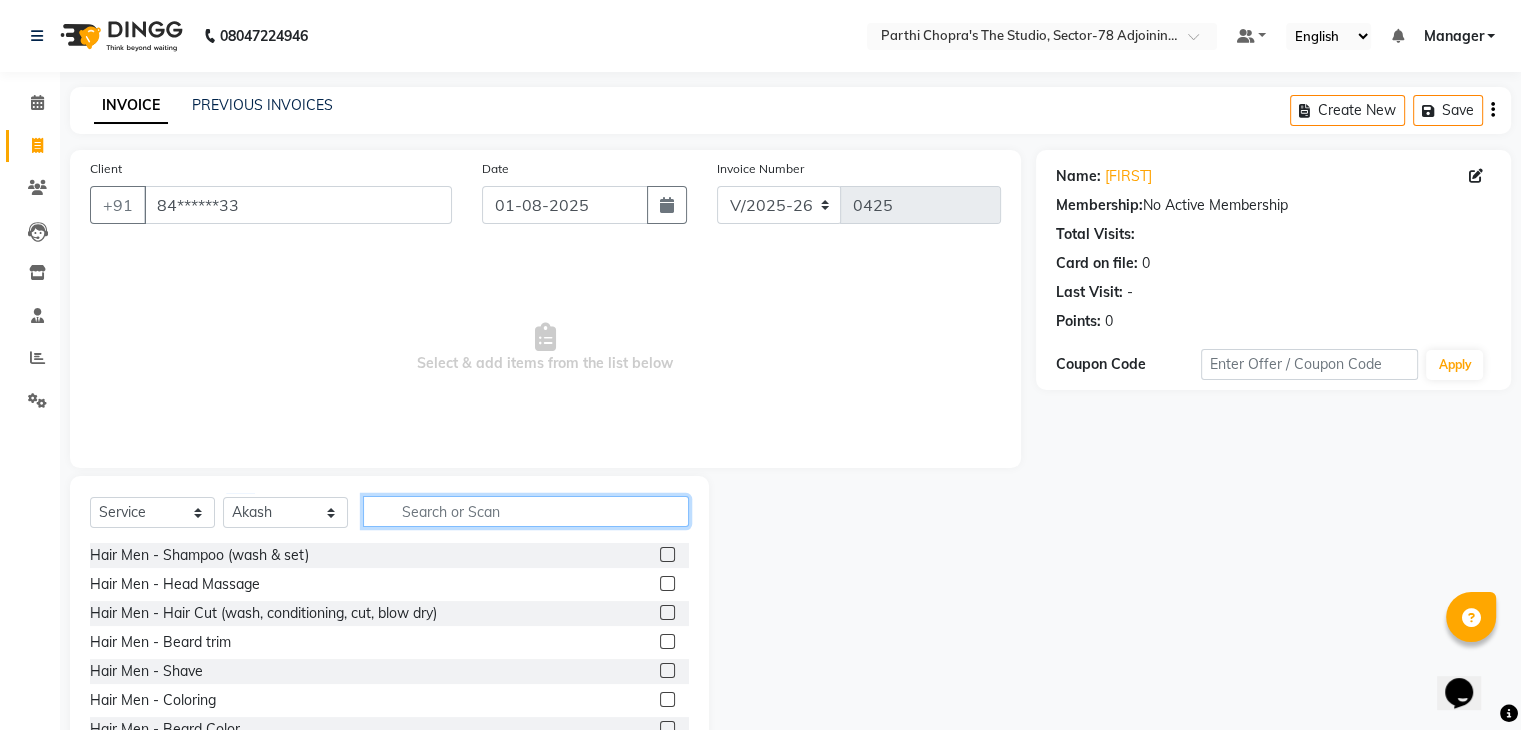 click 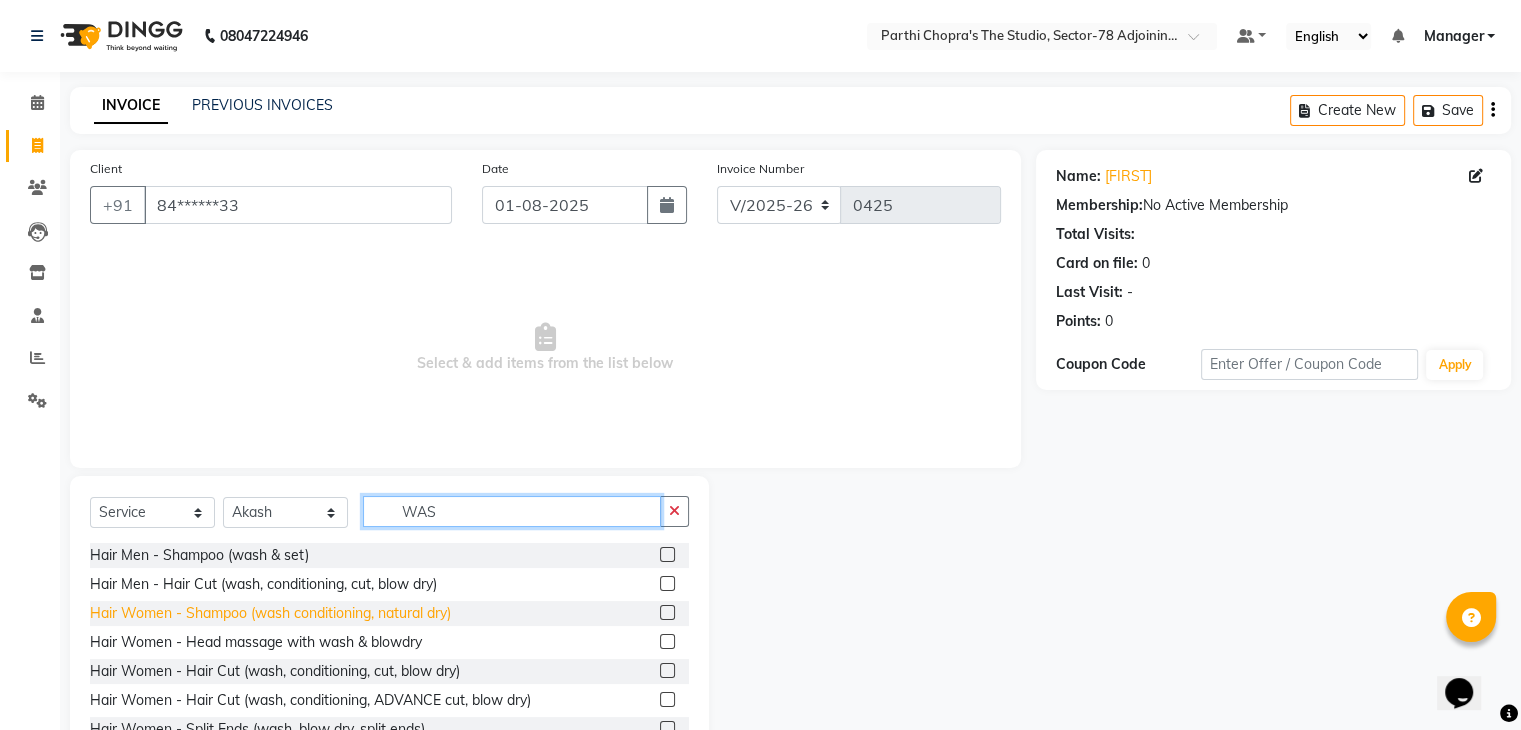 type on "WAS" 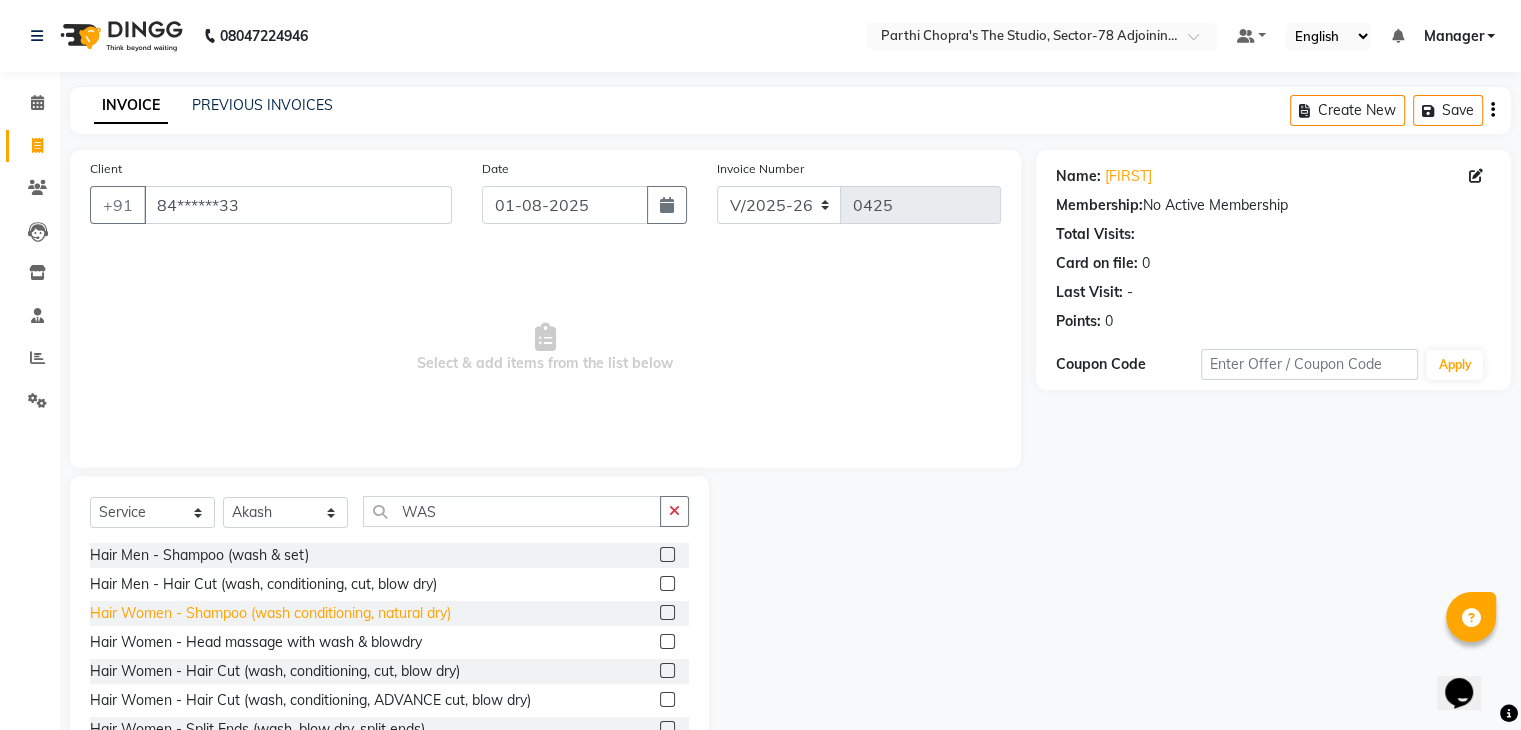 click on "Hair Women - Shampoo (wash conditioning, natural dry)" 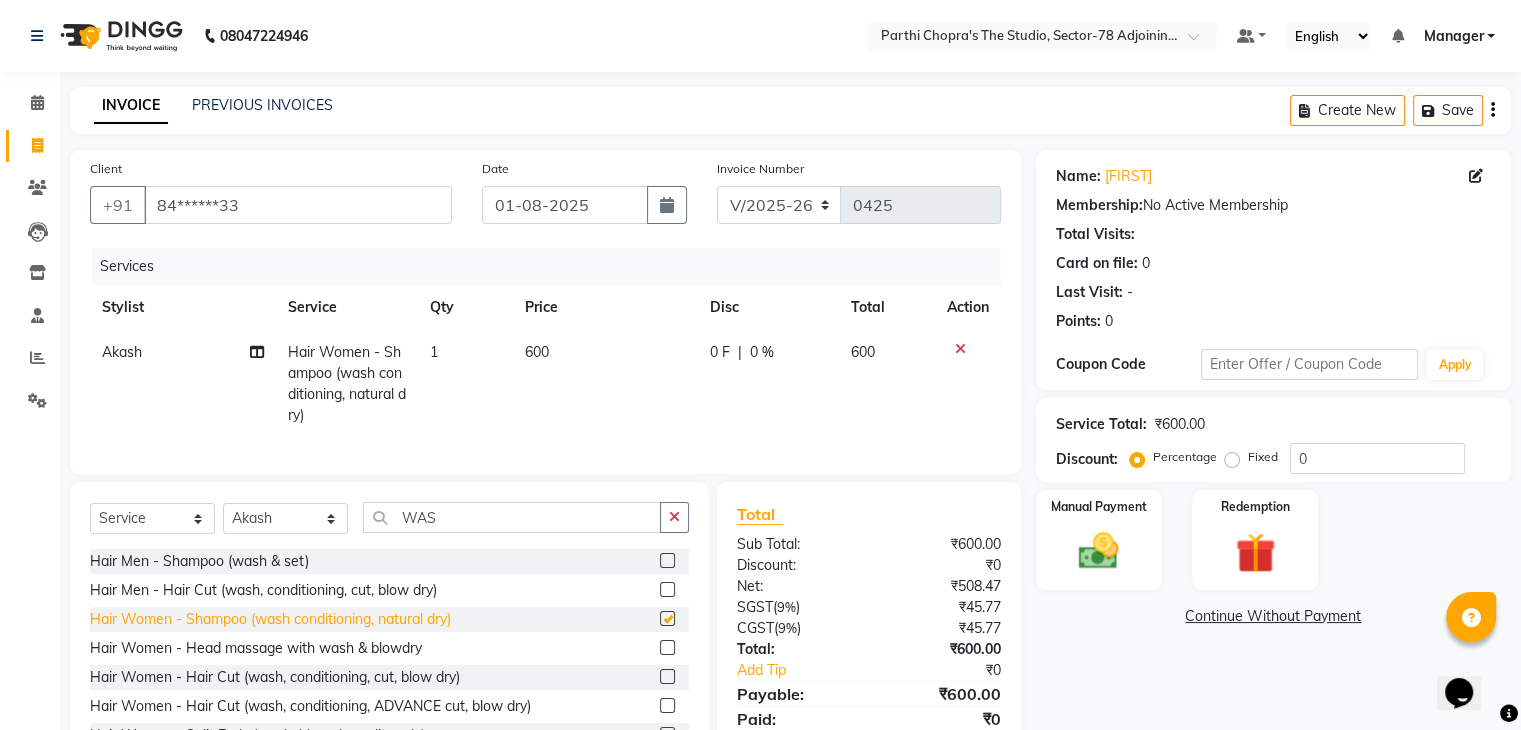 checkbox on "false" 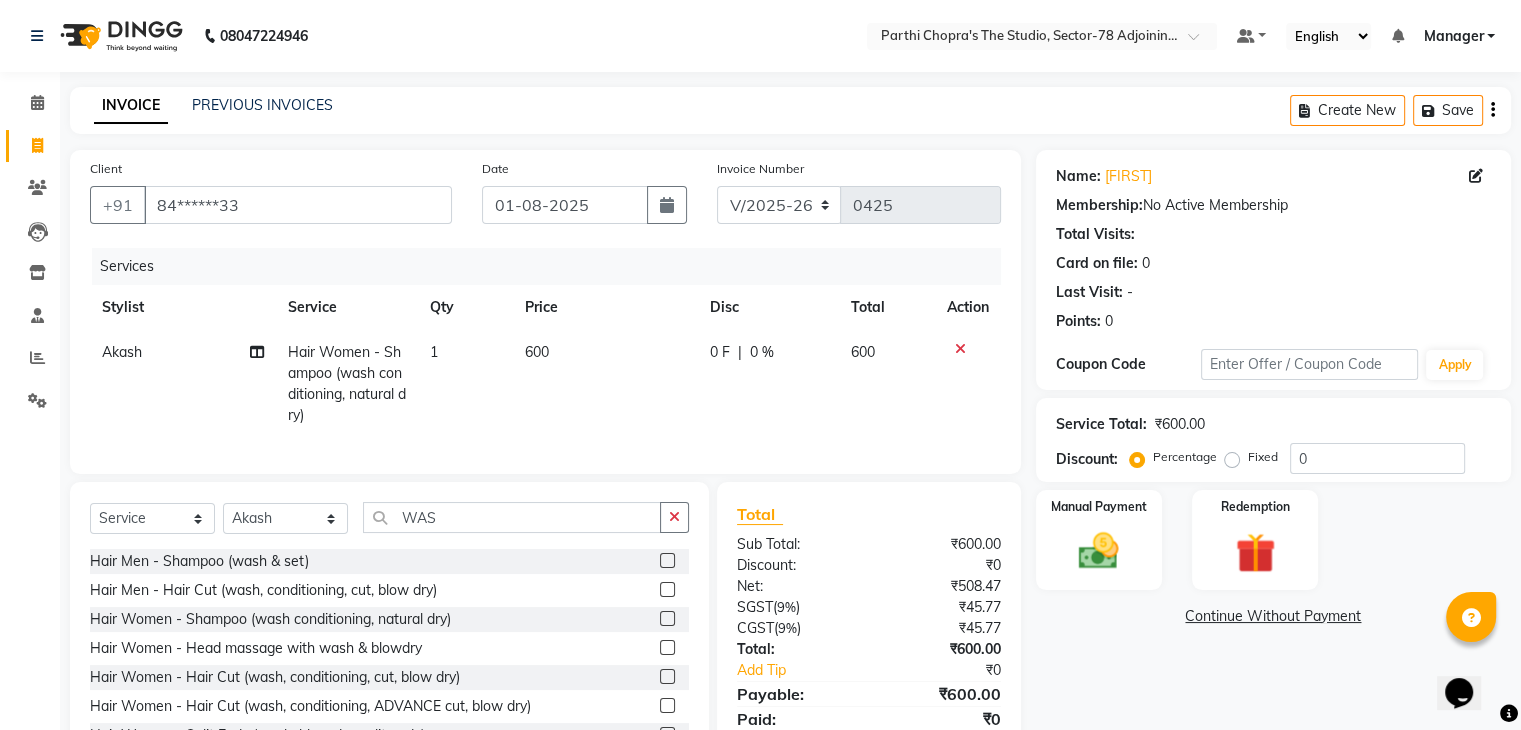 click on "600" 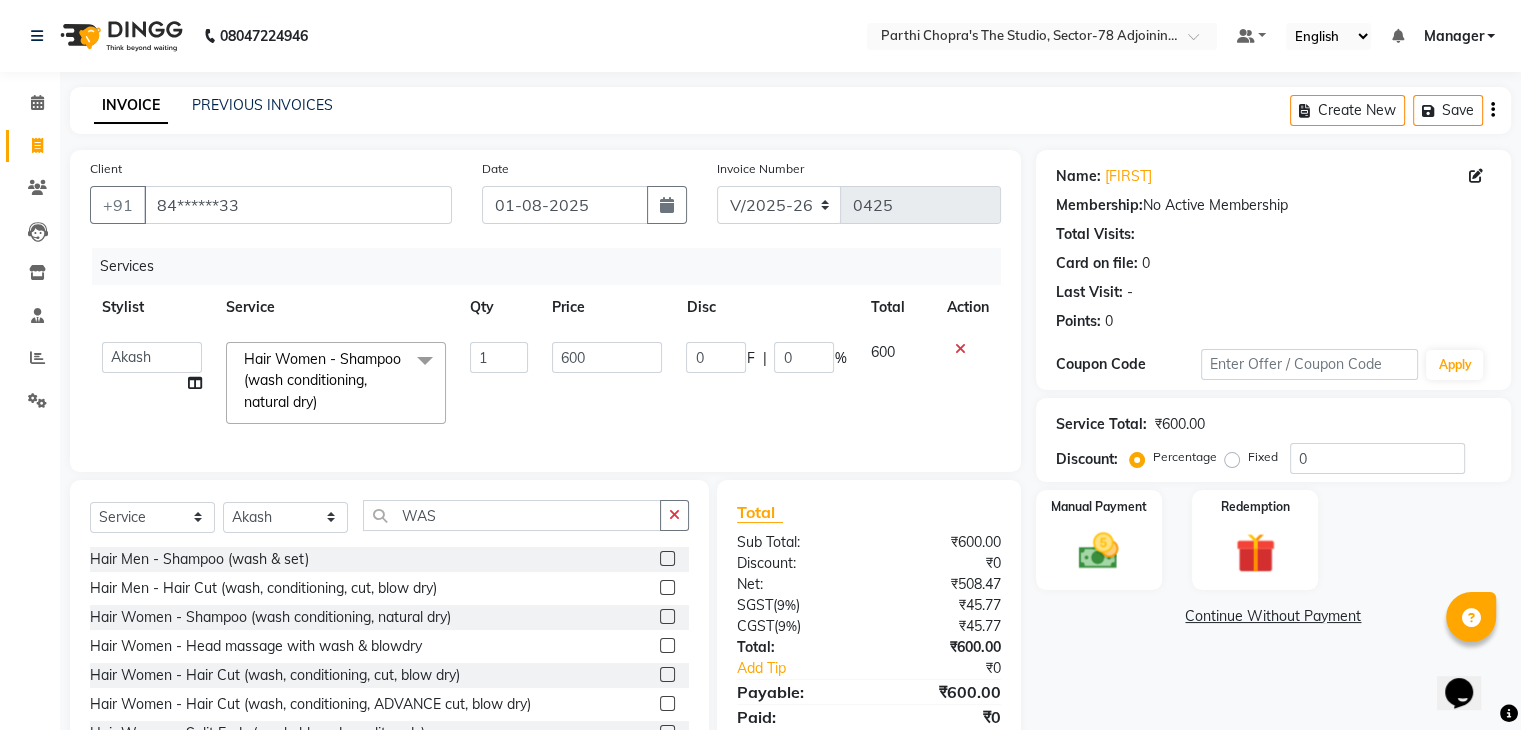 click on "600" 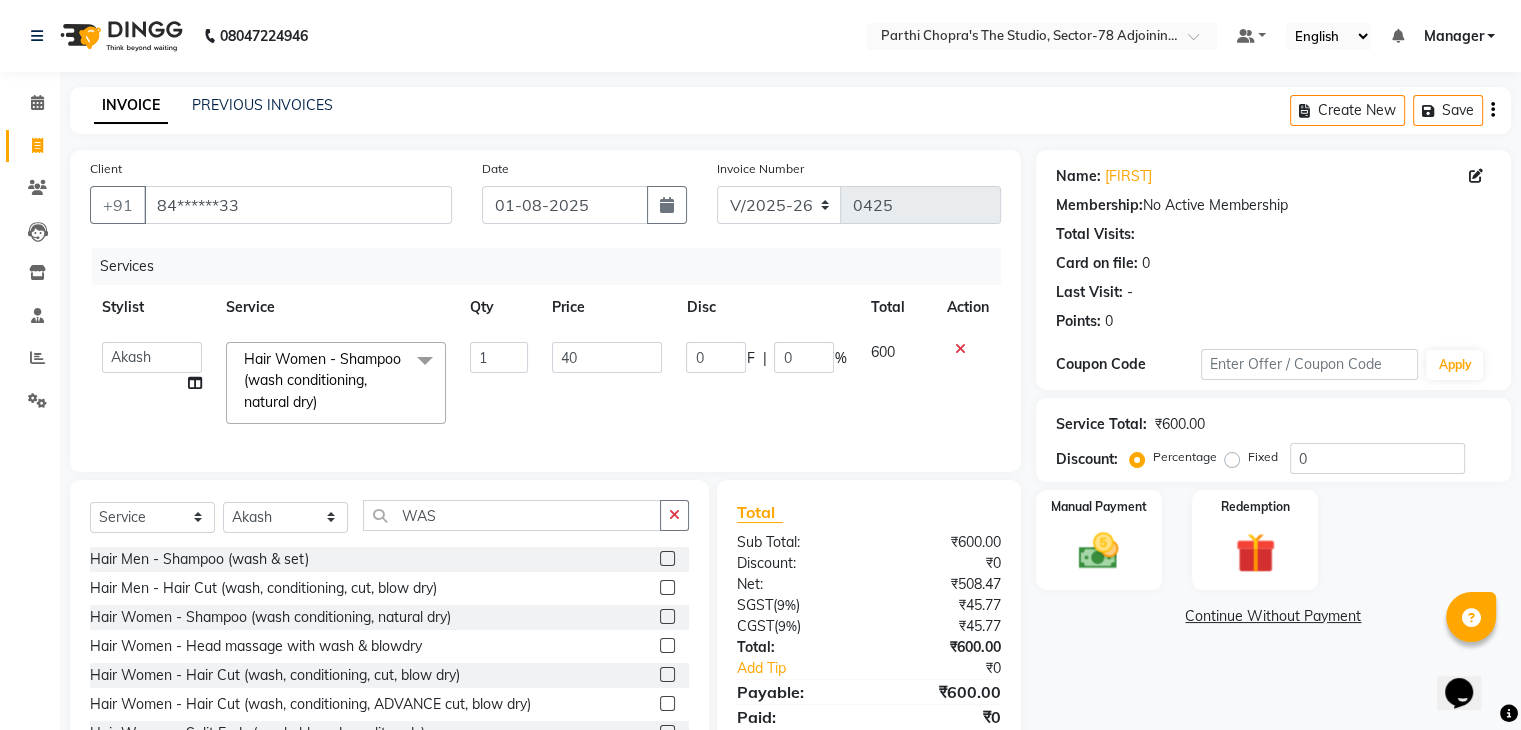 type on "400" 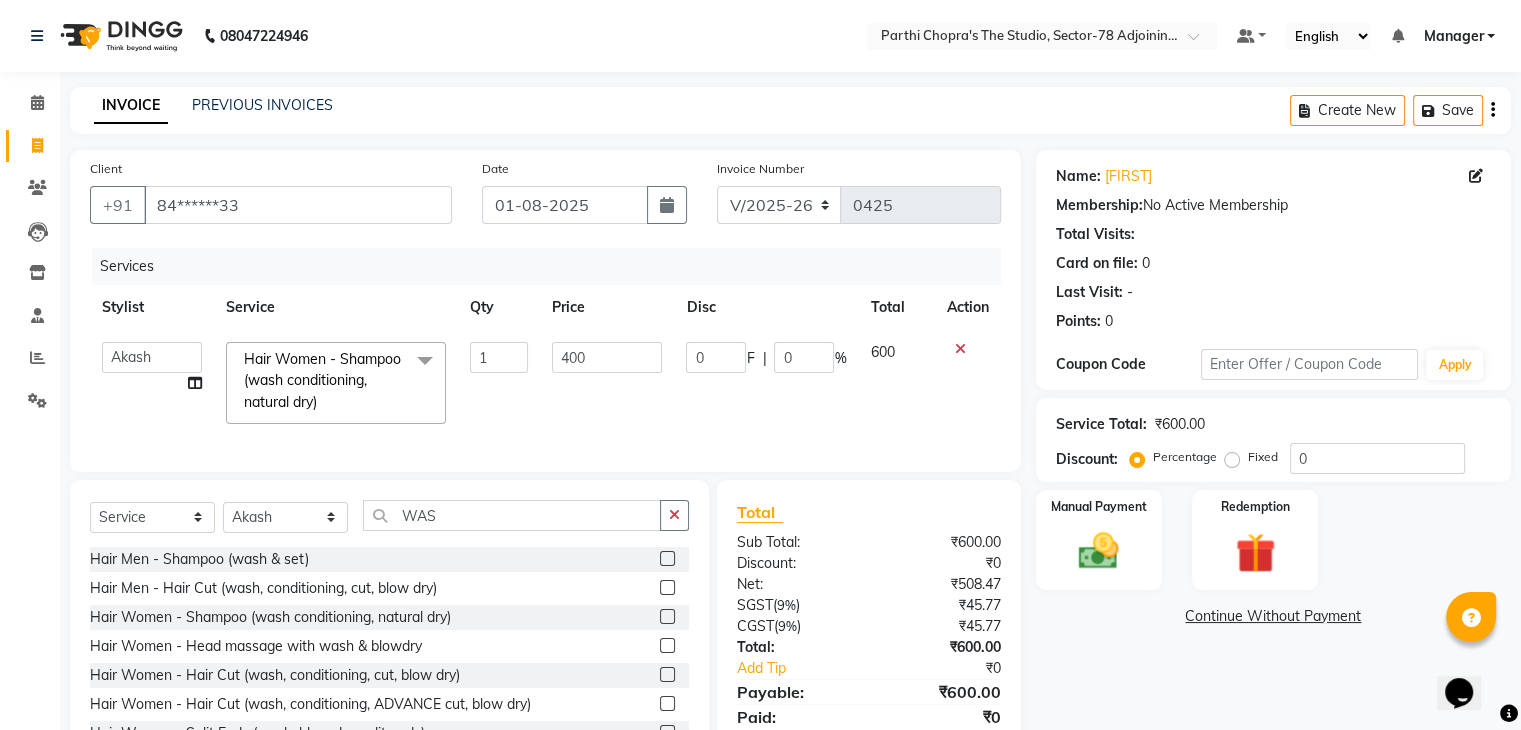 click on "0 F | 0 %" 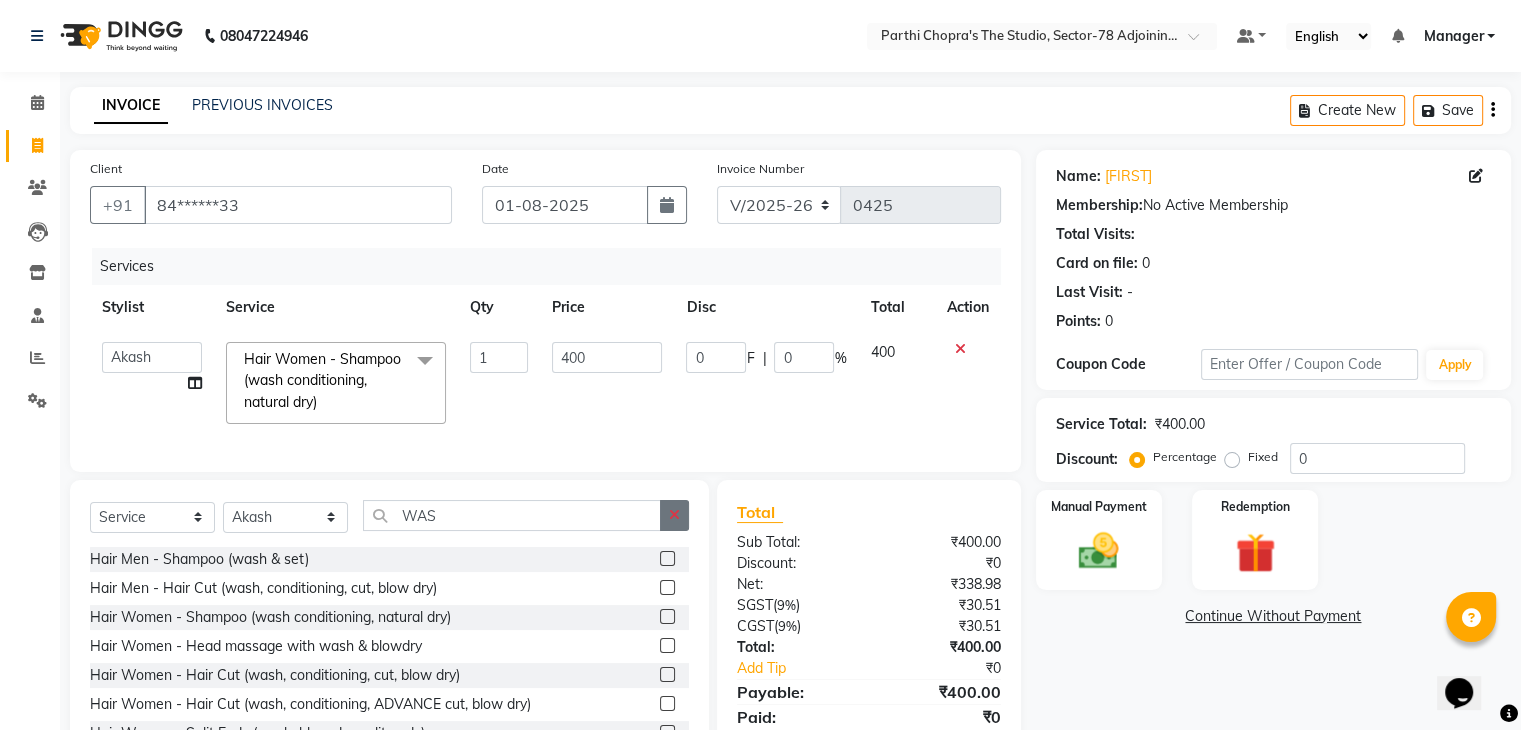 click 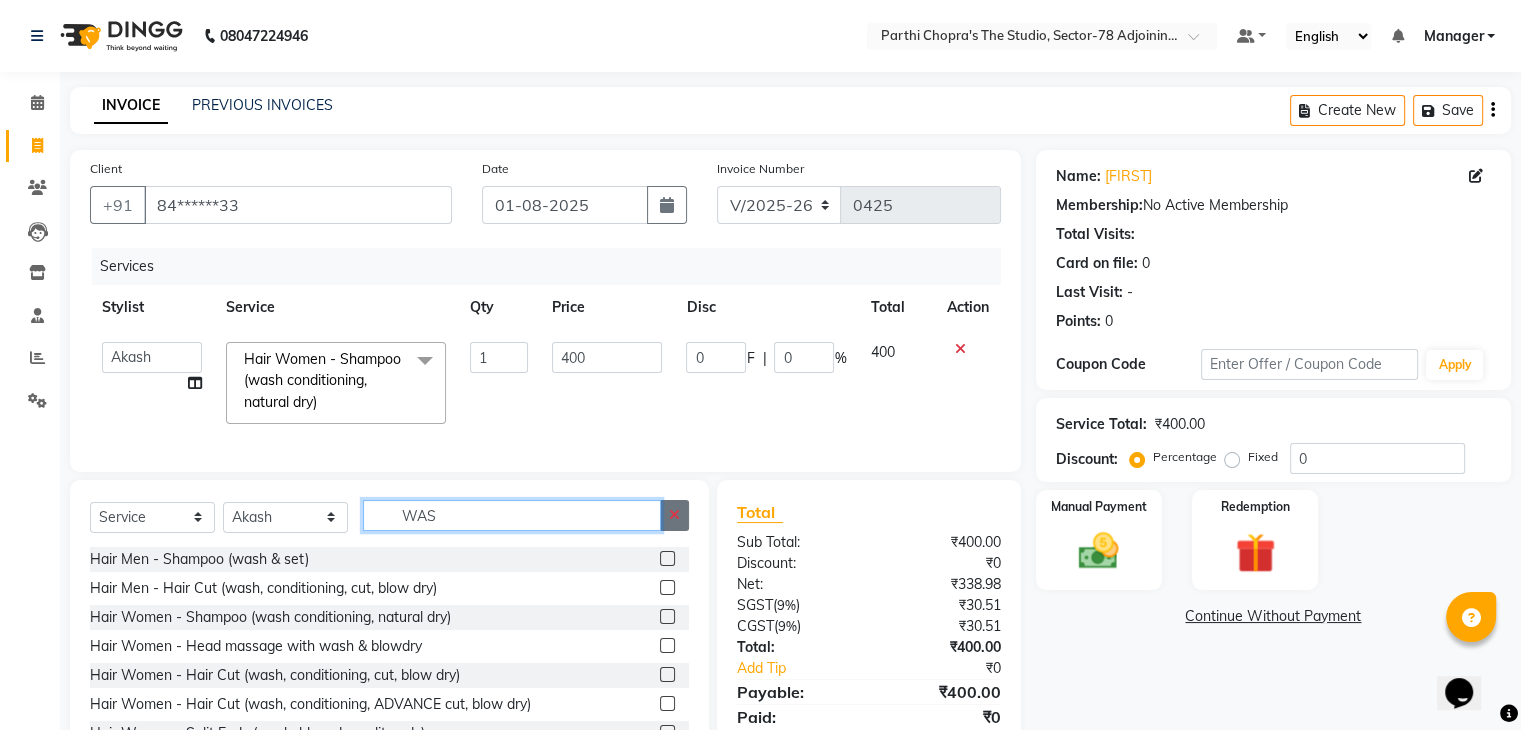 type 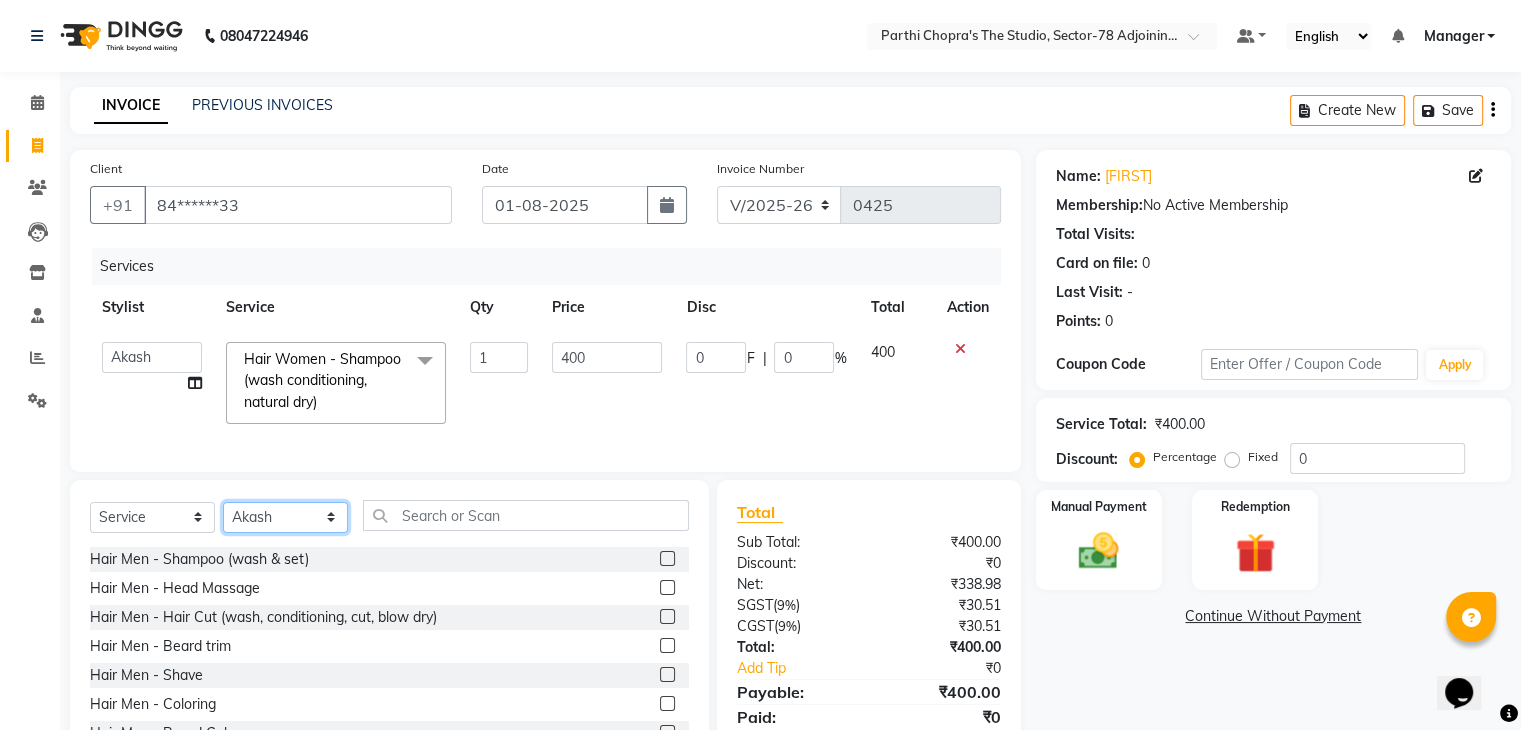 click on "Select Stylist [FIRST] [FIRST] [FIRST] [FIRST] [FIRST] [FIRST] Manager Mateen Owner [FIRST] [FIRST] [FIRST] [FIRST]" 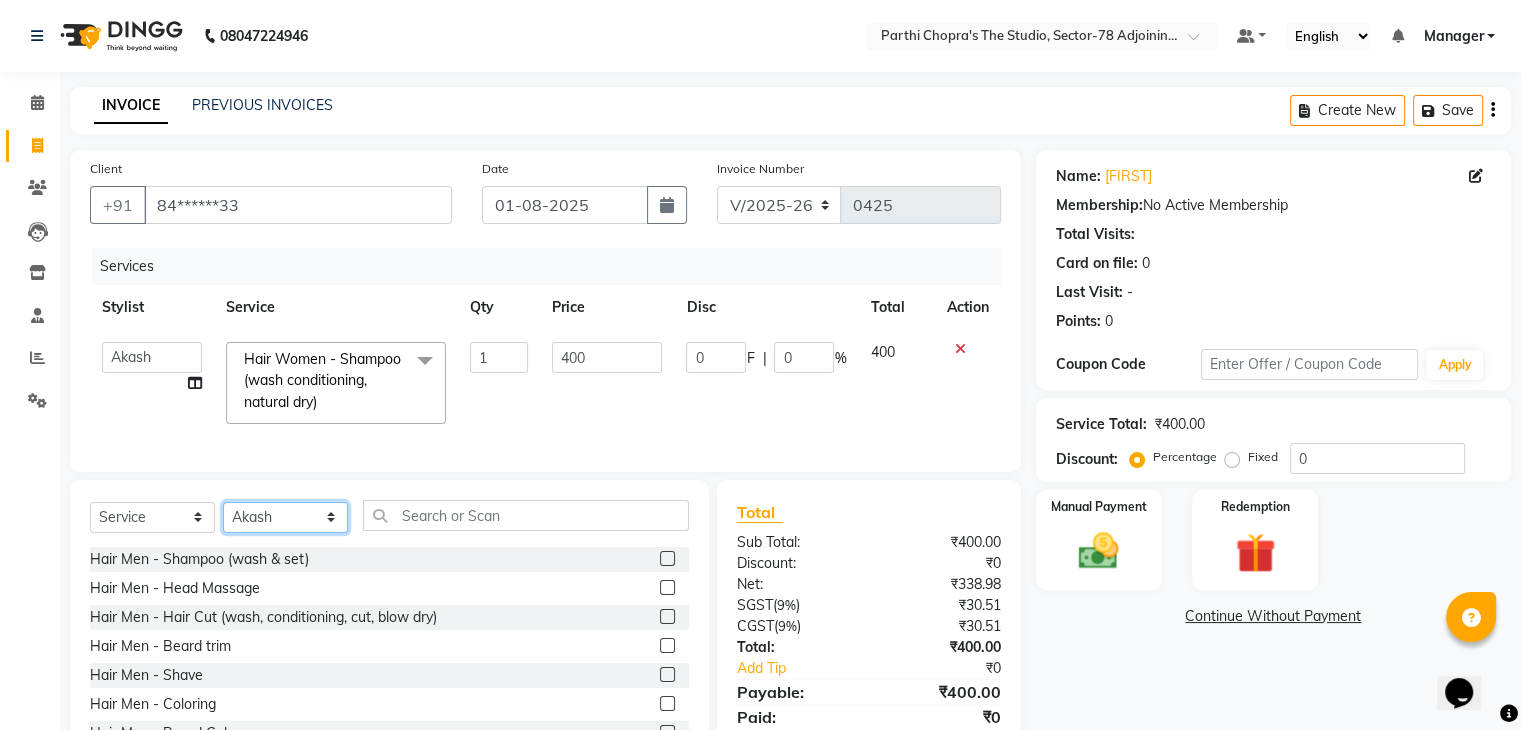 select on "83542" 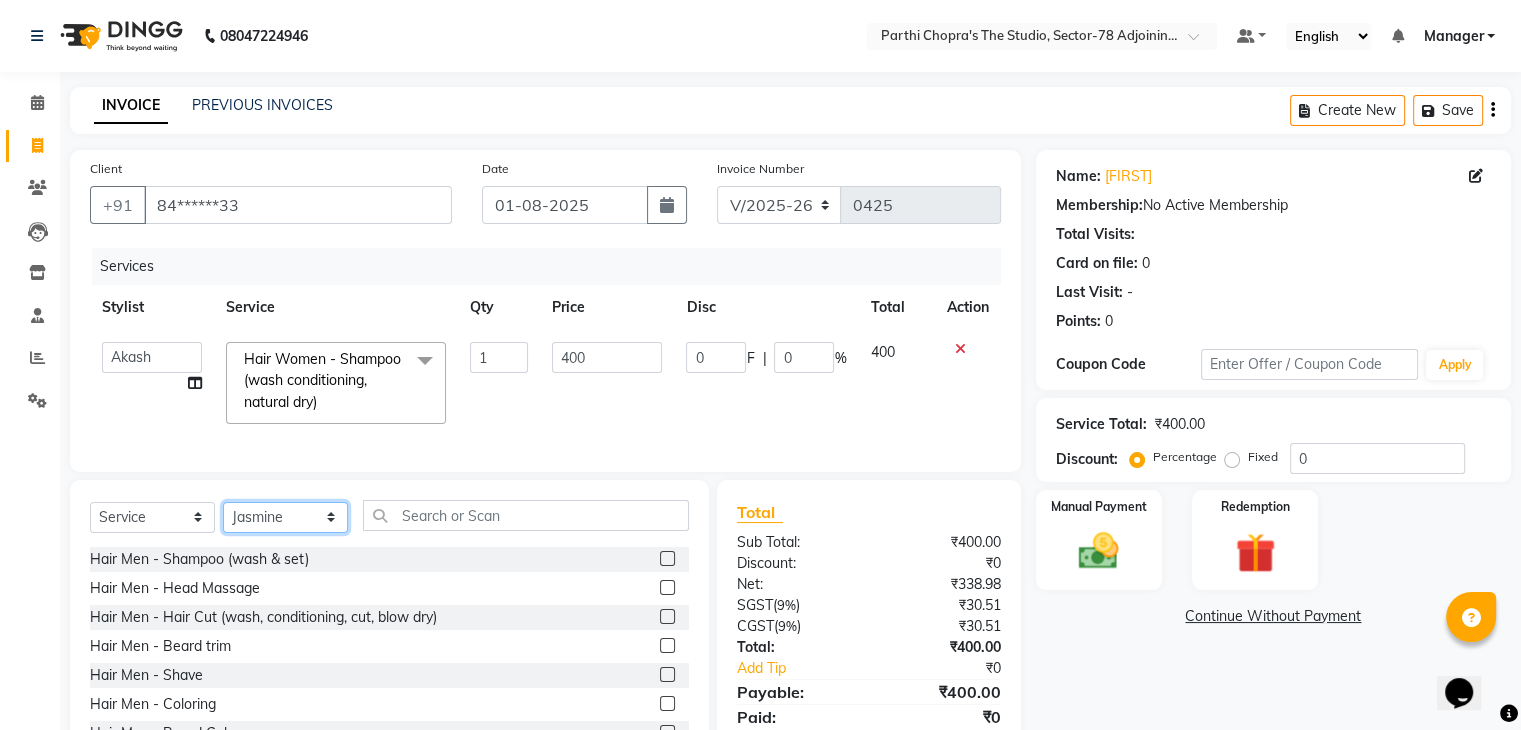 click on "Select Stylist [FIRST] [FIRST] [FIRST] [FIRST] [FIRST] [FIRST] Manager Mateen Owner [FIRST] [FIRST] [FIRST] [FIRST]" 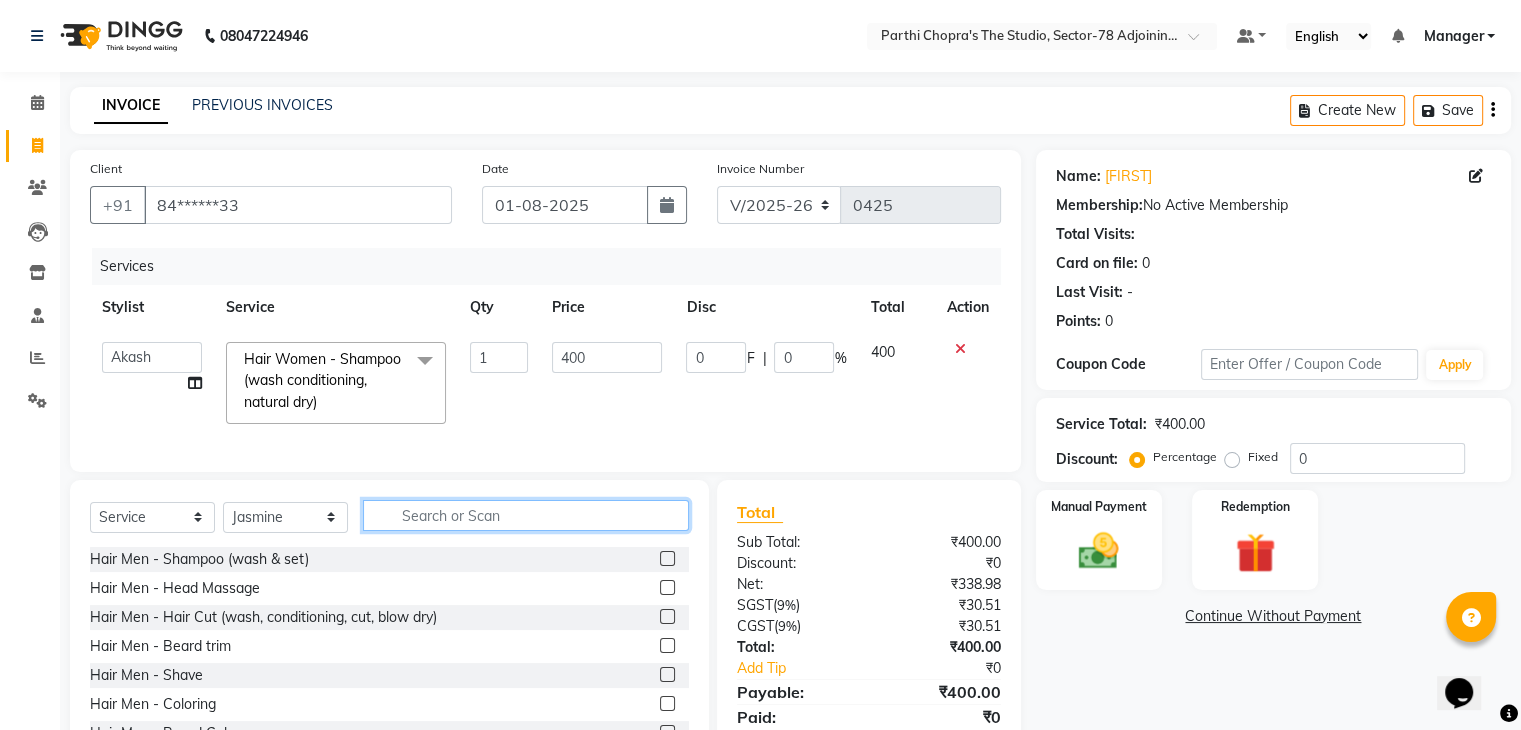 click 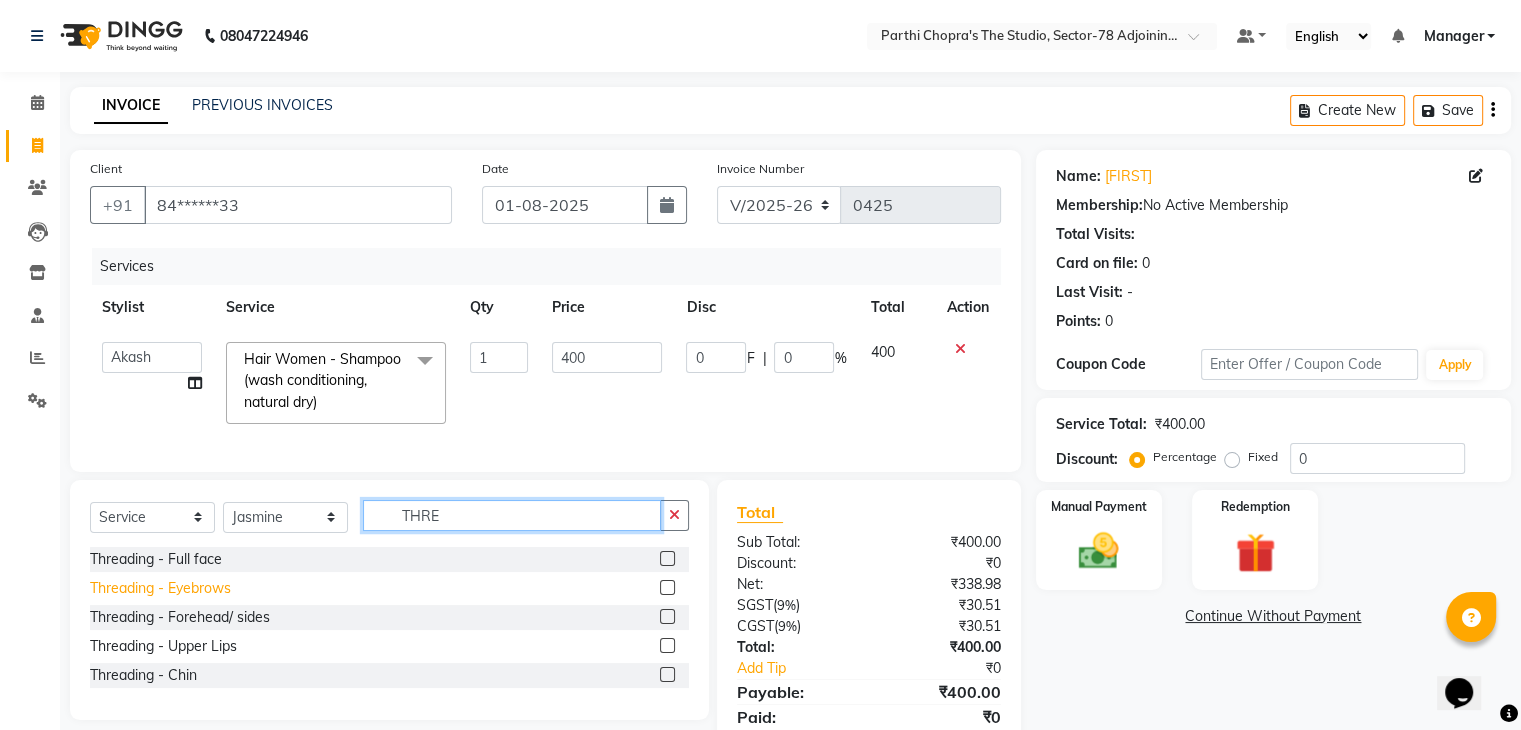 type on "THRE" 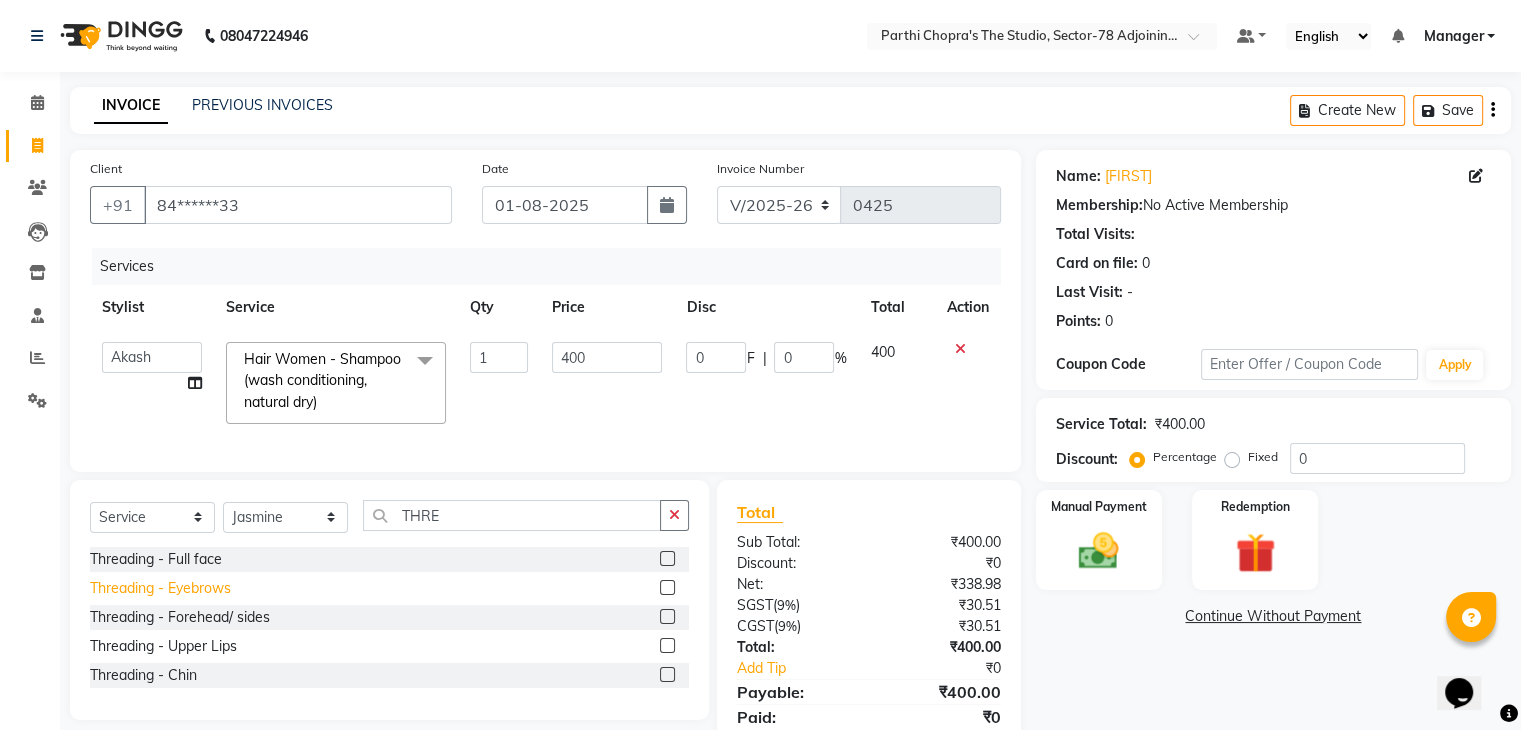 click on "Threading - Eyebrows" 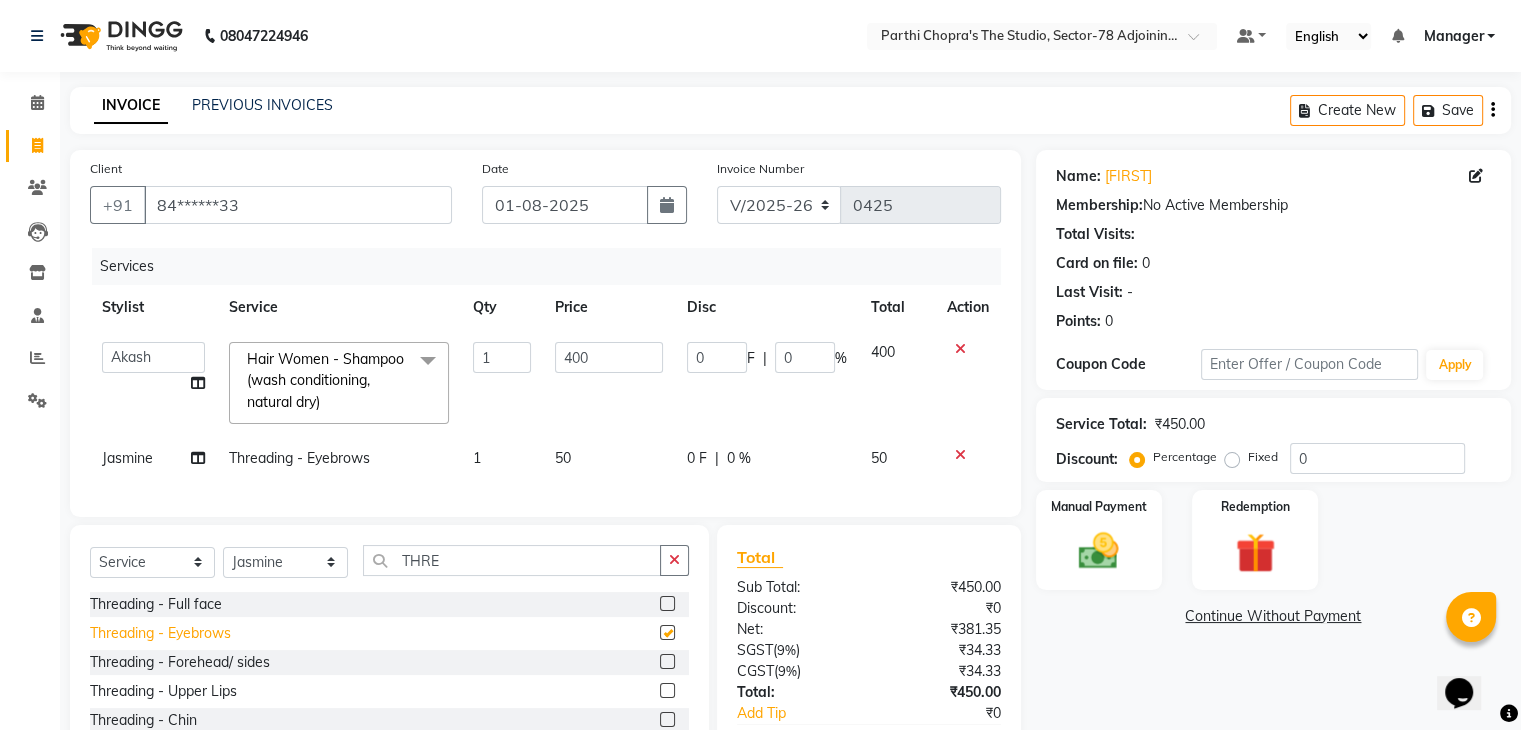 checkbox on "false" 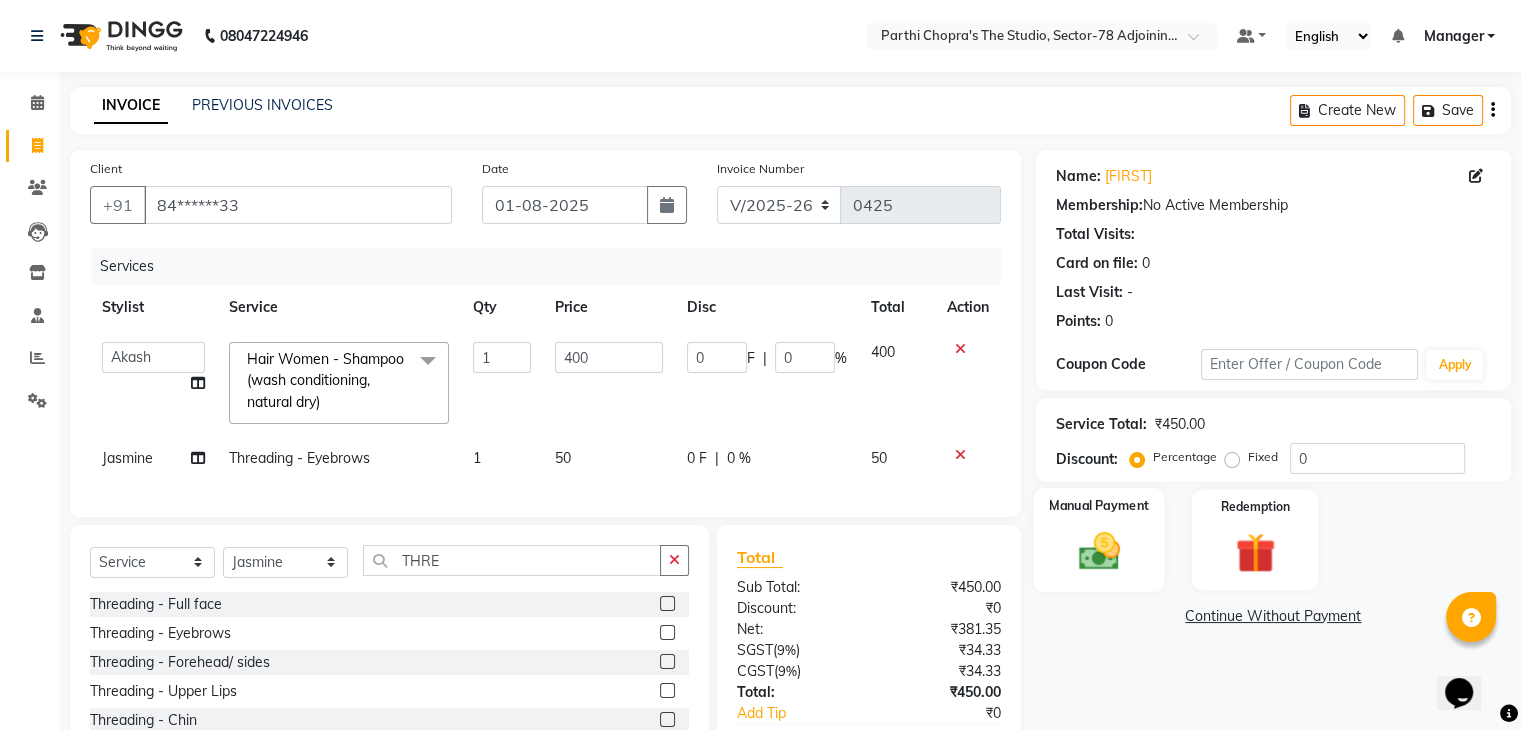 click 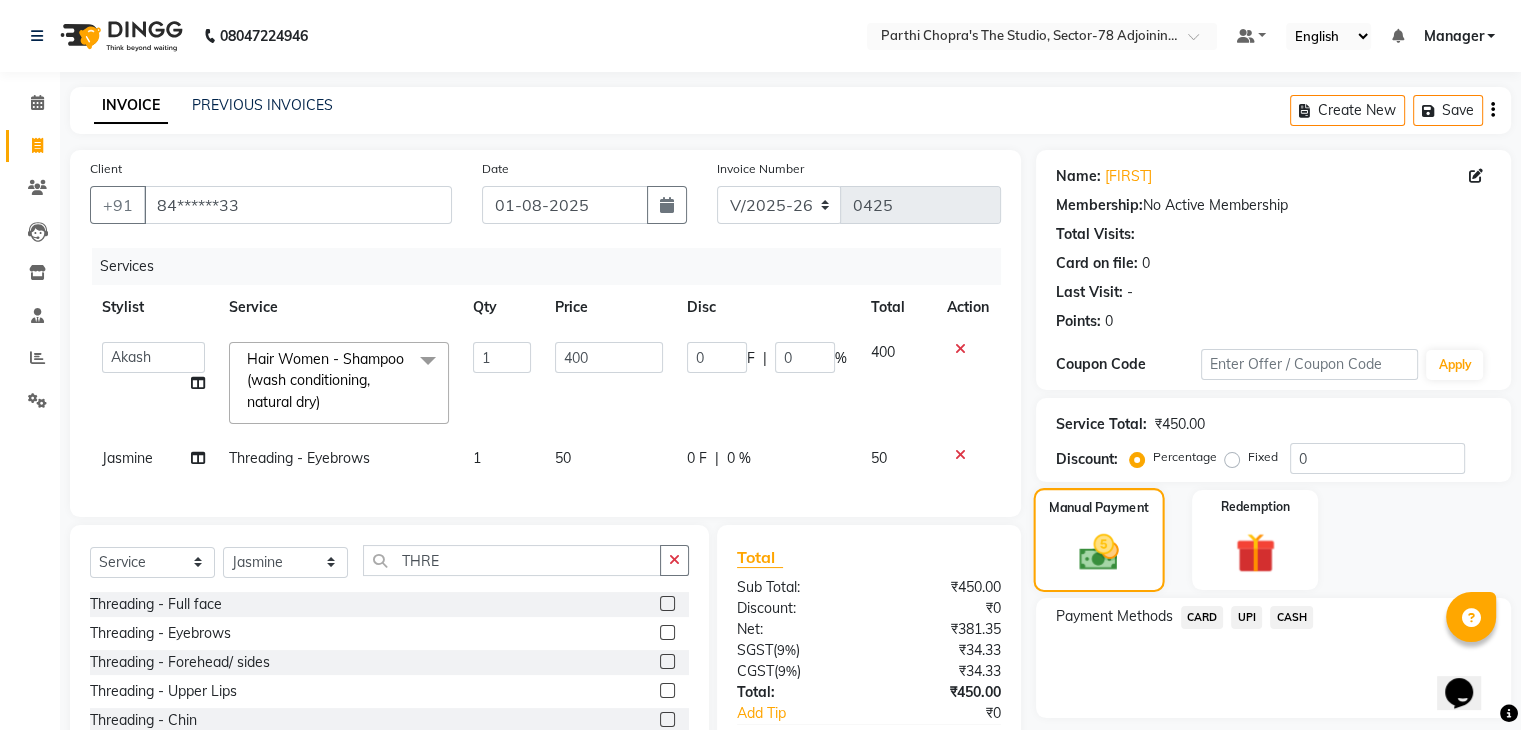 scroll, scrollTop: 135, scrollLeft: 0, axis: vertical 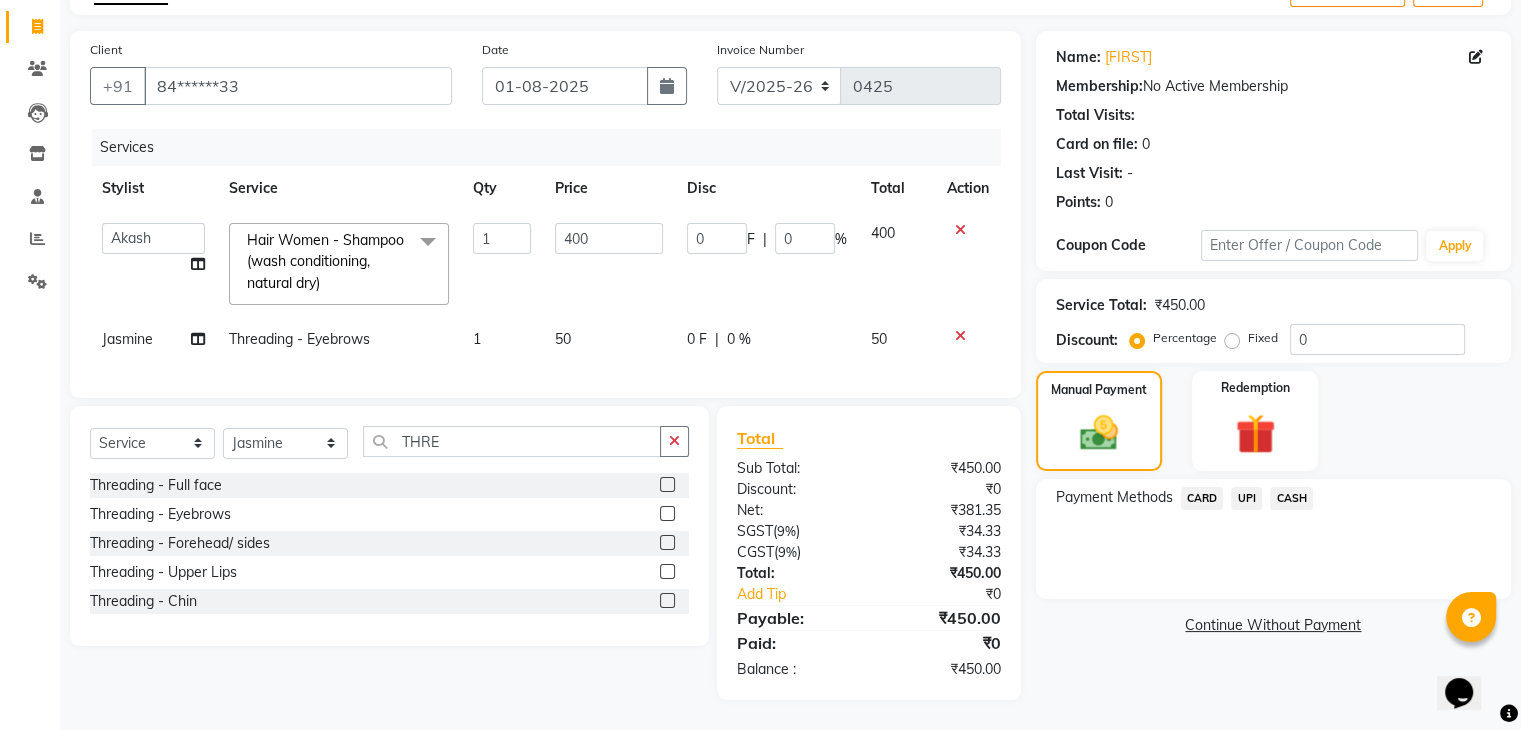 click on "UPI" 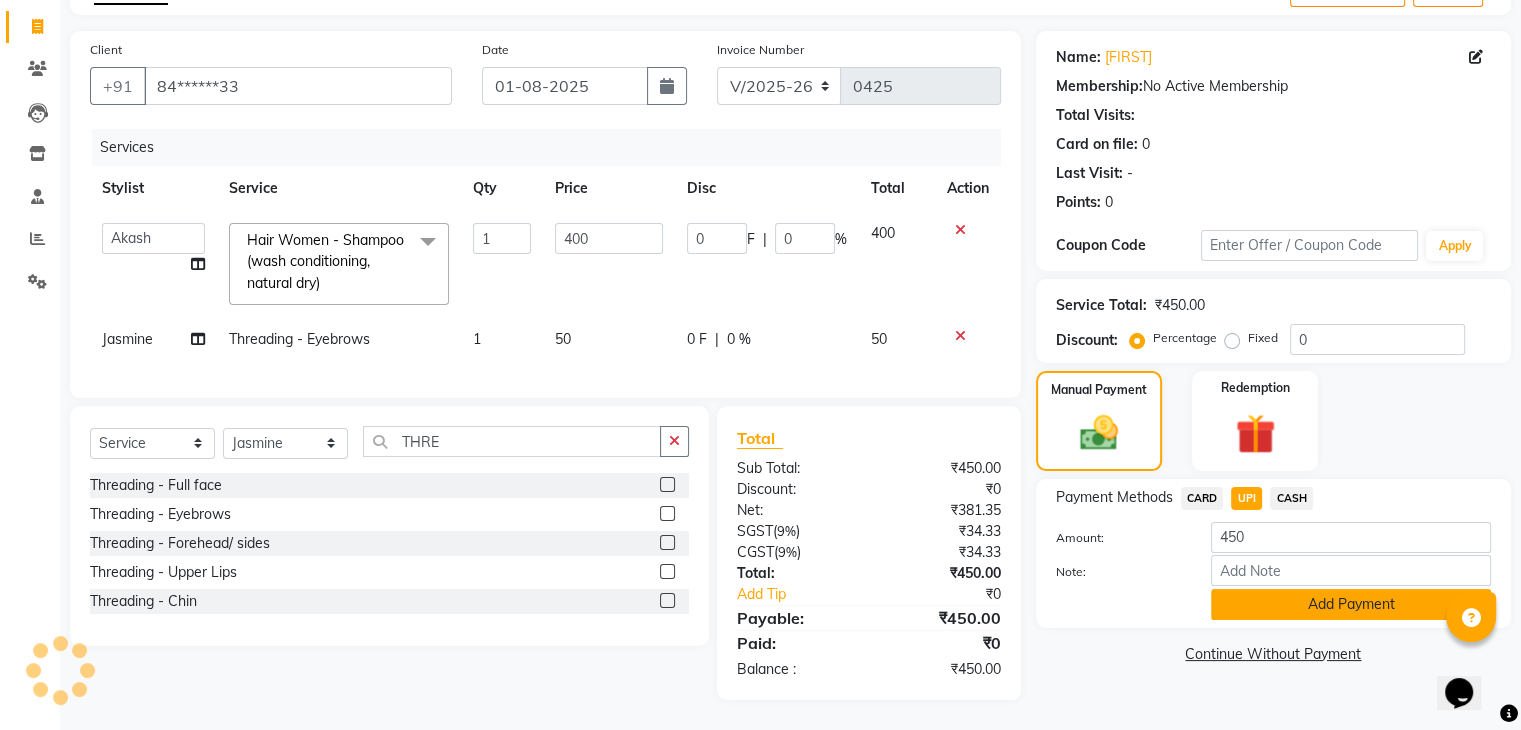 click on "Add Payment" 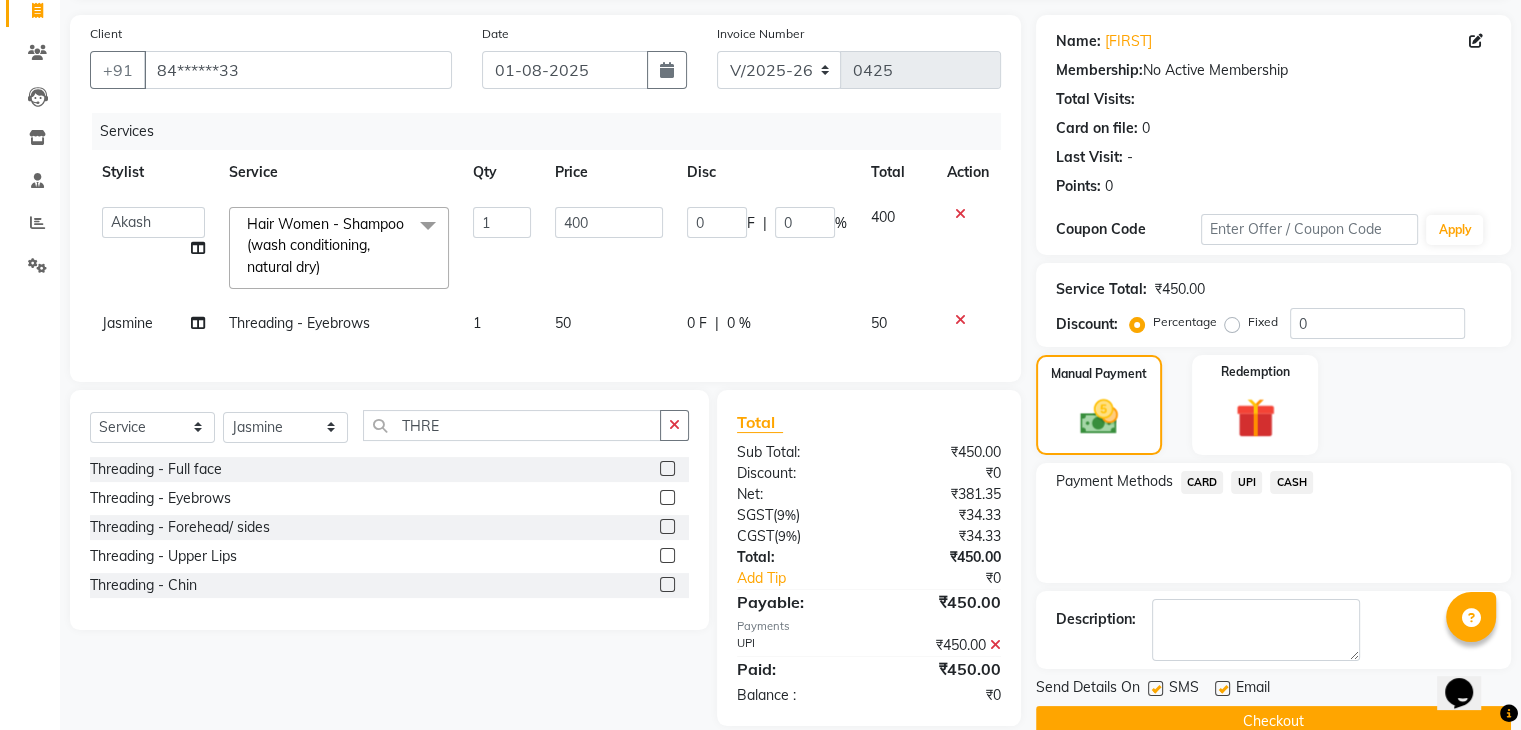 scroll, scrollTop: 176, scrollLeft: 0, axis: vertical 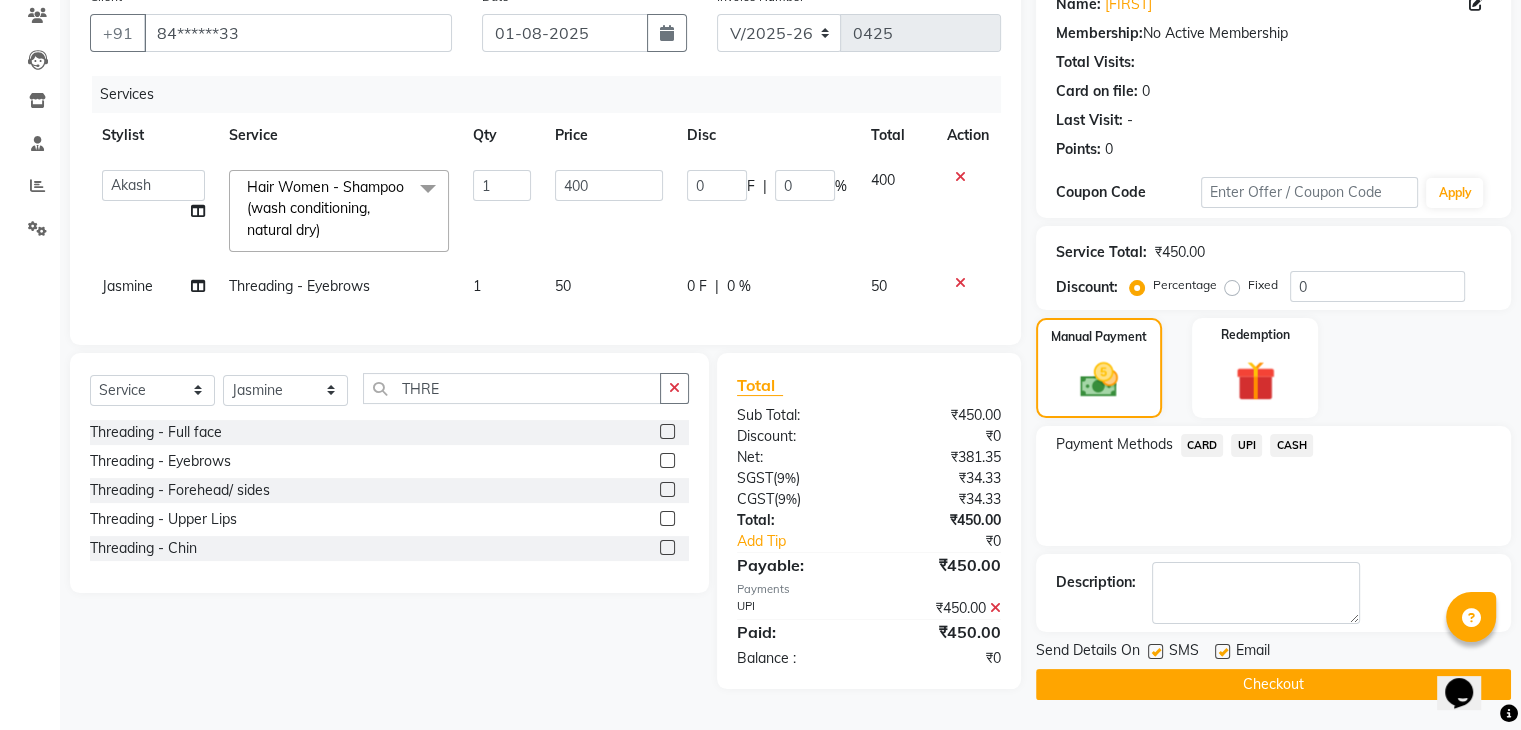 click on "Checkout" 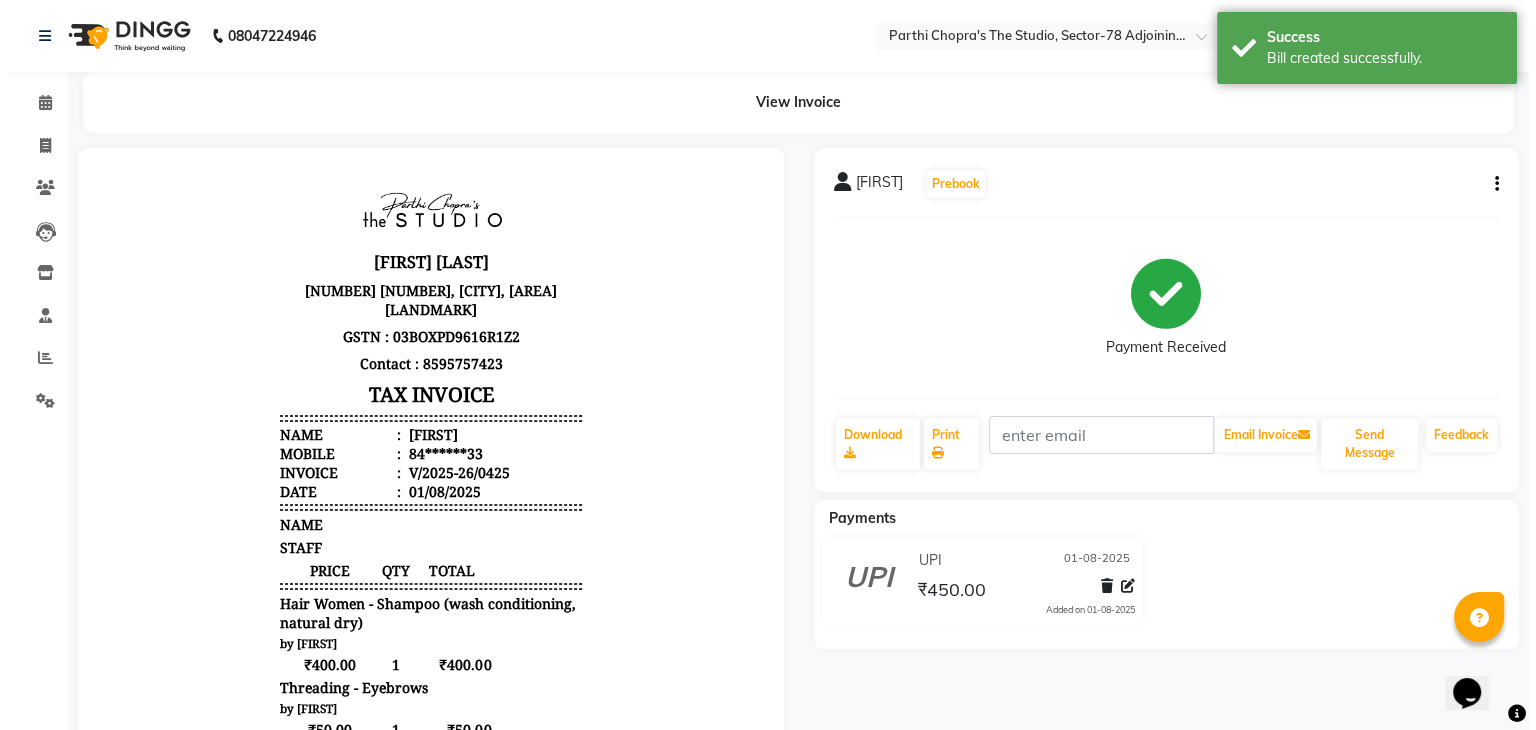 scroll, scrollTop: 0, scrollLeft: 0, axis: both 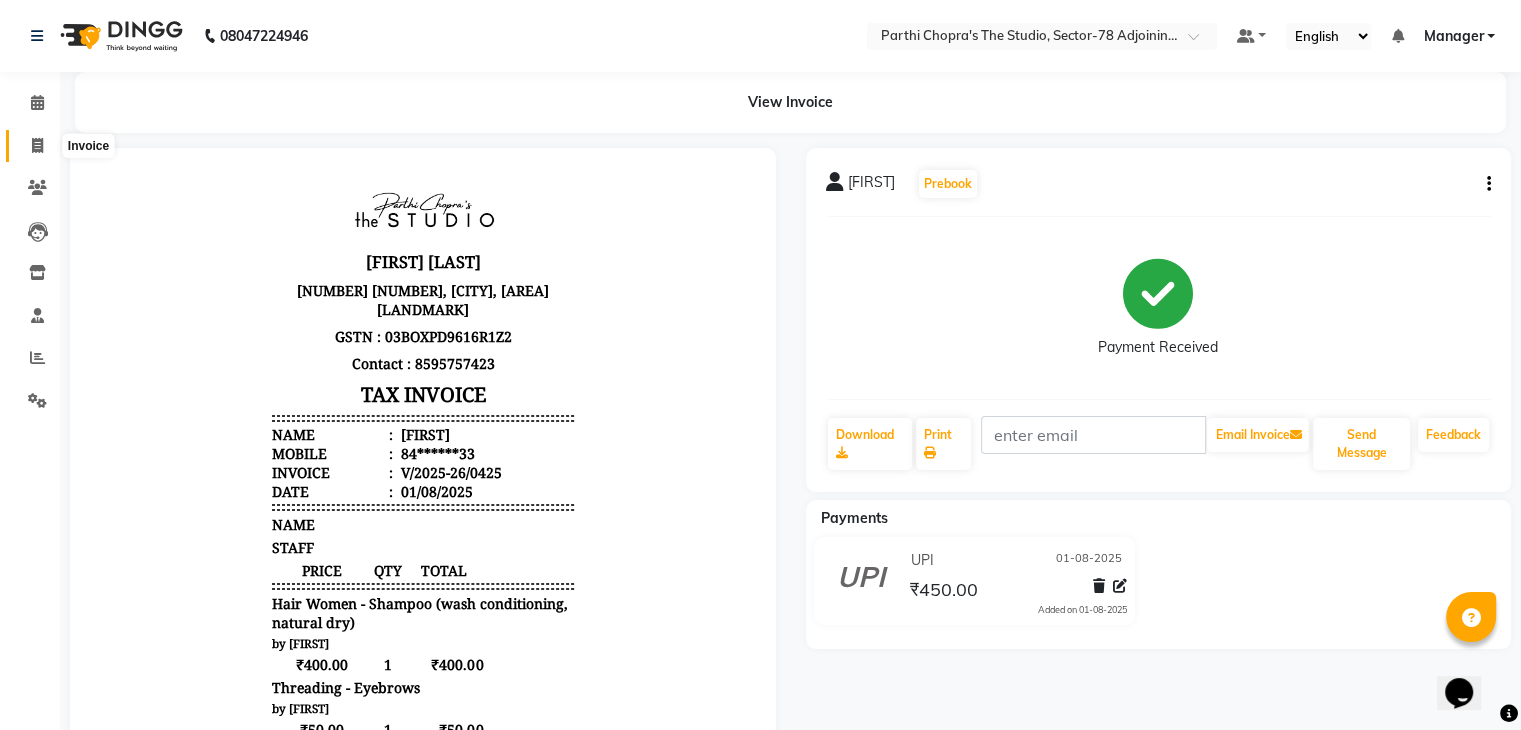 click 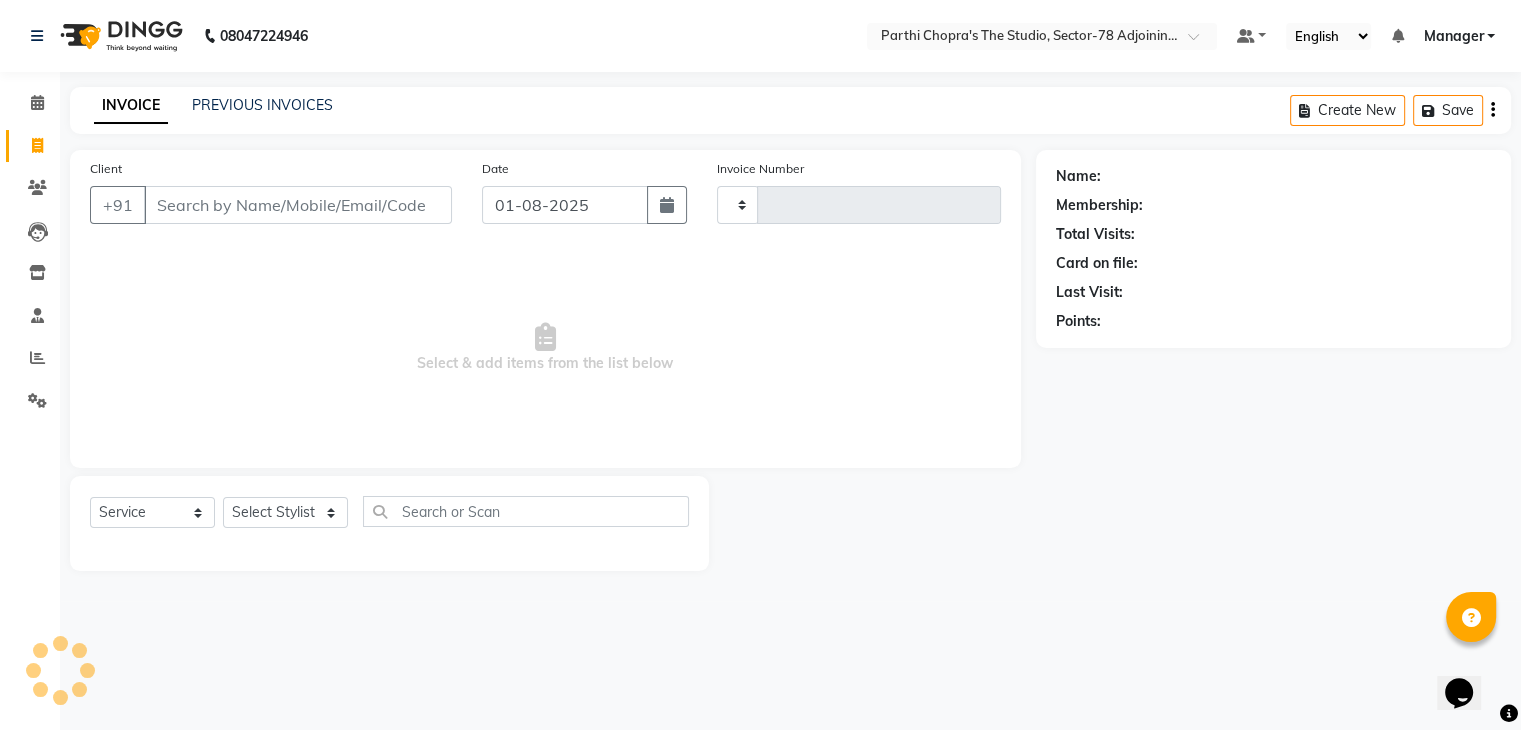 type on "0426" 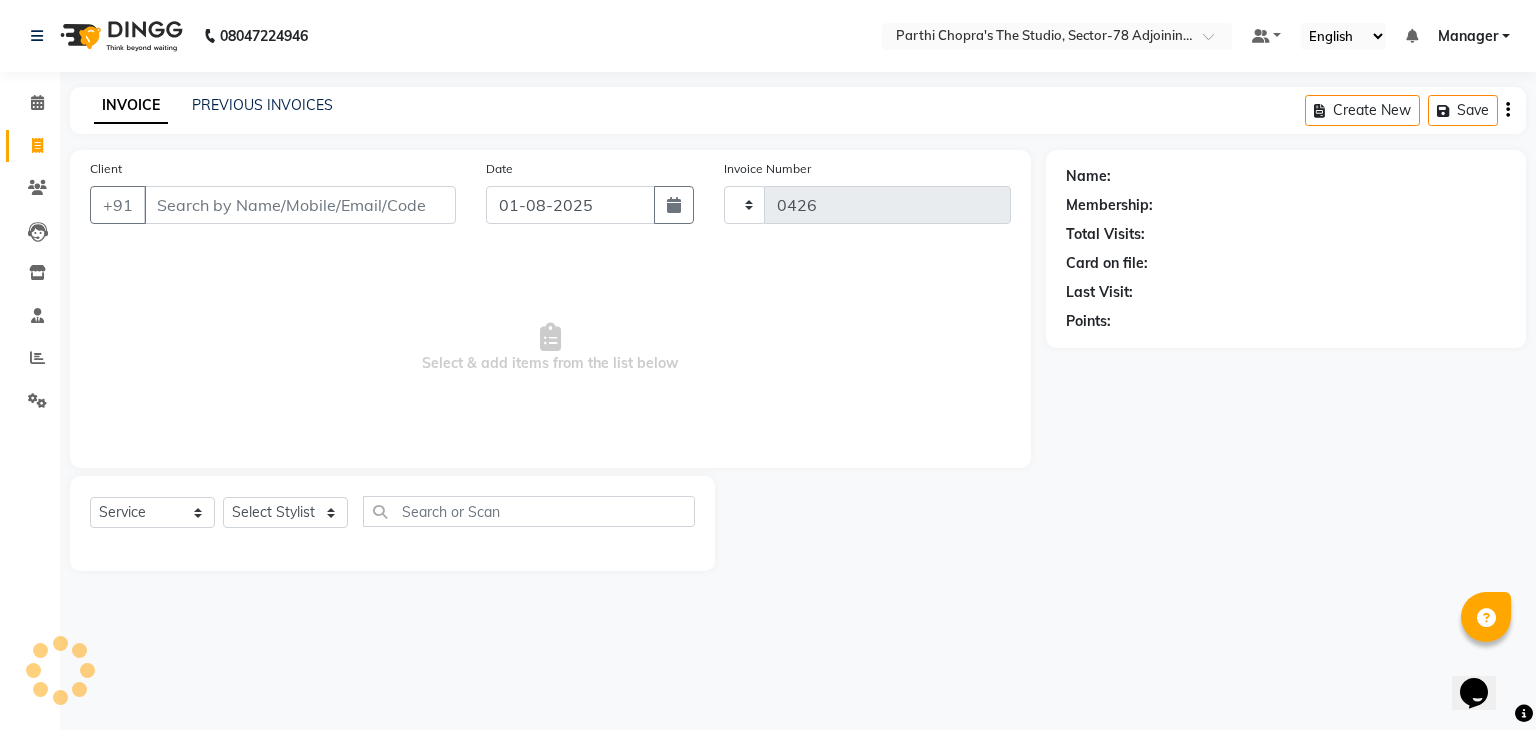 select on "8485" 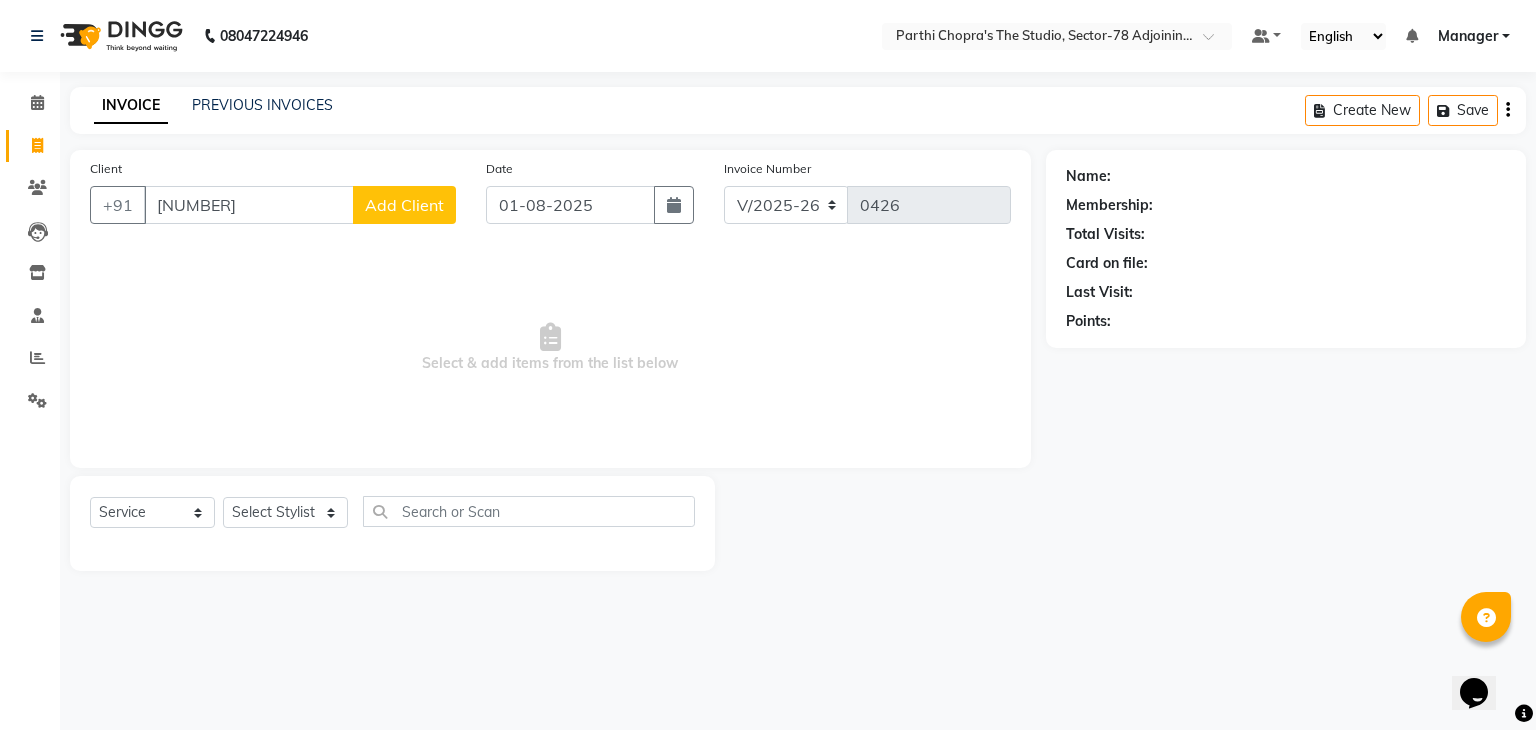 type on "[NUMBER]" 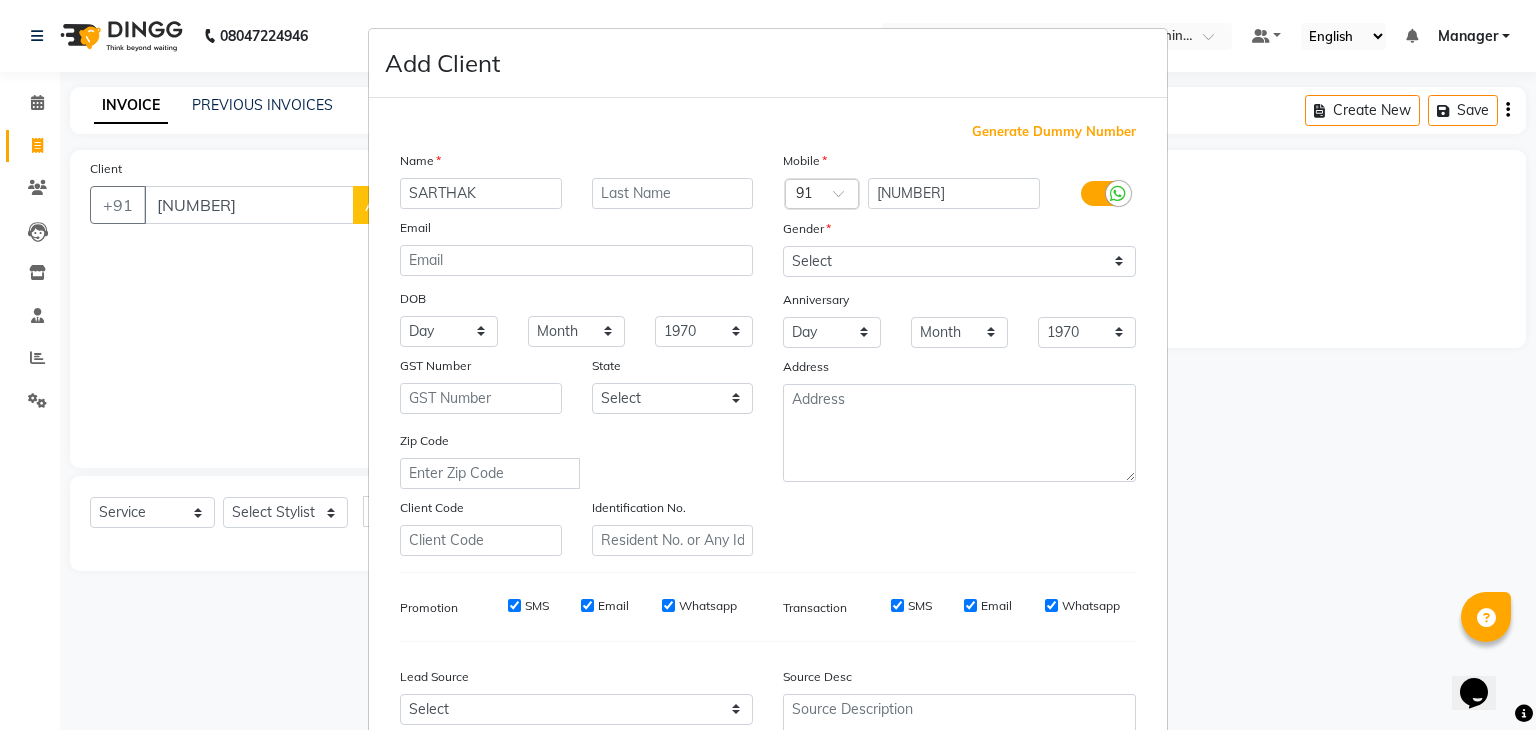 type on "SARTHAK" 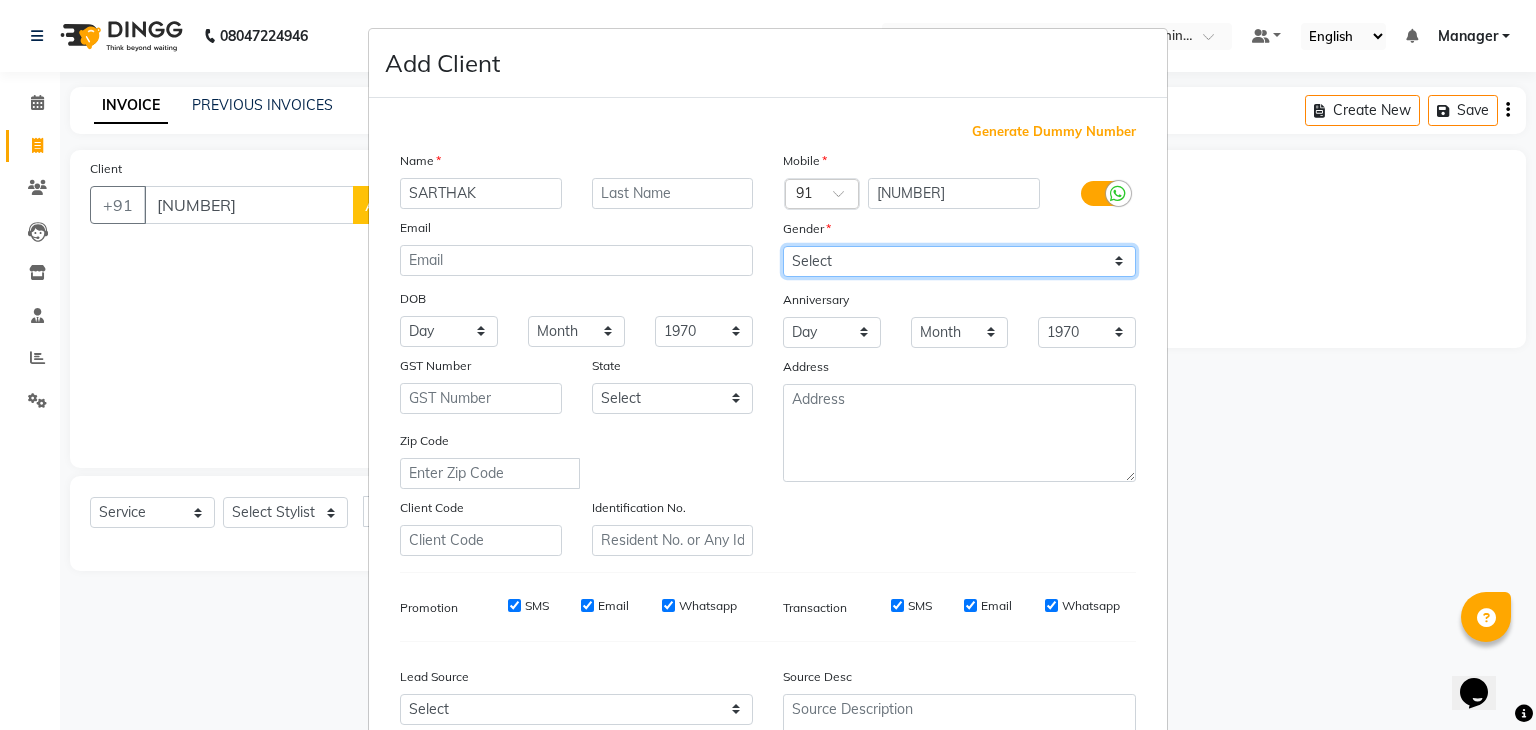 click on "Select Male Female Other Prefer Not To Say" at bounding box center (959, 261) 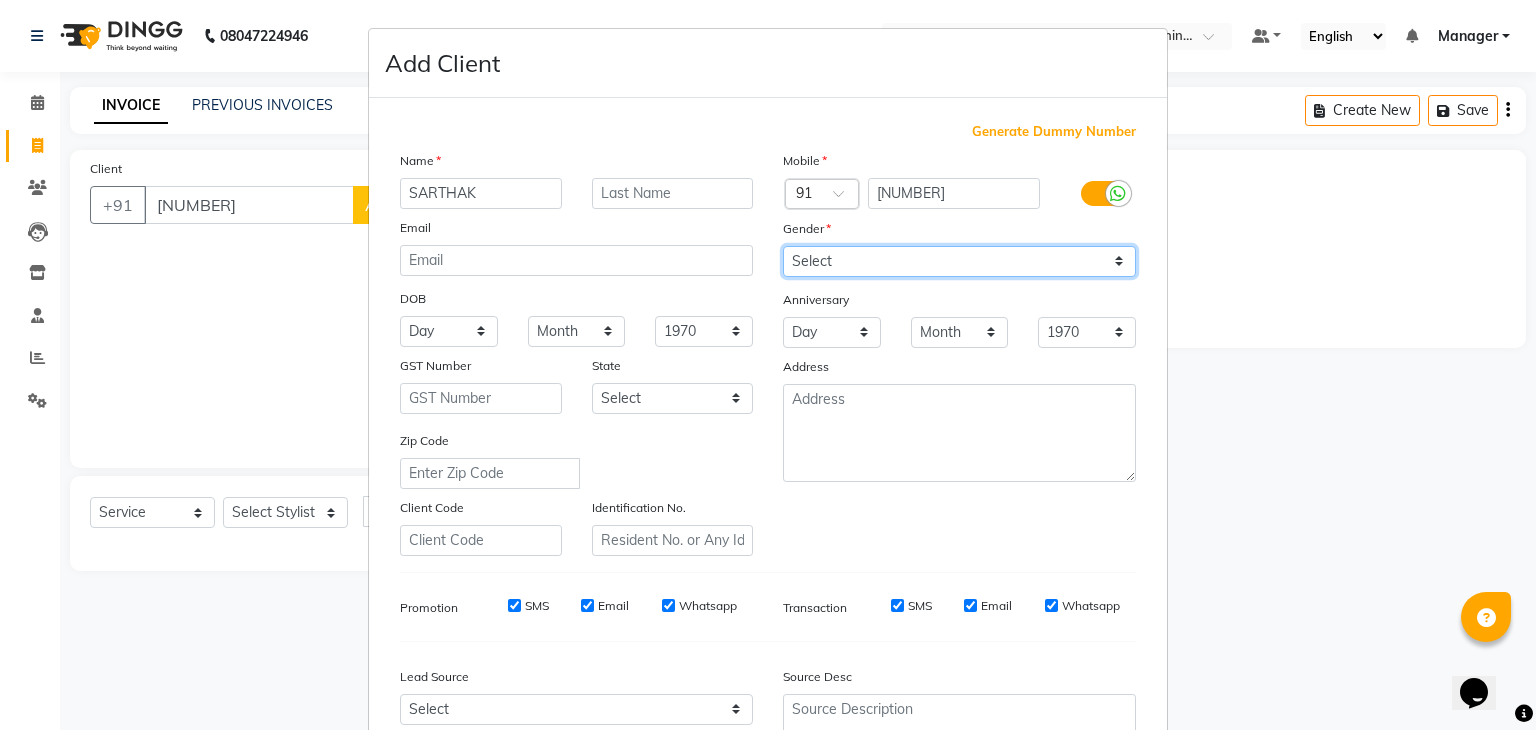 select on "male" 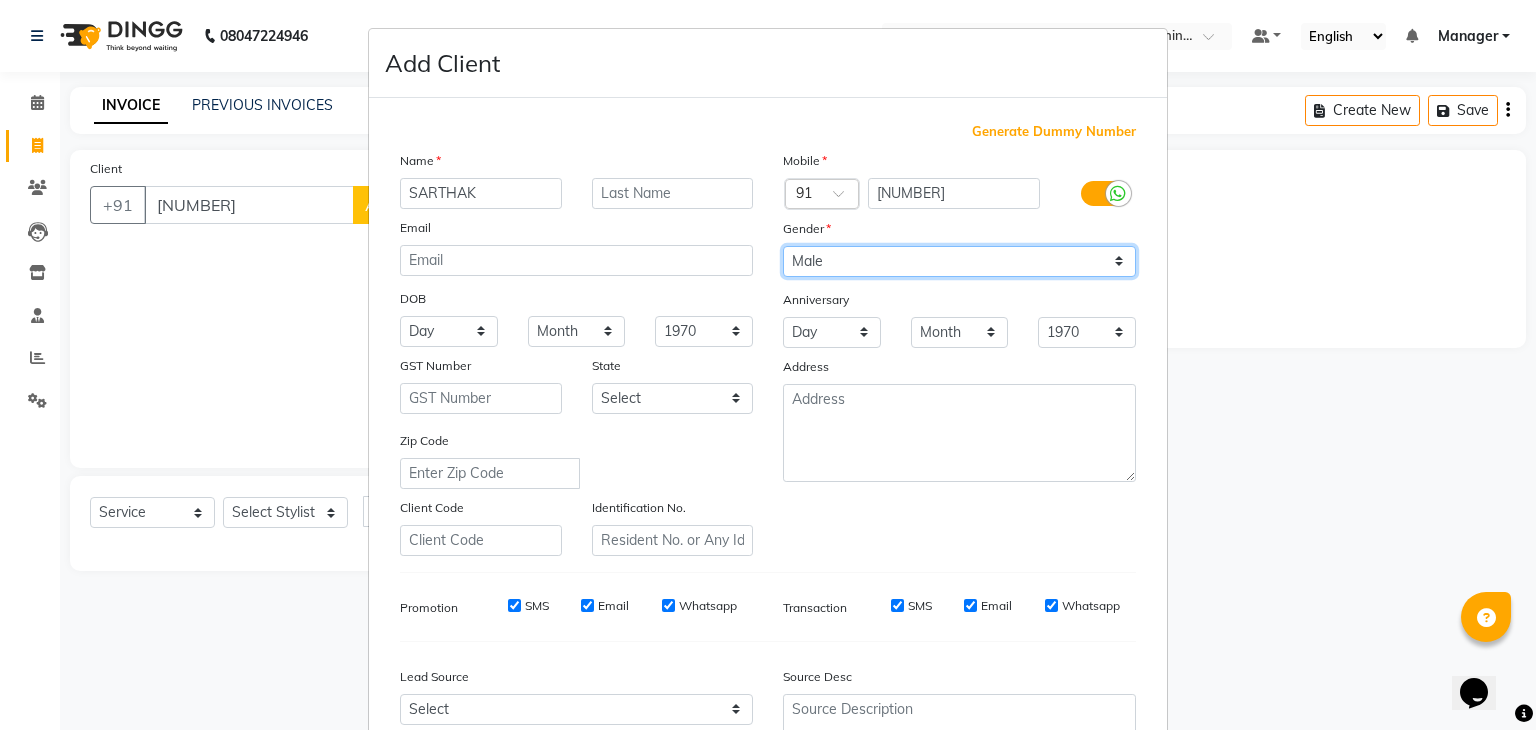 click on "Select Male Female Other Prefer Not To Say" at bounding box center (959, 261) 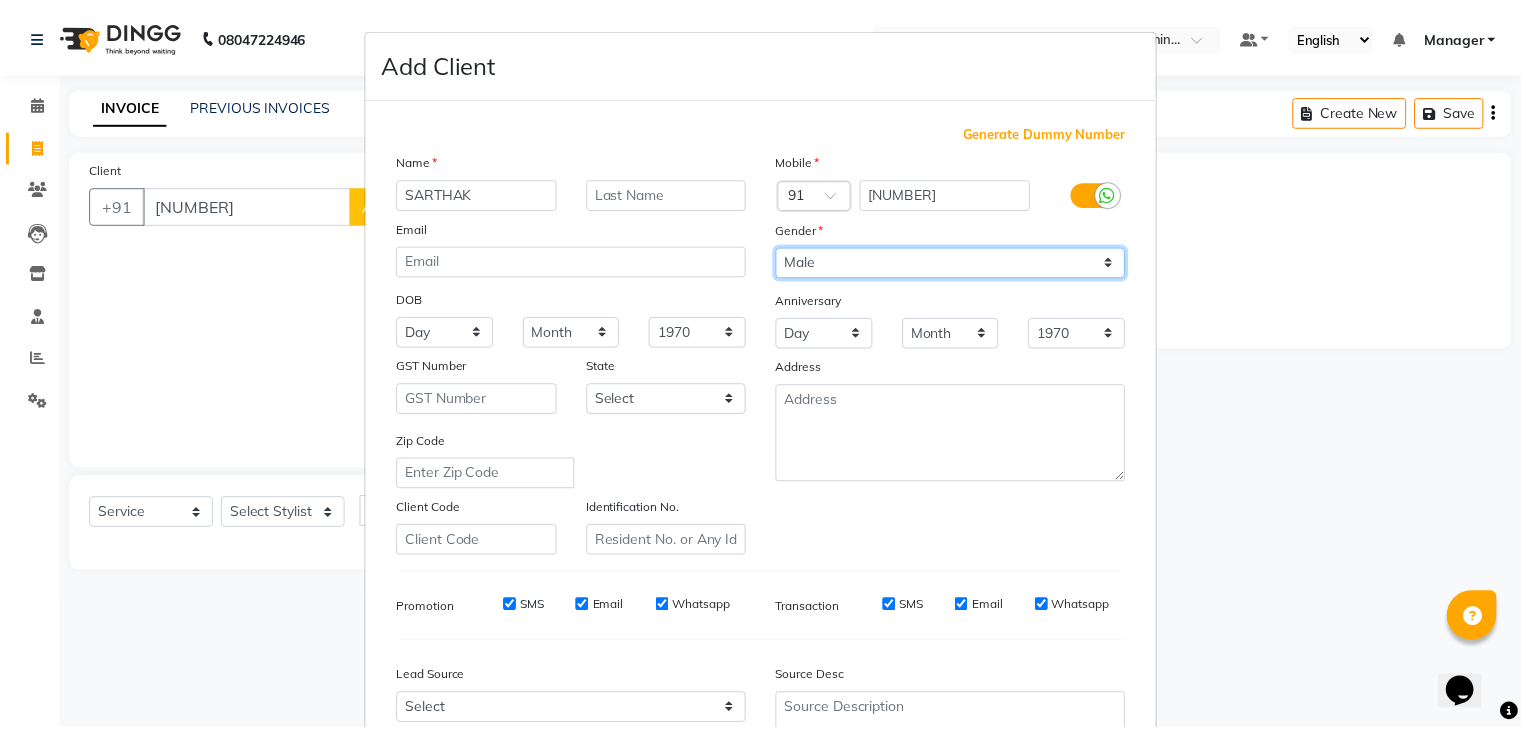 scroll, scrollTop: 203, scrollLeft: 0, axis: vertical 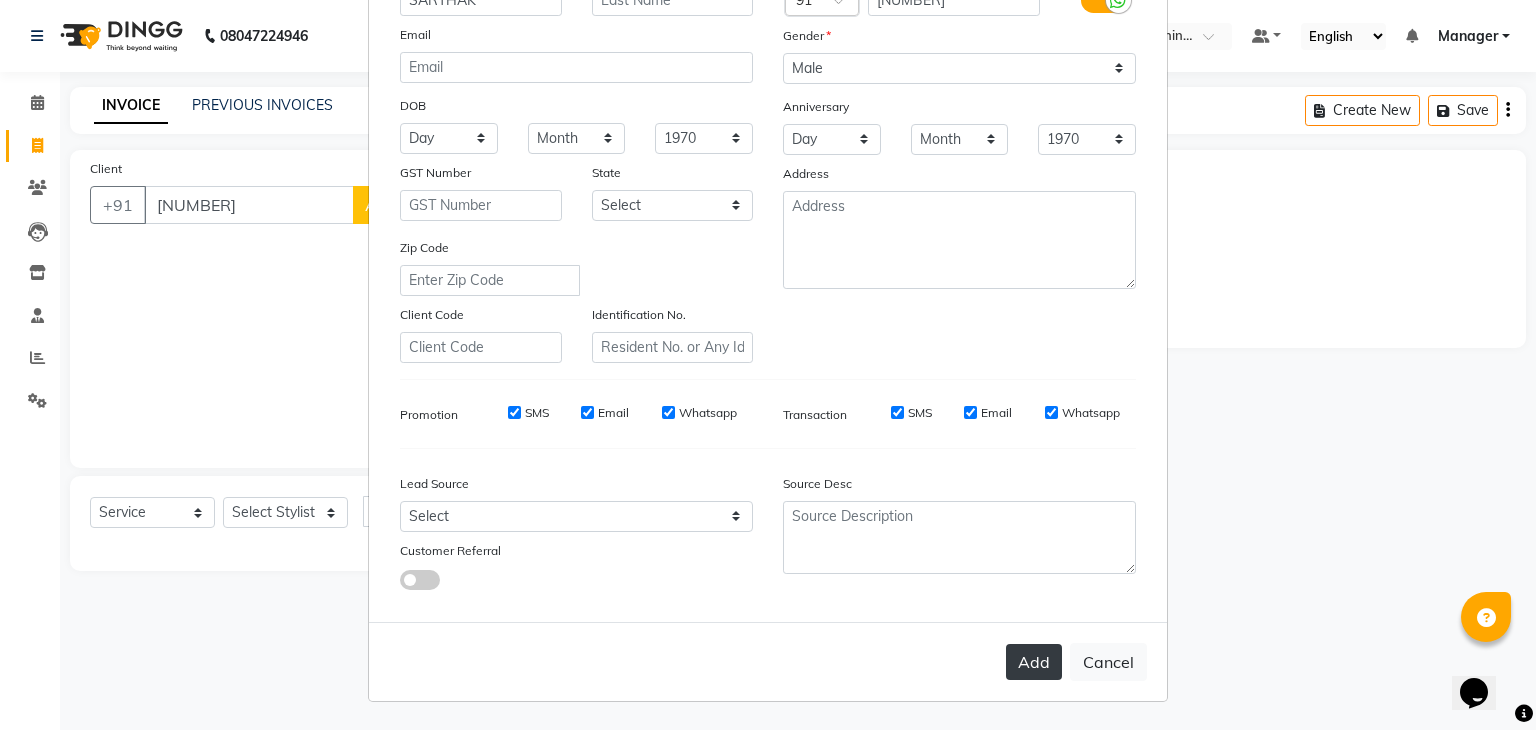 click on "Add" at bounding box center (1034, 662) 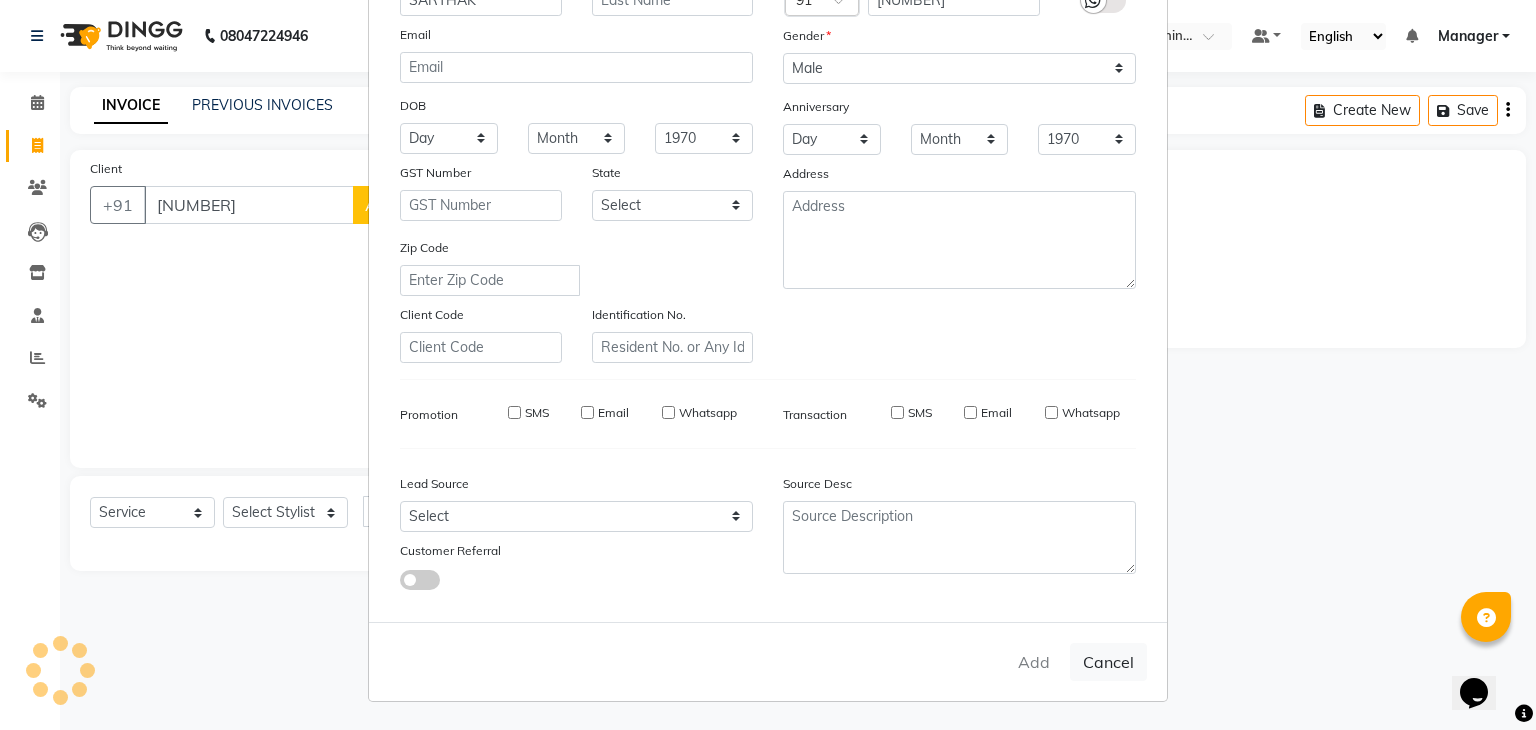 type on "90*****29" 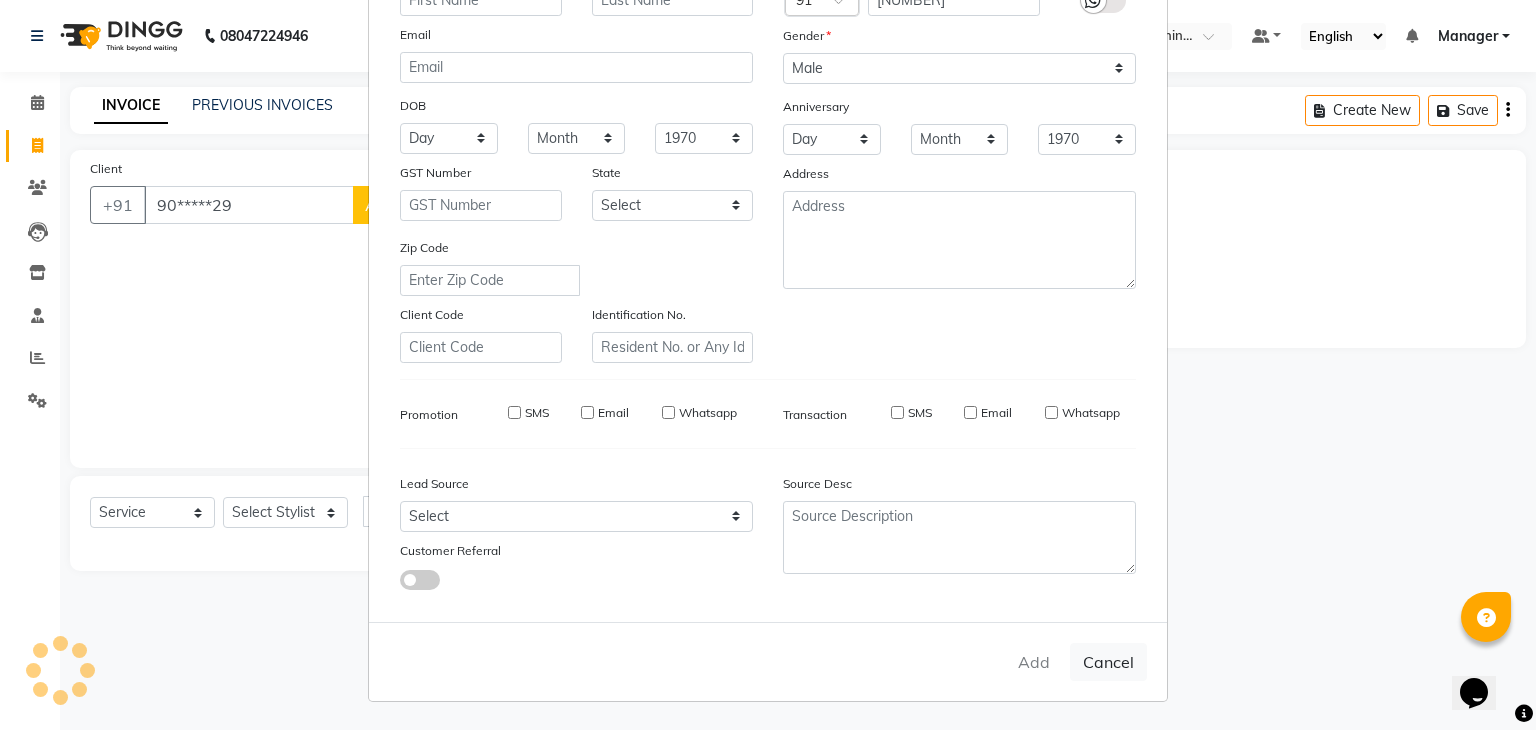 select 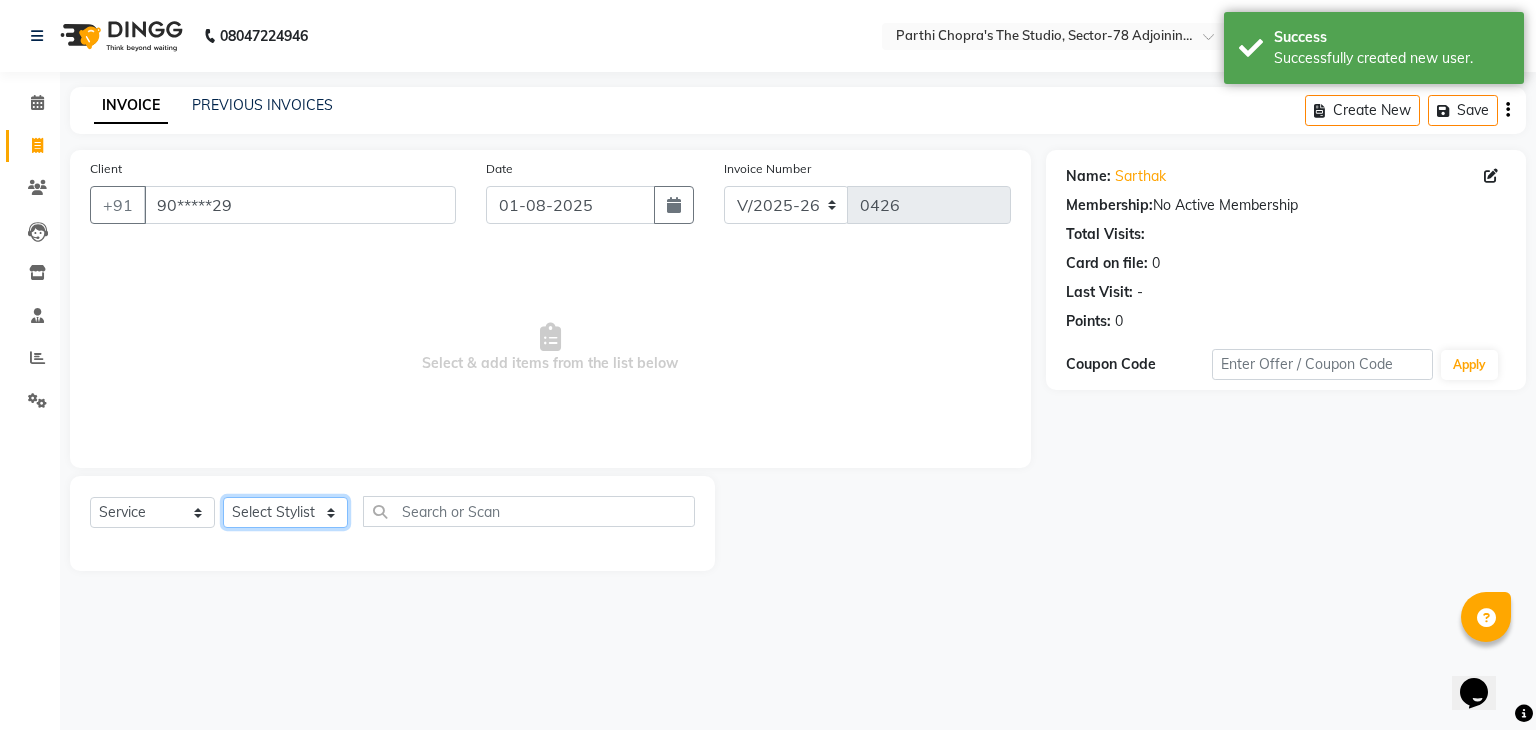 click on "Select Stylist [FIRST] [FIRST] [FIRST] [FIRST] [FIRST] [FIRST] Manager Mateen Owner [FIRST] [FIRST] [FIRST] [FIRST]" 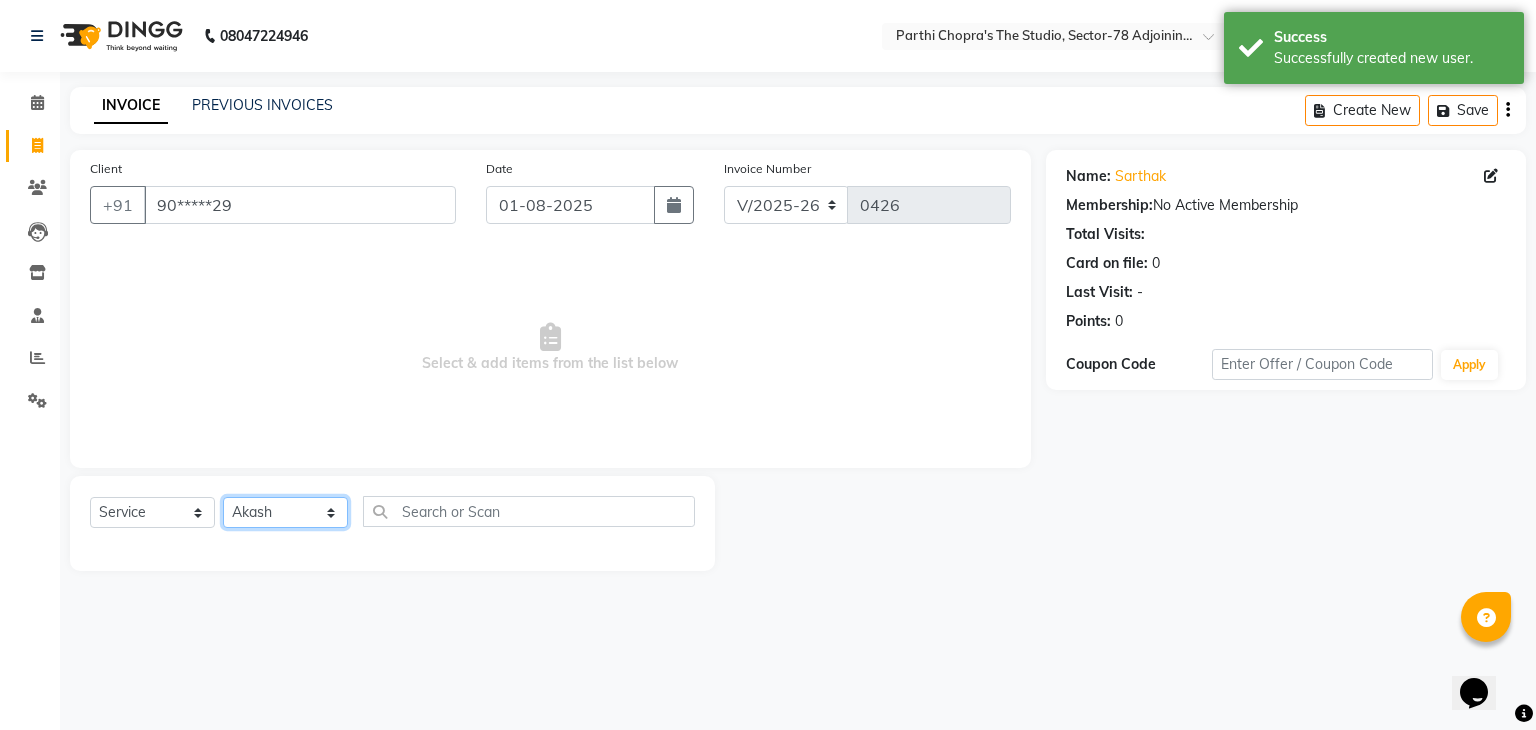 click on "Select Stylist [FIRST] [FIRST] [FIRST] [FIRST] [FIRST] [FIRST] Manager Mateen Owner [FIRST] [FIRST] [FIRST] [FIRST]" 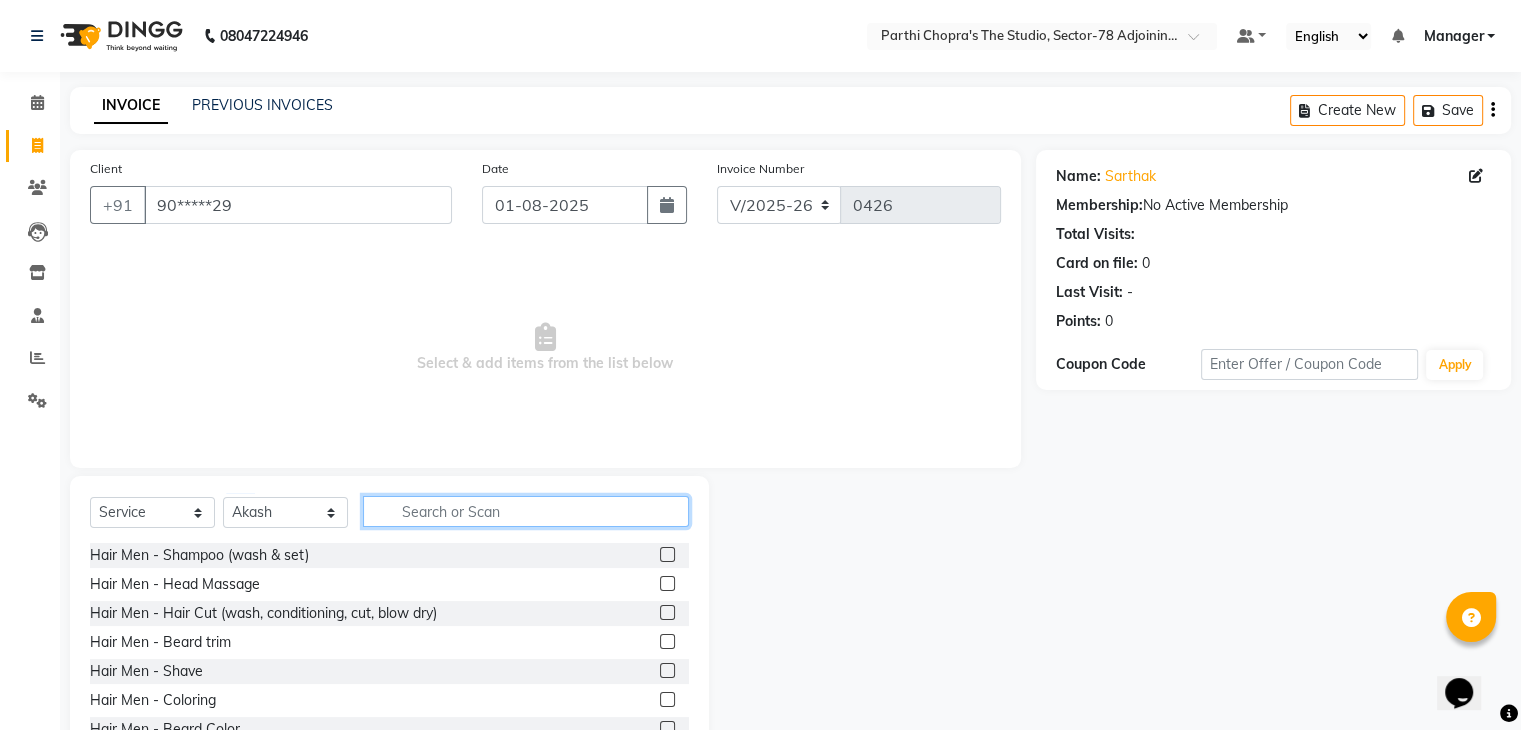 click 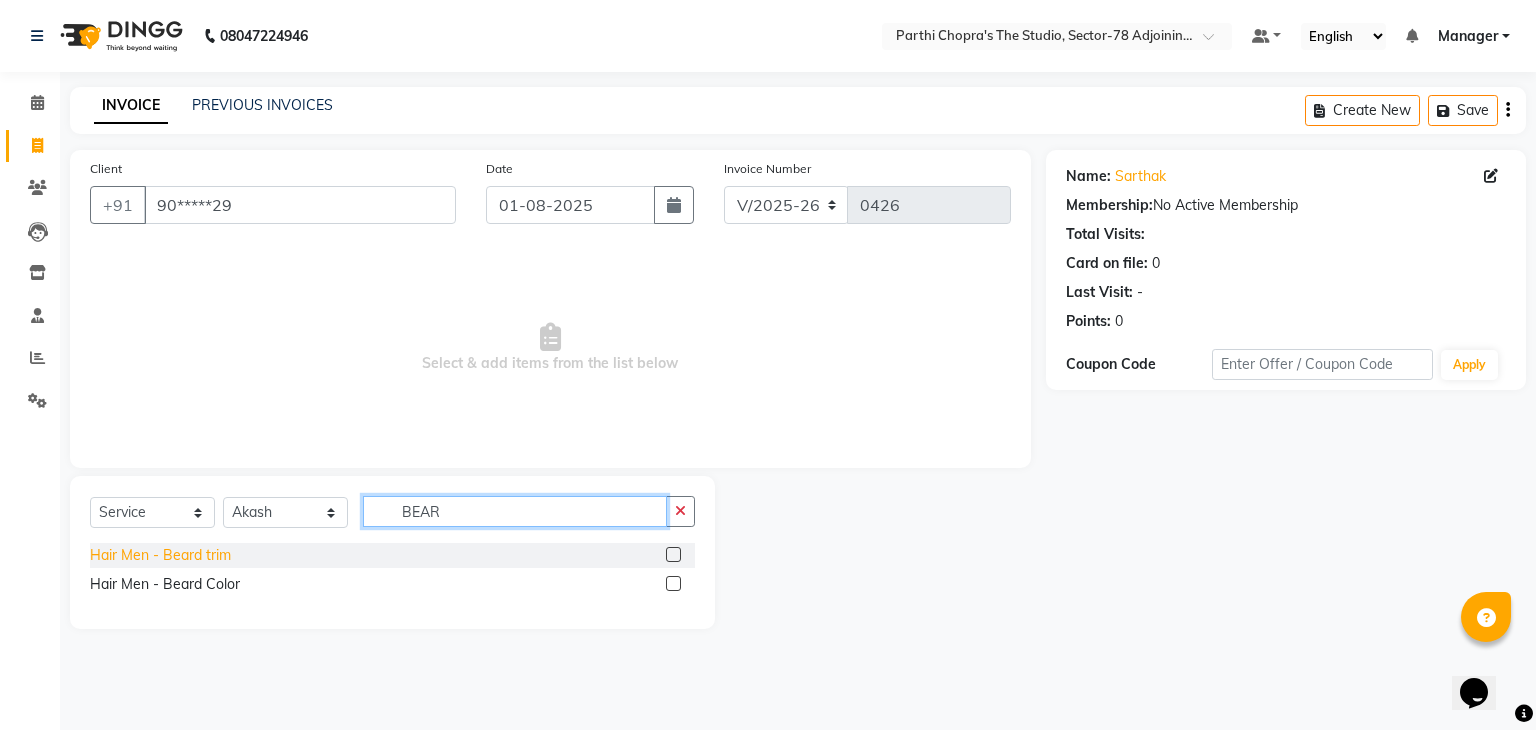 type on "BEAR" 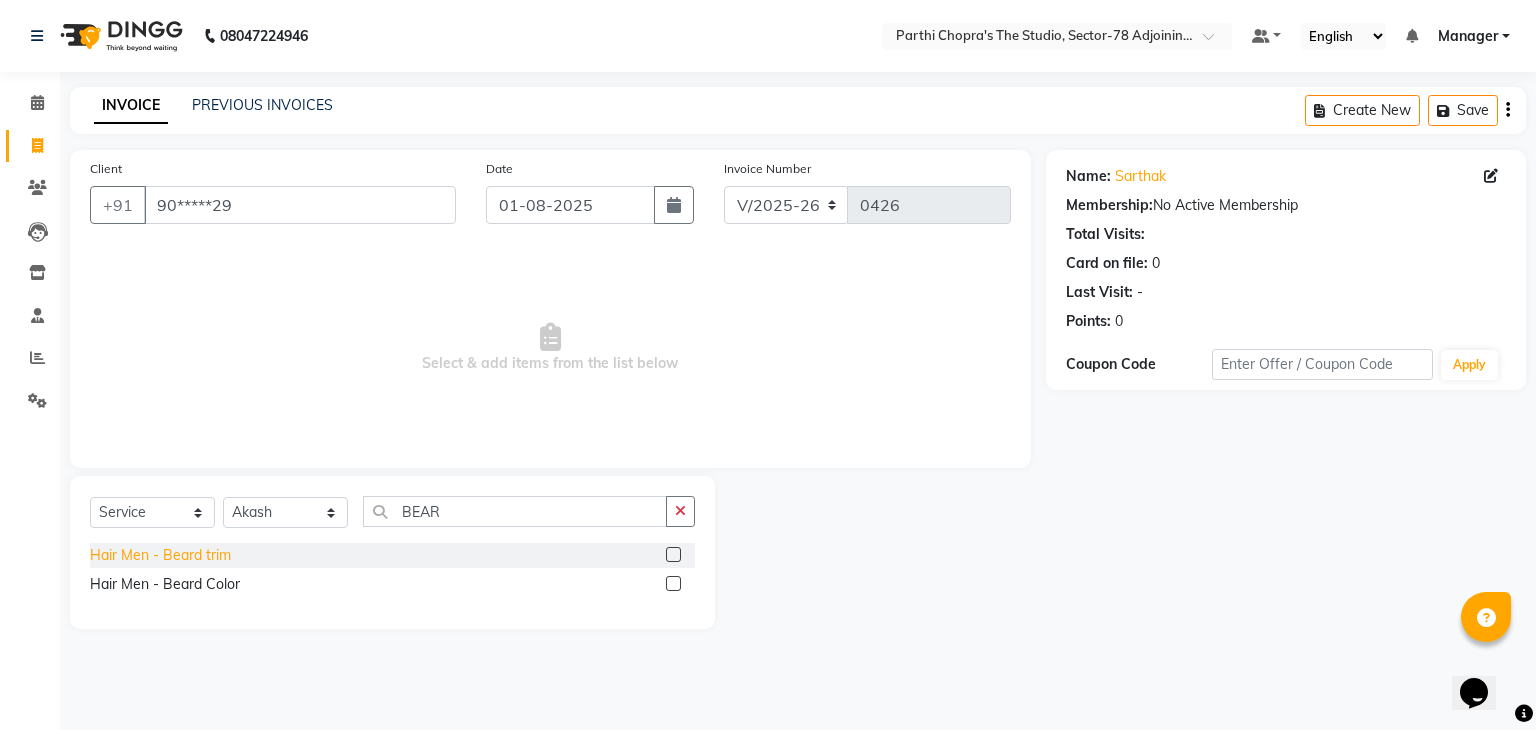 click on "Hair Men - Beard trim" 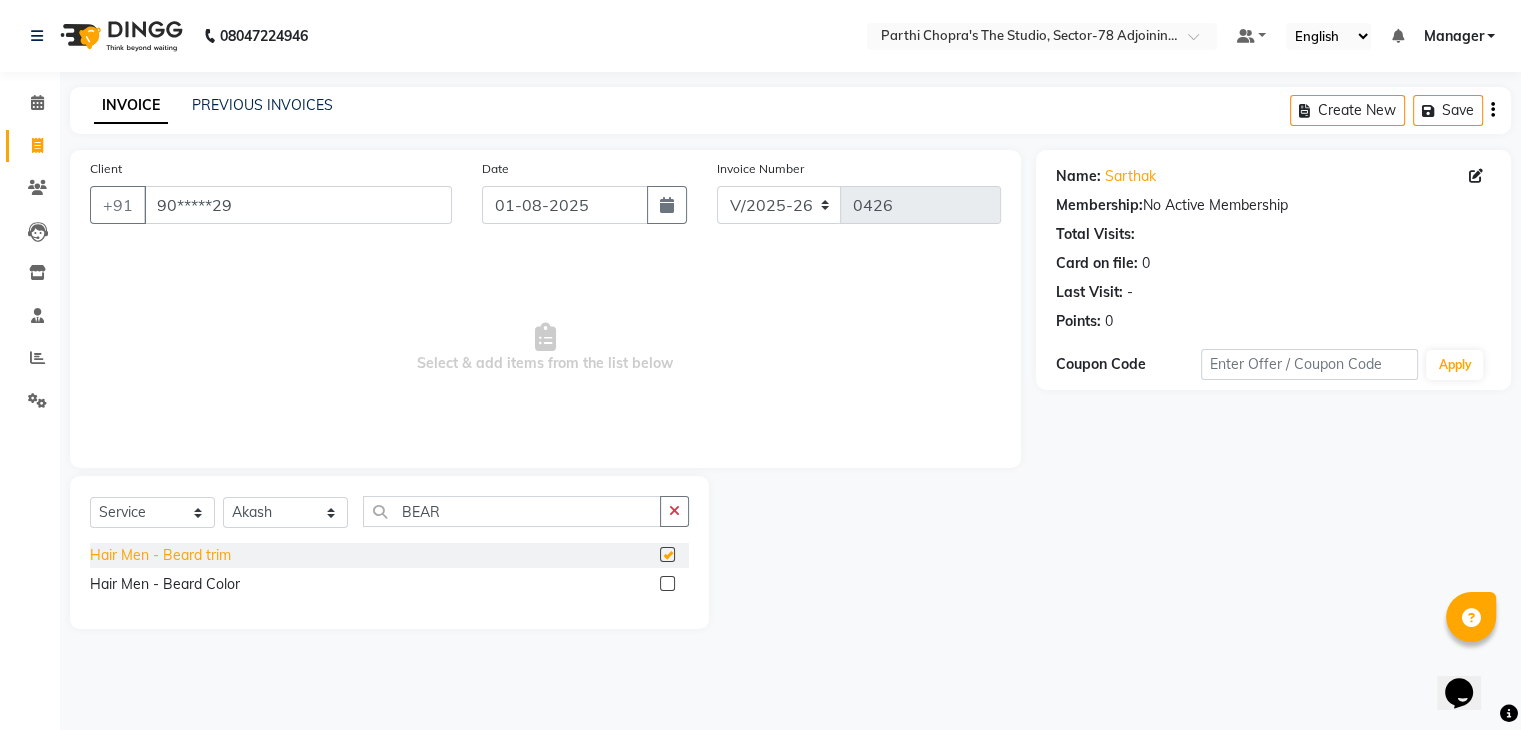 checkbox on "false" 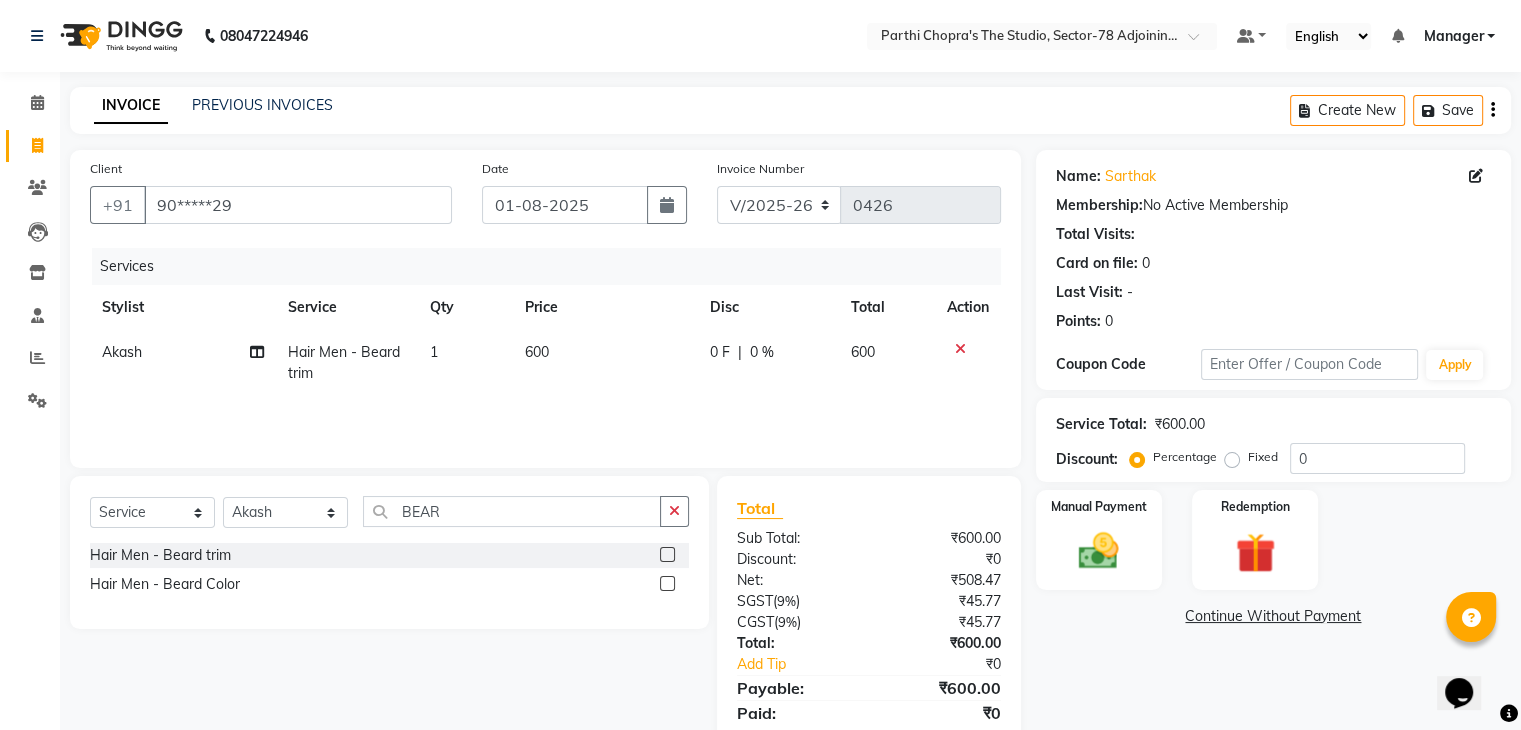 click on "600" 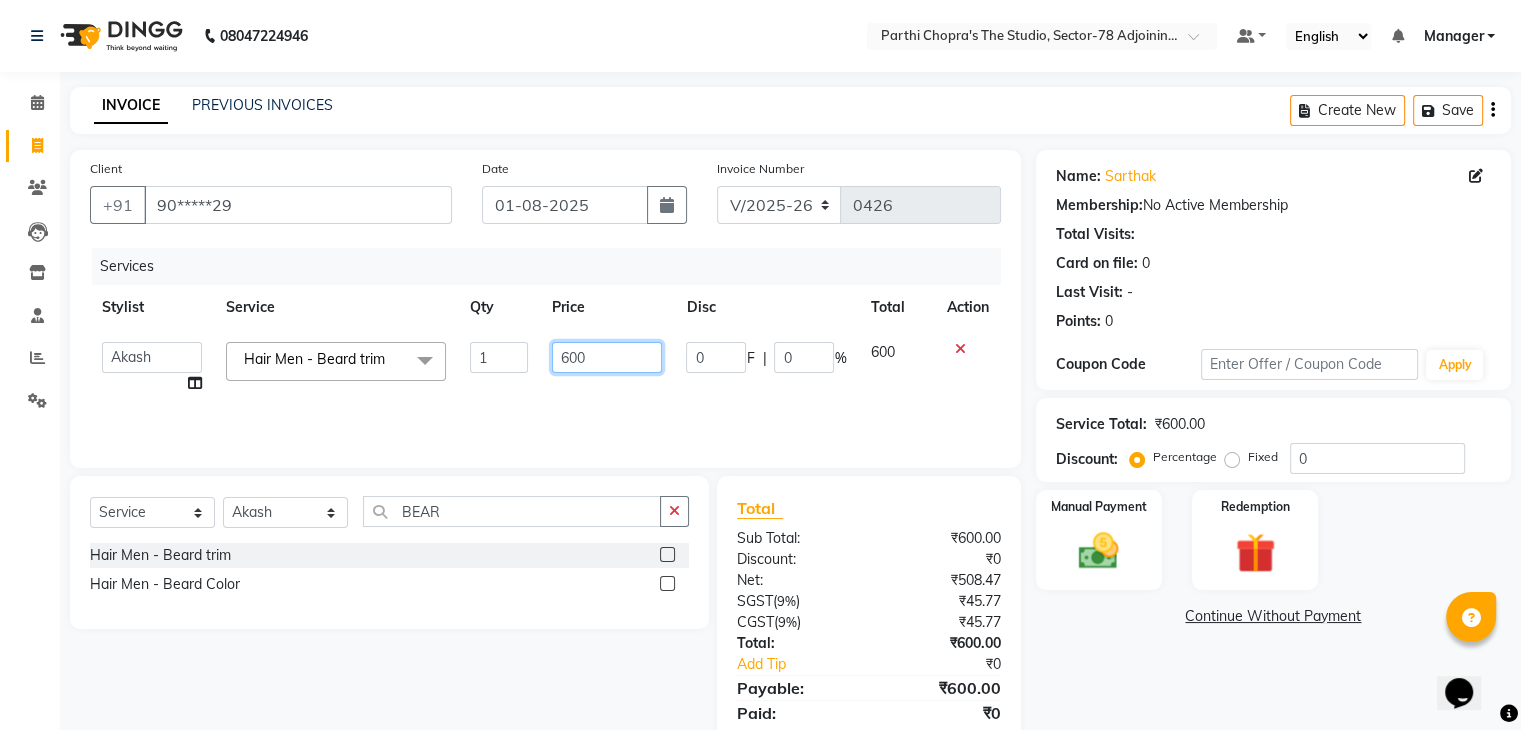 click on "600" 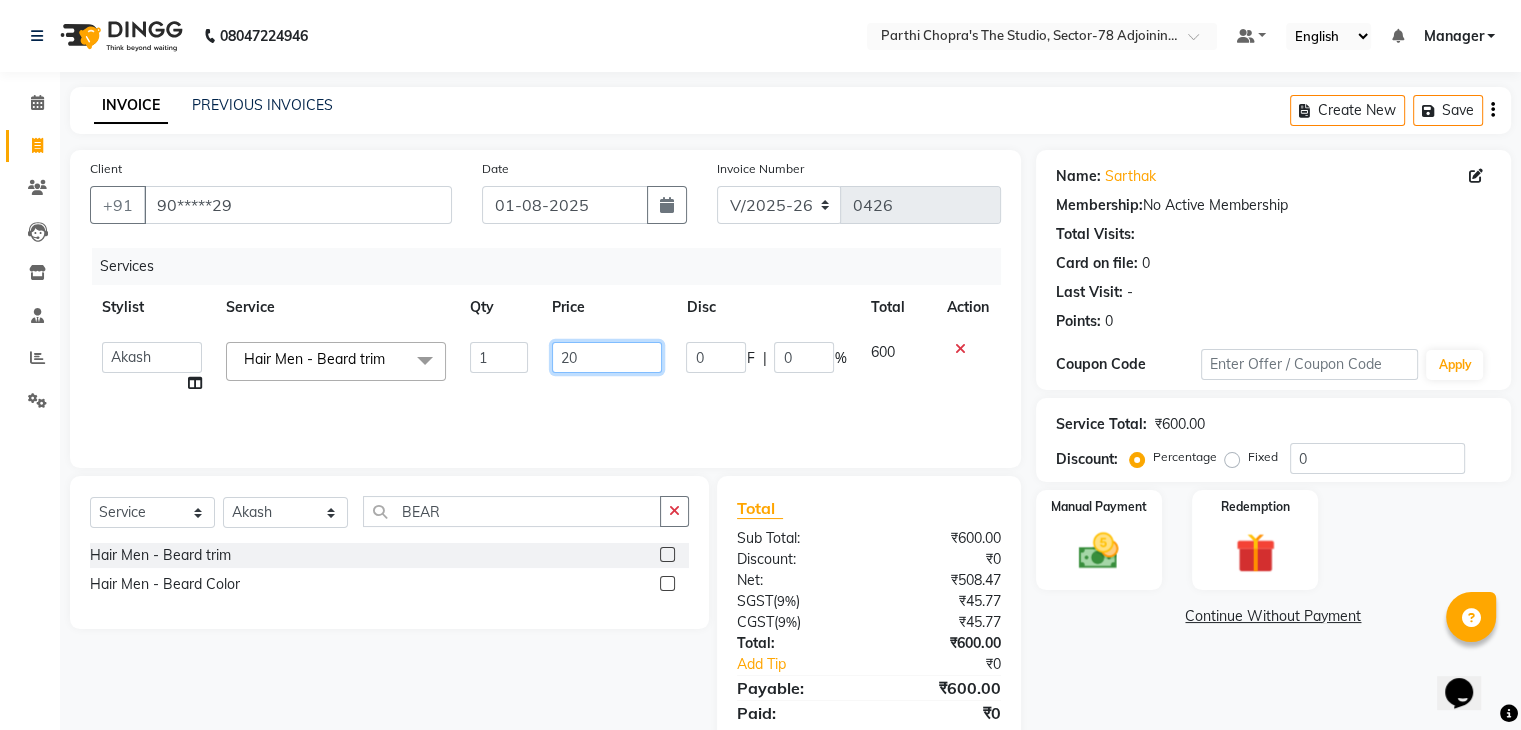 type on "200" 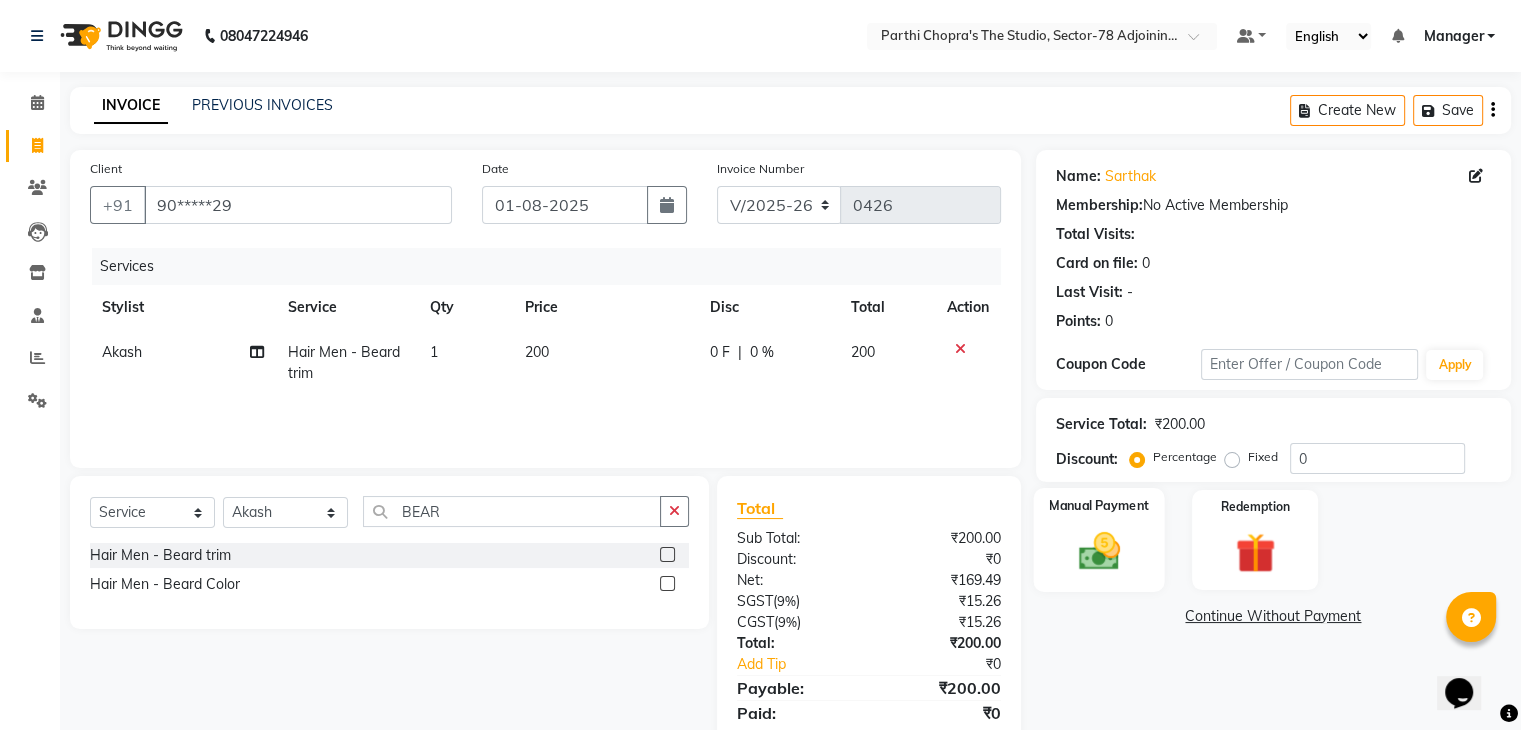 click on "Manual Payment" 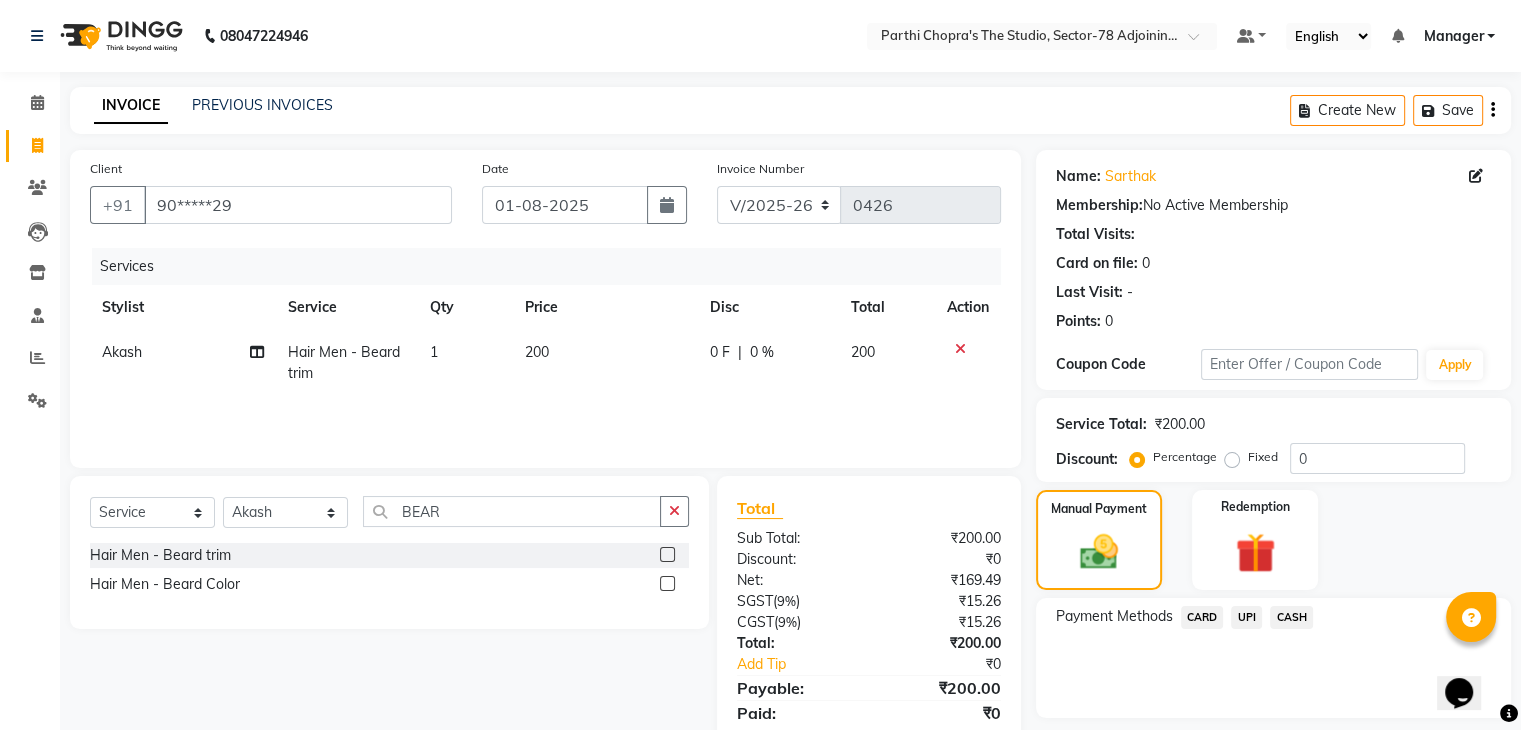 click on "UPI" 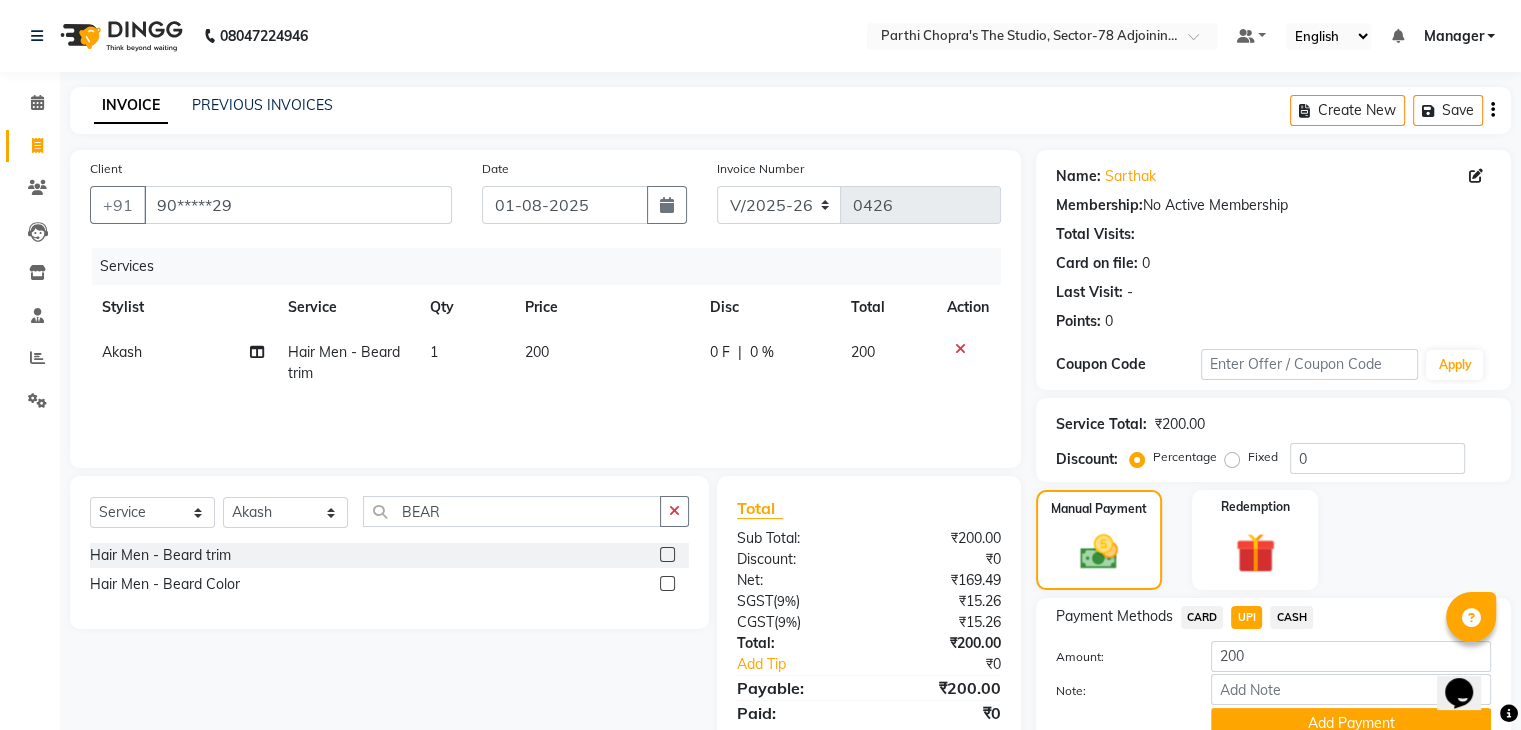 scroll, scrollTop: 89, scrollLeft: 0, axis: vertical 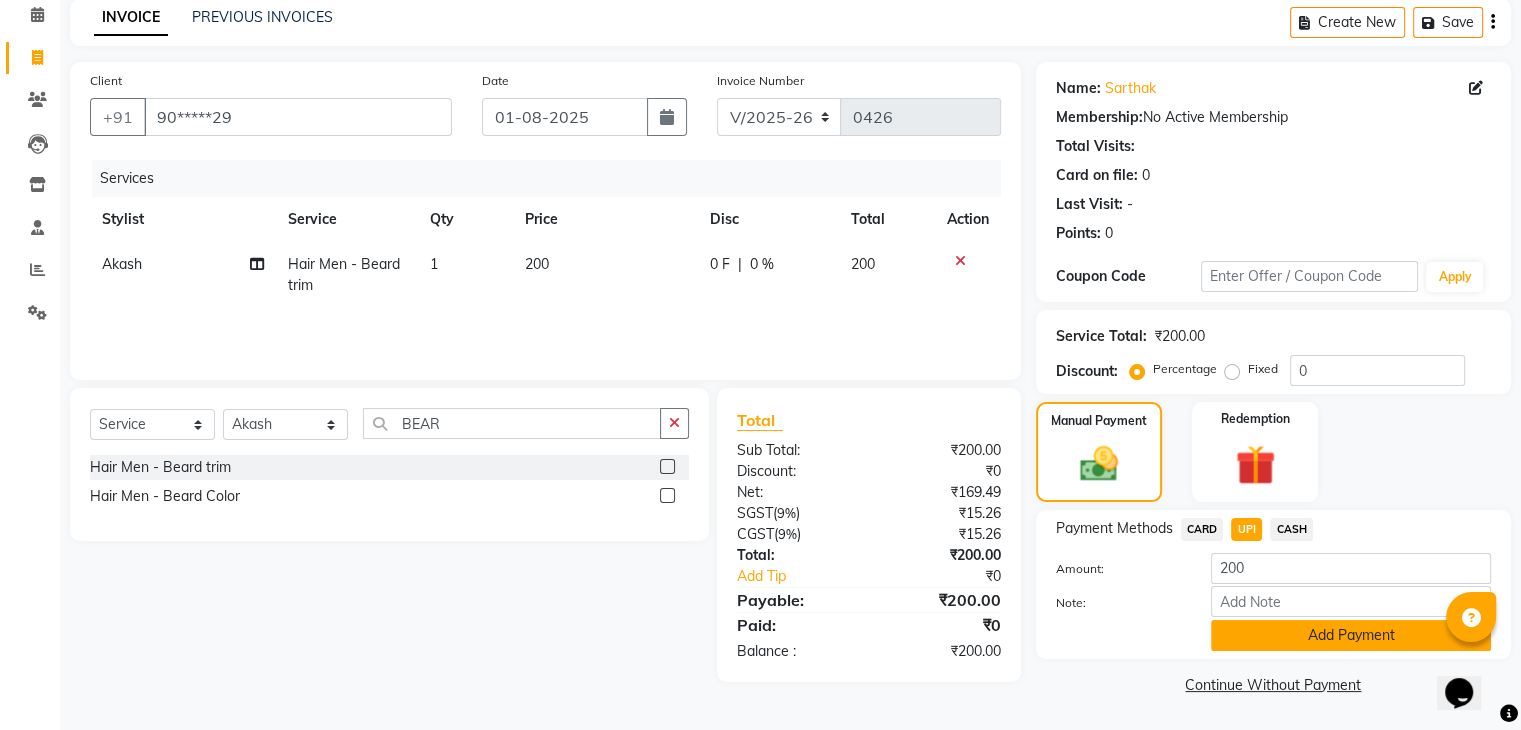 click on "Add Payment" 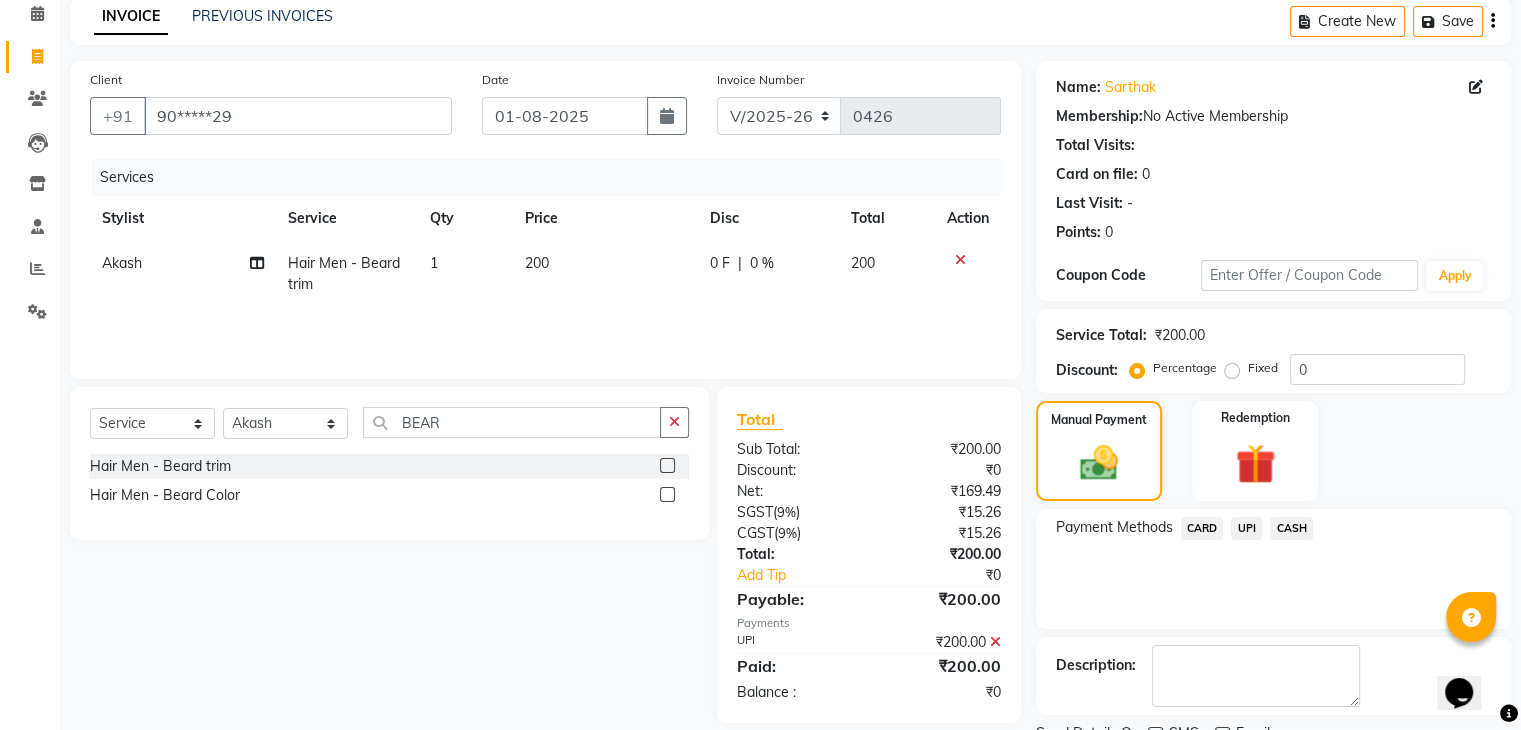 scroll, scrollTop: 171, scrollLeft: 0, axis: vertical 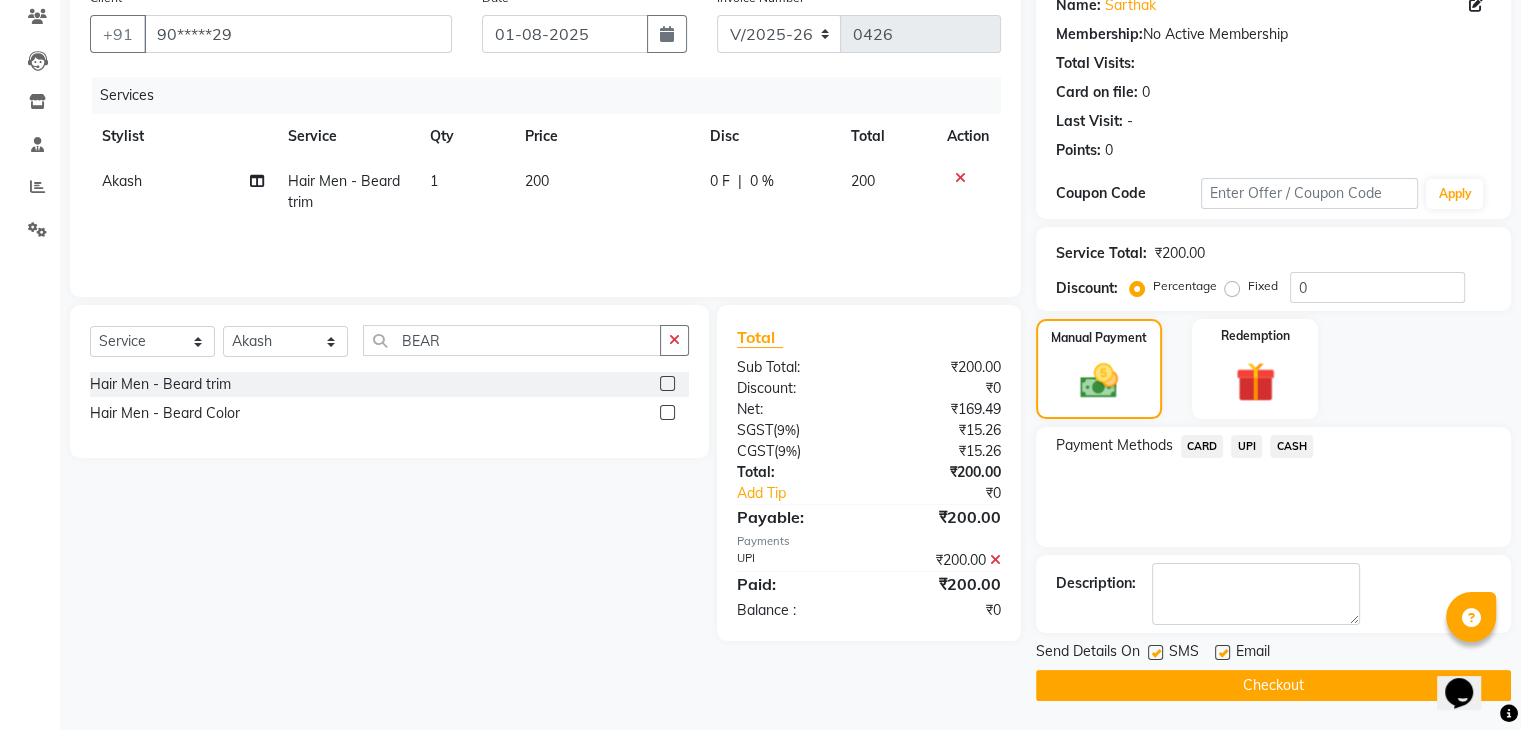 click on "Checkout" 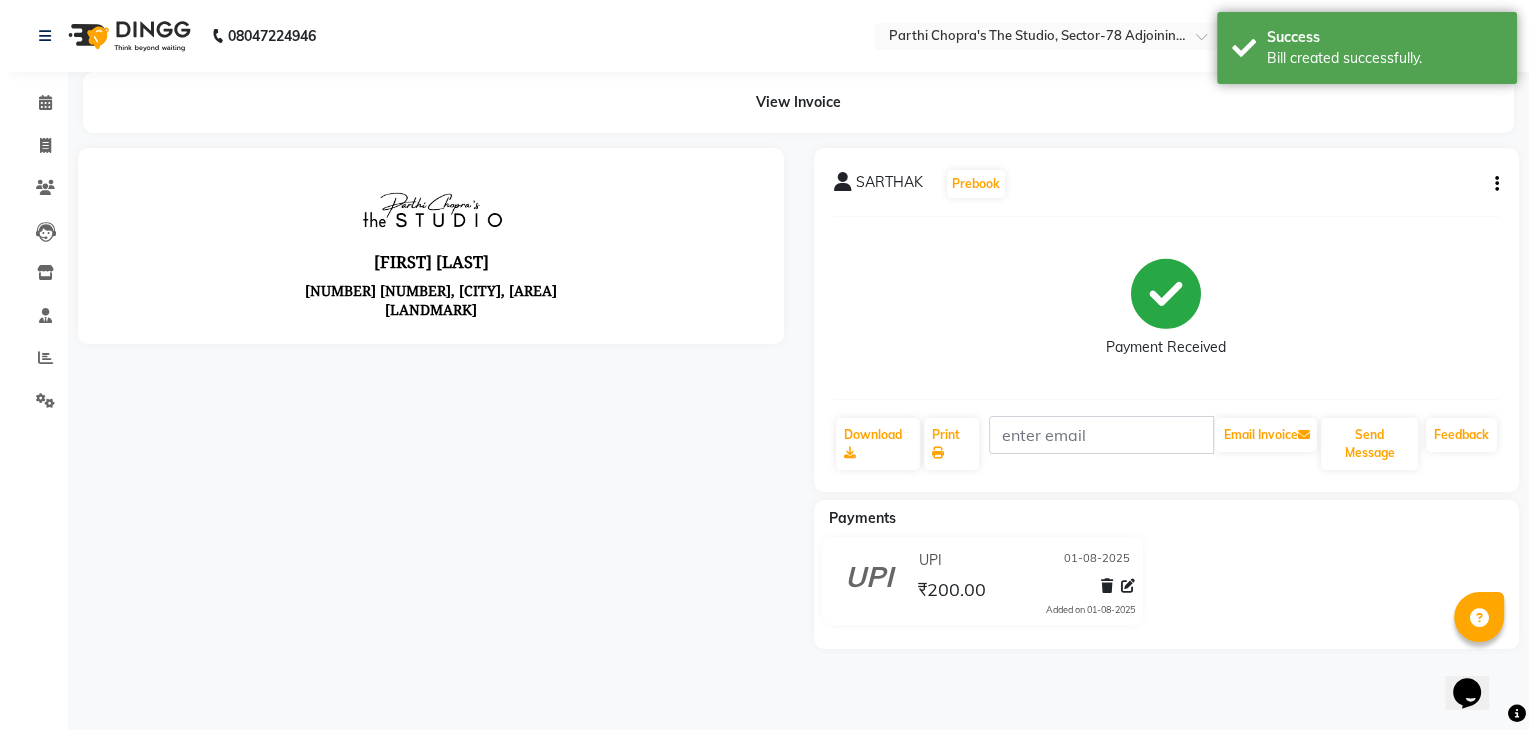 scroll, scrollTop: 0, scrollLeft: 0, axis: both 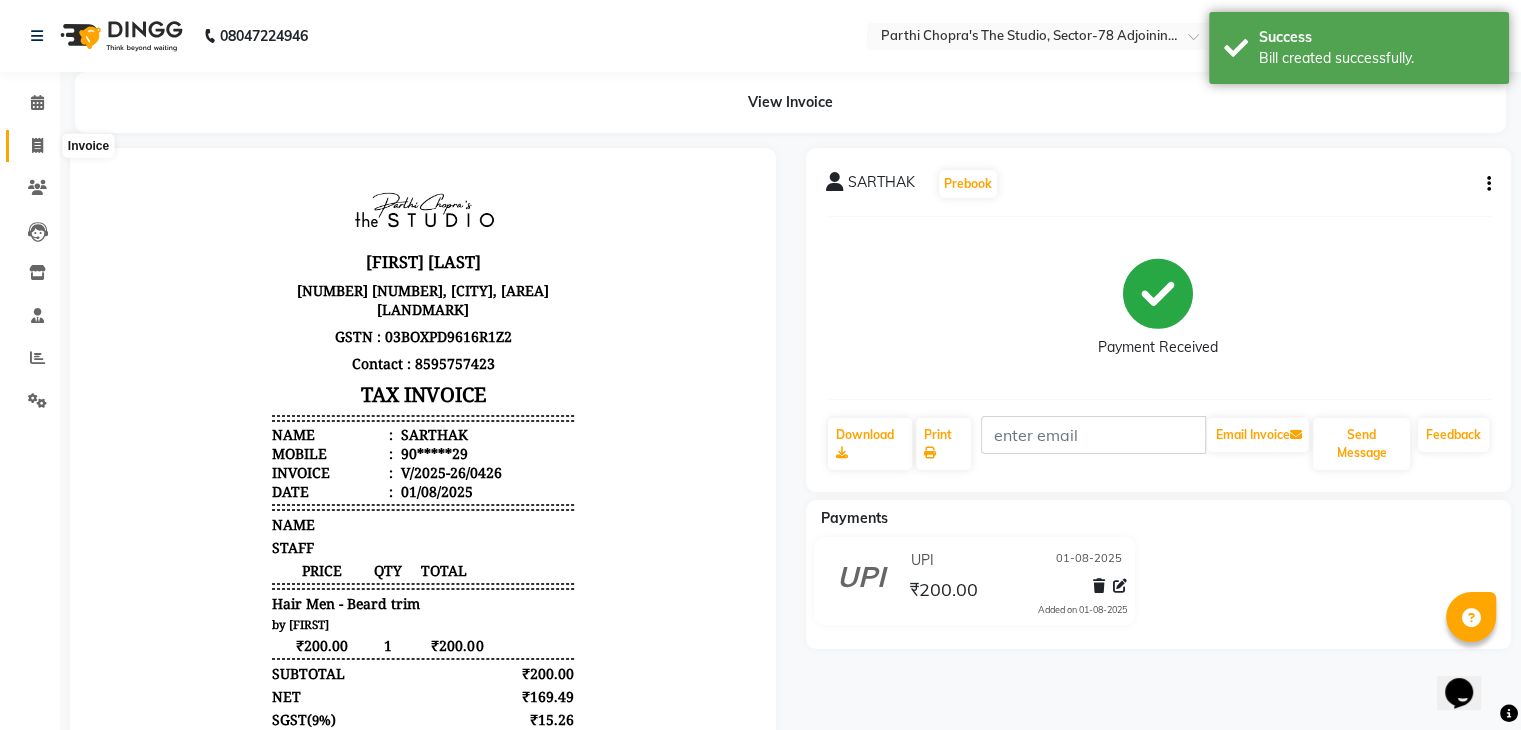 click 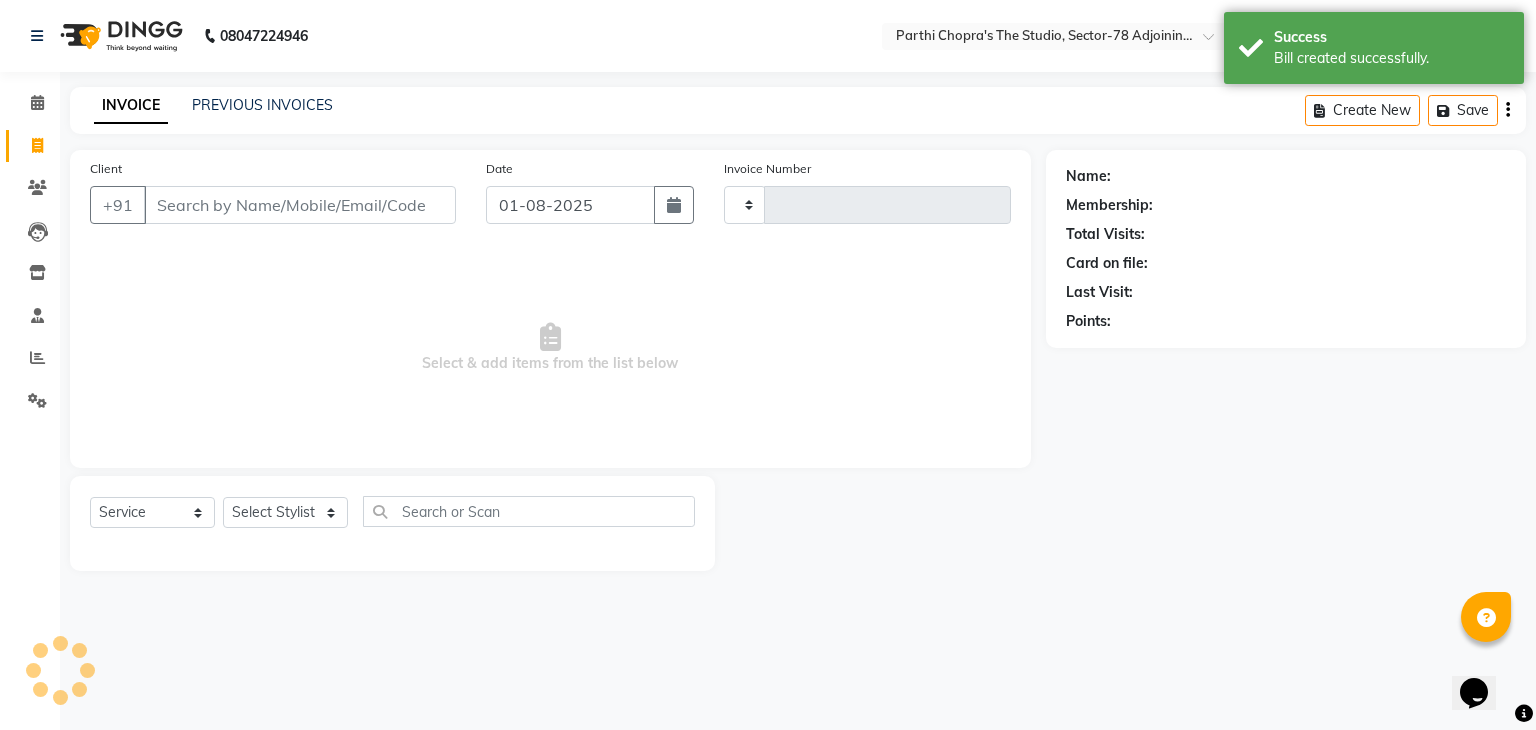 type on "0427" 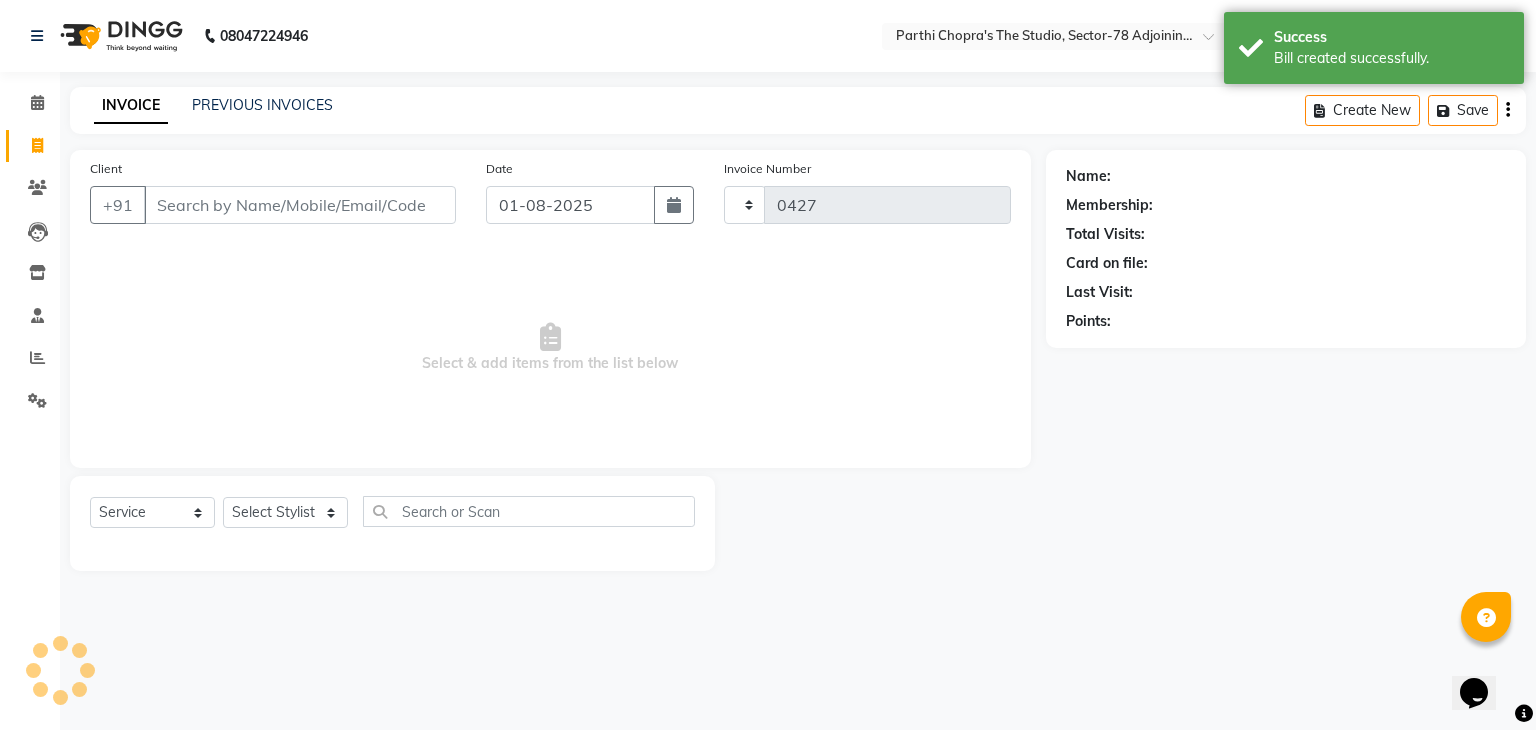 select on "8485" 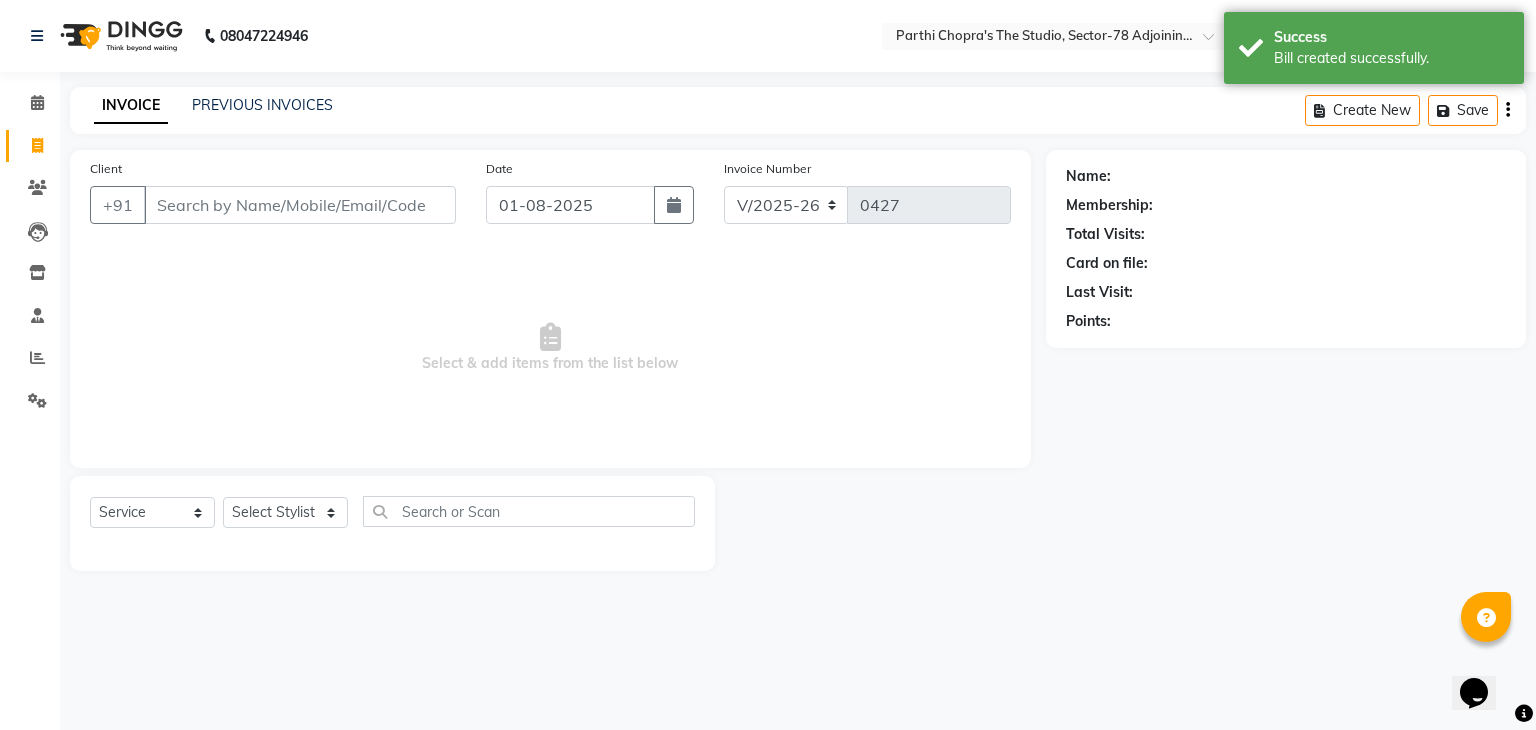 click on "Client" at bounding box center (300, 205) 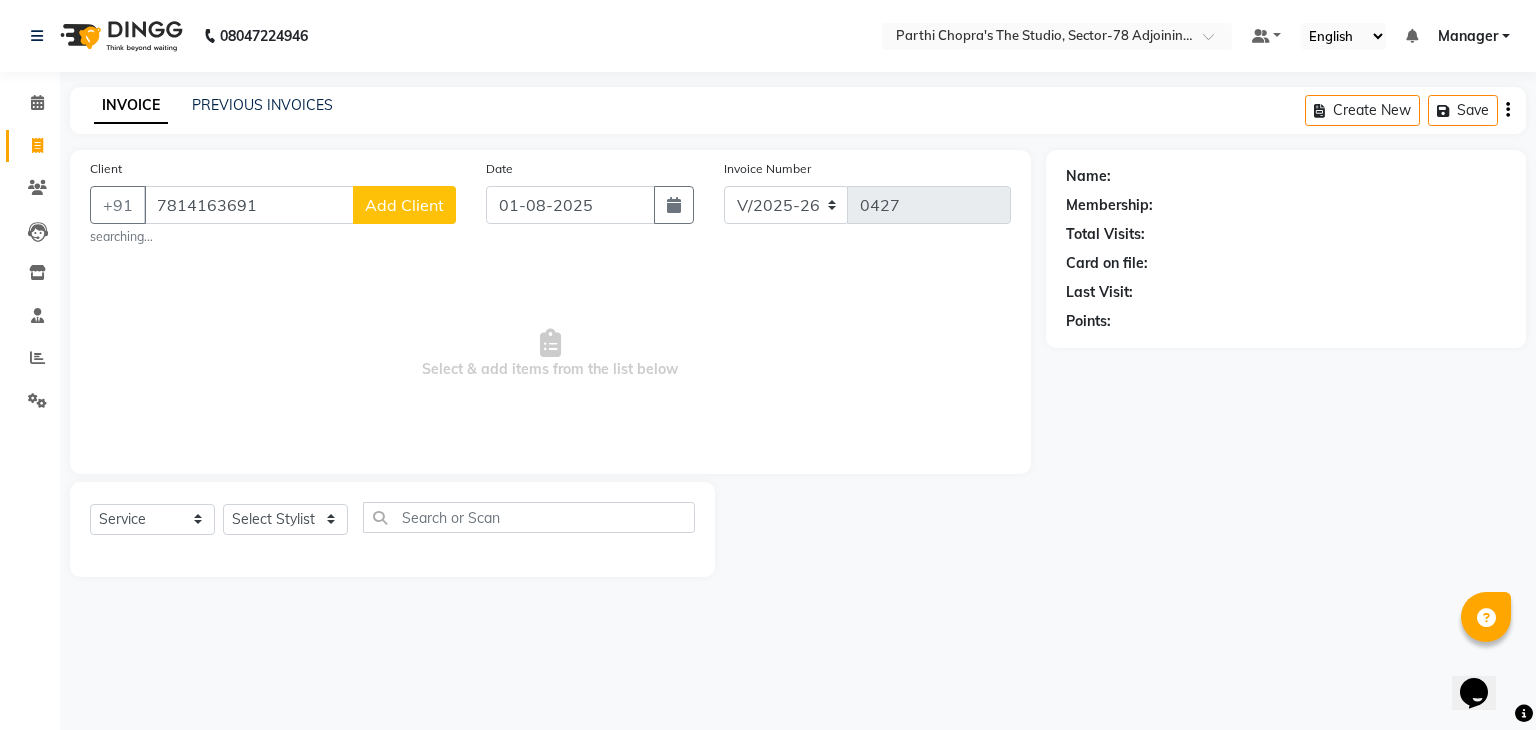 type on "7814163691" 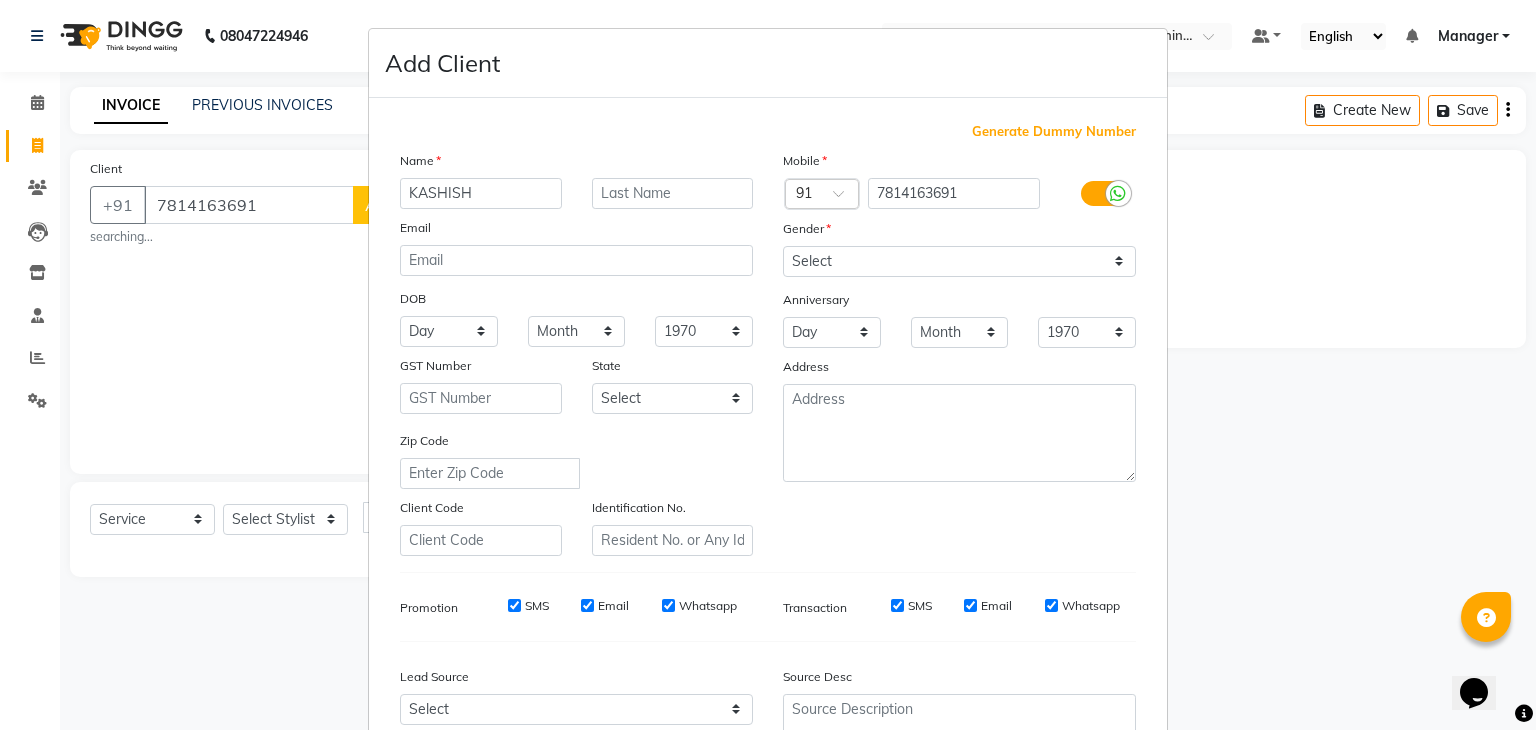 type on "KASHISH" 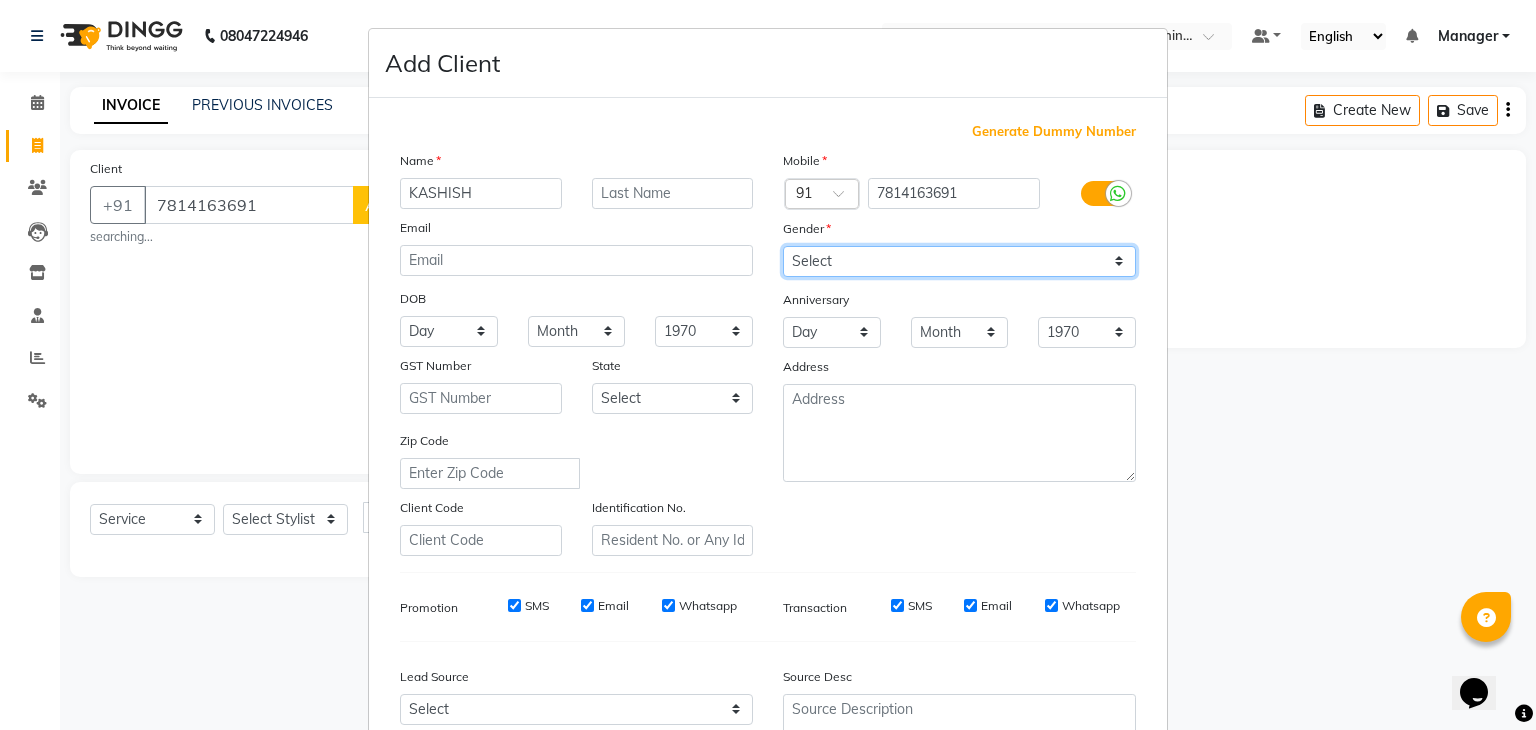 click on "Select Male Female Other Prefer Not To Say" at bounding box center (959, 261) 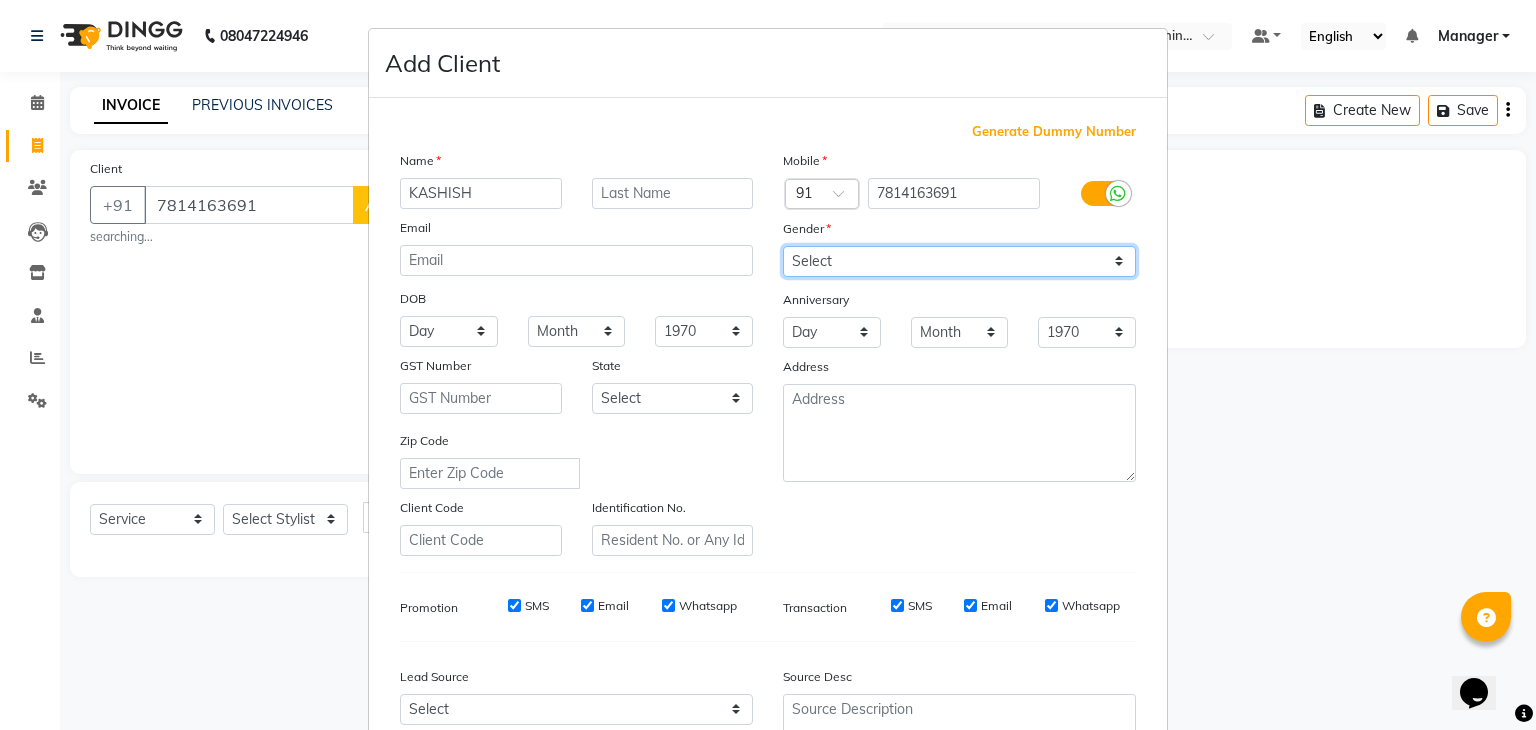select on "female" 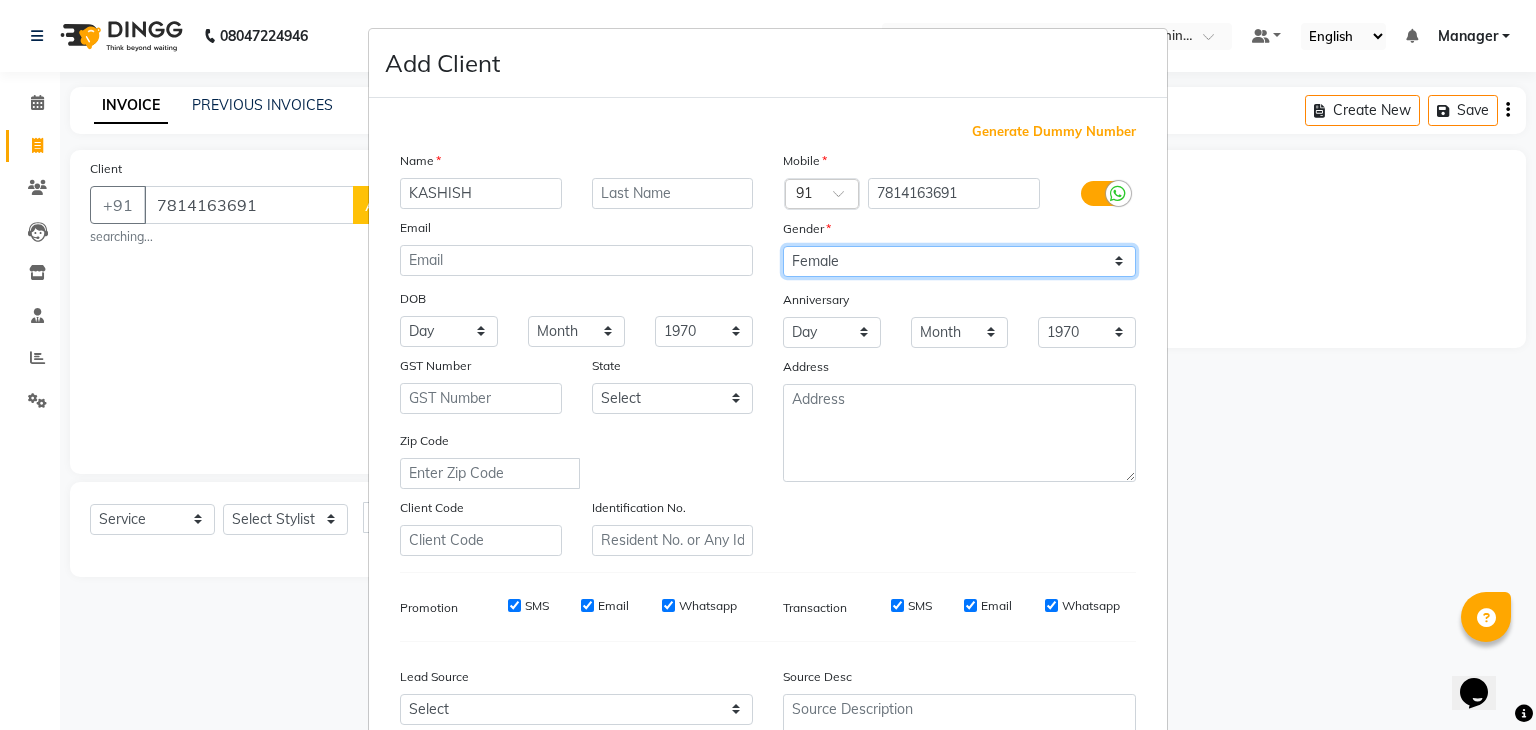 click on "Select Male Female Other Prefer Not To Say" at bounding box center (959, 261) 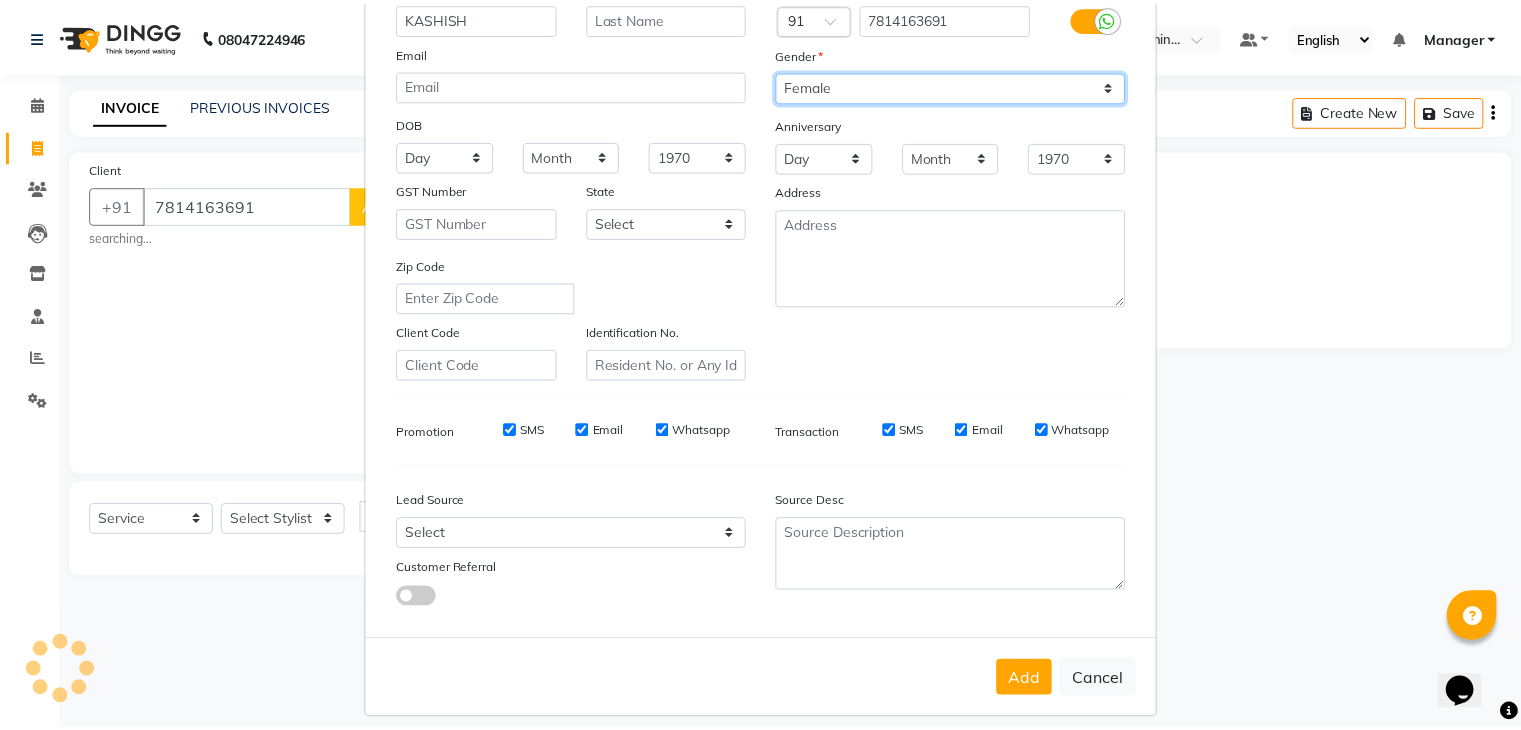 scroll, scrollTop: 203, scrollLeft: 0, axis: vertical 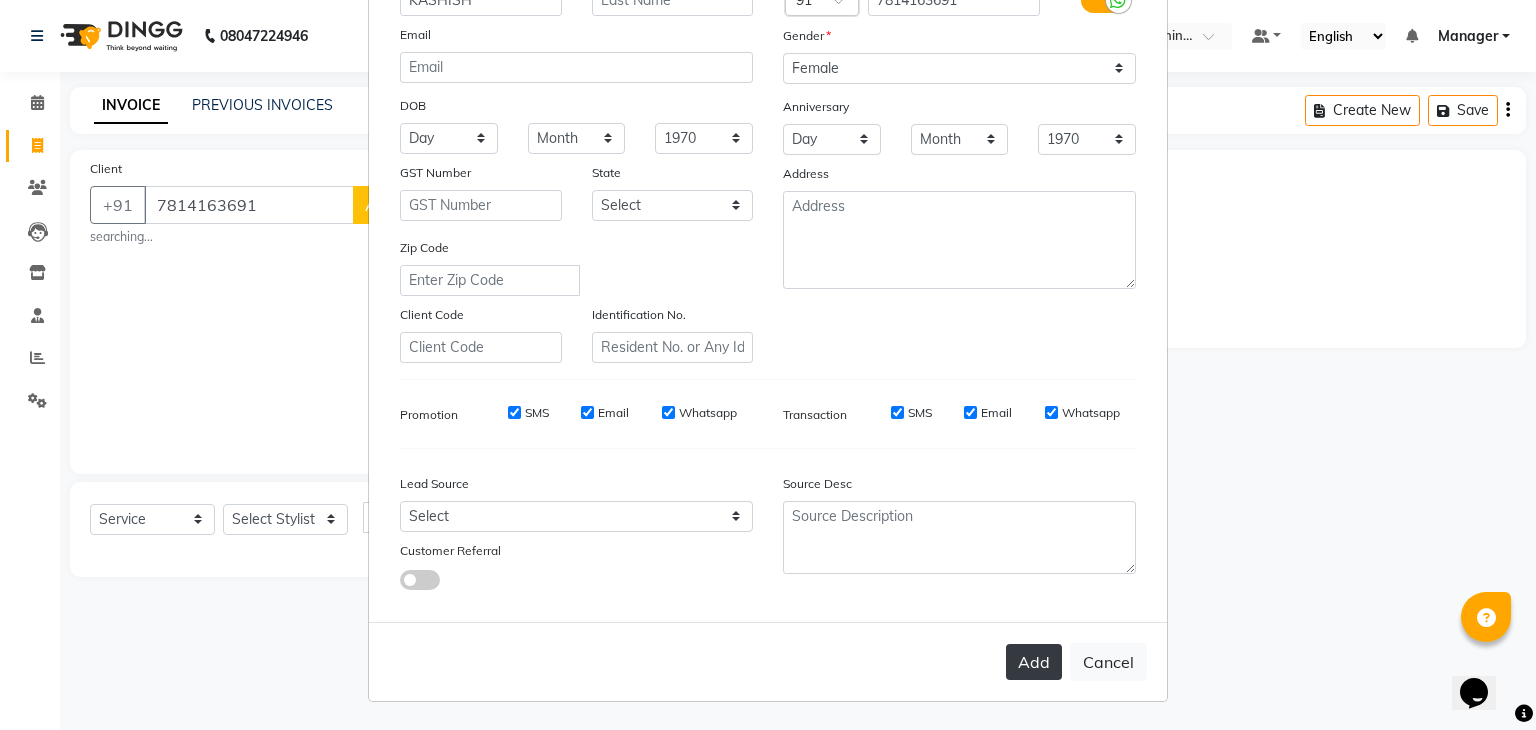 click on "Add" at bounding box center [1034, 662] 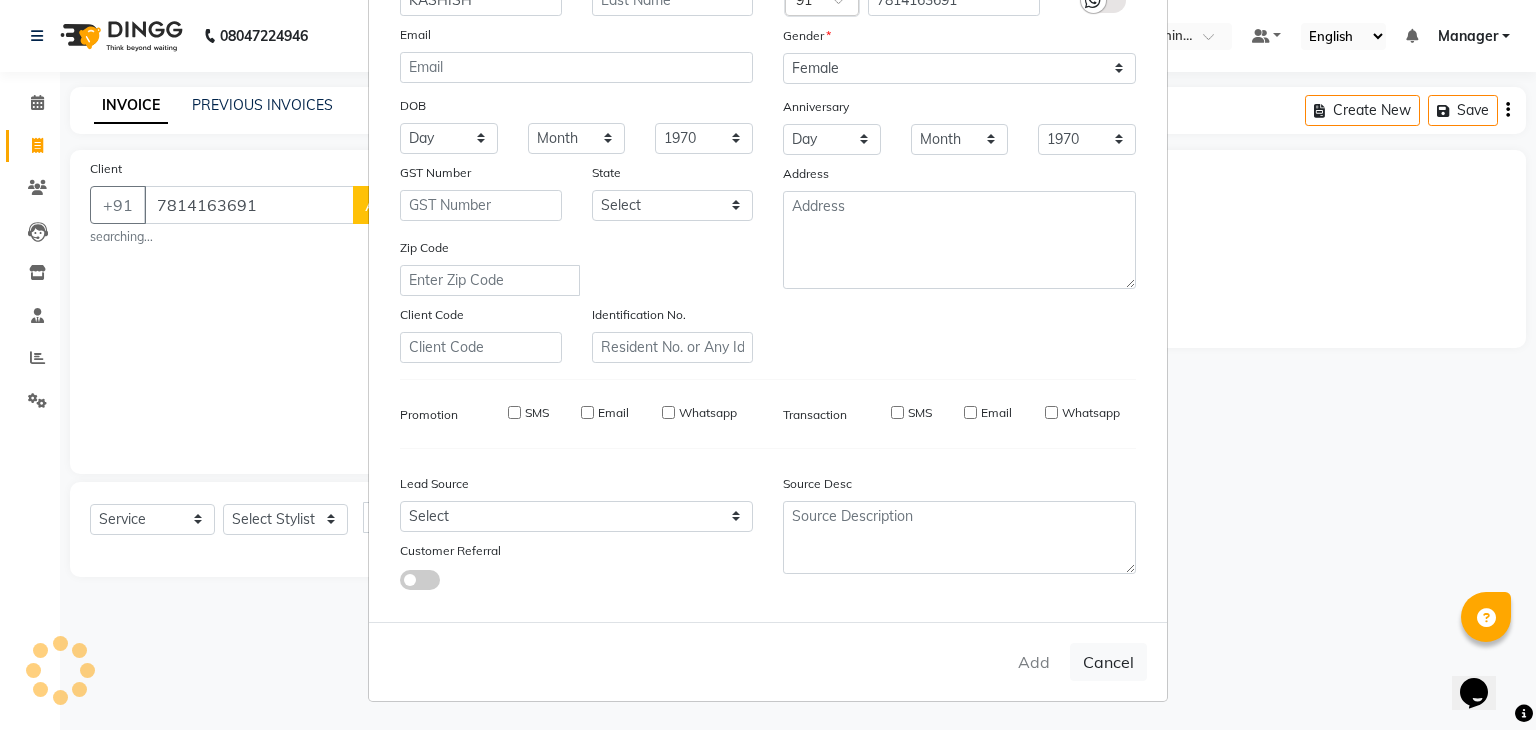 type on "78******91" 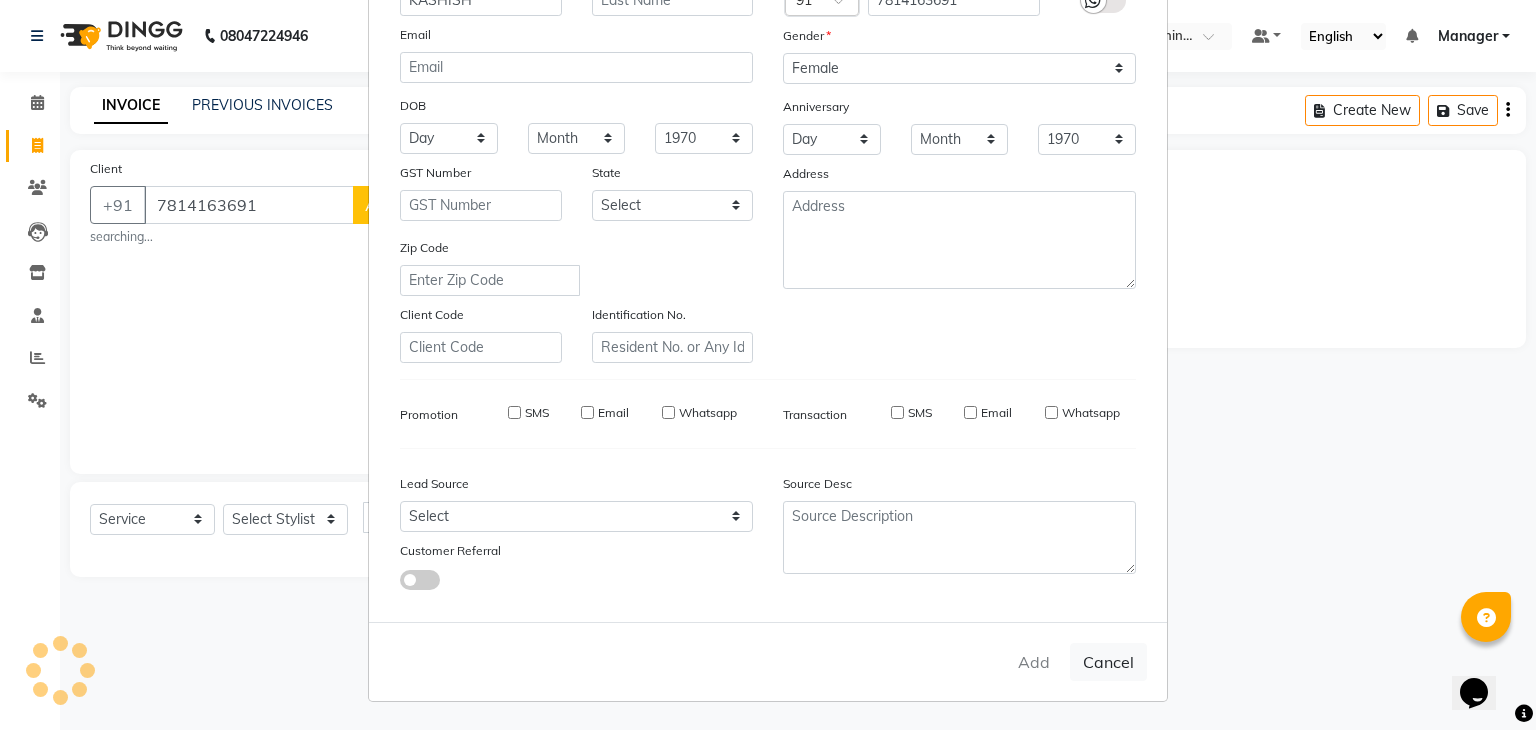 type 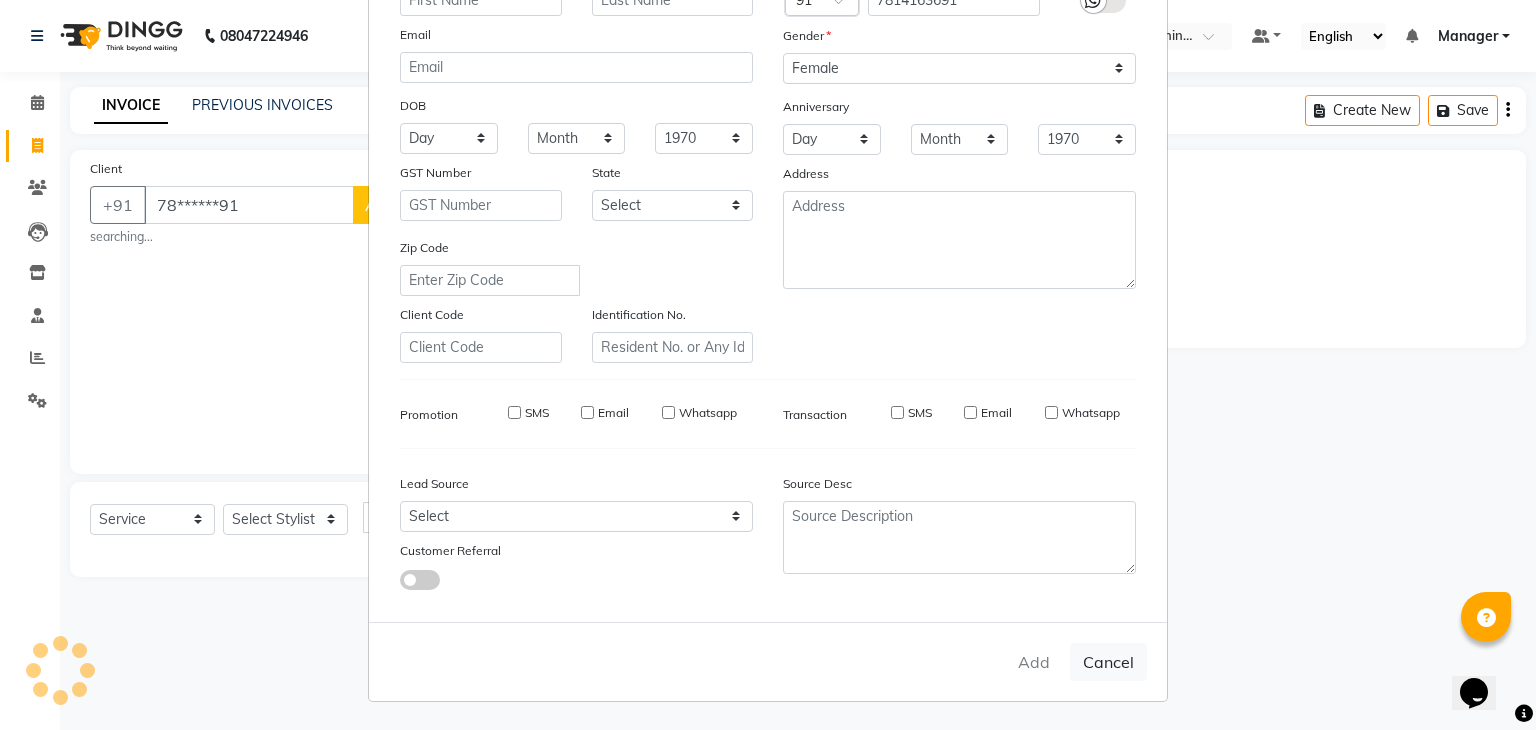 select 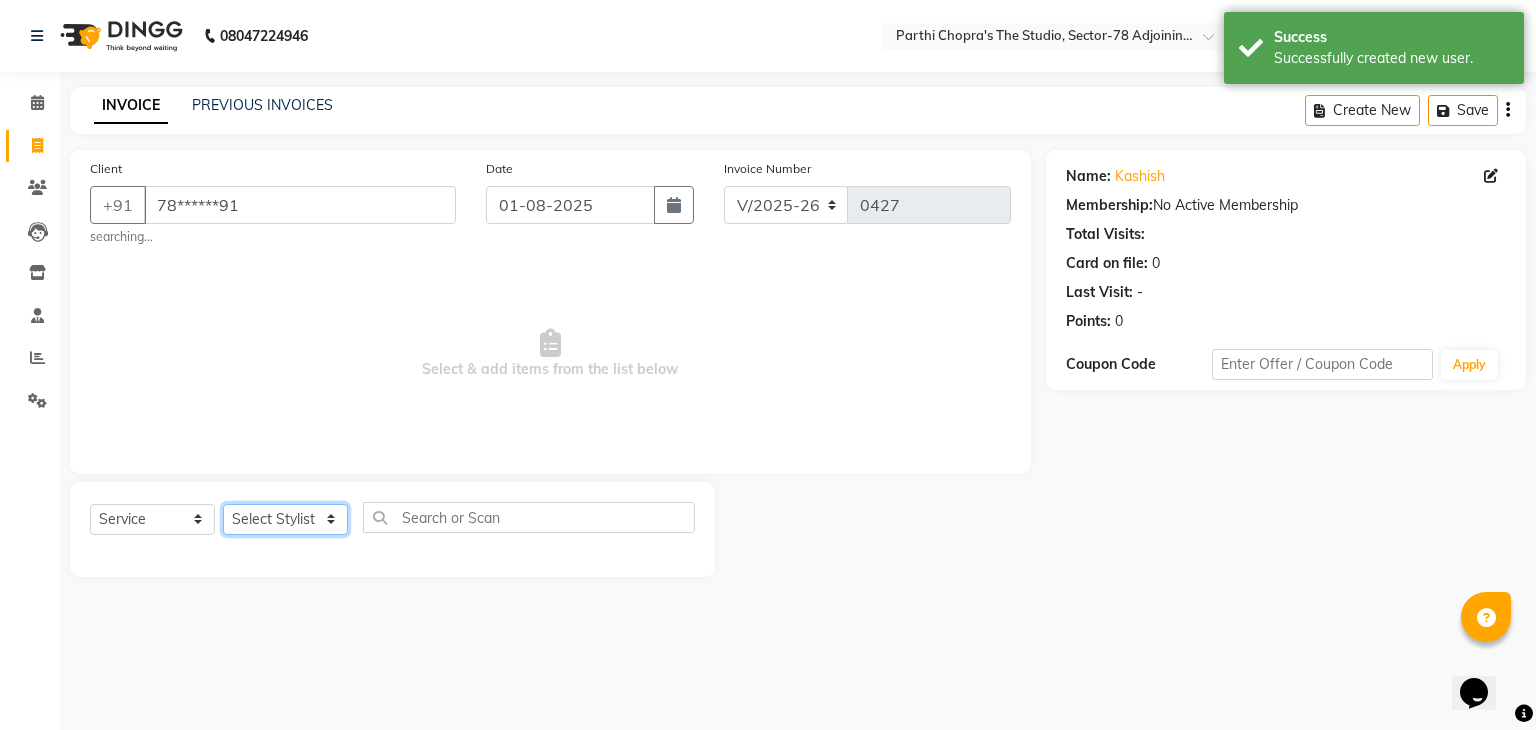 click on "Select Stylist [FIRST] [FIRST] [FIRST] [FIRST] [FIRST] [FIRST] Manager Mateen Owner [FIRST] [FIRST] [FIRST] [FIRST]" 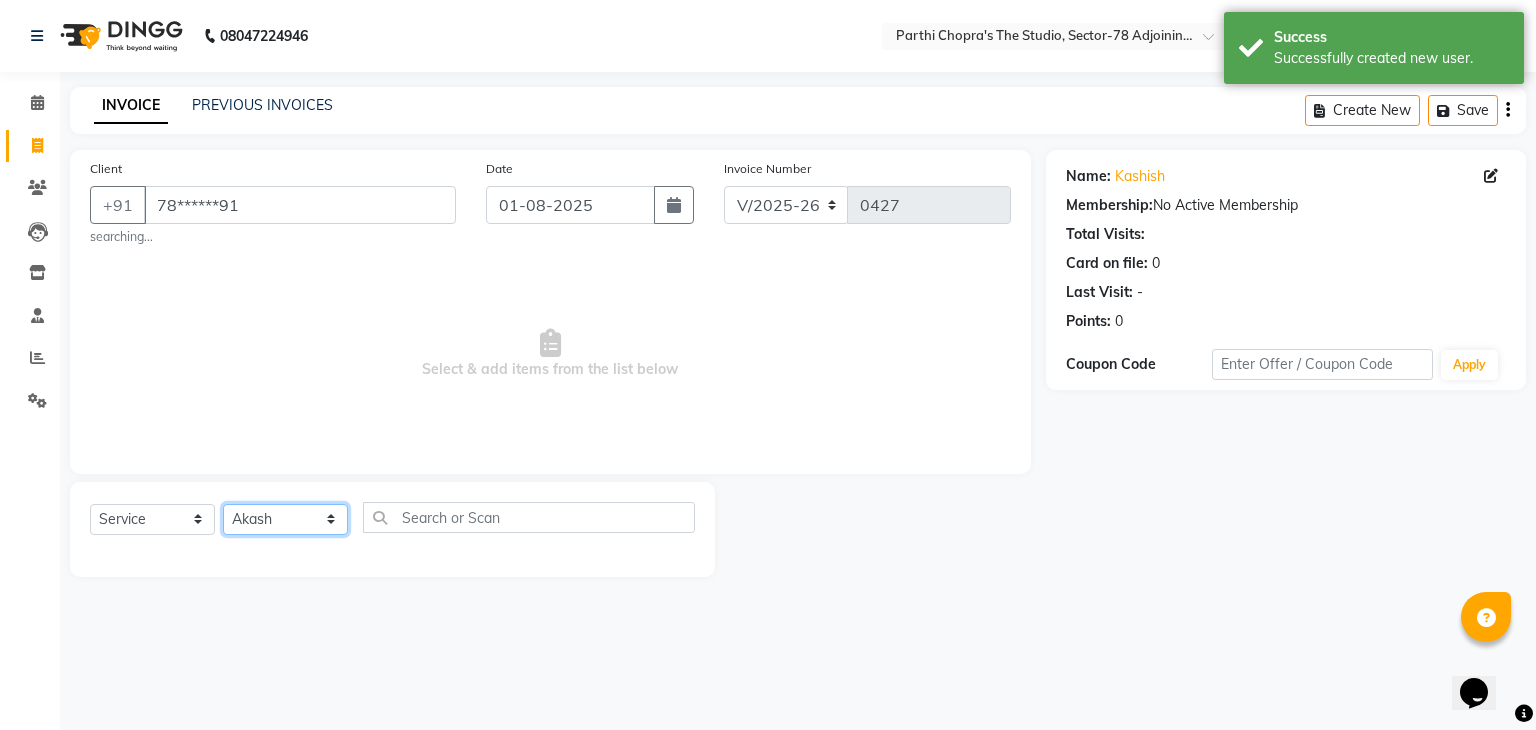 click on "Select Stylist [FIRST] [FIRST] [FIRST] [FIRST] [FIRST] [FIRST] Manager Mateen Owner [FIRST] [FIRST] [FIRST] [FIRST]" 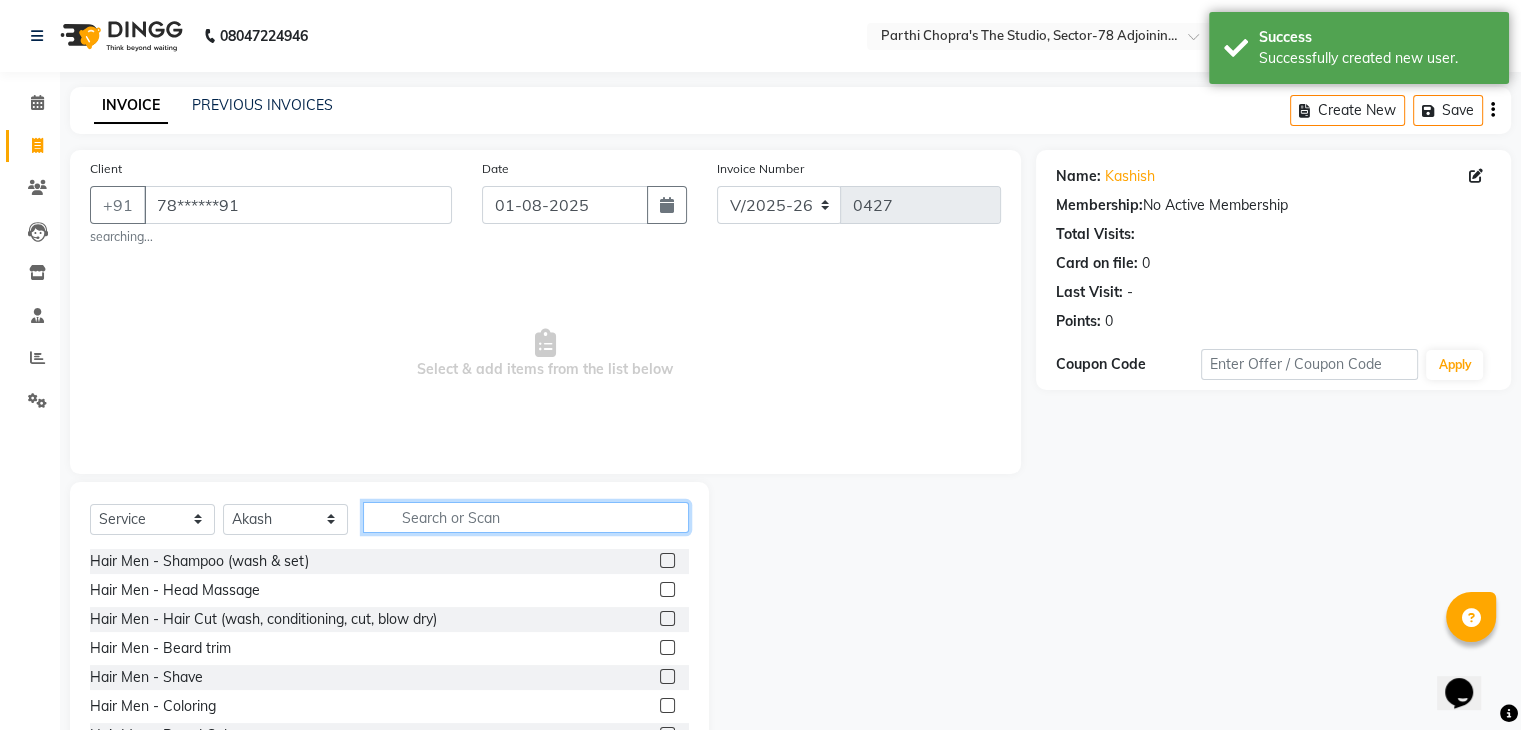 click 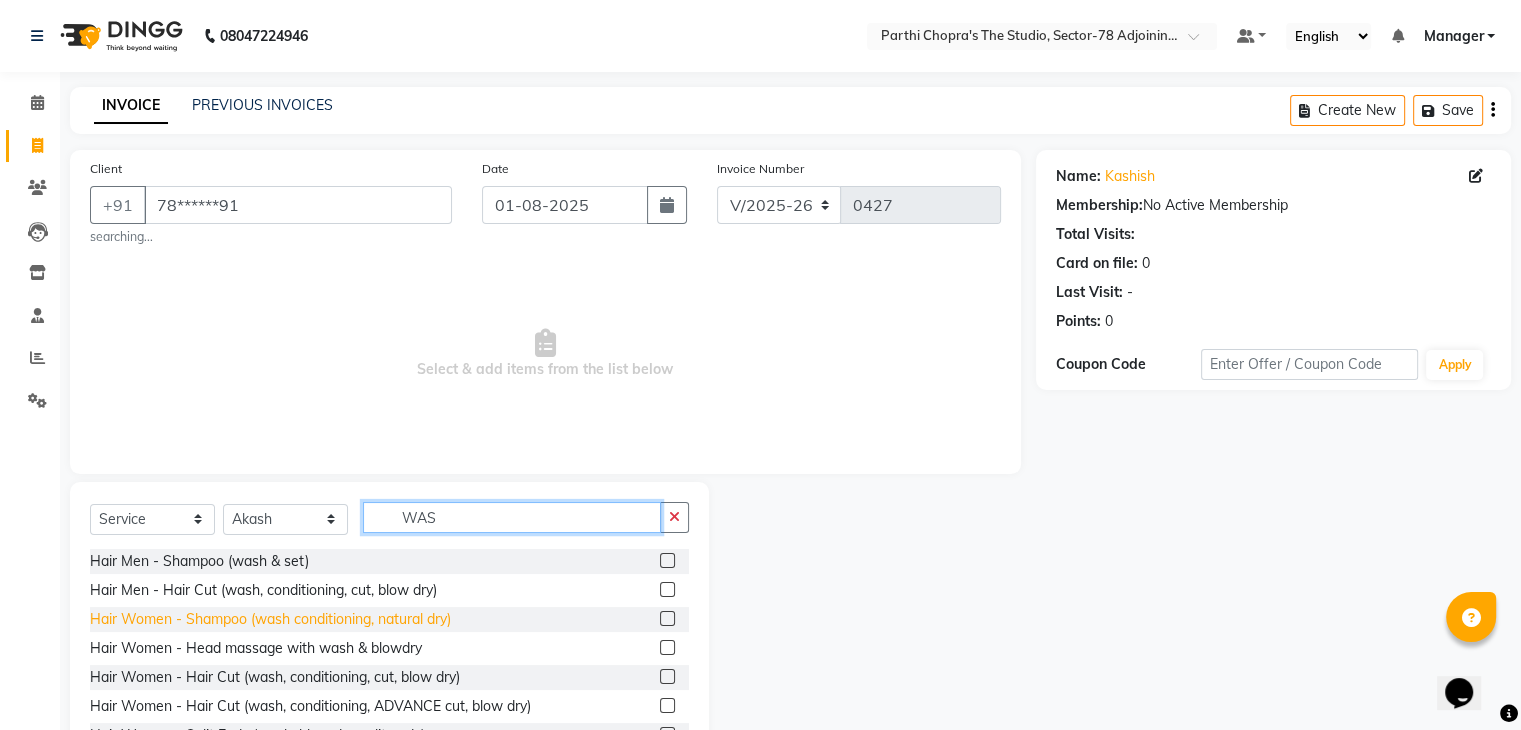 type on "WAS" 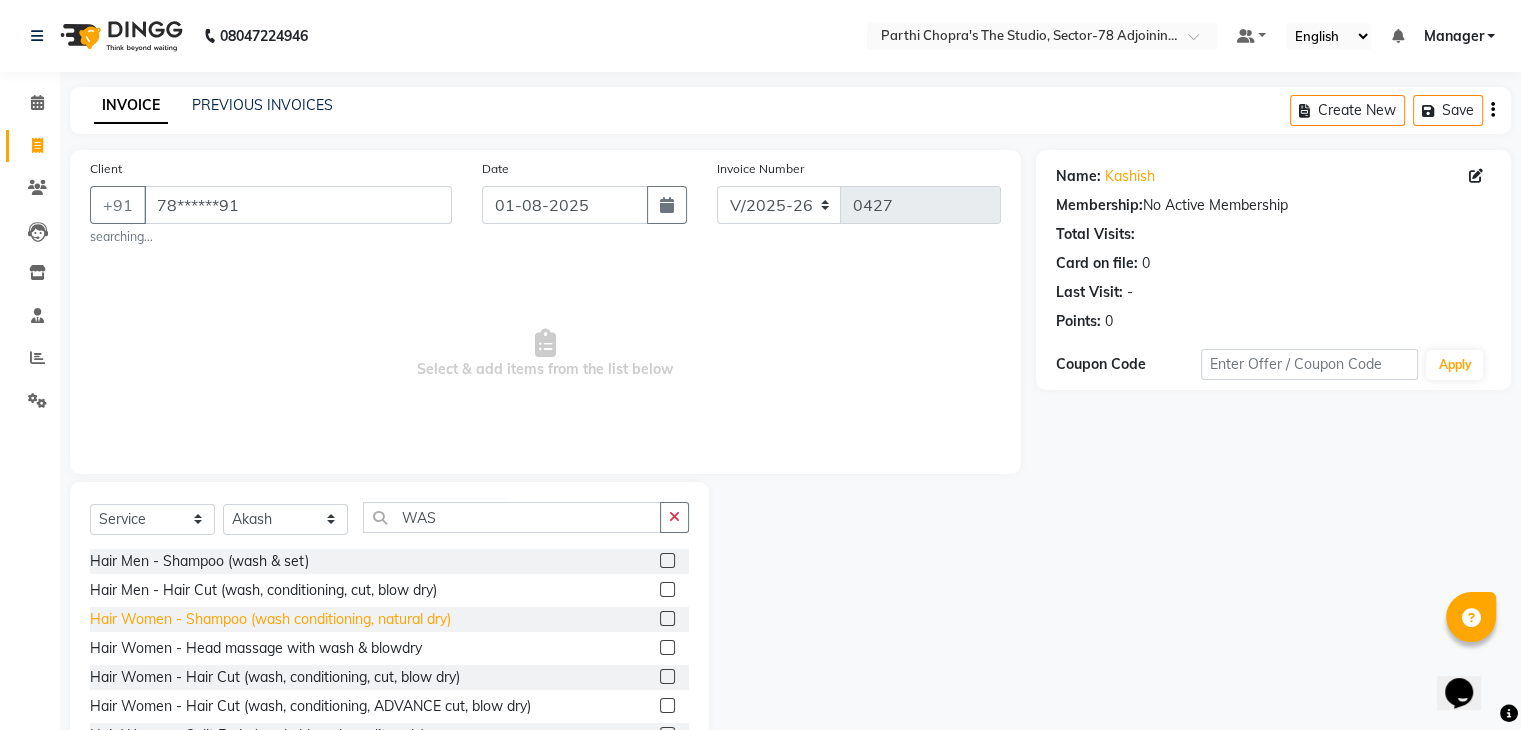 click on "Hair Women - Shampoo (wash conditioning, natural dry)" 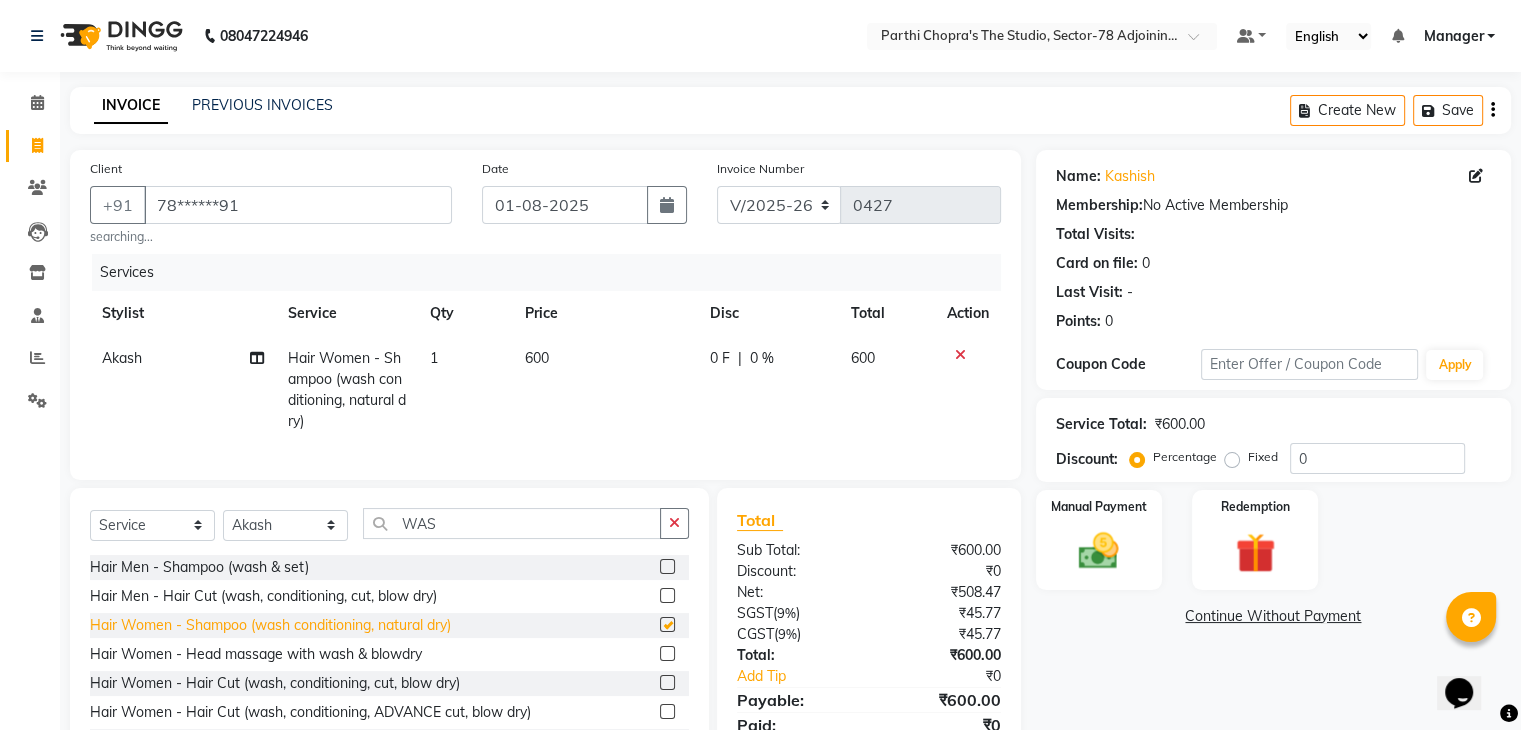 checkbox on "false" 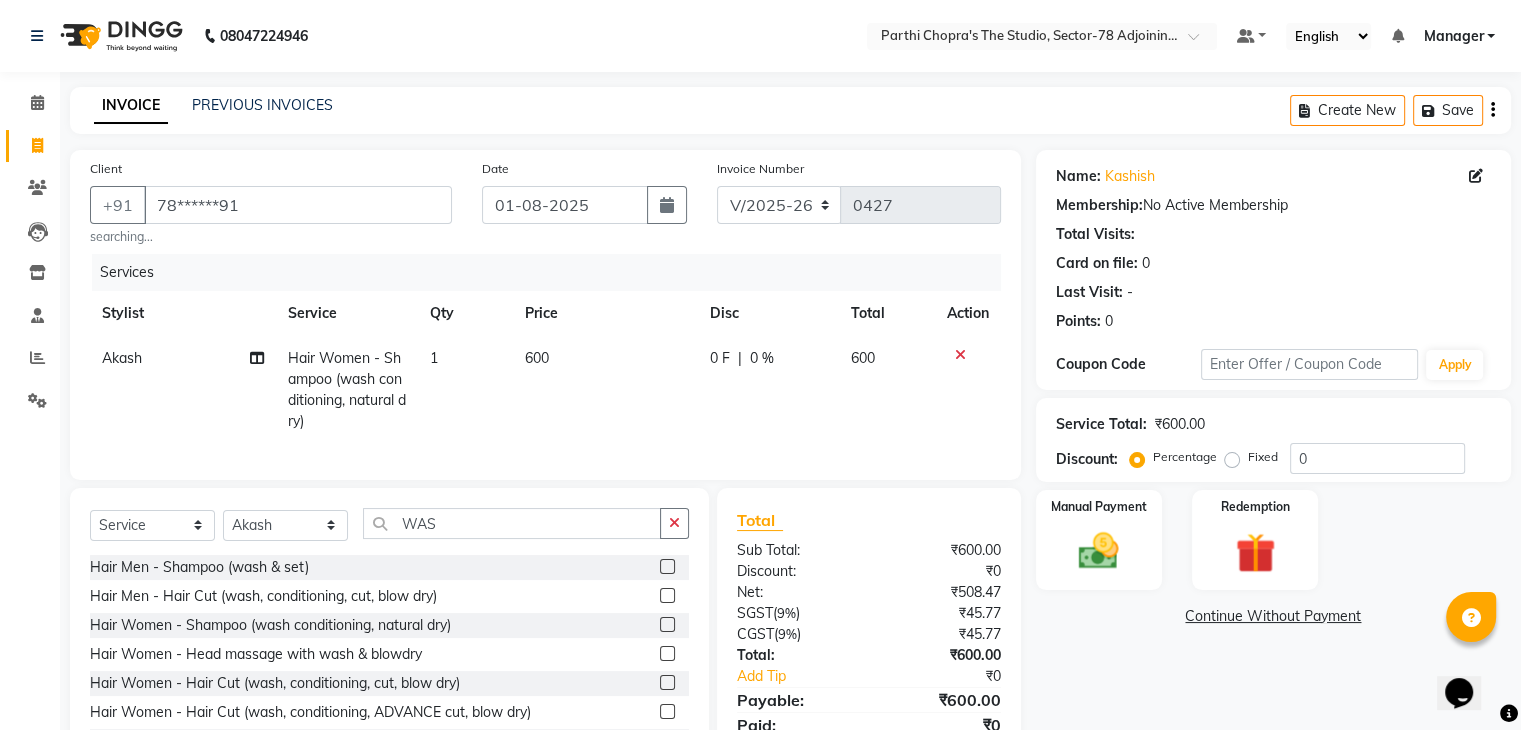 click on "600" 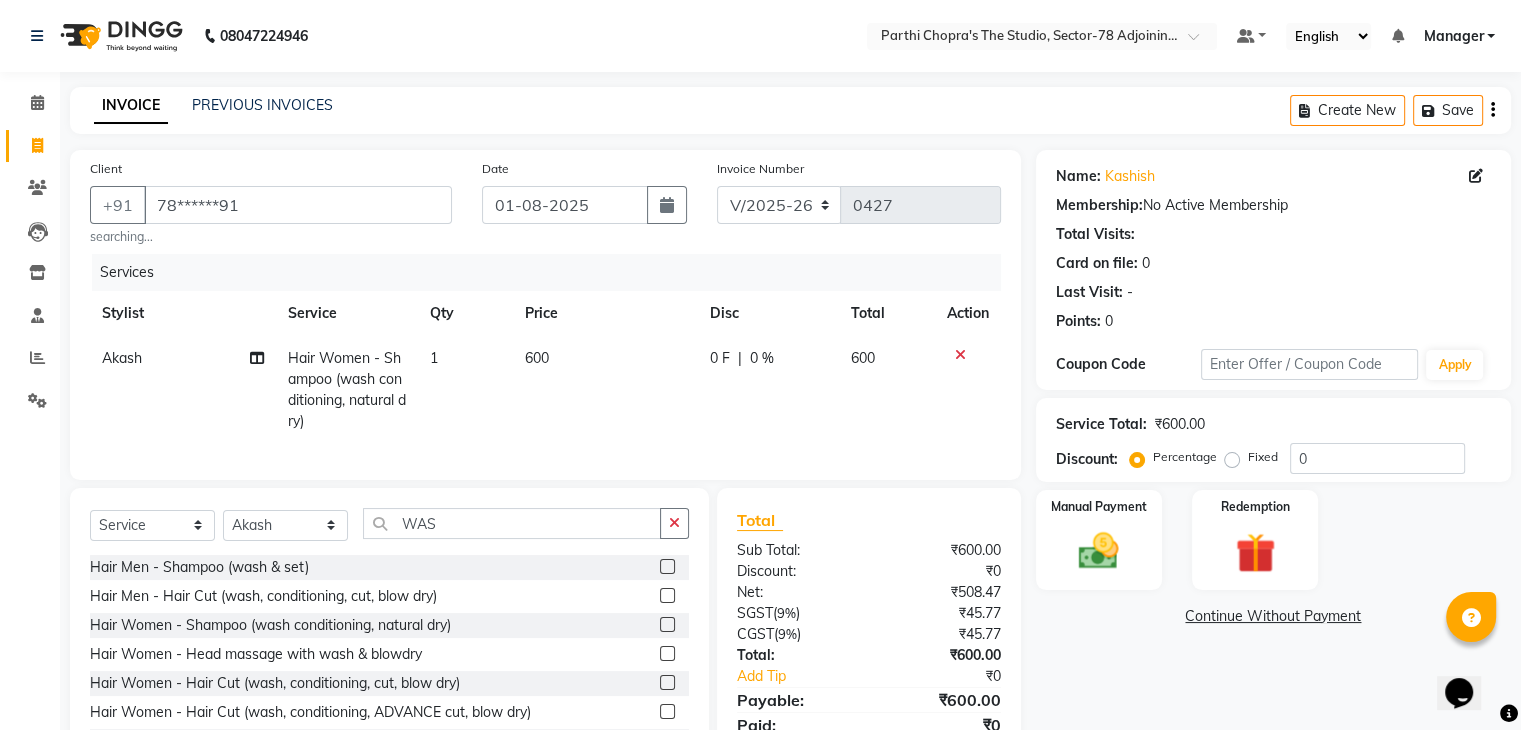 select on "83537" 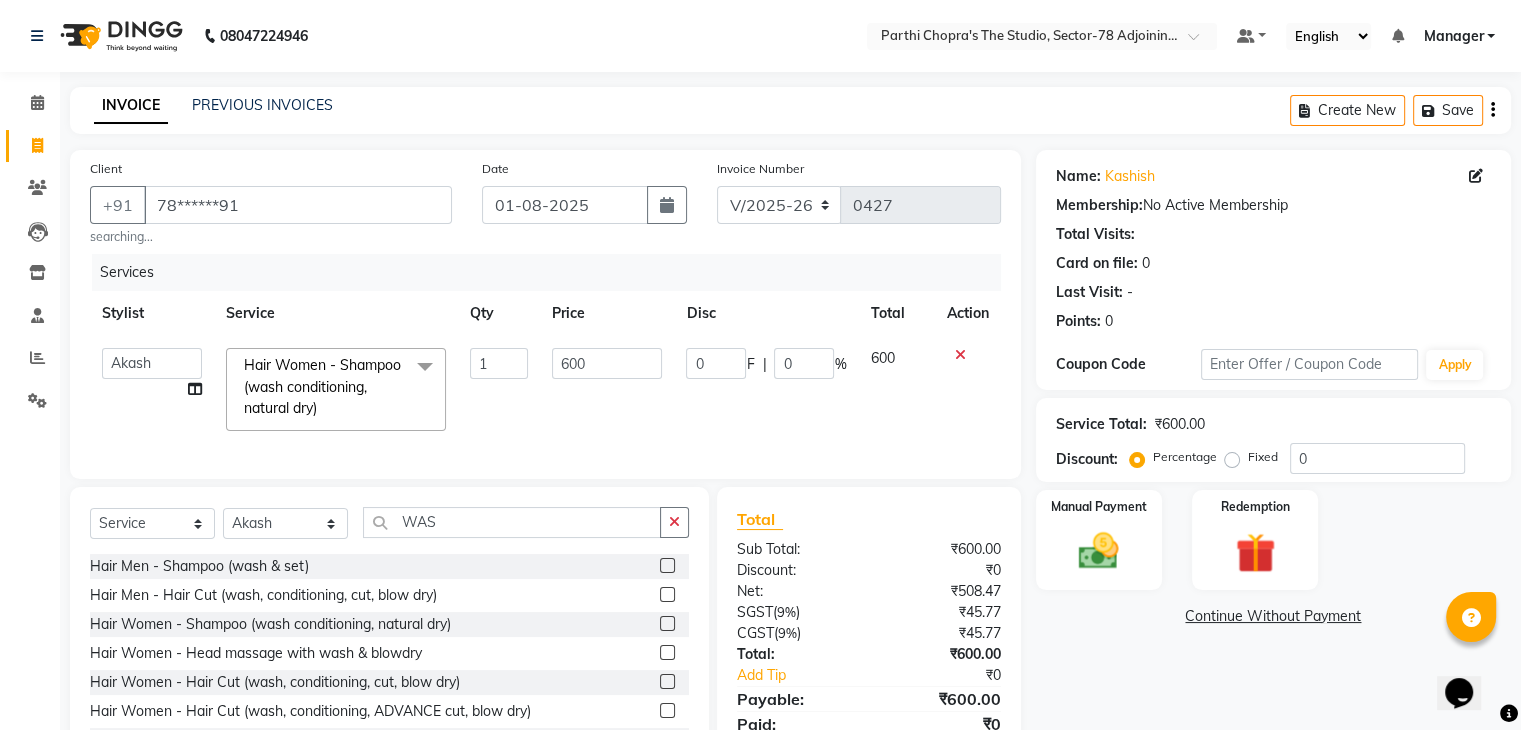 click on "600" 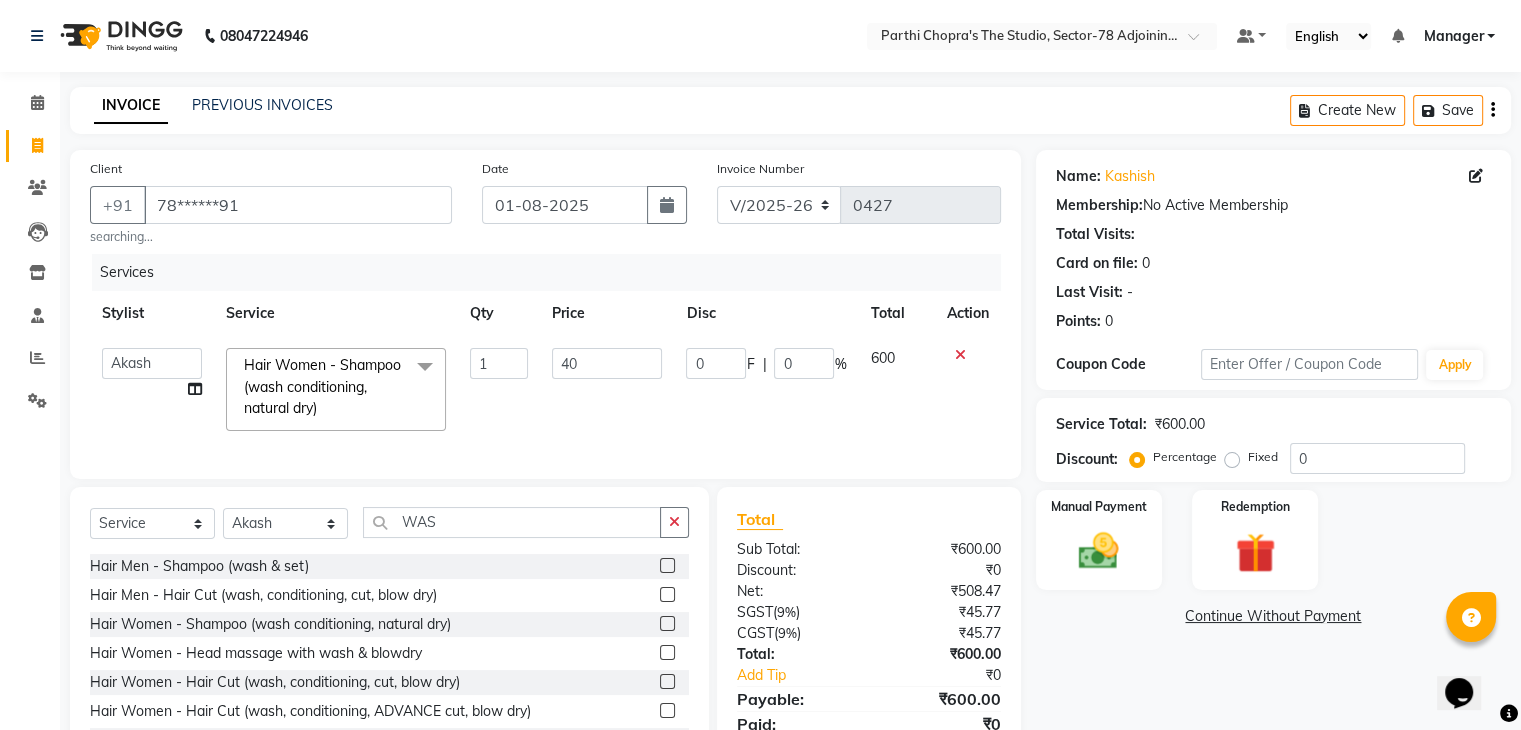 type on "400" 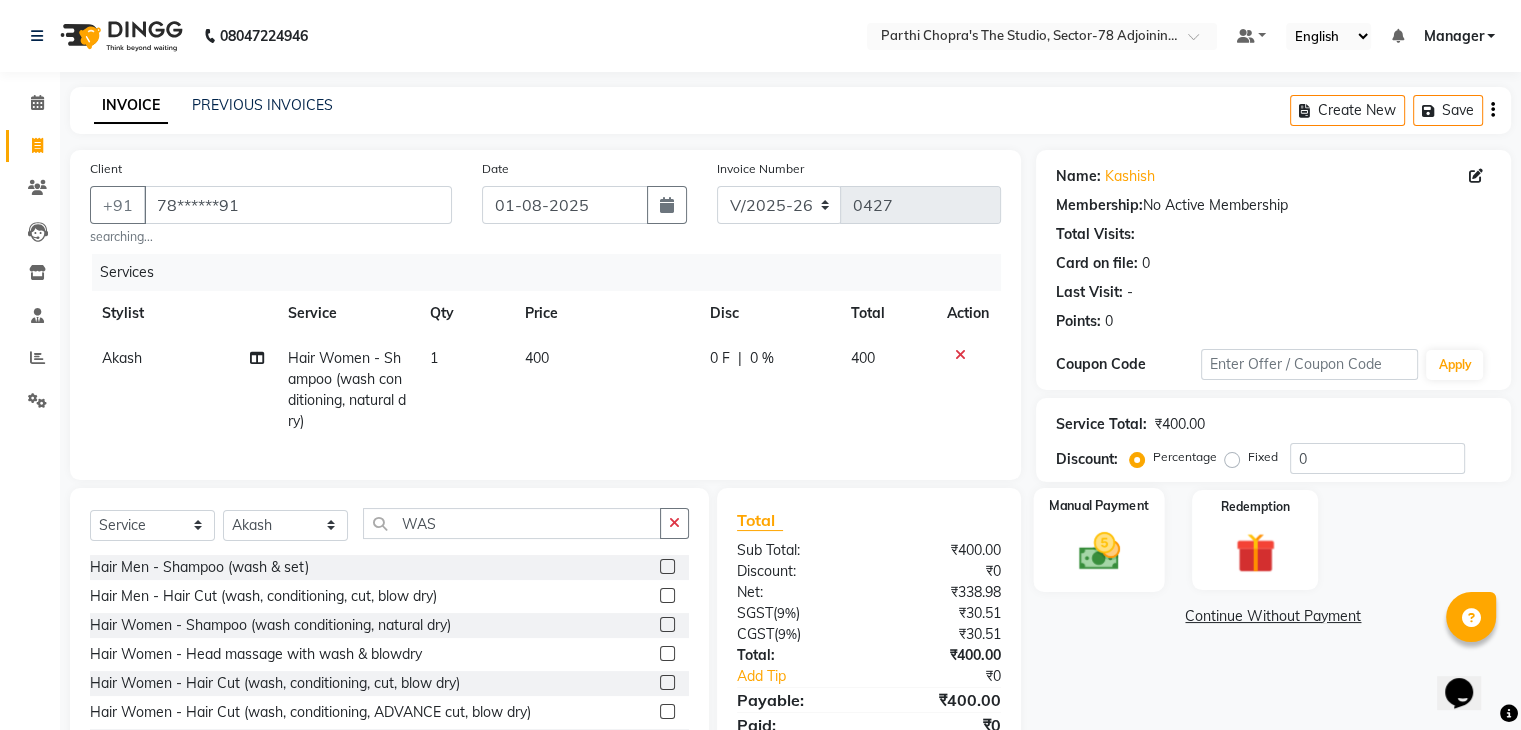 click on "Manual Payment" 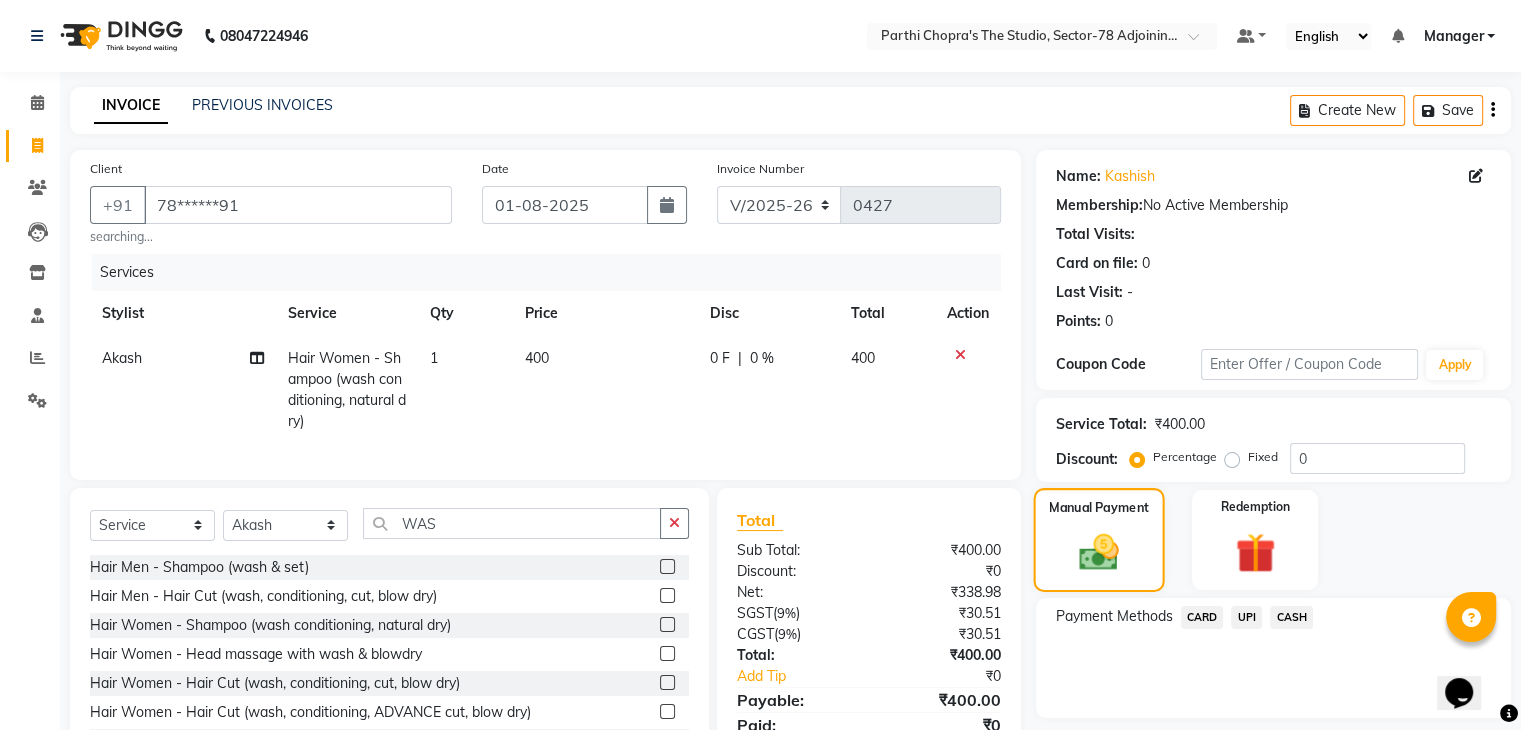 scroll, scrollTop: 100, scrollLeft: 0, axis: vertical 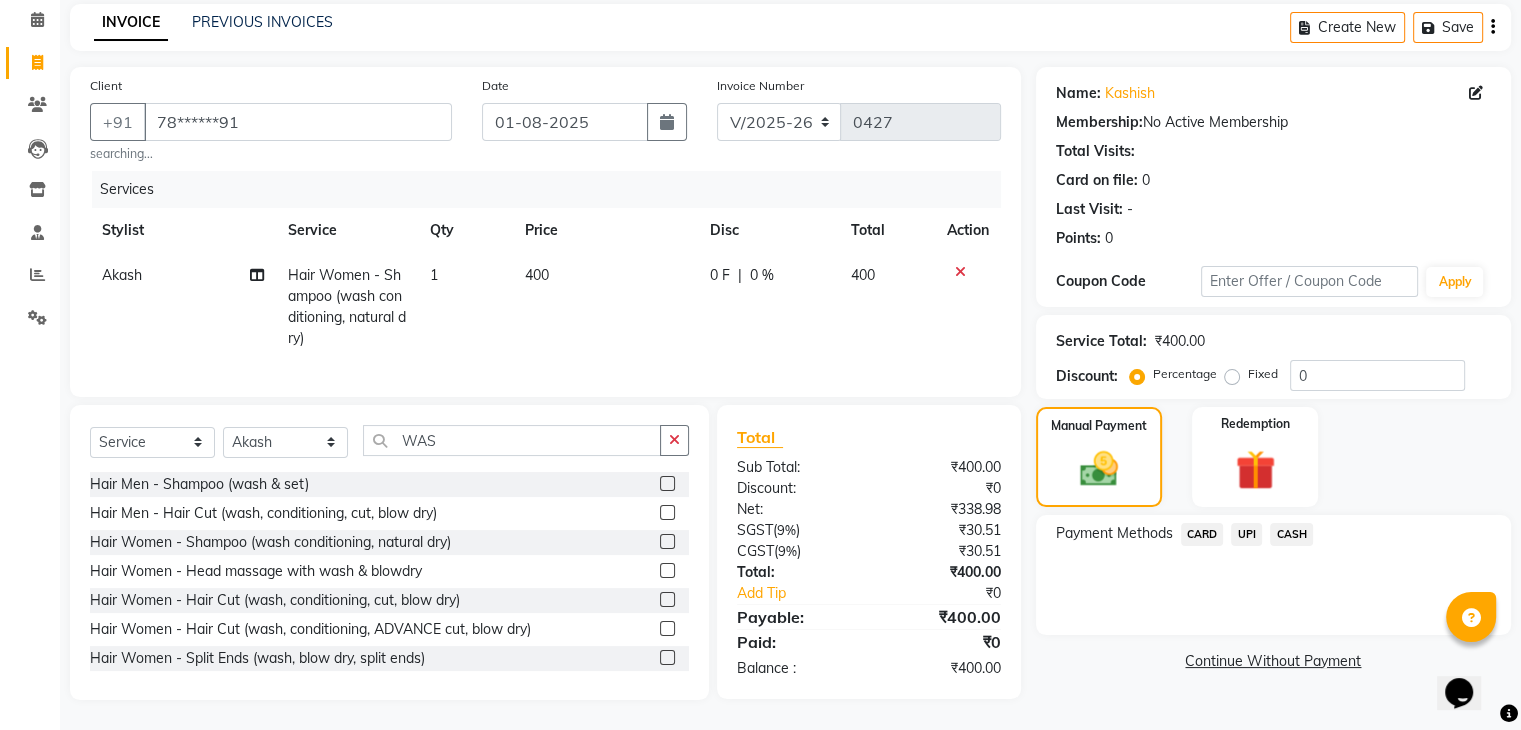 click on "UPI" 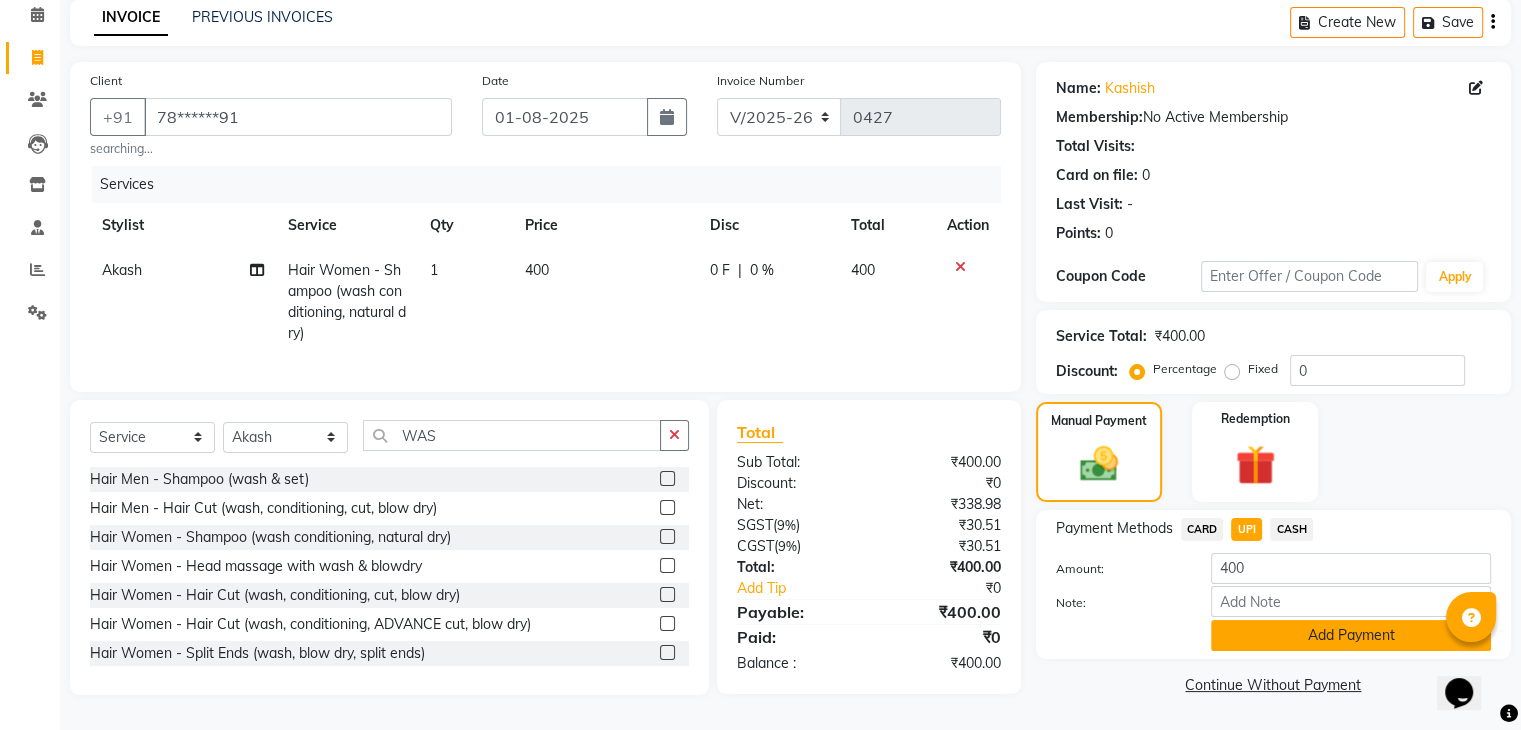 click on "Add Payment" 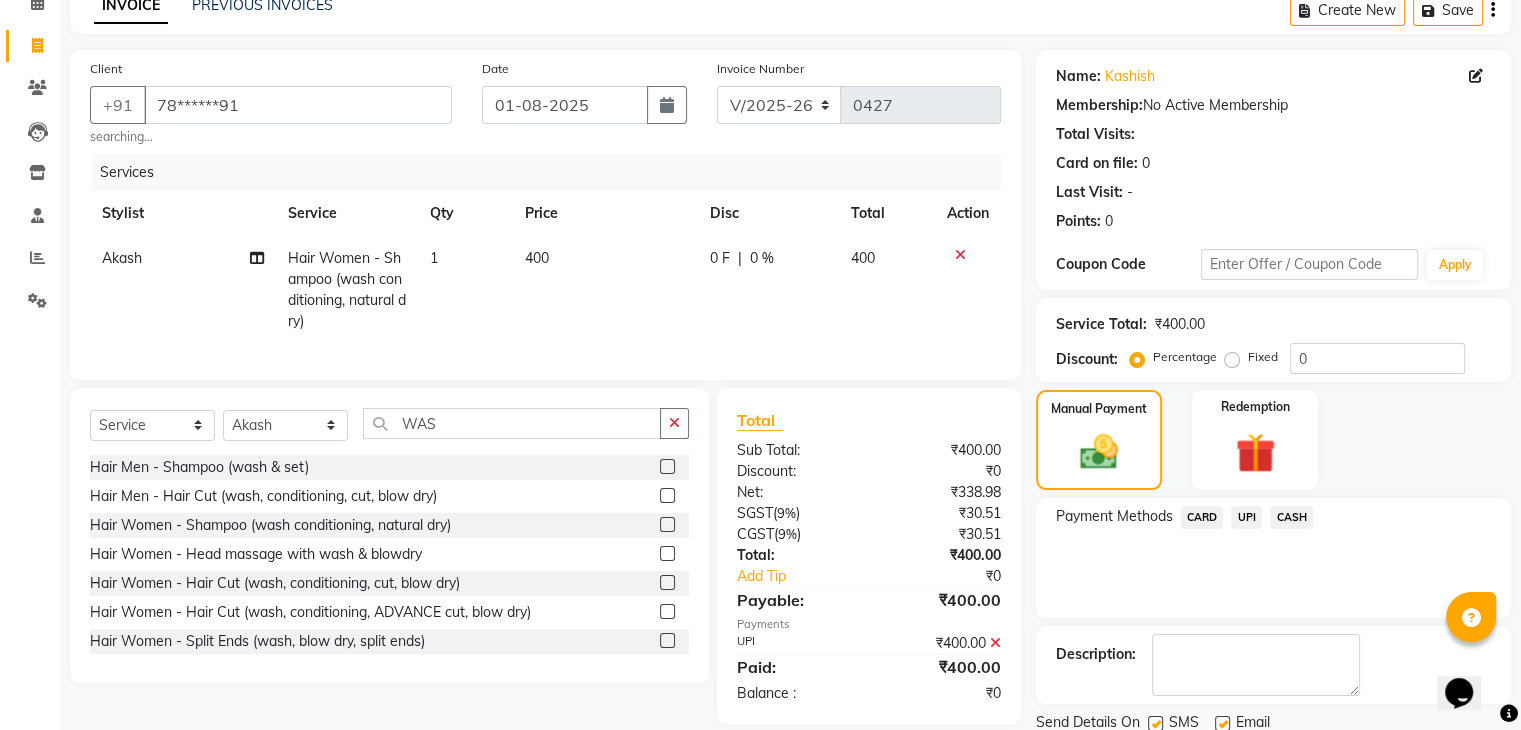 scroll, scrollTop: 171, scrollLeft: 0, axis: vertical 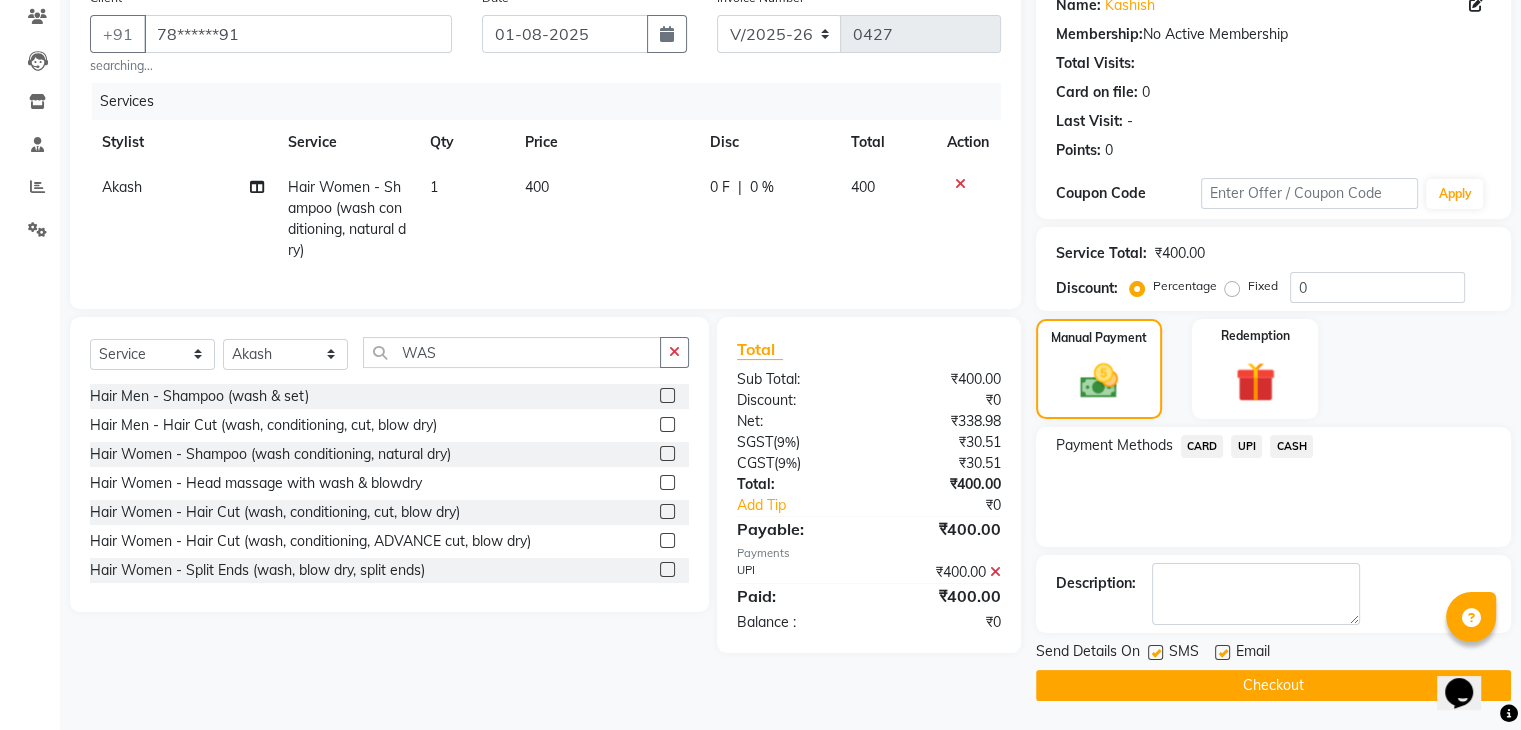 click on "Checkout" 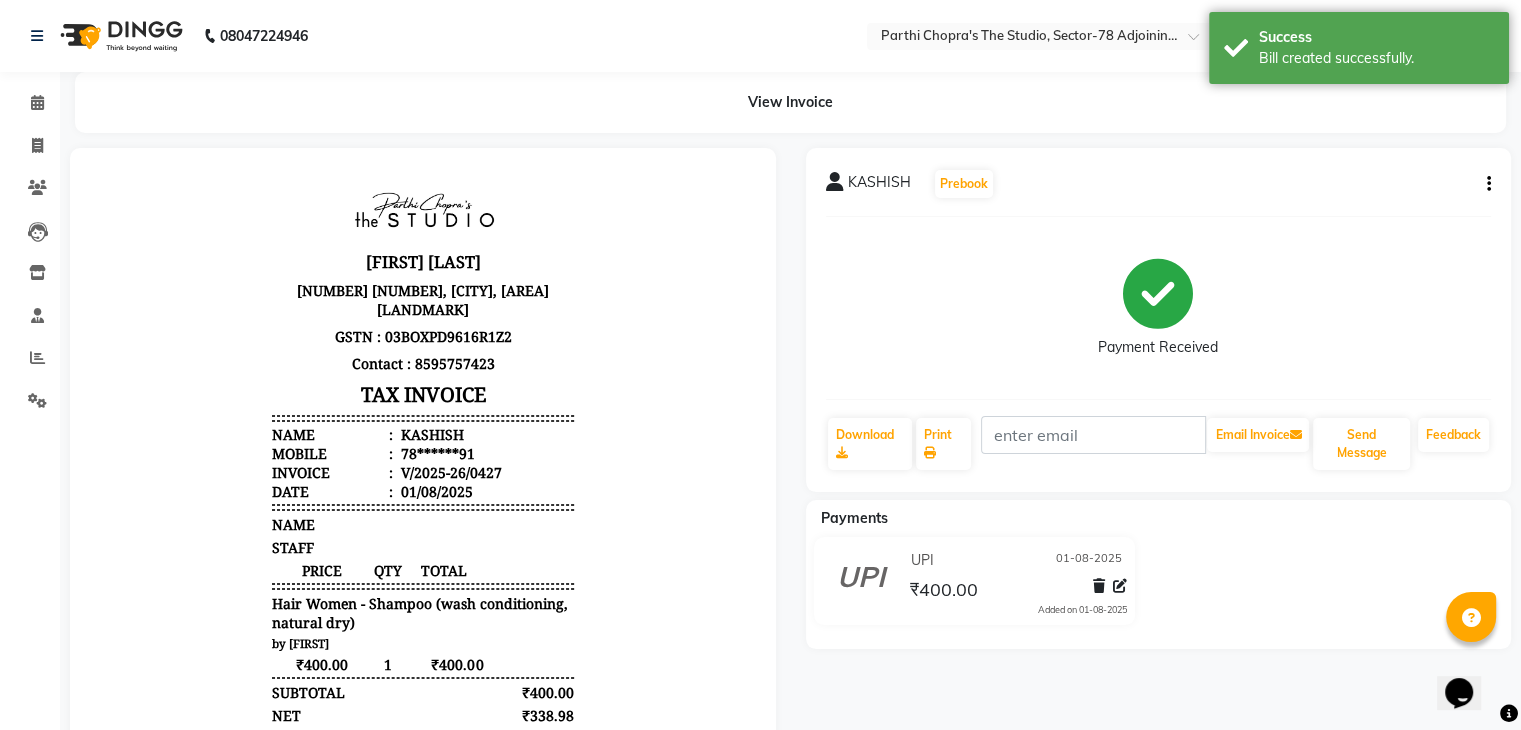 scroll, scrollTop: 0, scrollLeft: 0, axis: both 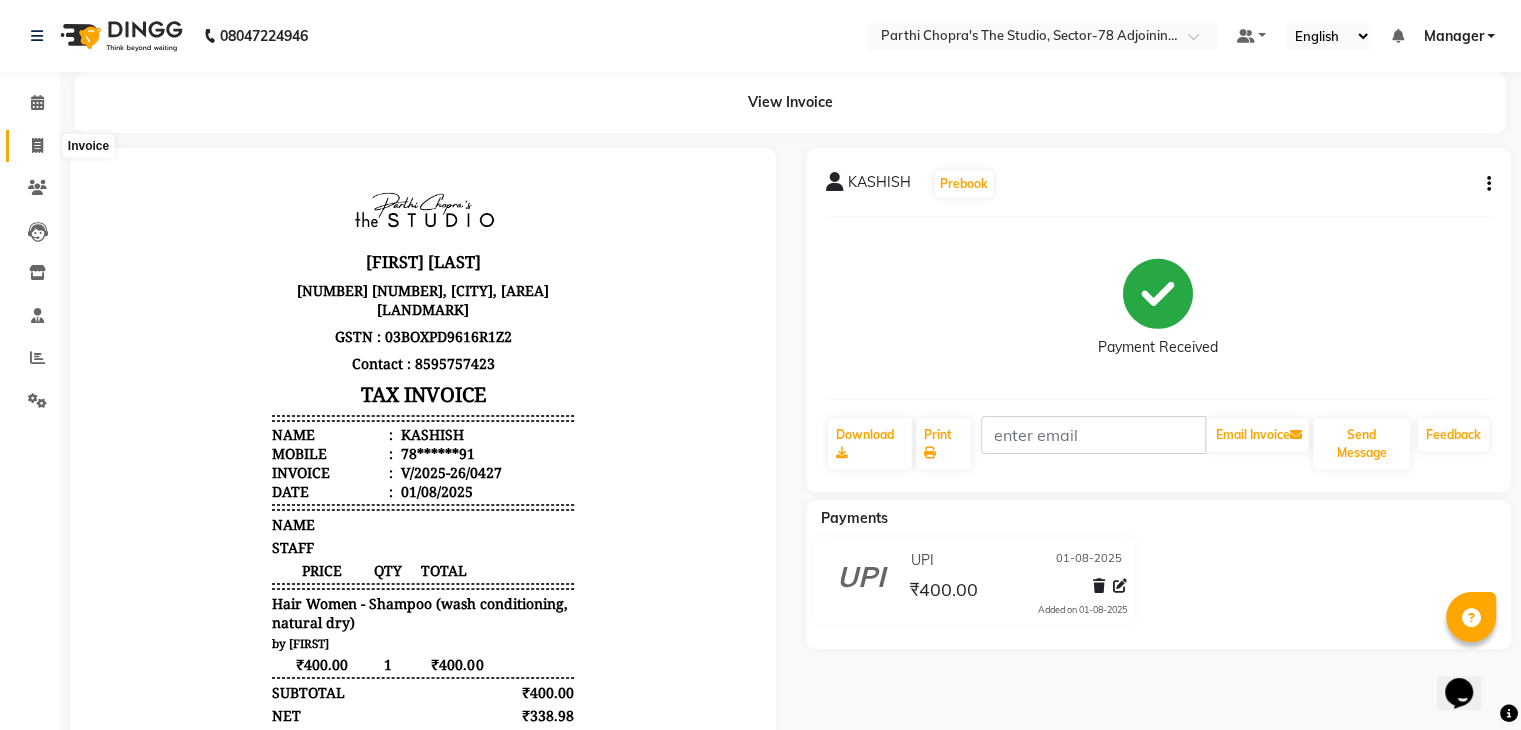 click 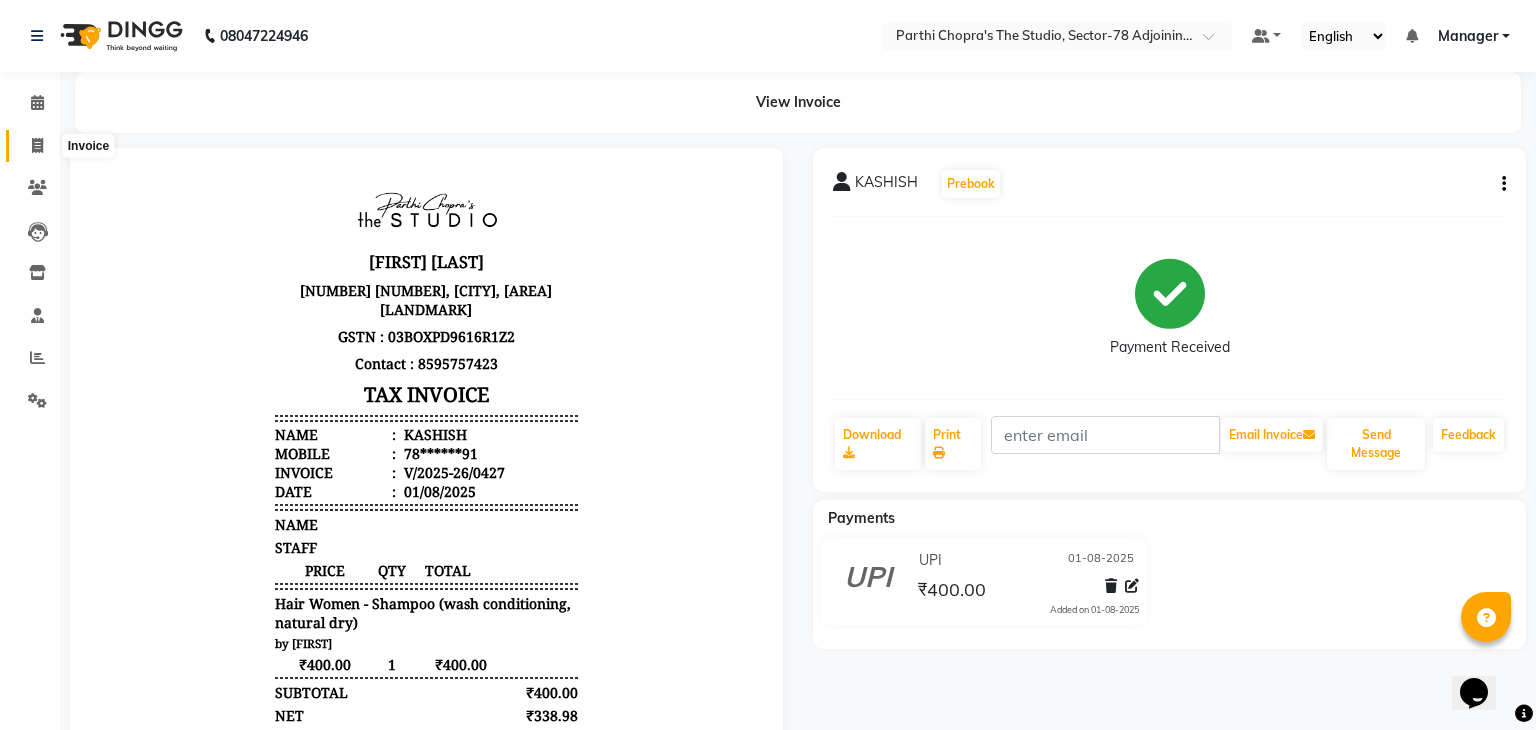 select on "8485" 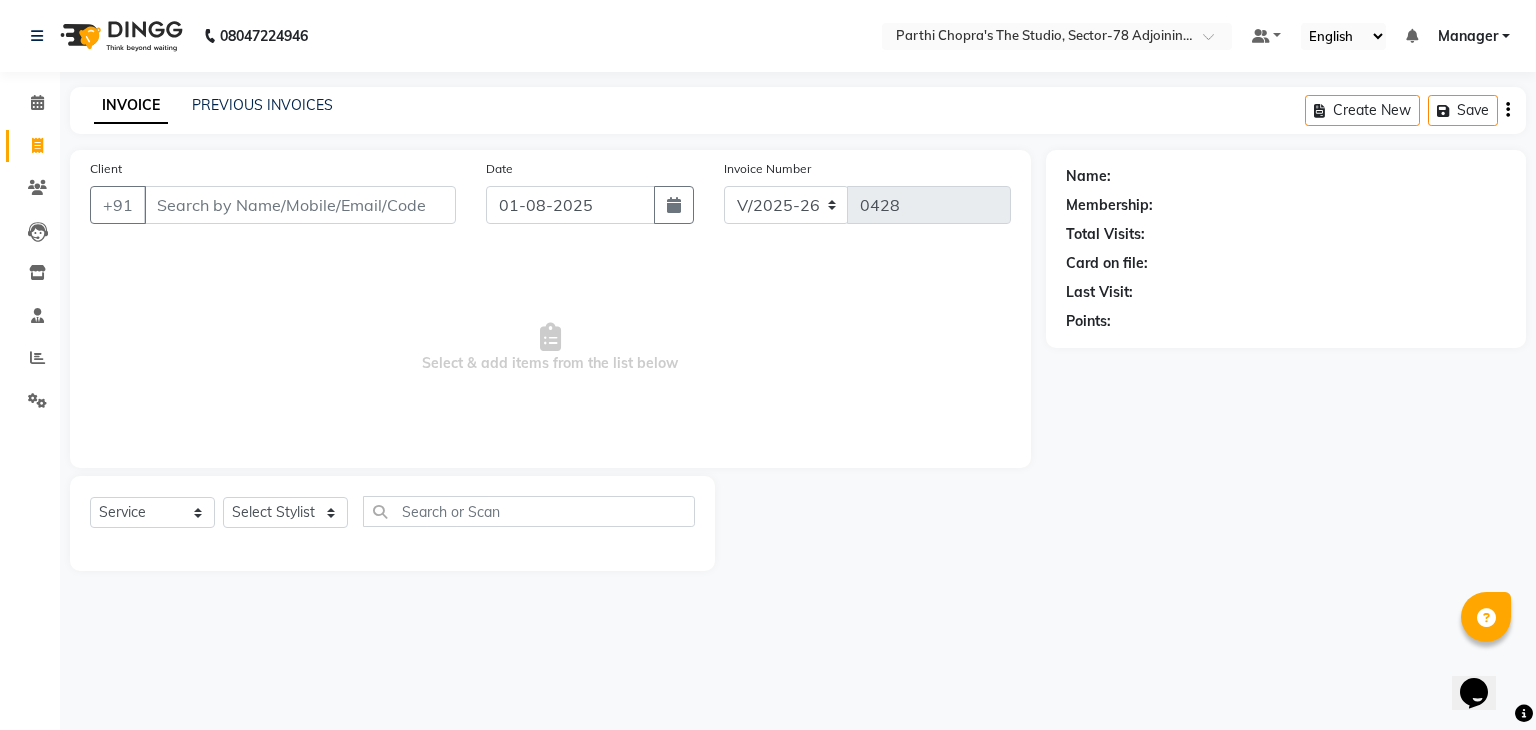 click on "Client" at bounding box center [300, 205] 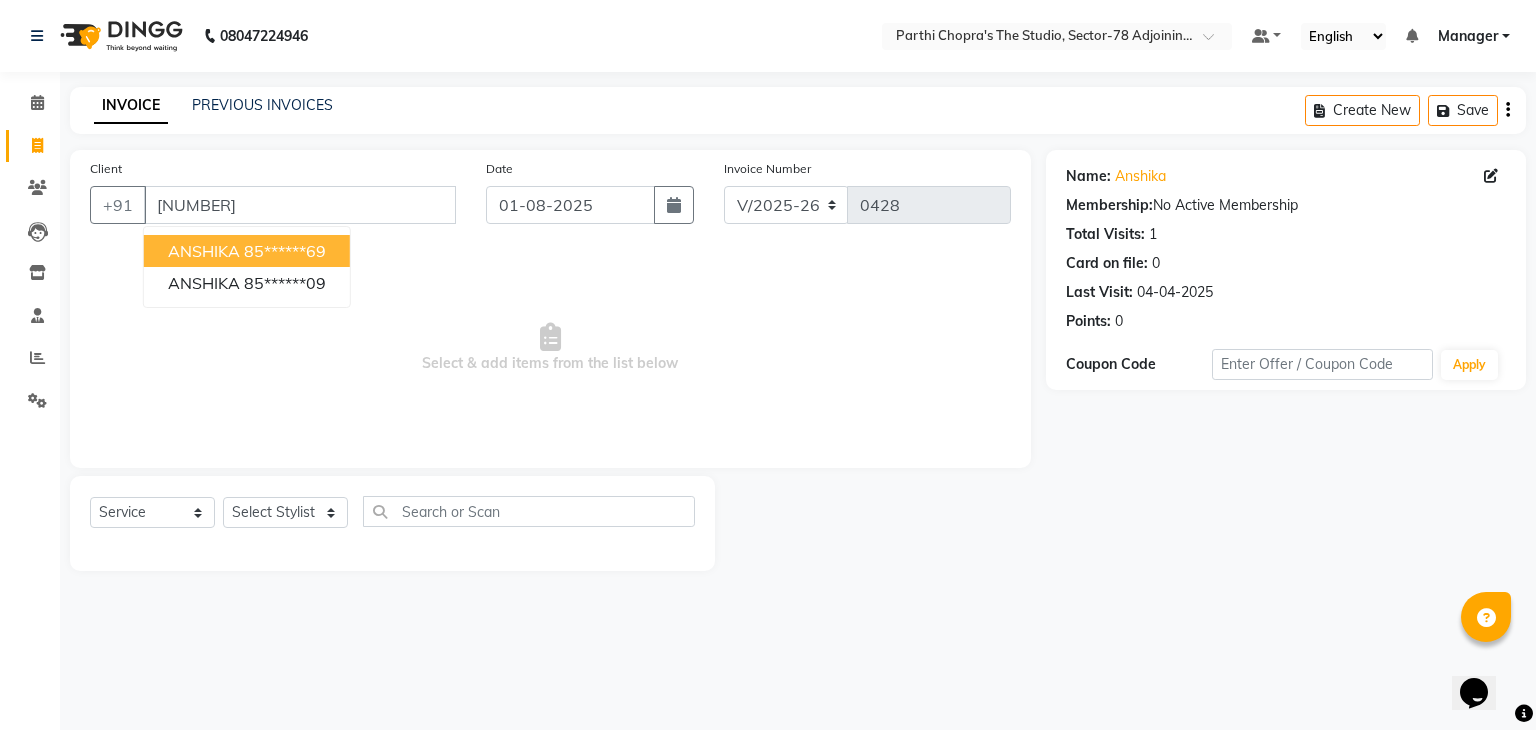 click on "85******69" at bounding box center (285, 251) 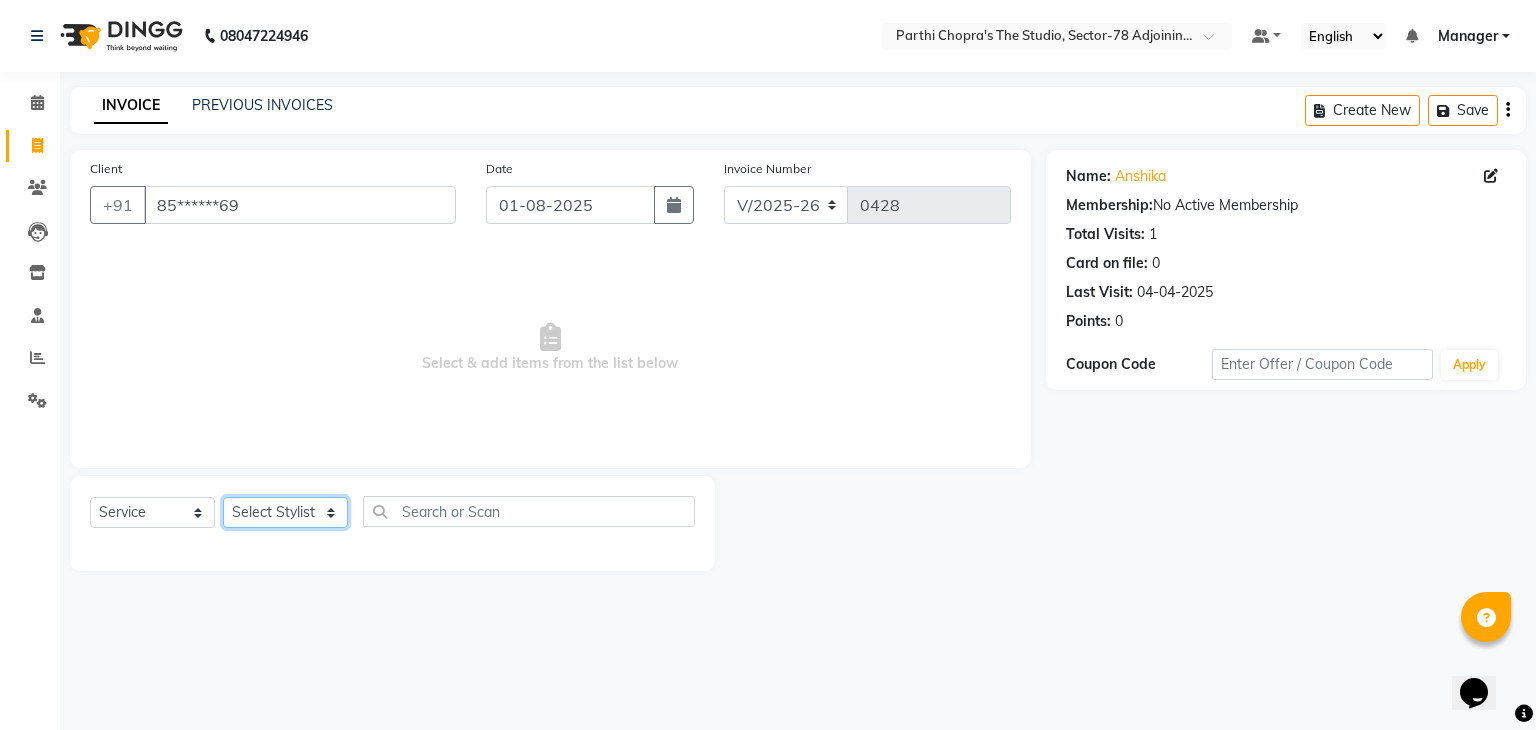 click on "Select Stylist [FIRST] [FIRST] [FIRST] [FIRST] [FIRST] [FIRST] Manager Mateen Owner [FIRST] [FIRST] [FIRST] [FIRST]" 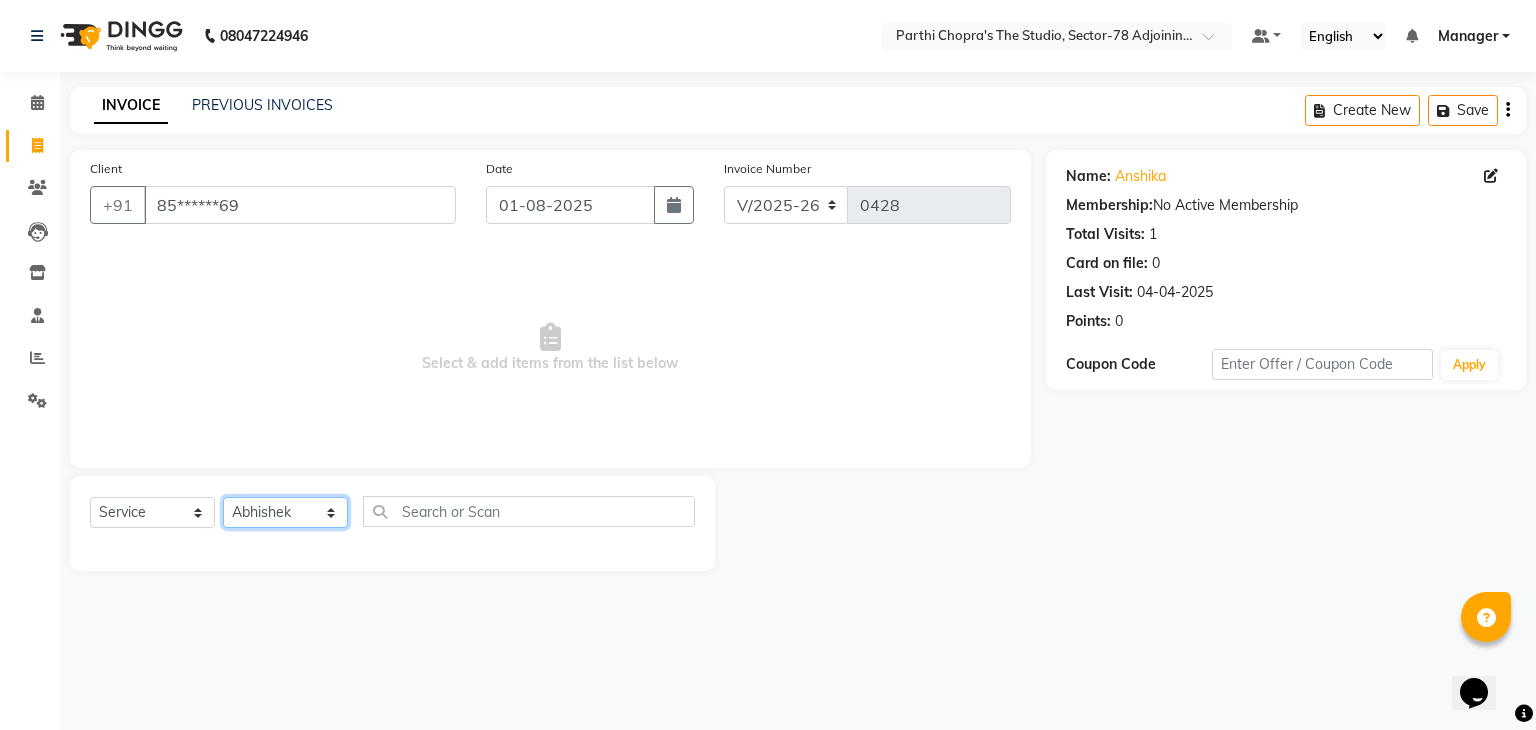 click on "Select Stylist [FIRST] [FIRST] [FIRST] [FIRST] [FIRST] [FIRST] Manager Mateen Owner [FIRST] [FIRST] [FIRST] [FIRST]" 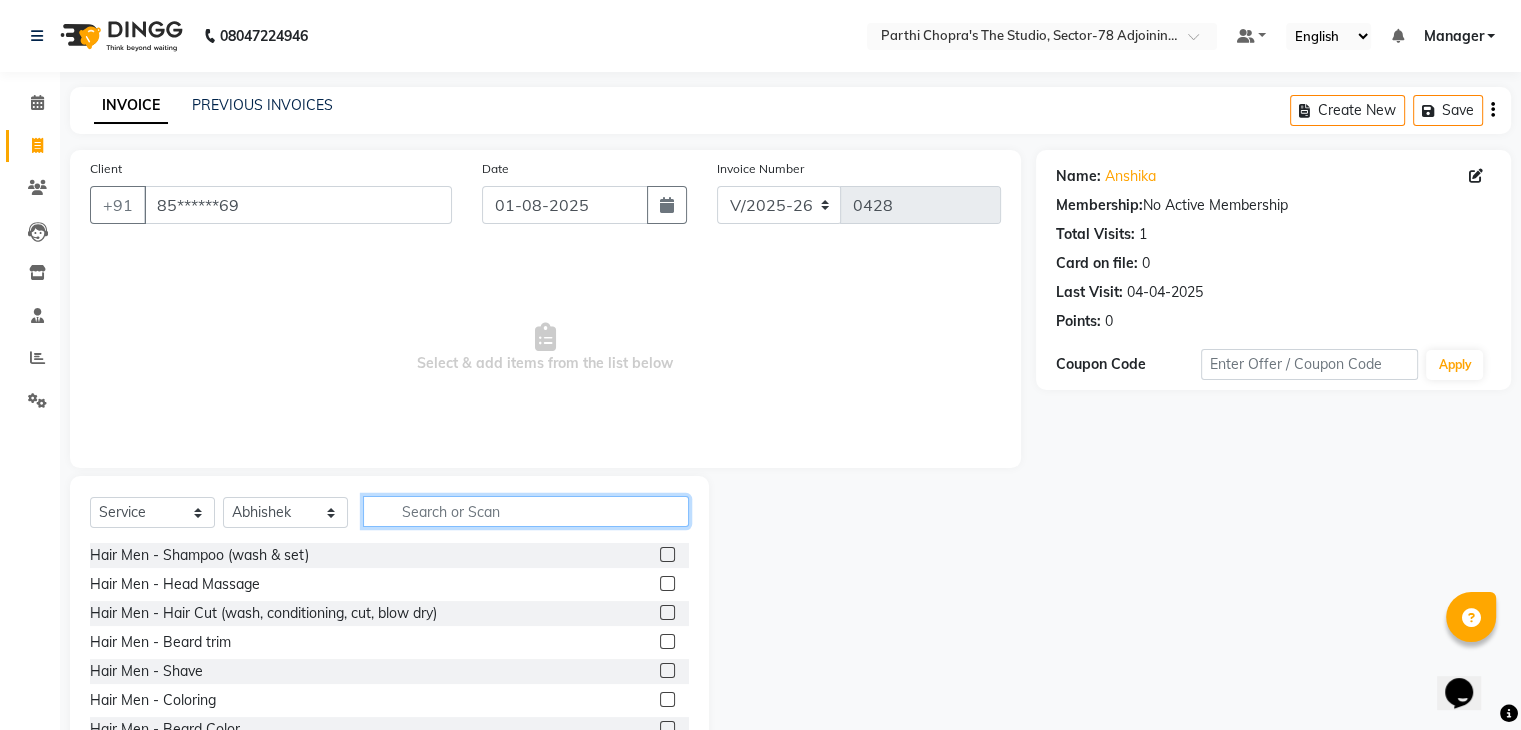 click 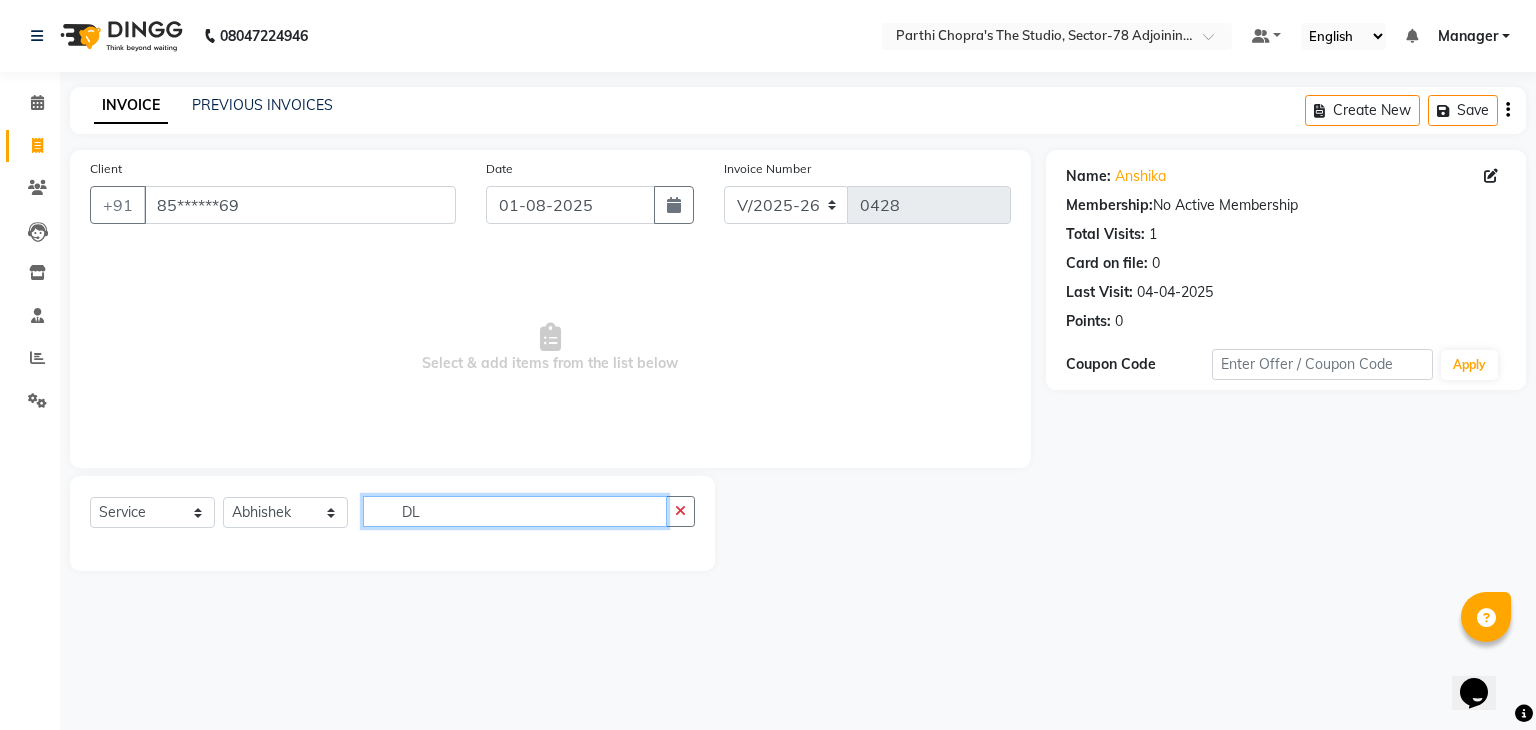 type on "D" 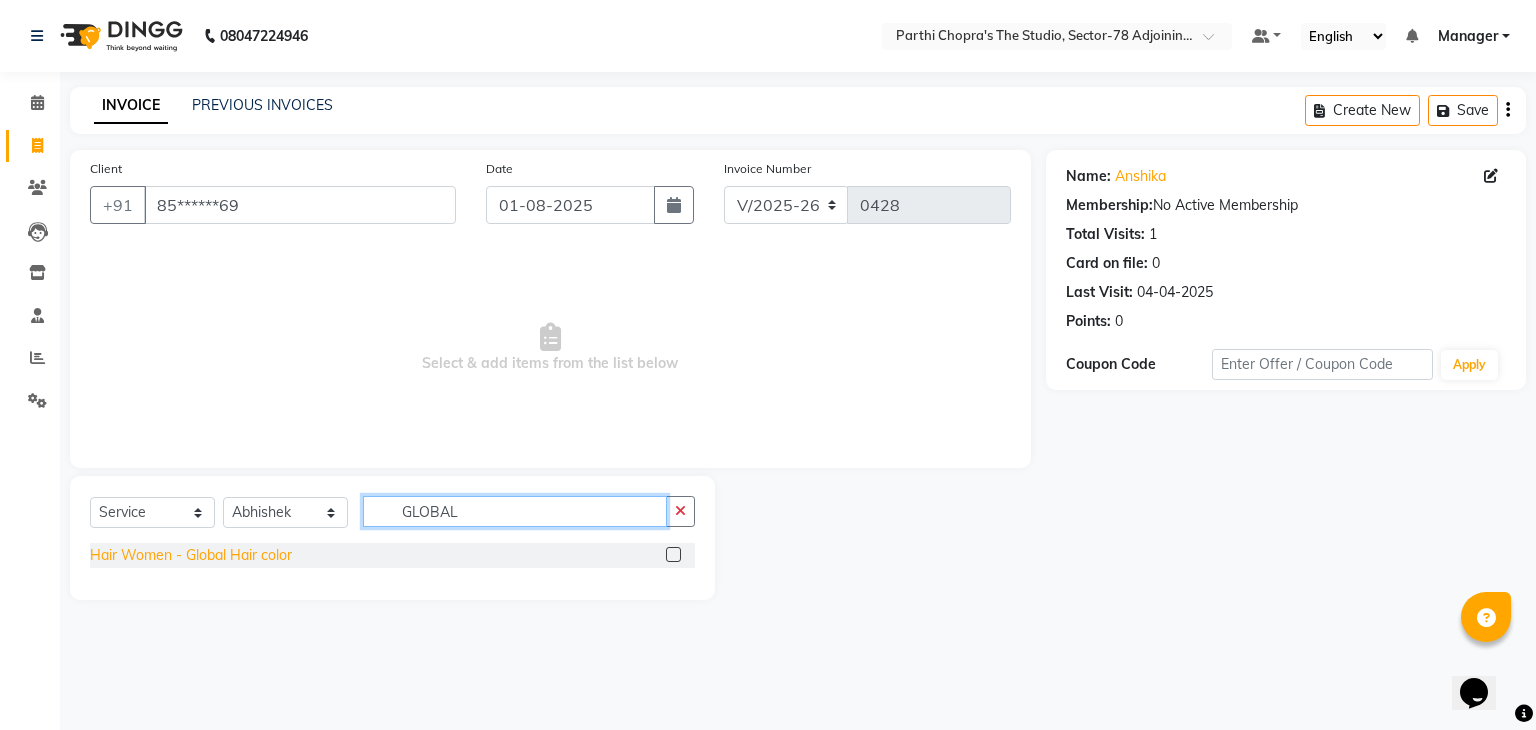 type on "GLOBAL" 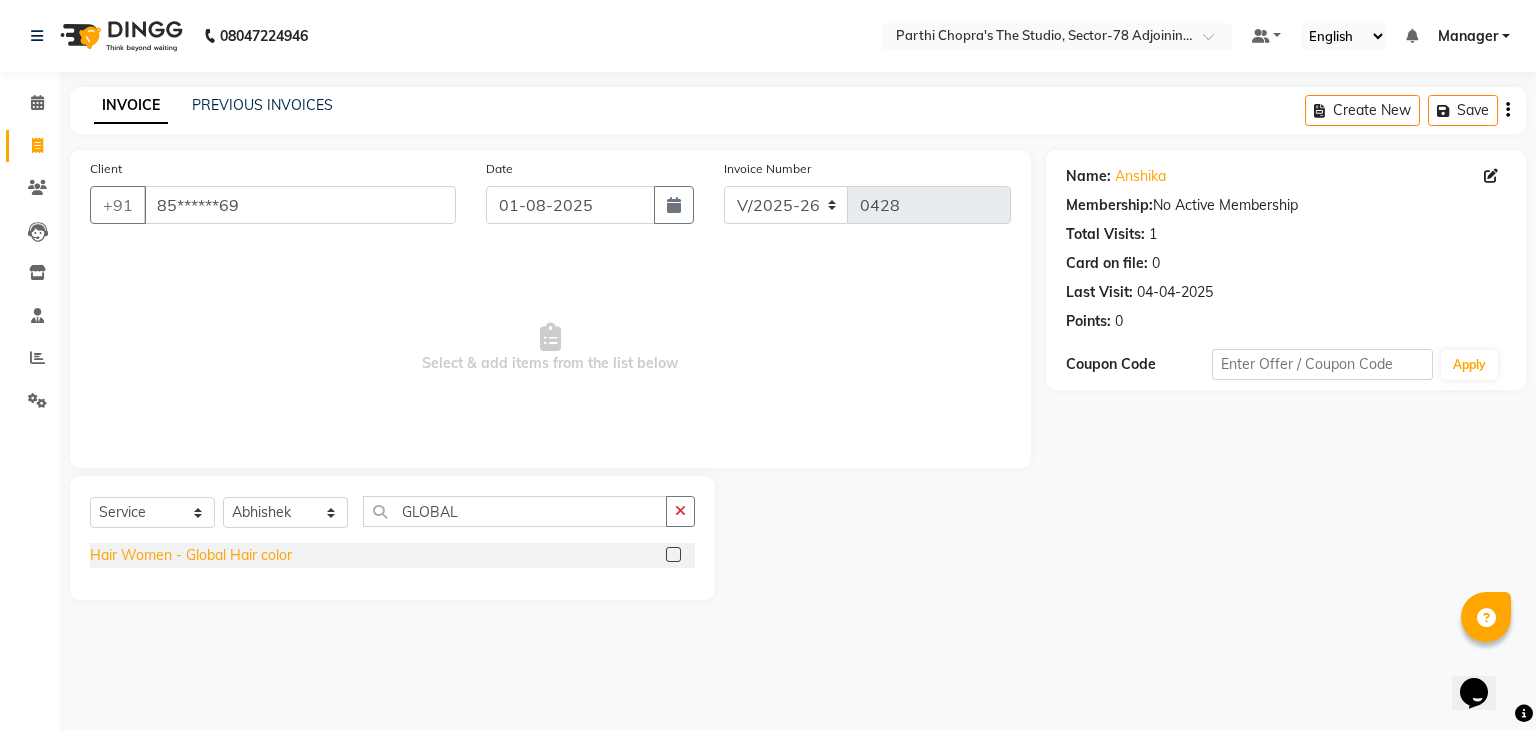 click on "Hair Women - Global Hair color" 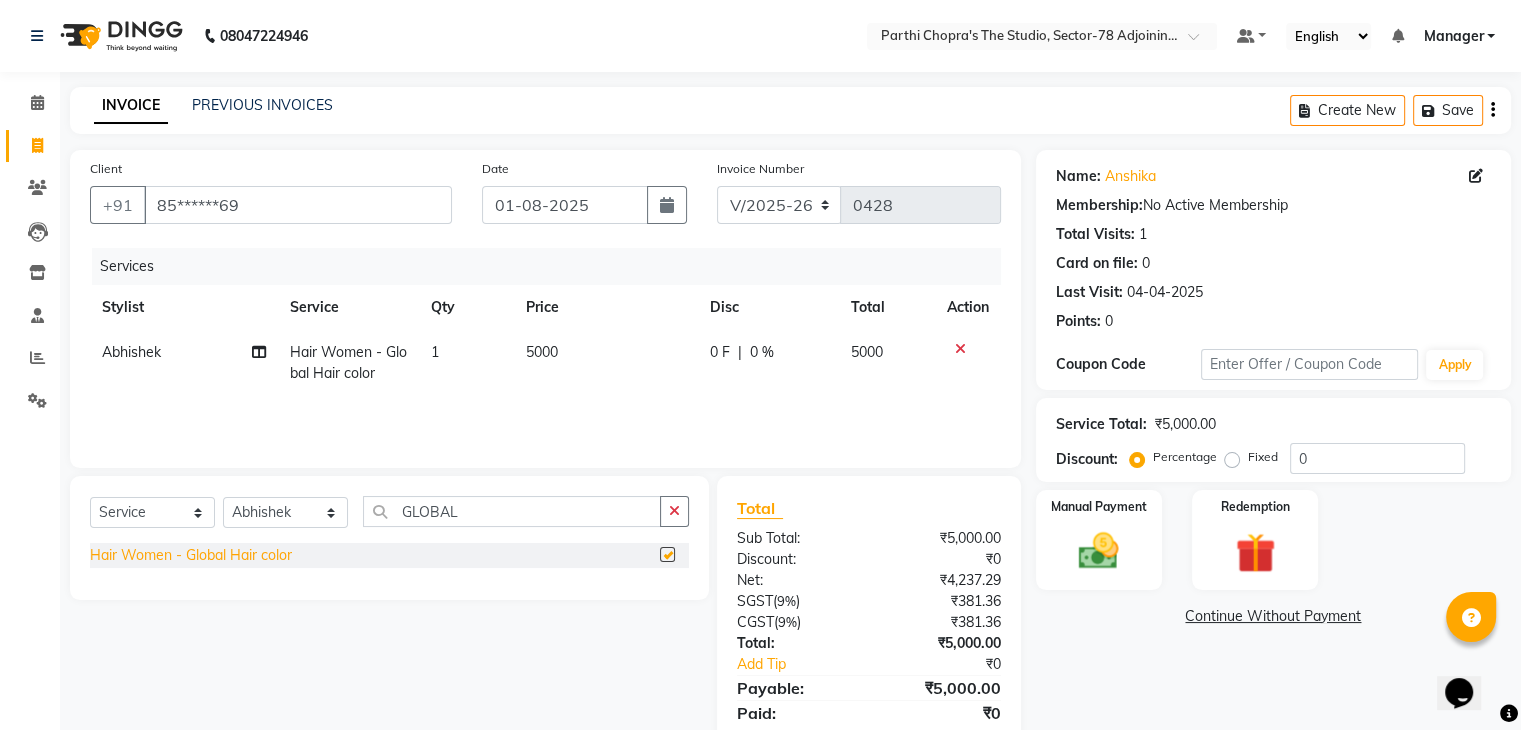 checkbox on "false" 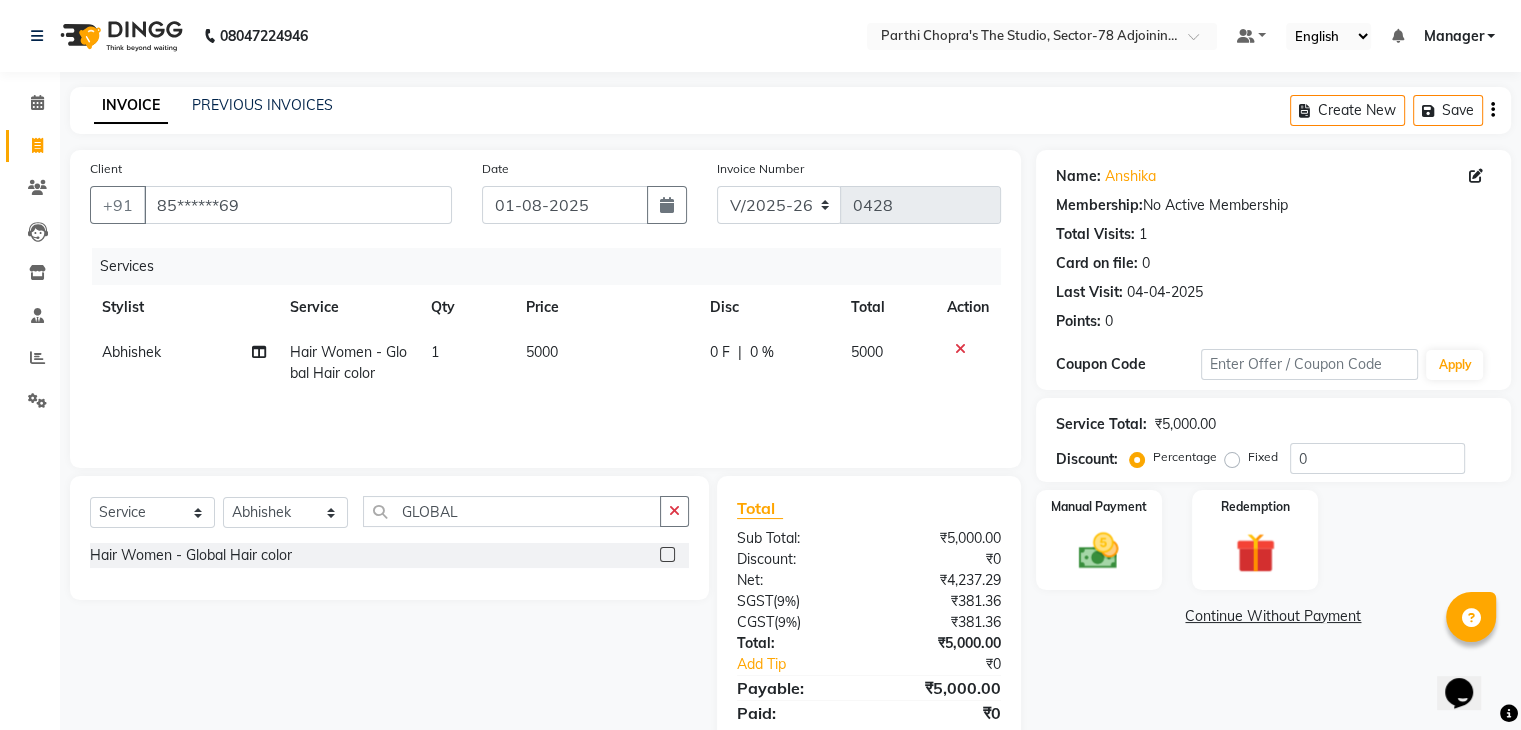 click on "5000" 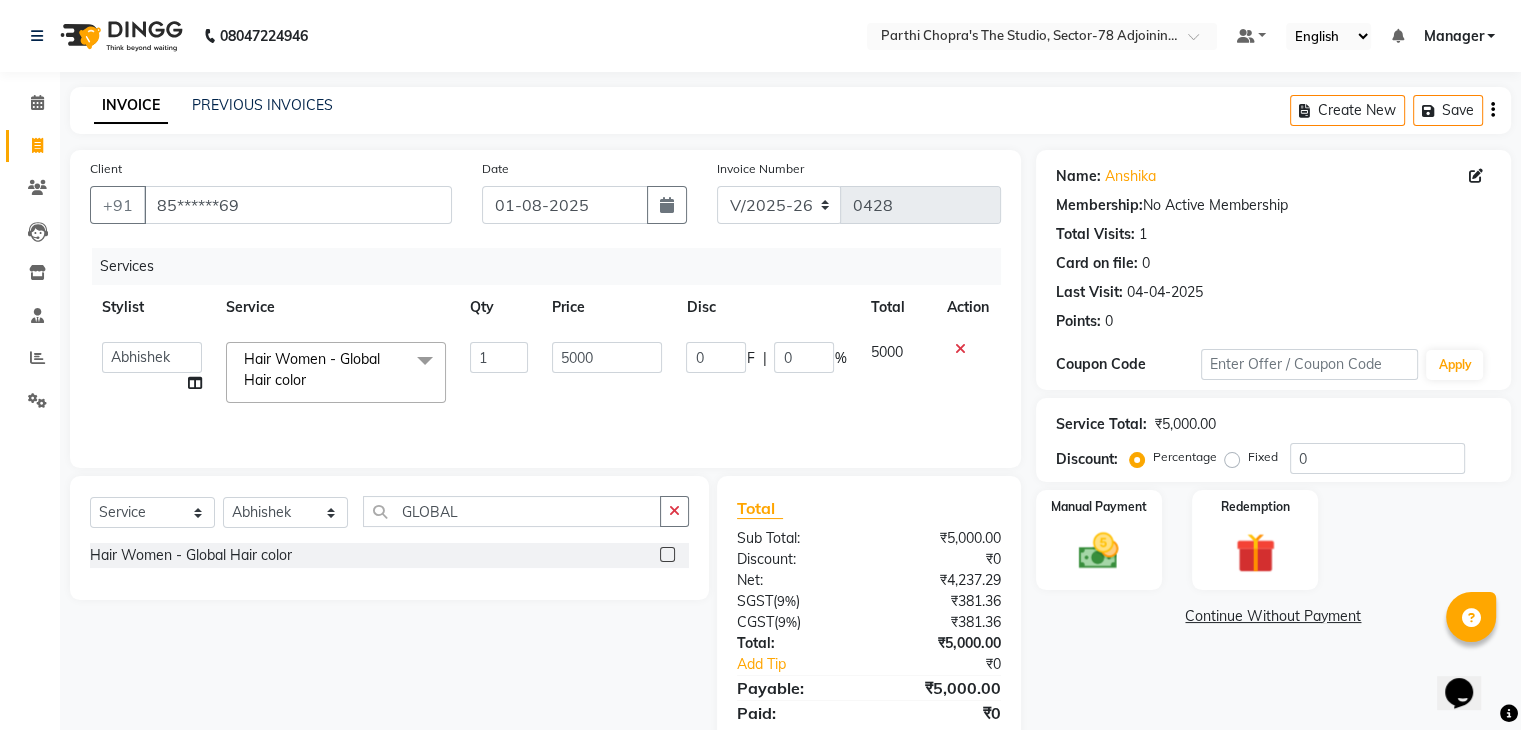 click on "5000" 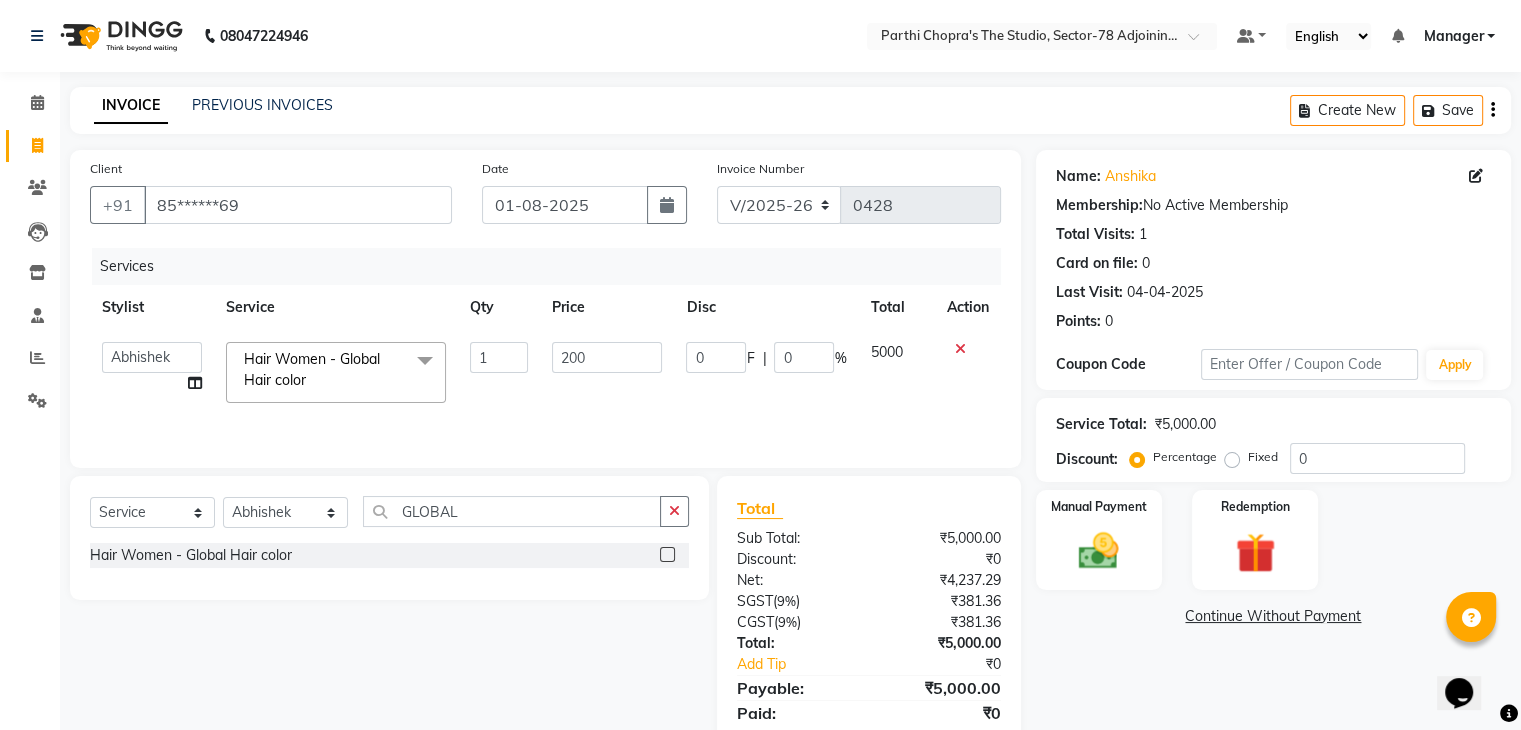 type on "2000" 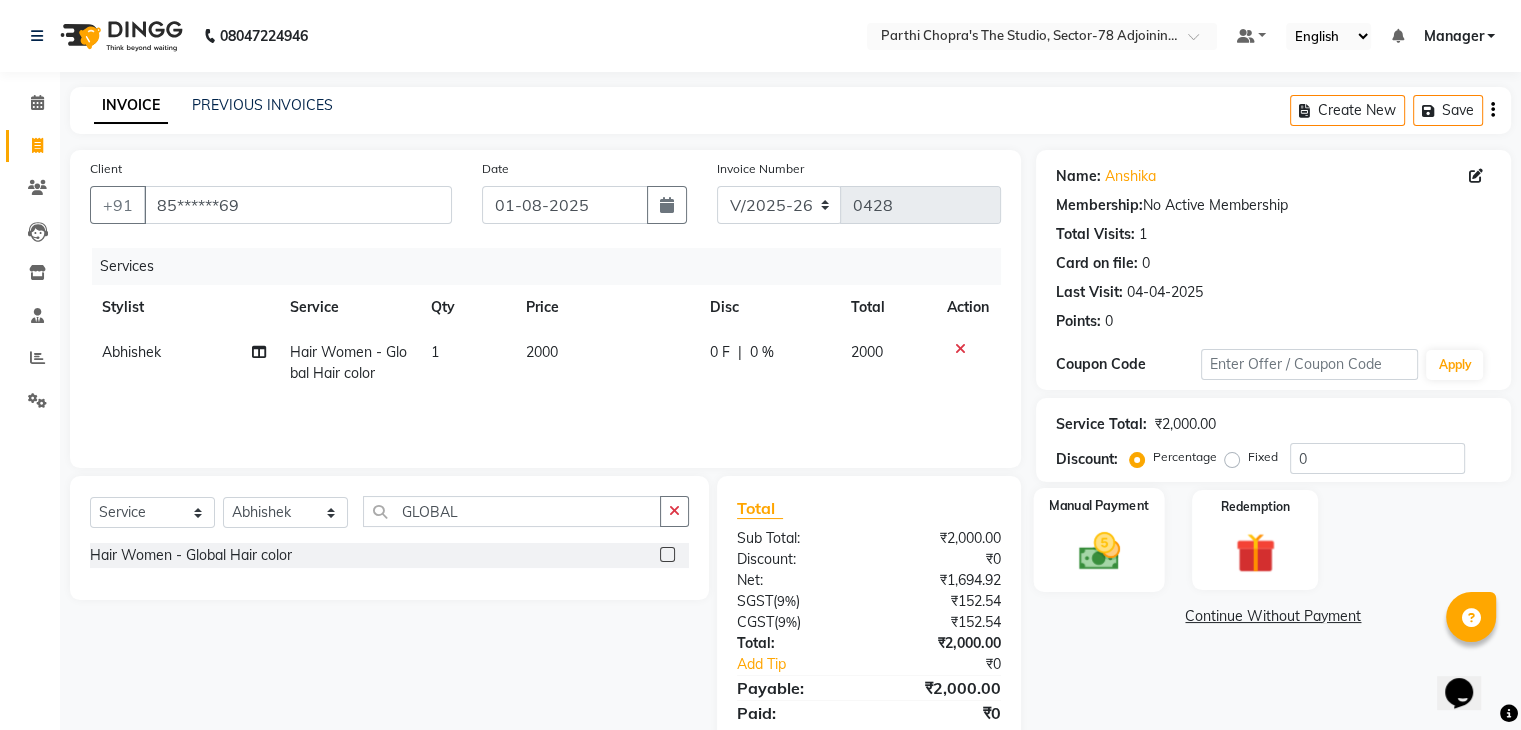 click on "Manual Payment" 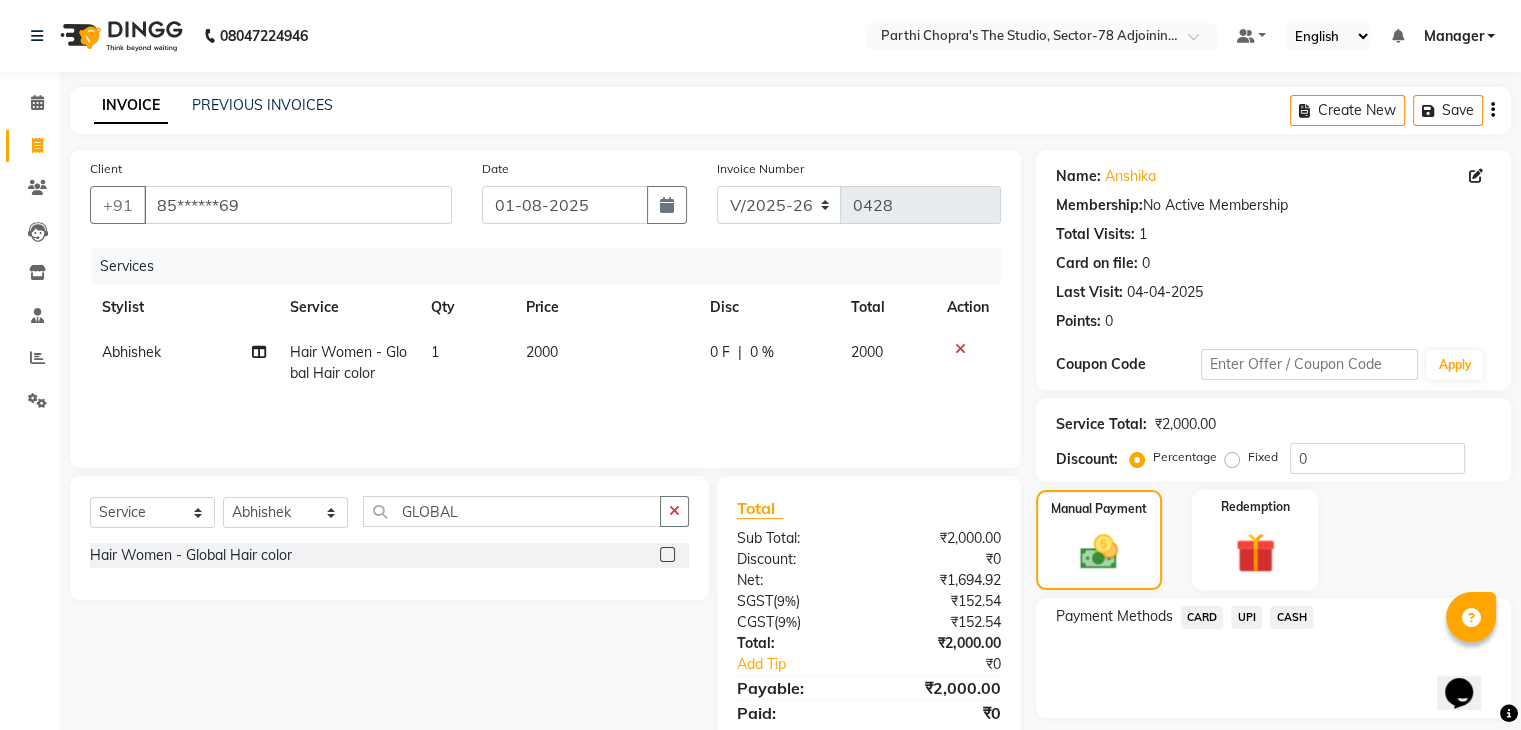 click on "UPI" 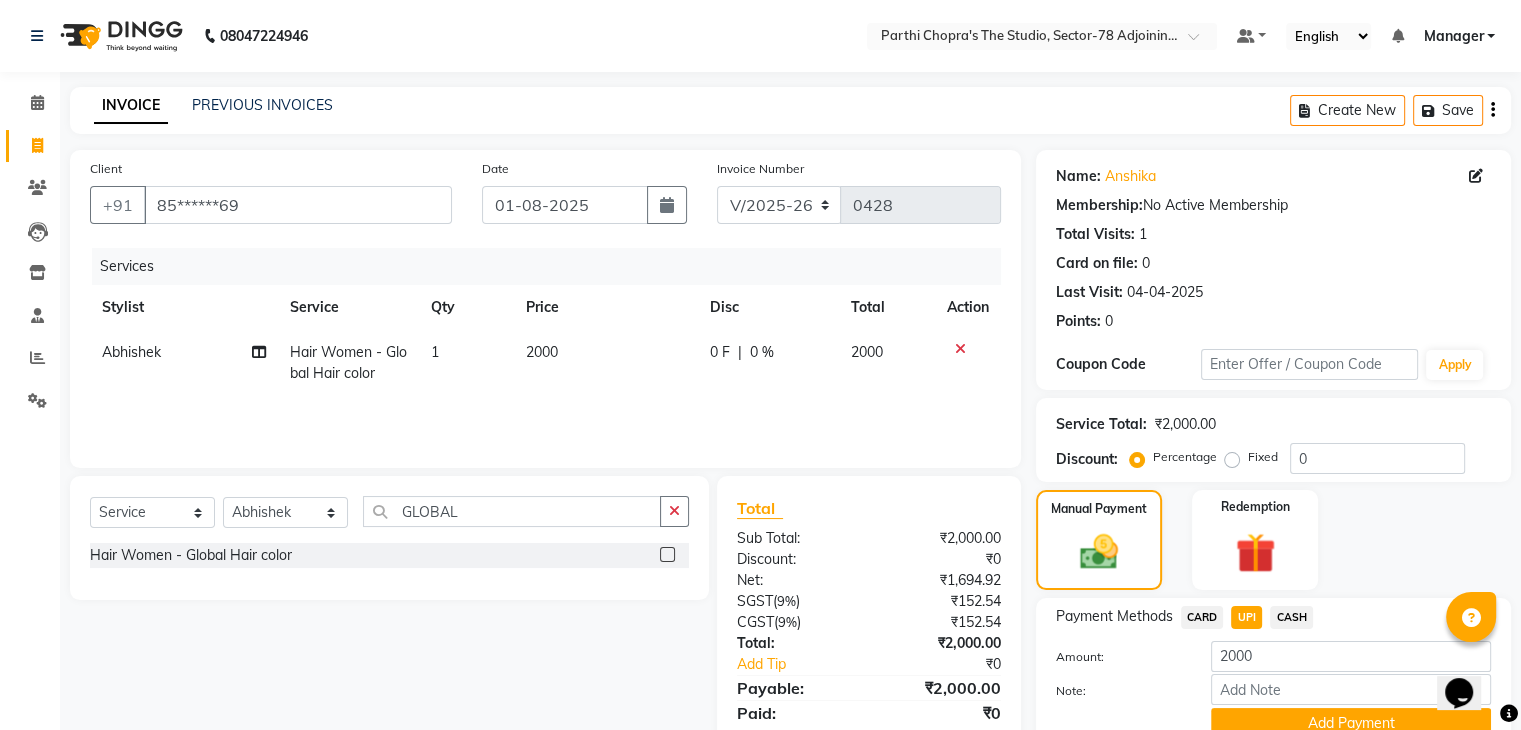 scroll, scrollTop: 89, scrollLeft: 0, axis: vertical 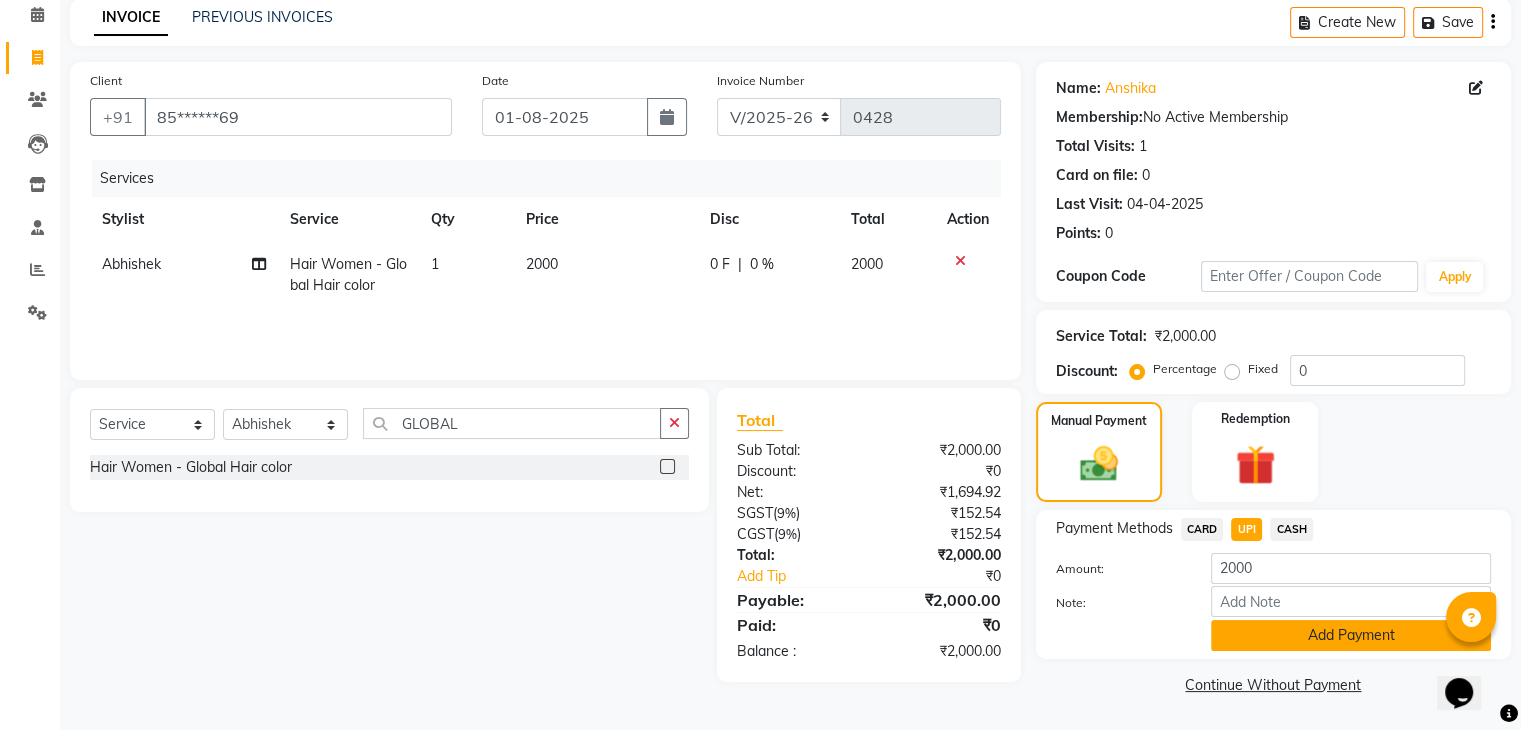 click on "Add Payment" 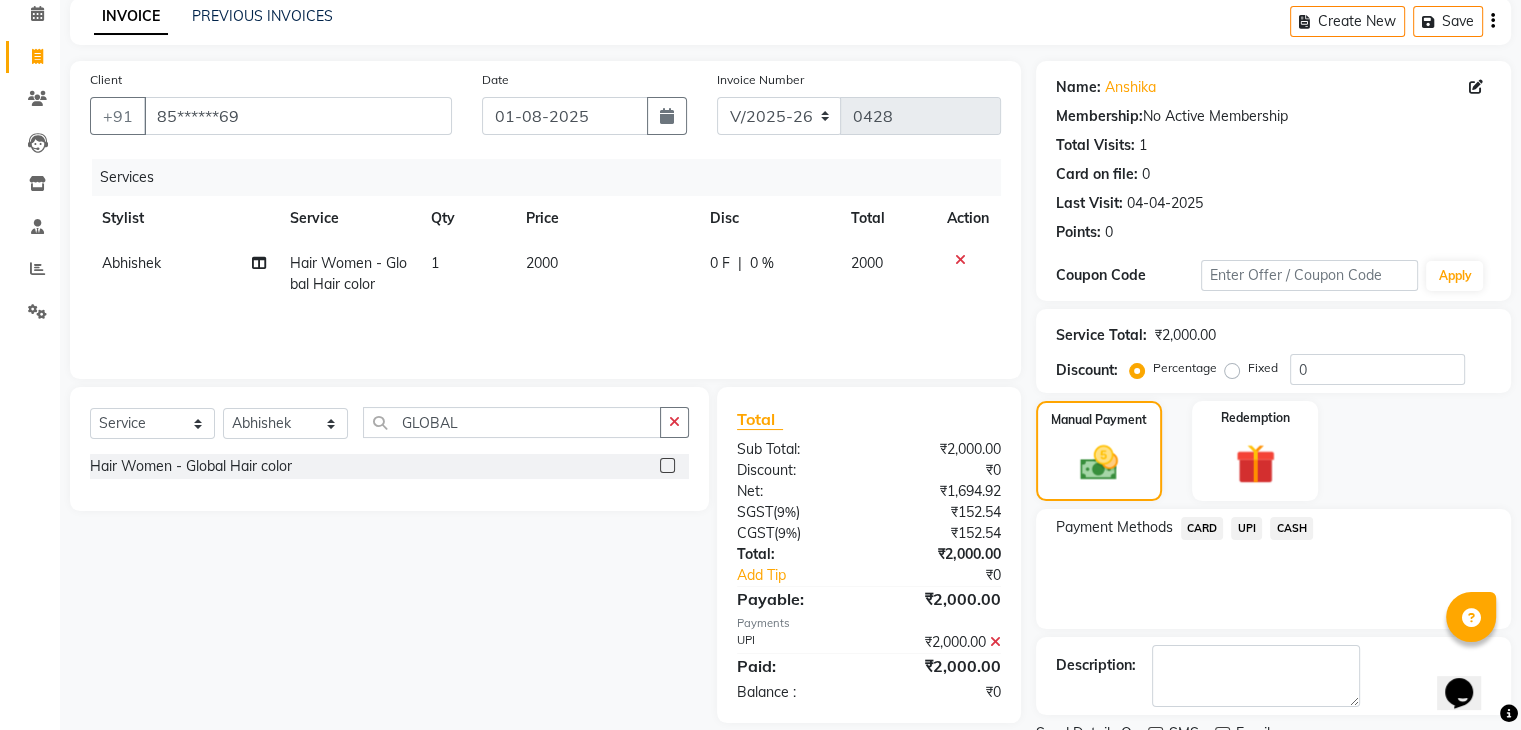 scroll, scrollTop: 171, scrollLeft: 0, axis: vertical 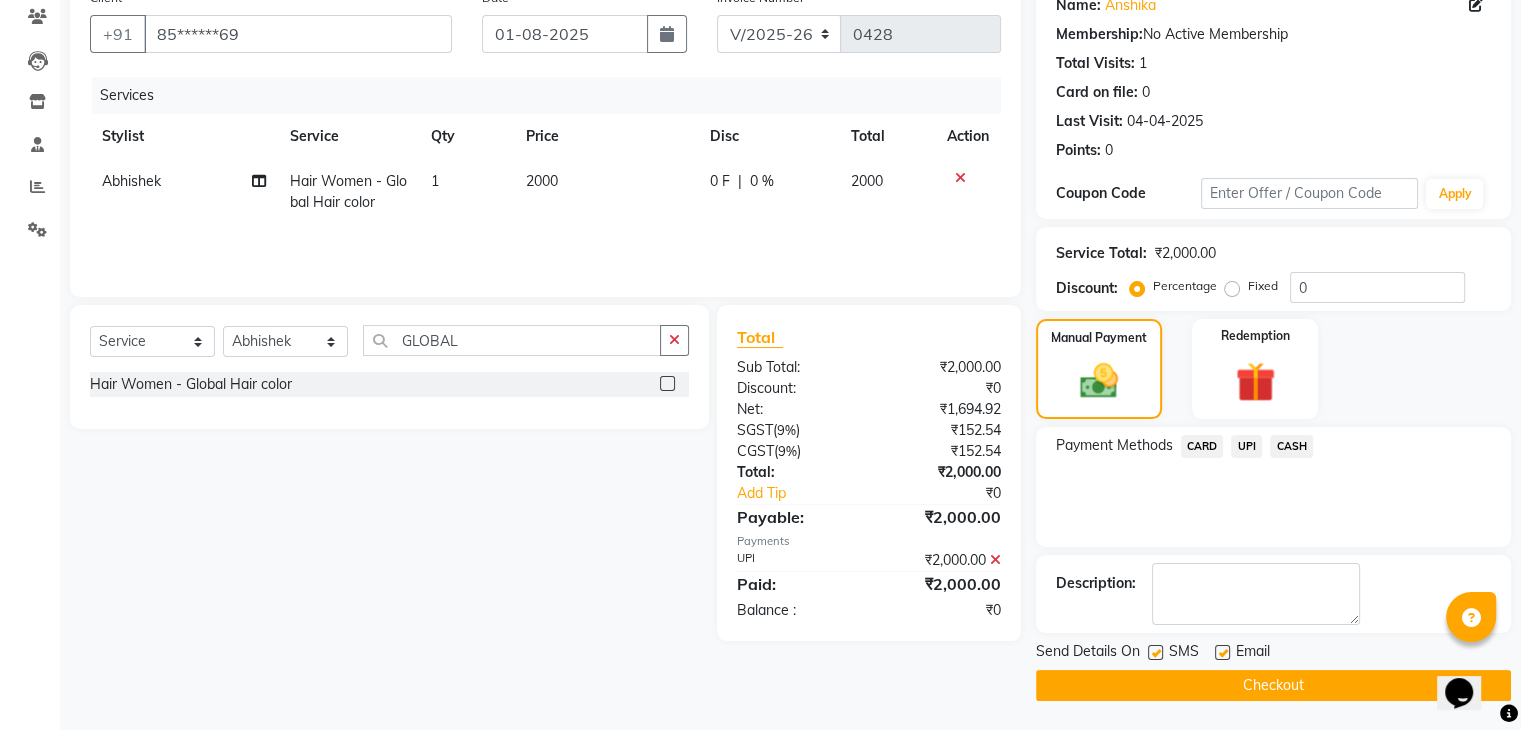 click on "Checkout" 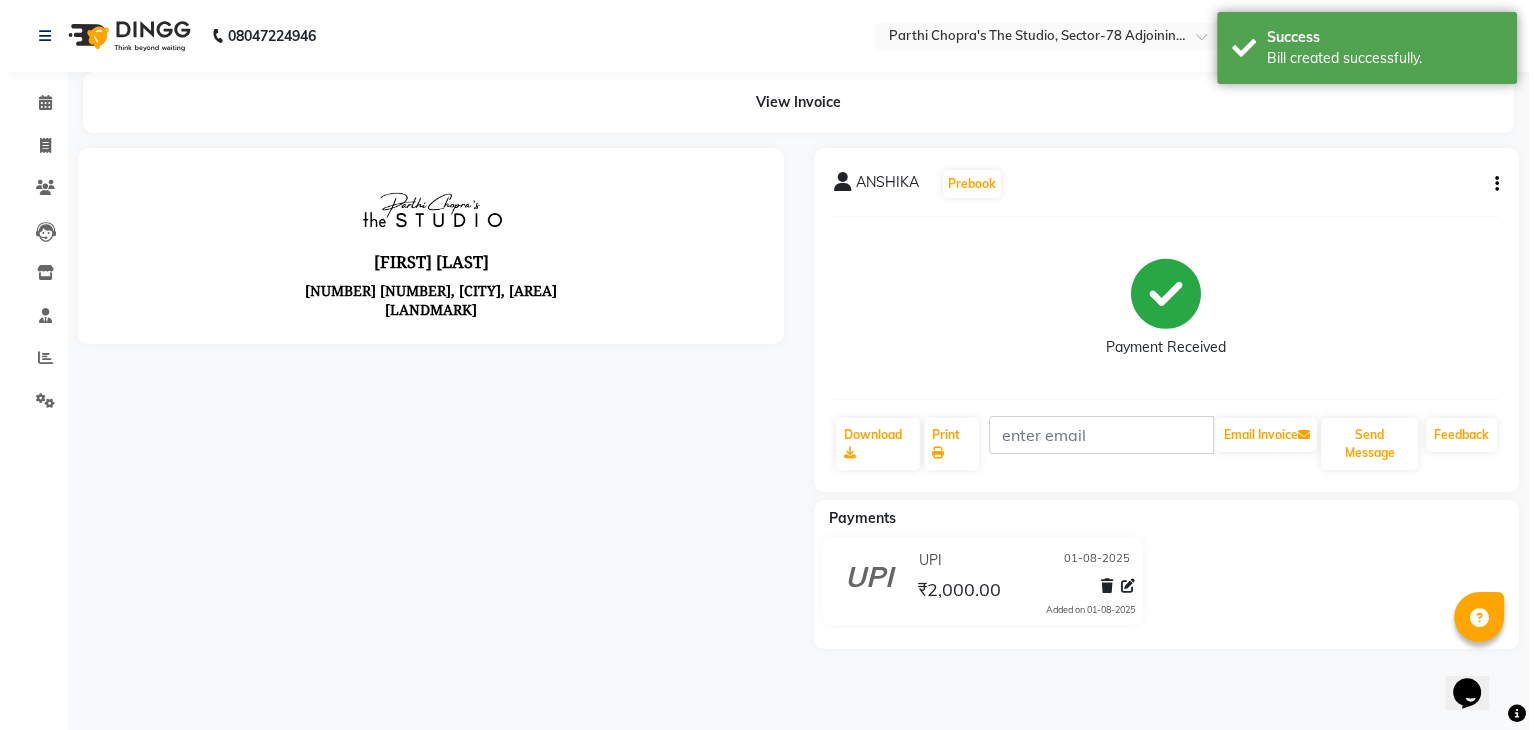 scroll, scrollTop: 0, scrollLeft: 0, axis: both 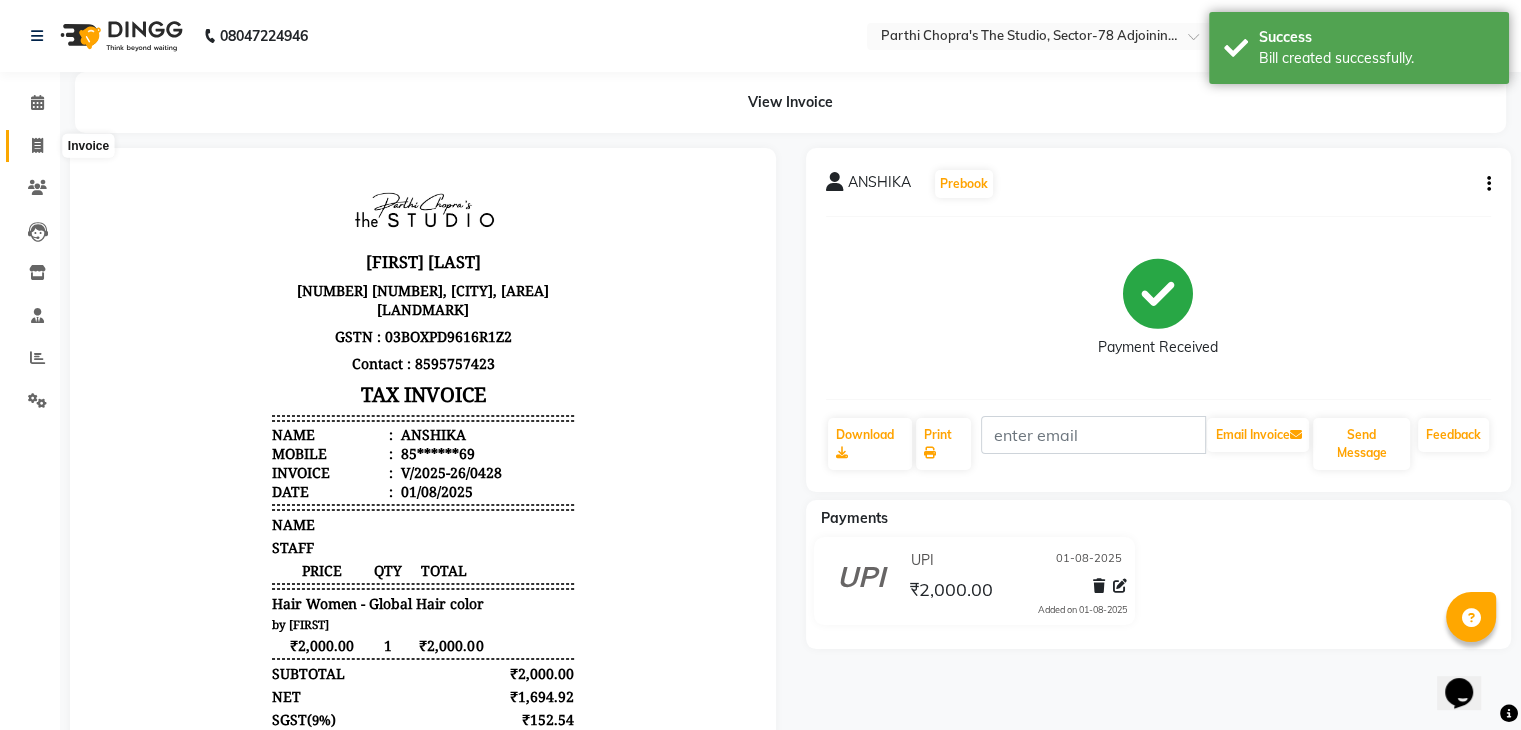 click 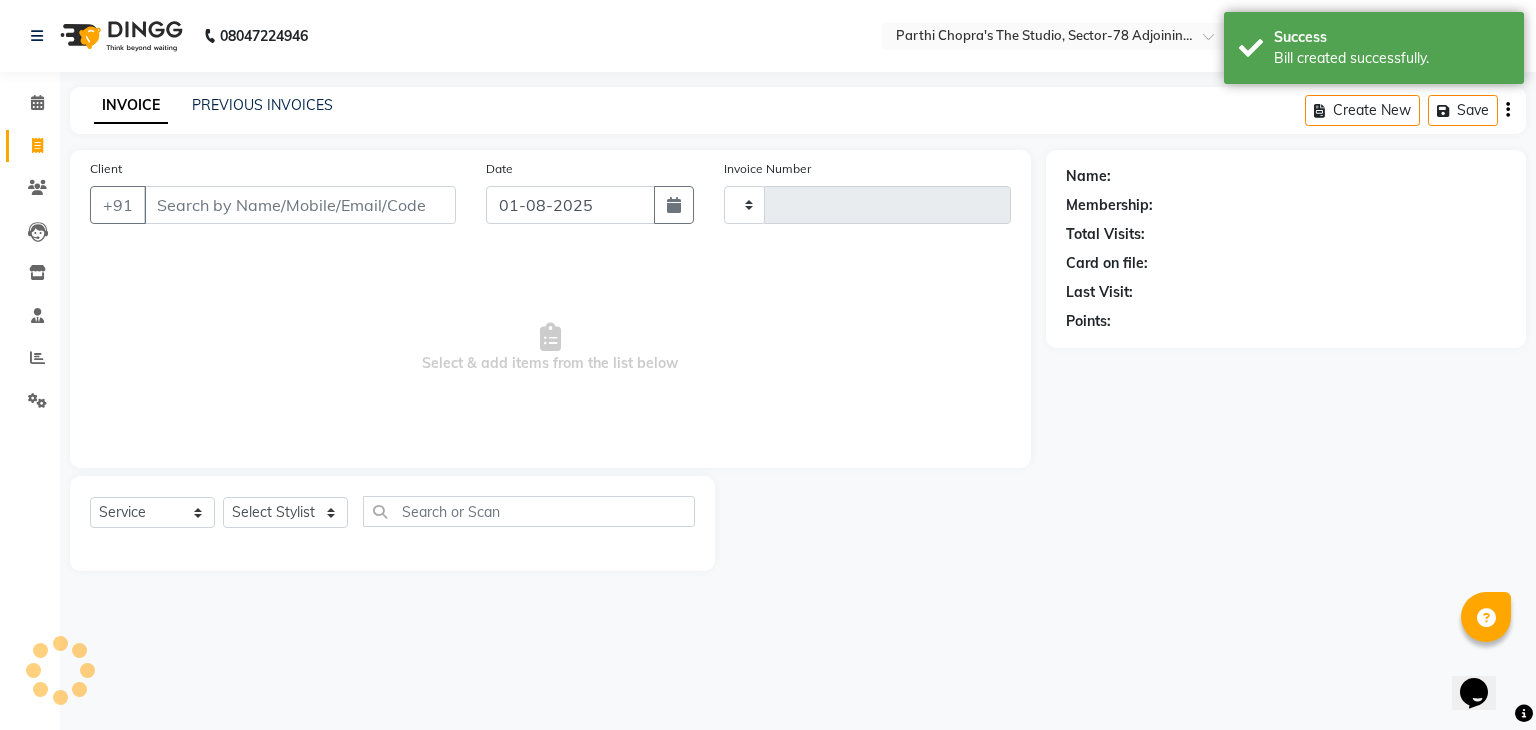 type on "0429" 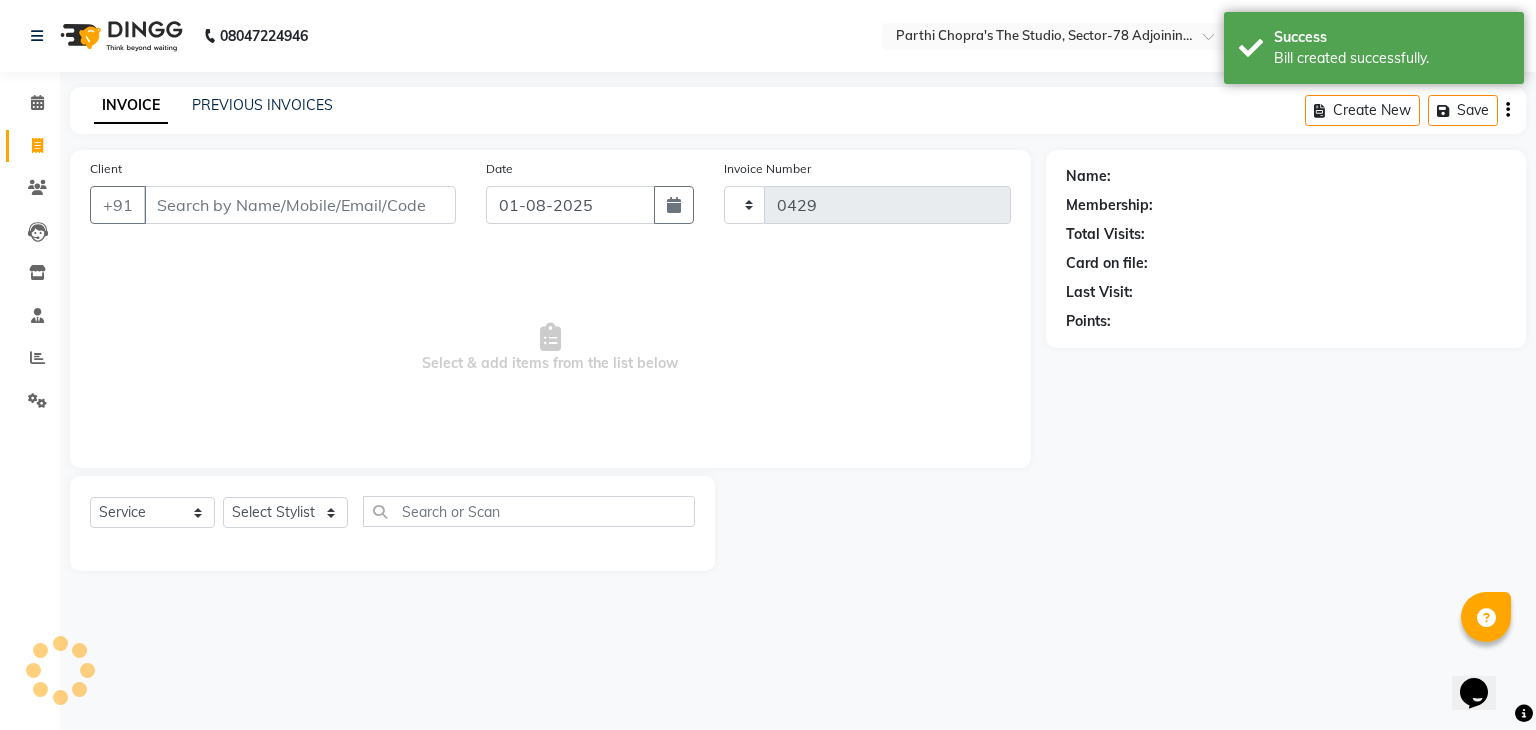select on "8485" 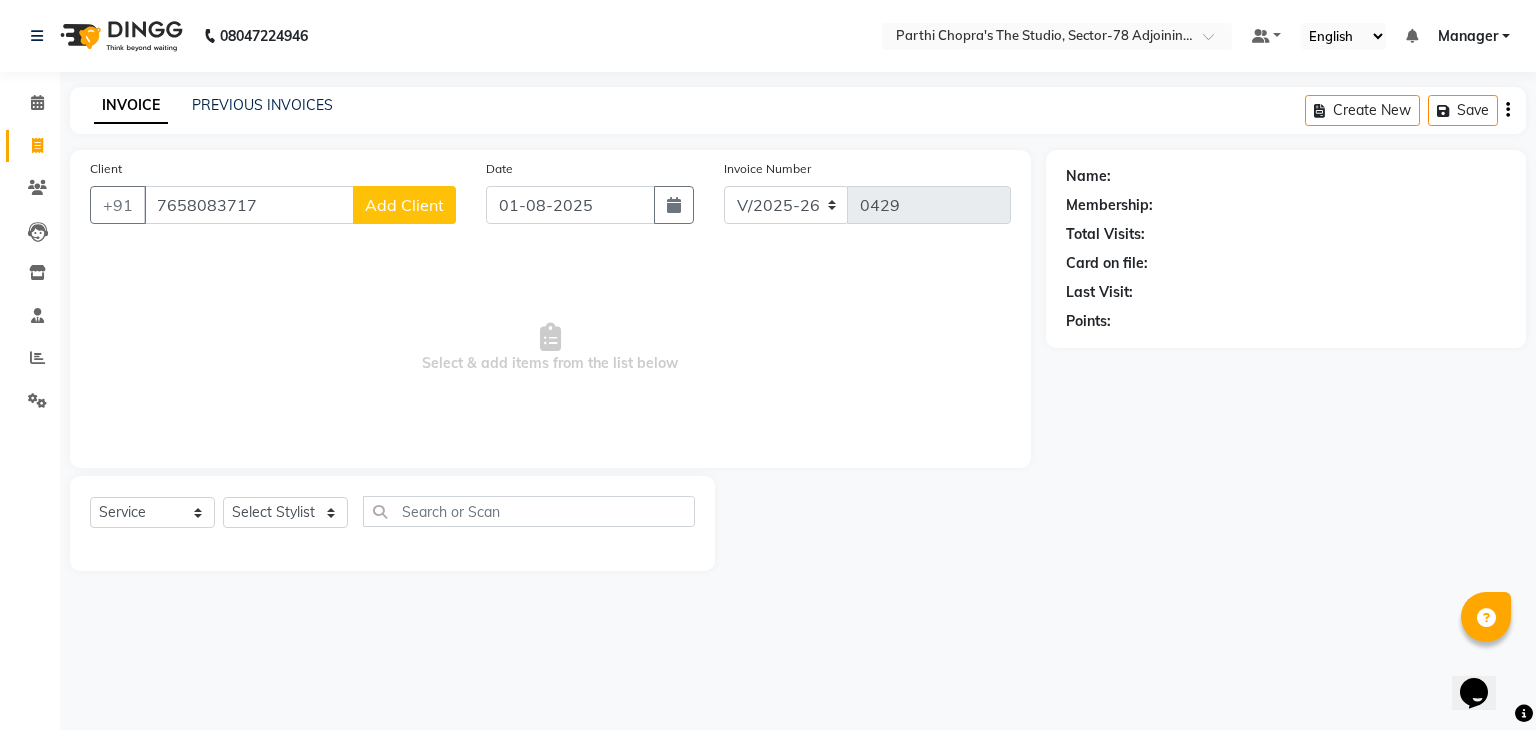 type on "7658083717" 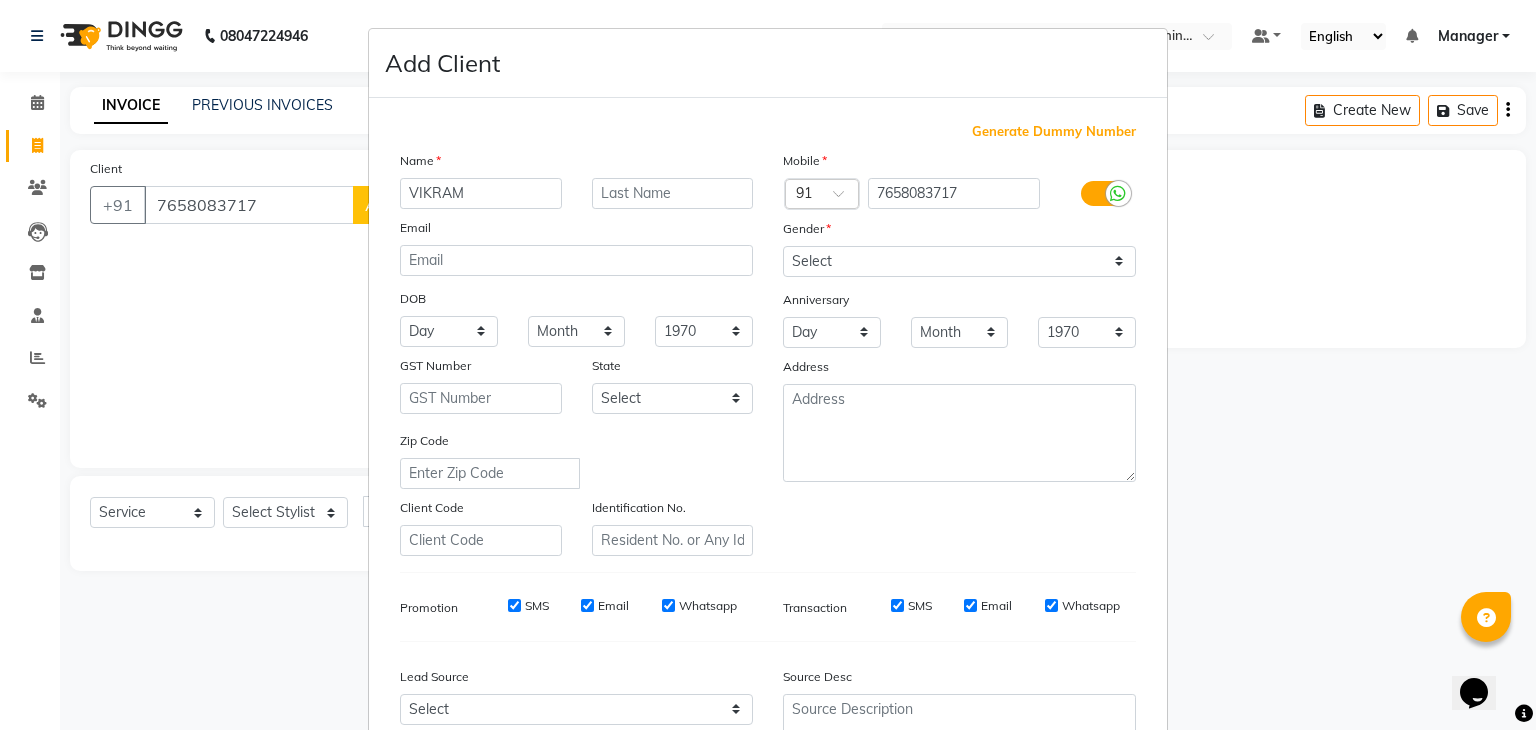 type on "VIKRAM" 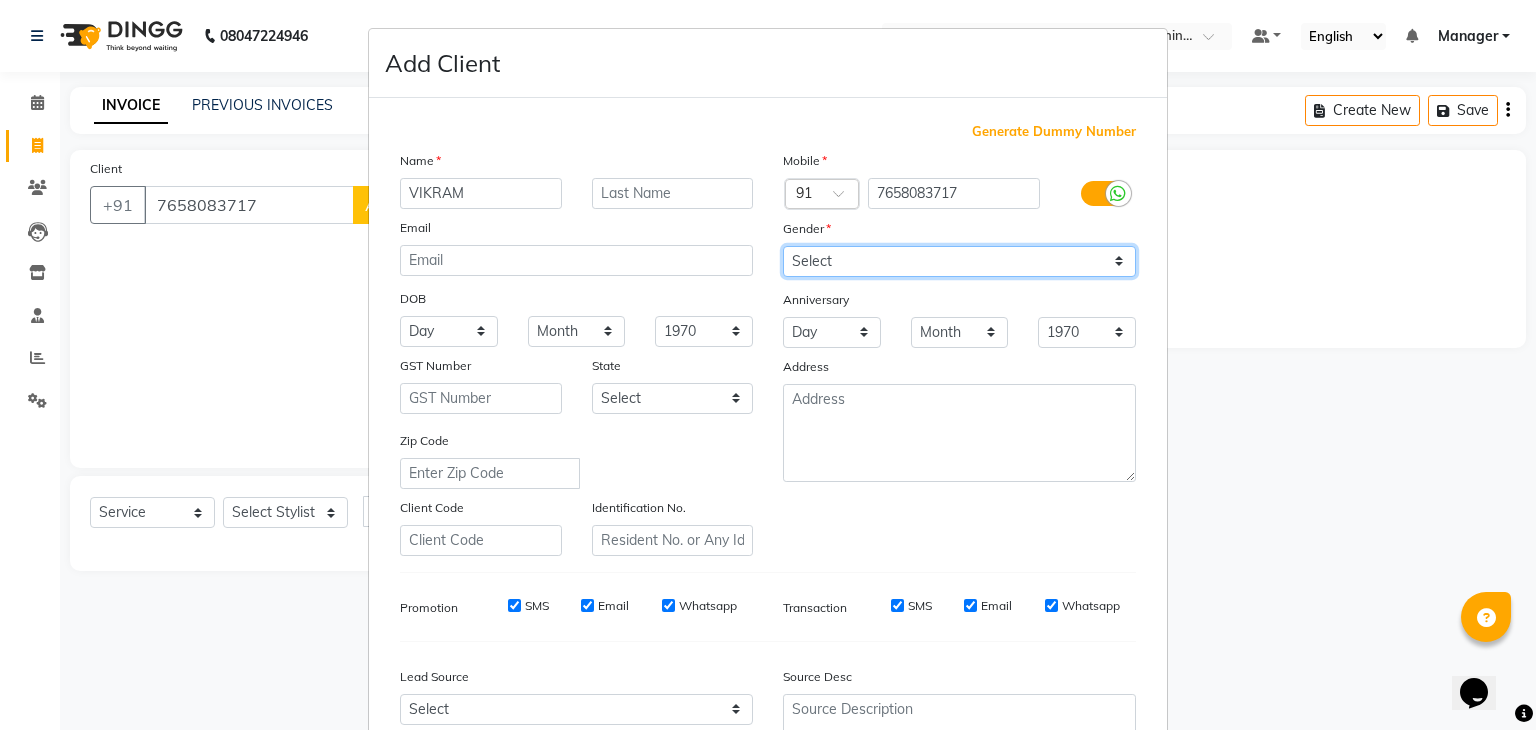 click on "Select Male Female Other Prefer Not To Say" at bounding box center [959, 261] 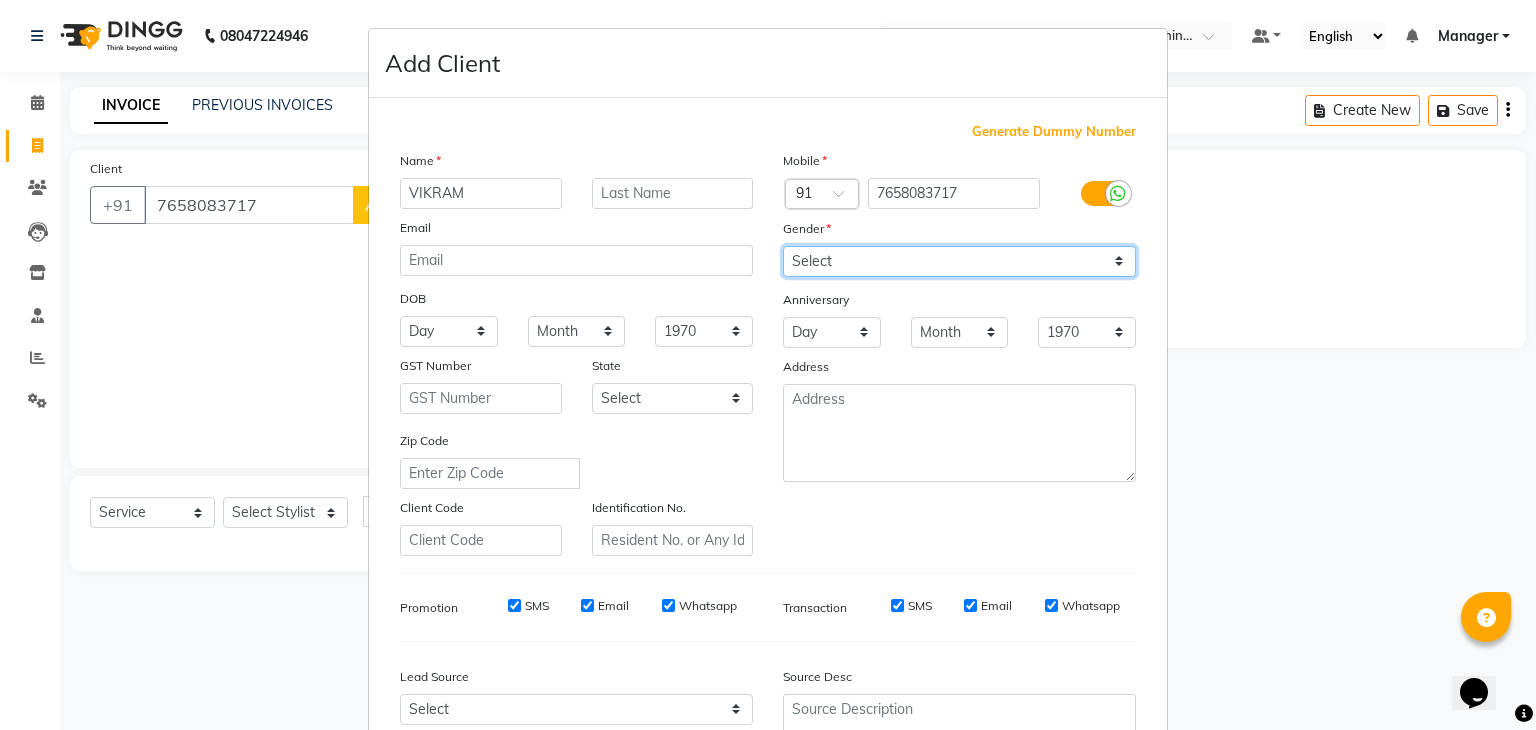 select on "male" 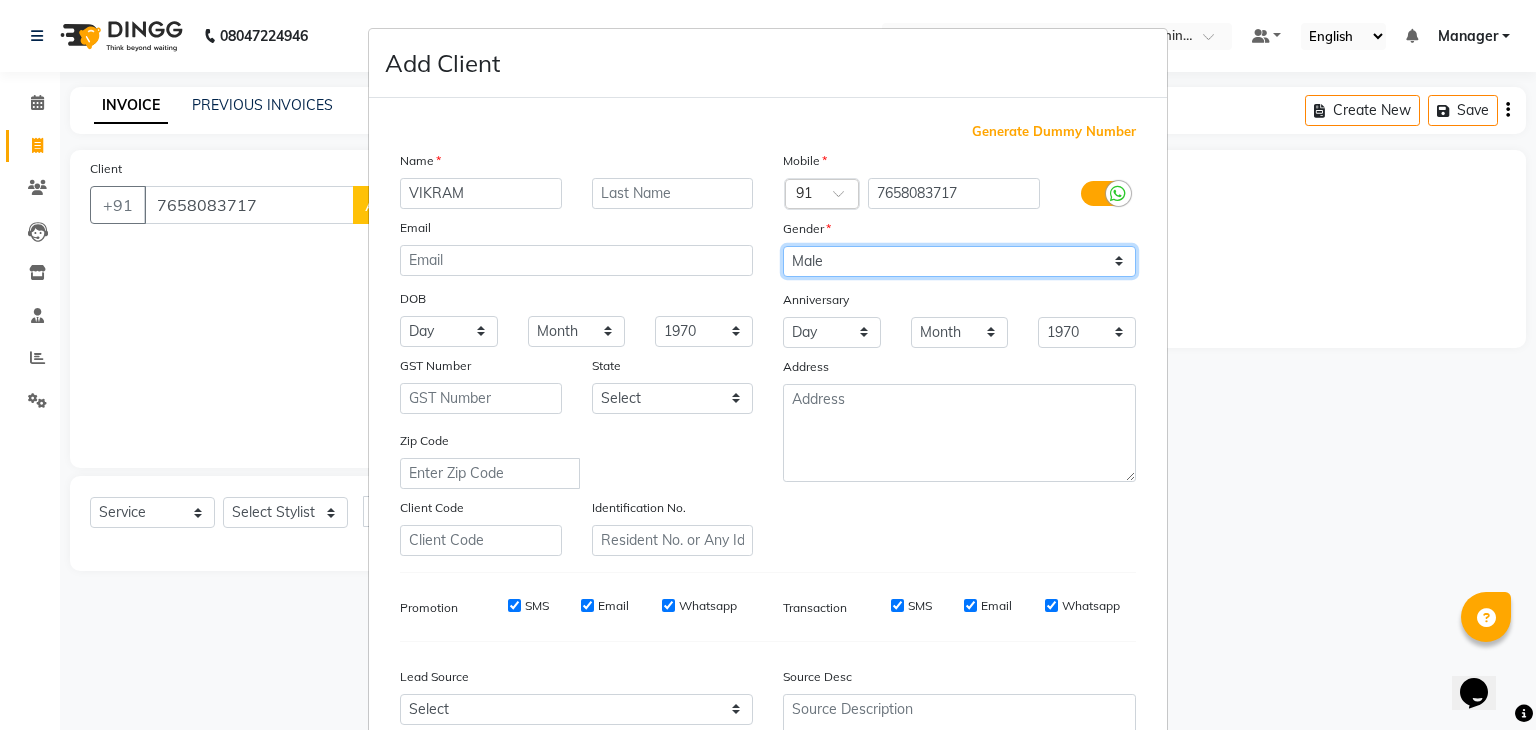 click on "Select Male Female Other Prefer Not To Say" at bounding box center (959, 261) 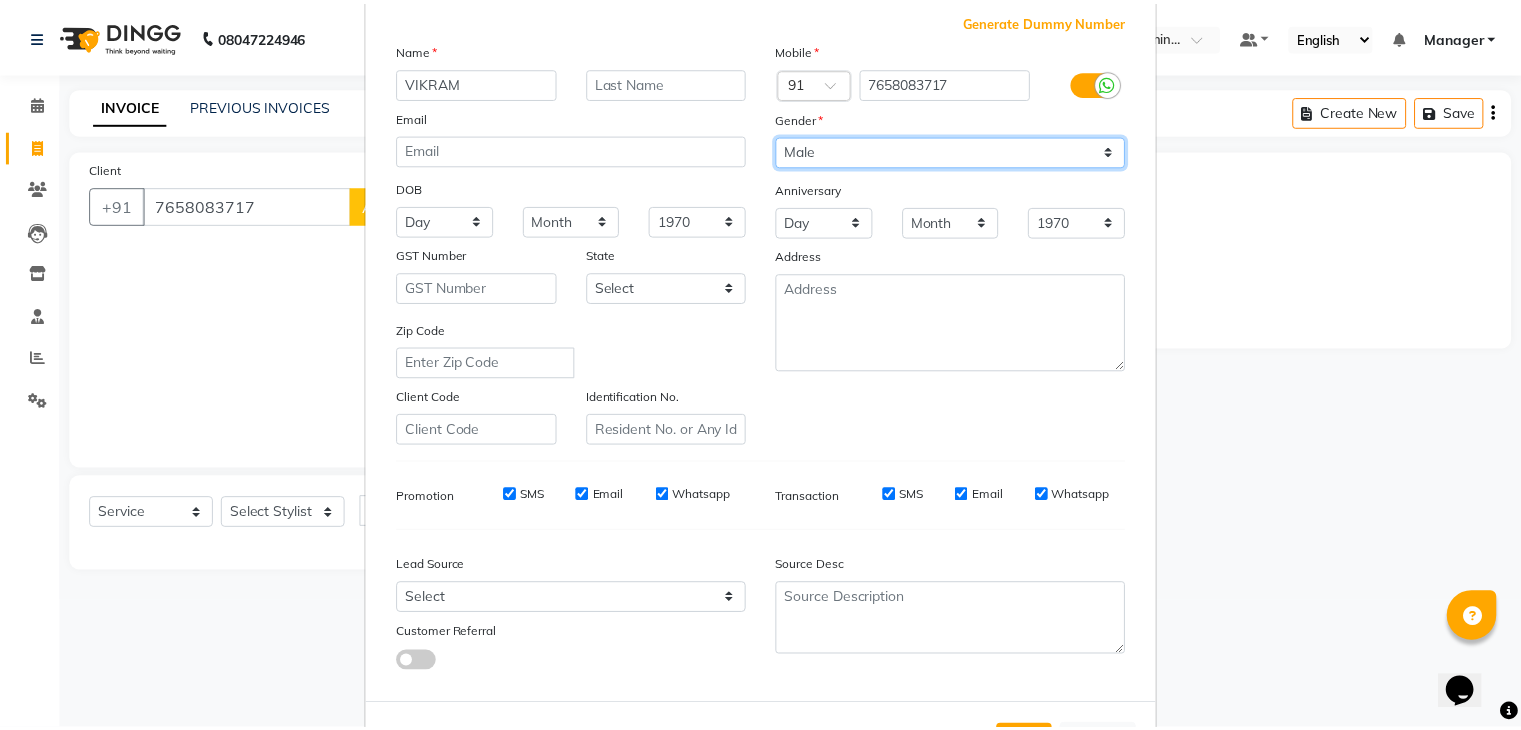 scroll, scrollTop: 203, scrollLeft: 0, axis: vertical 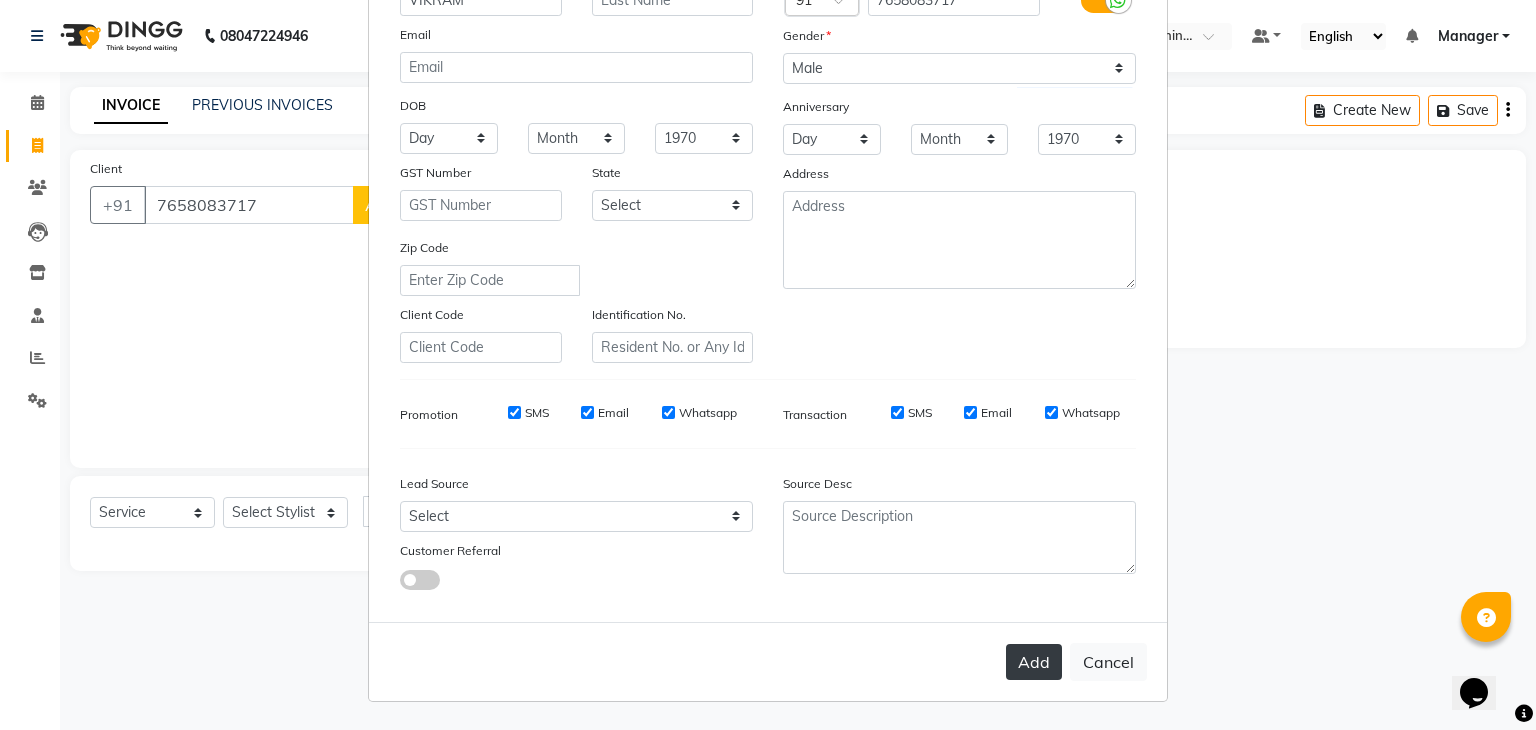 click on "Add" at bounding box center (1034, 662) 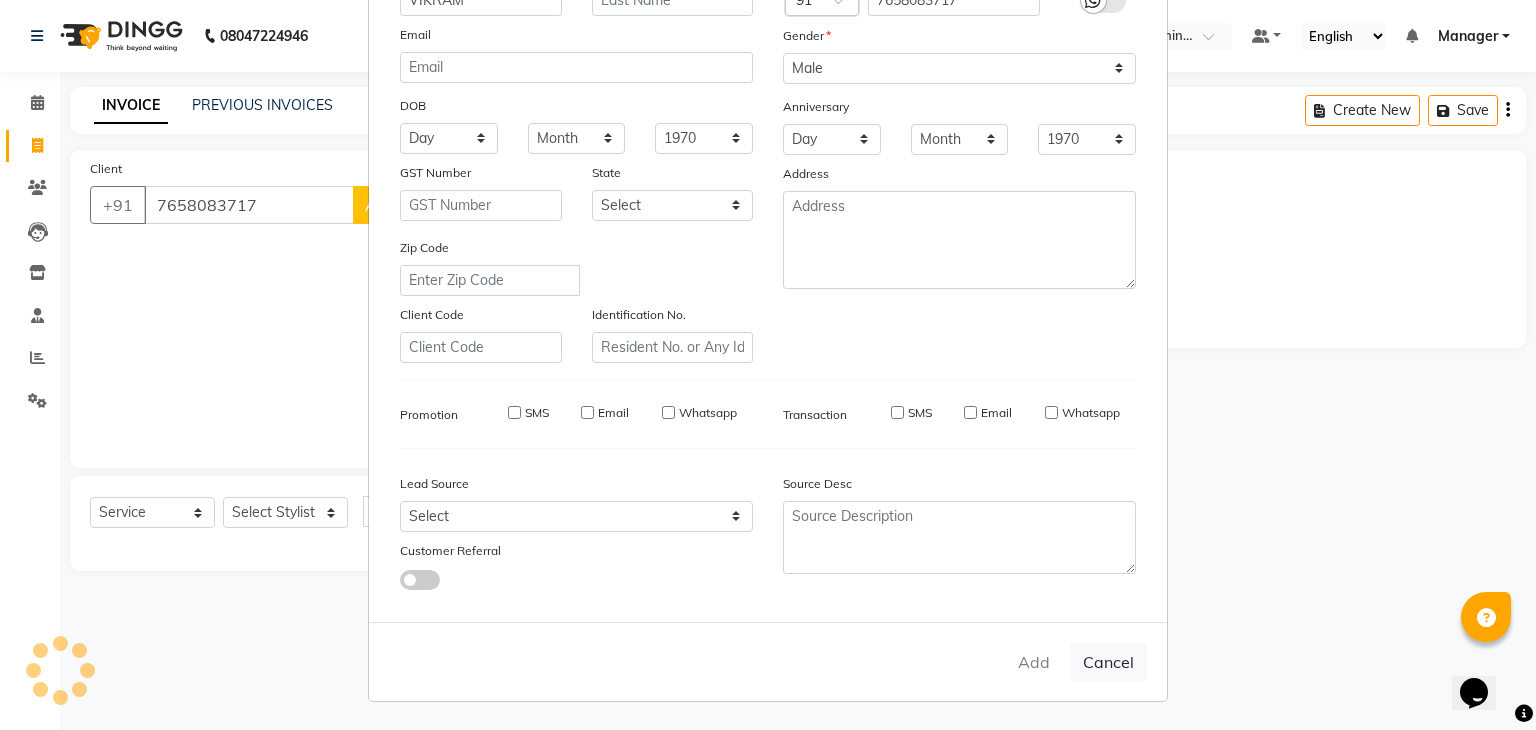 type on "76******17" 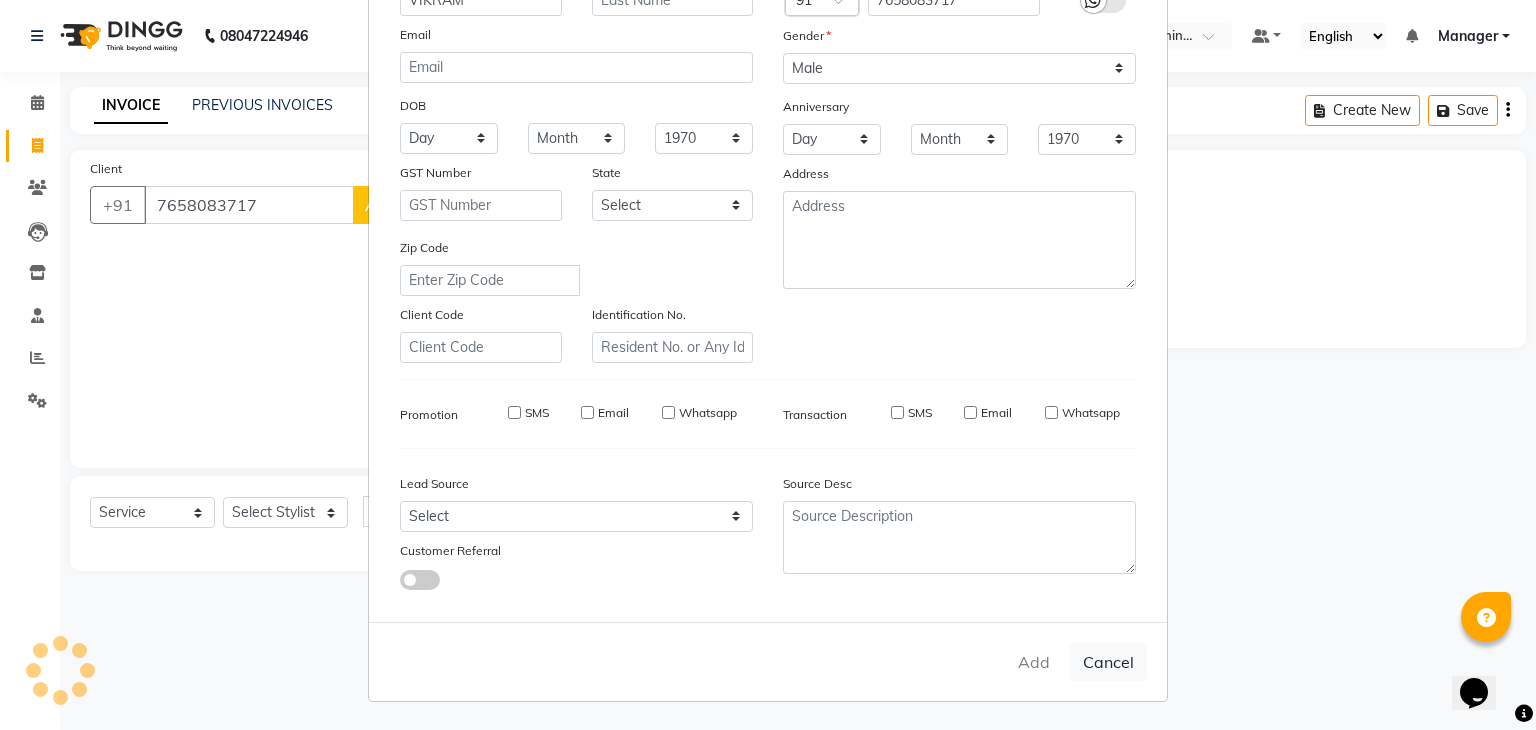 type 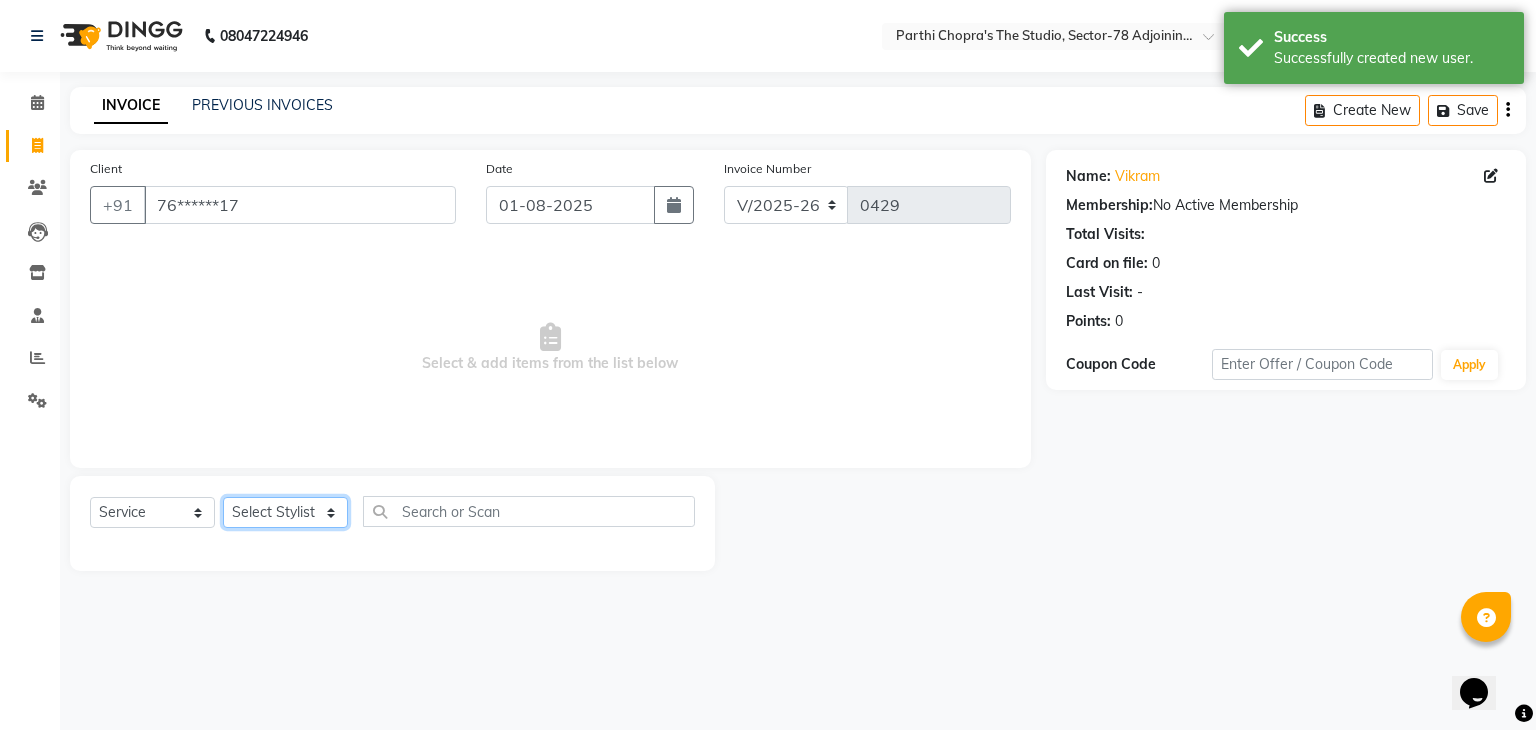 click on "Select Stylist [FIRST] [FIRST] [FIRST] [FIRST] [FIRST] [FIRST] Manager Mateen Owner [FIRST] [FIRST] [FIRST] [FIRST]" 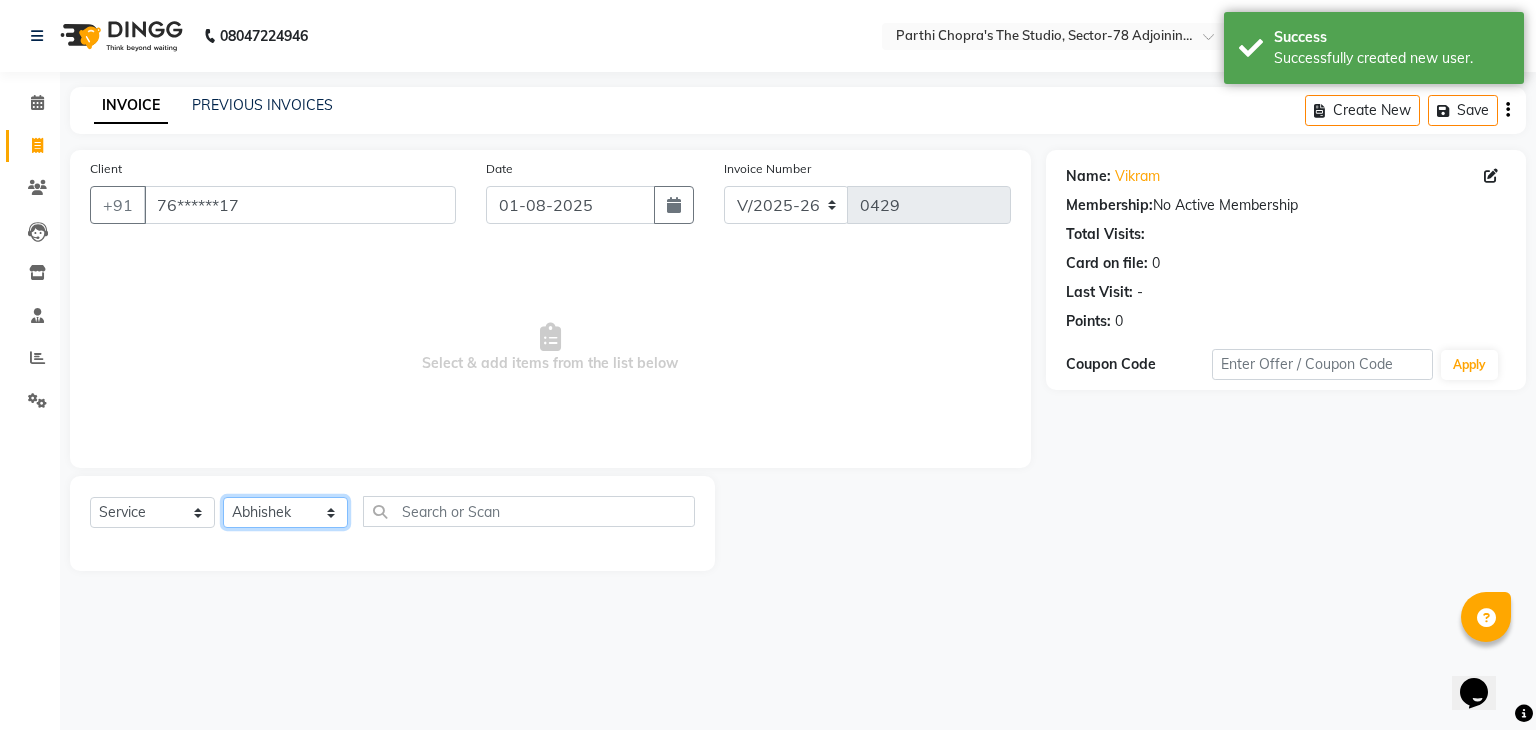 click on "Select Stylist [FIRST] [FIRST] [FIRST] [FIRST] [FIRST] [FIRST] Manager Mateen Owner [FIRST] [FIRST] [FIRST] [FIRST]" 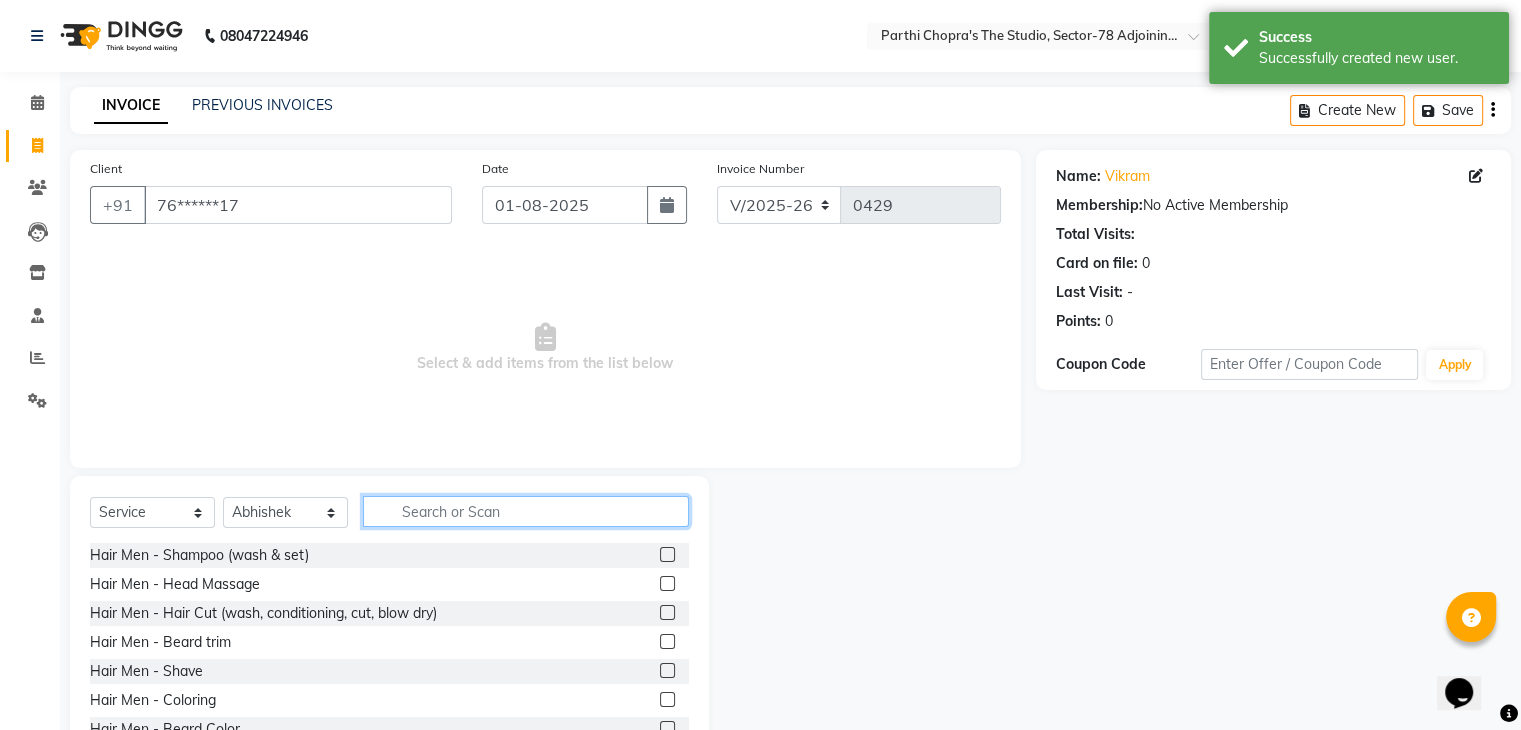 click 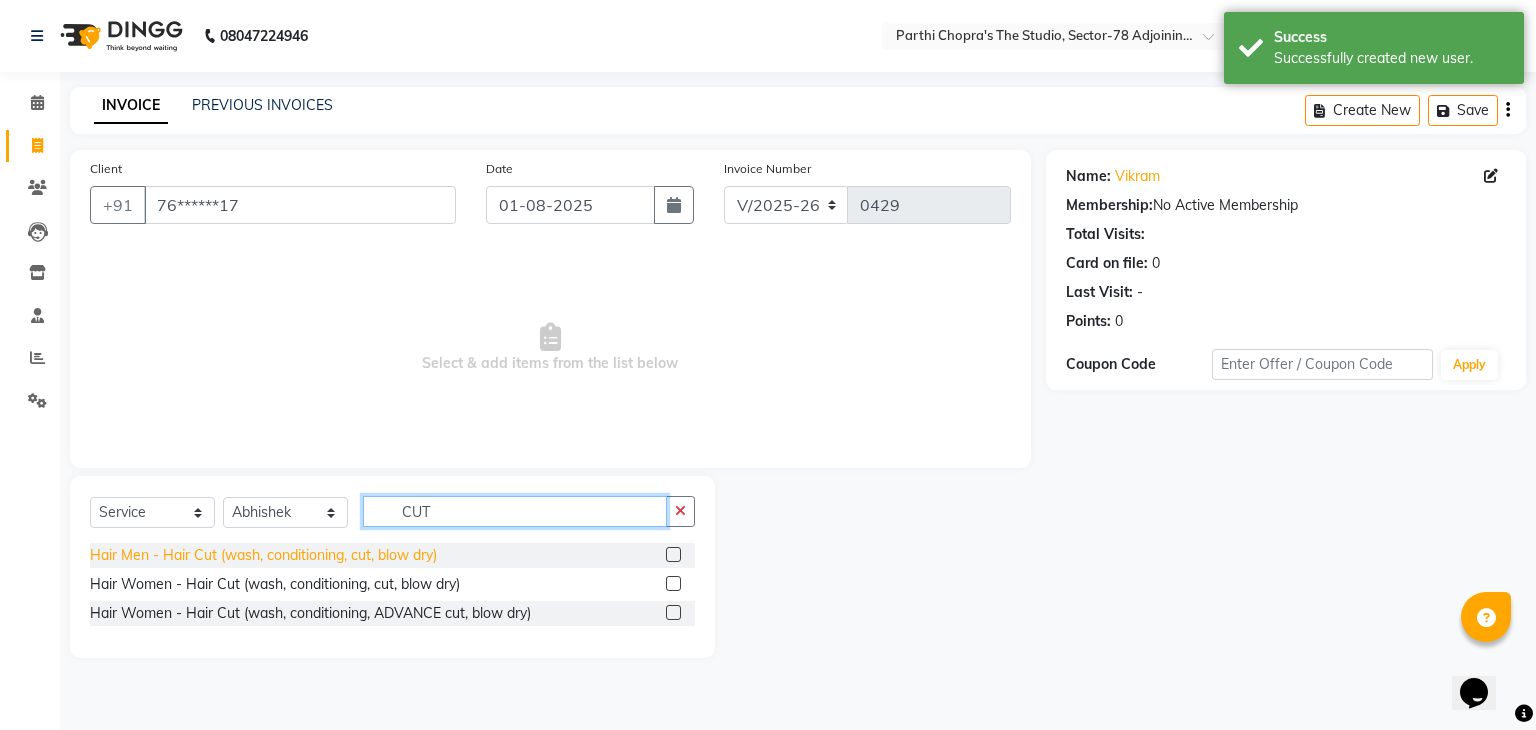 type on "CUT" 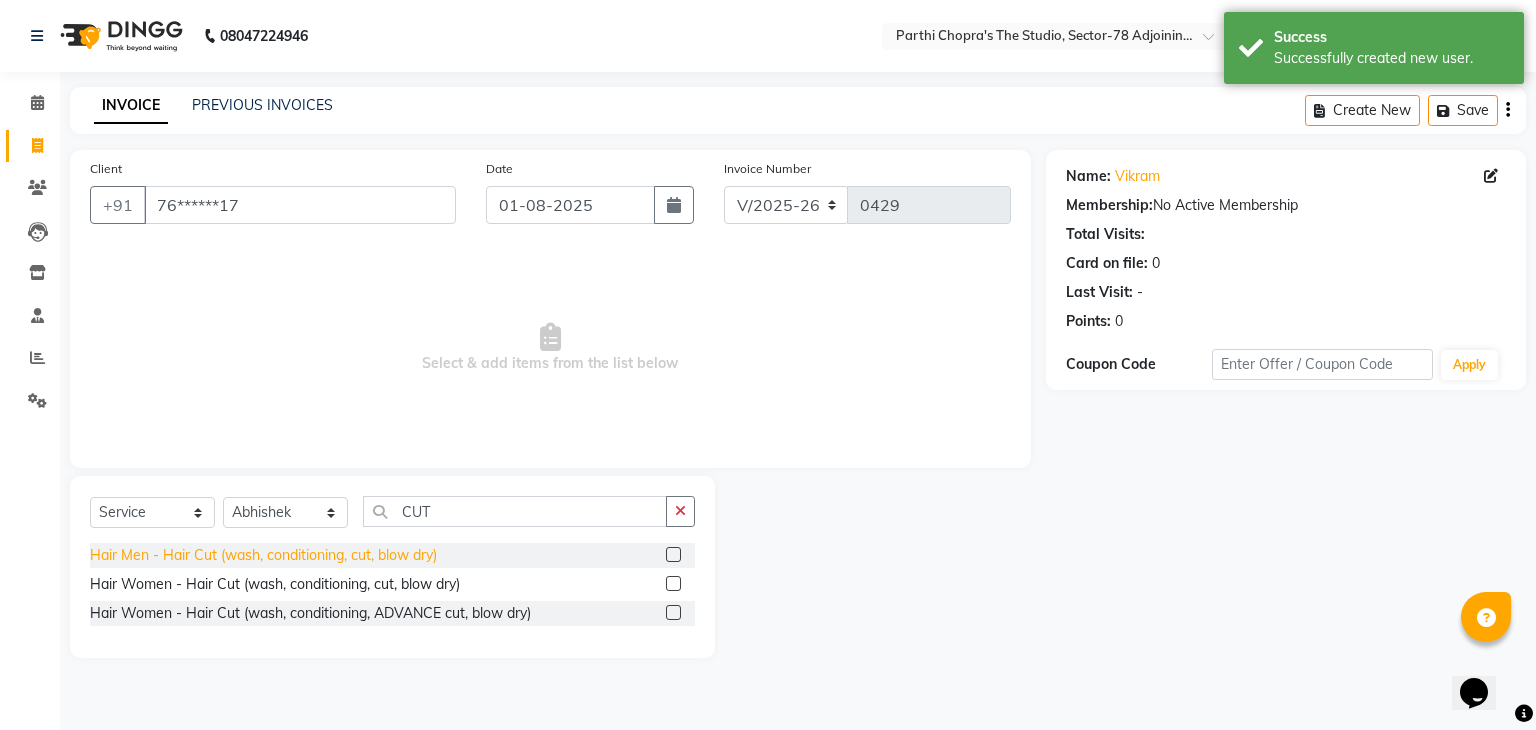 click on "Hair Men - Hair Cut (wash, conditioning, cut, blow dry)" 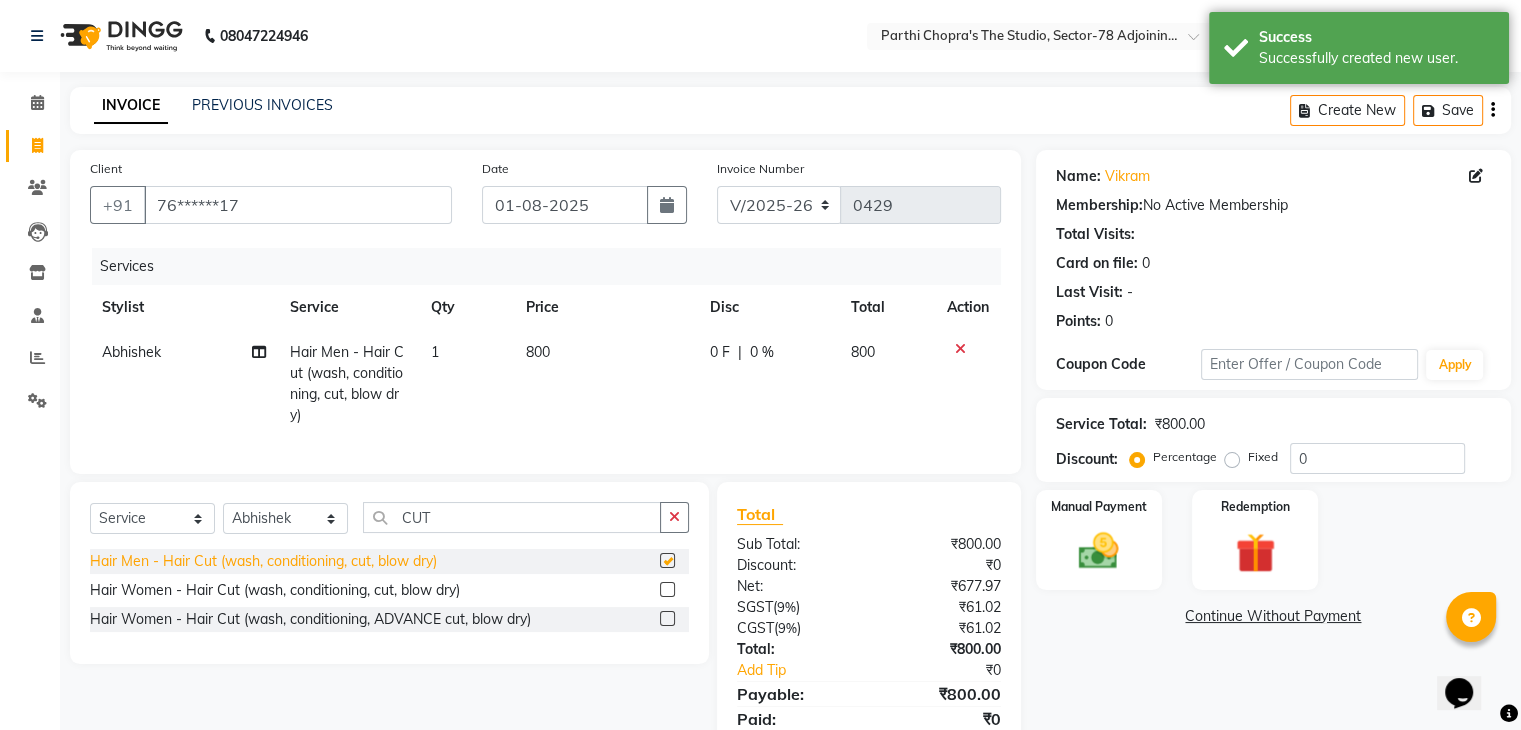 checkbox on "false" 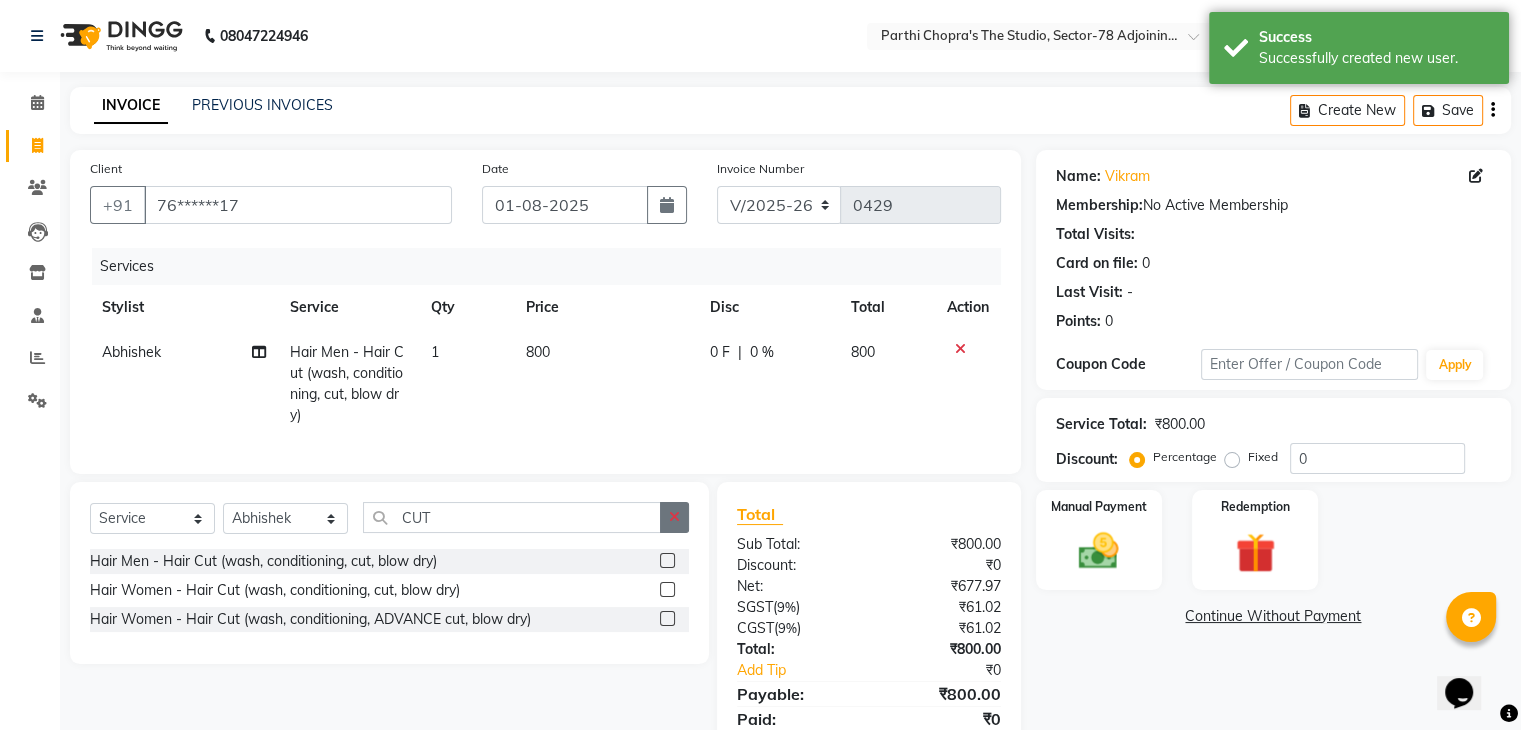 click 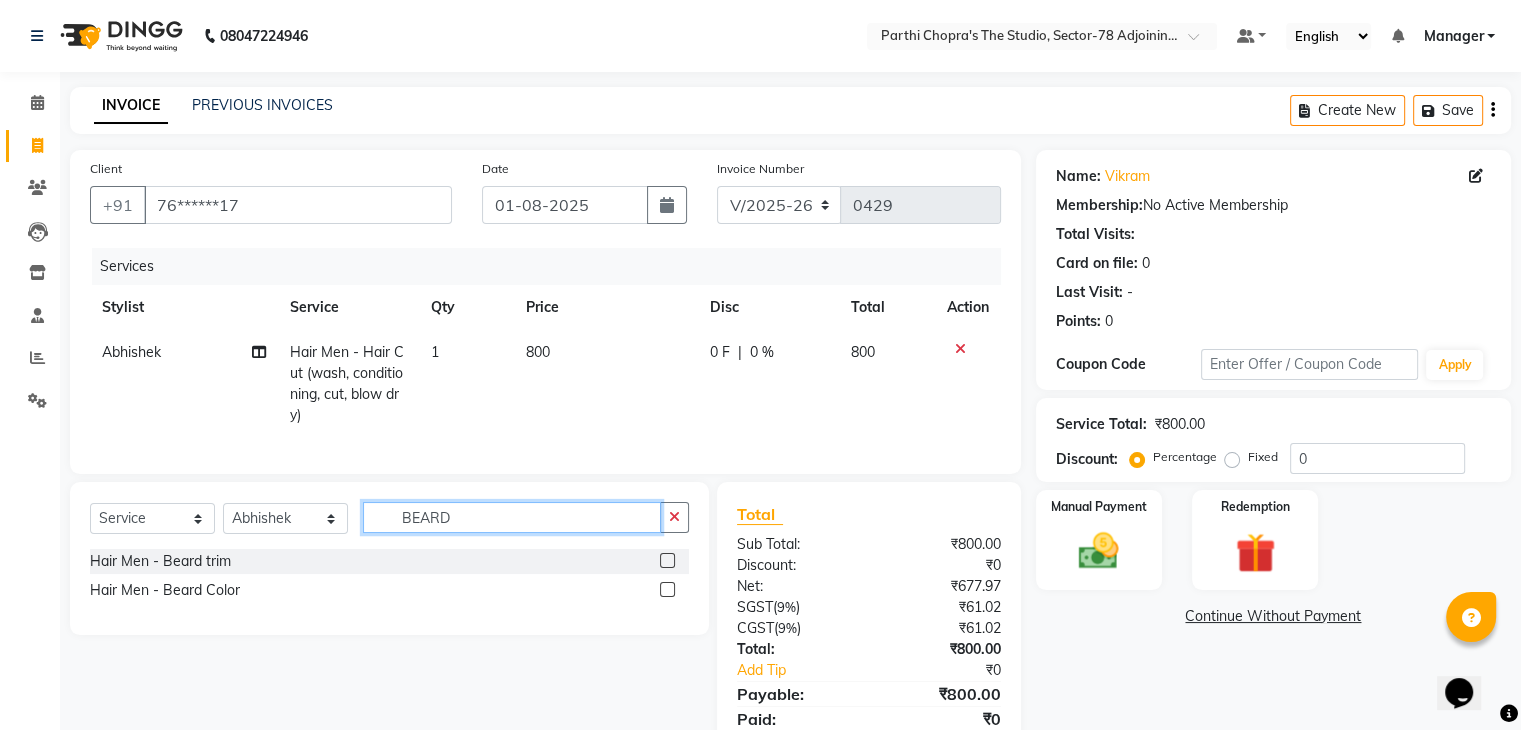 type on "BEARD" 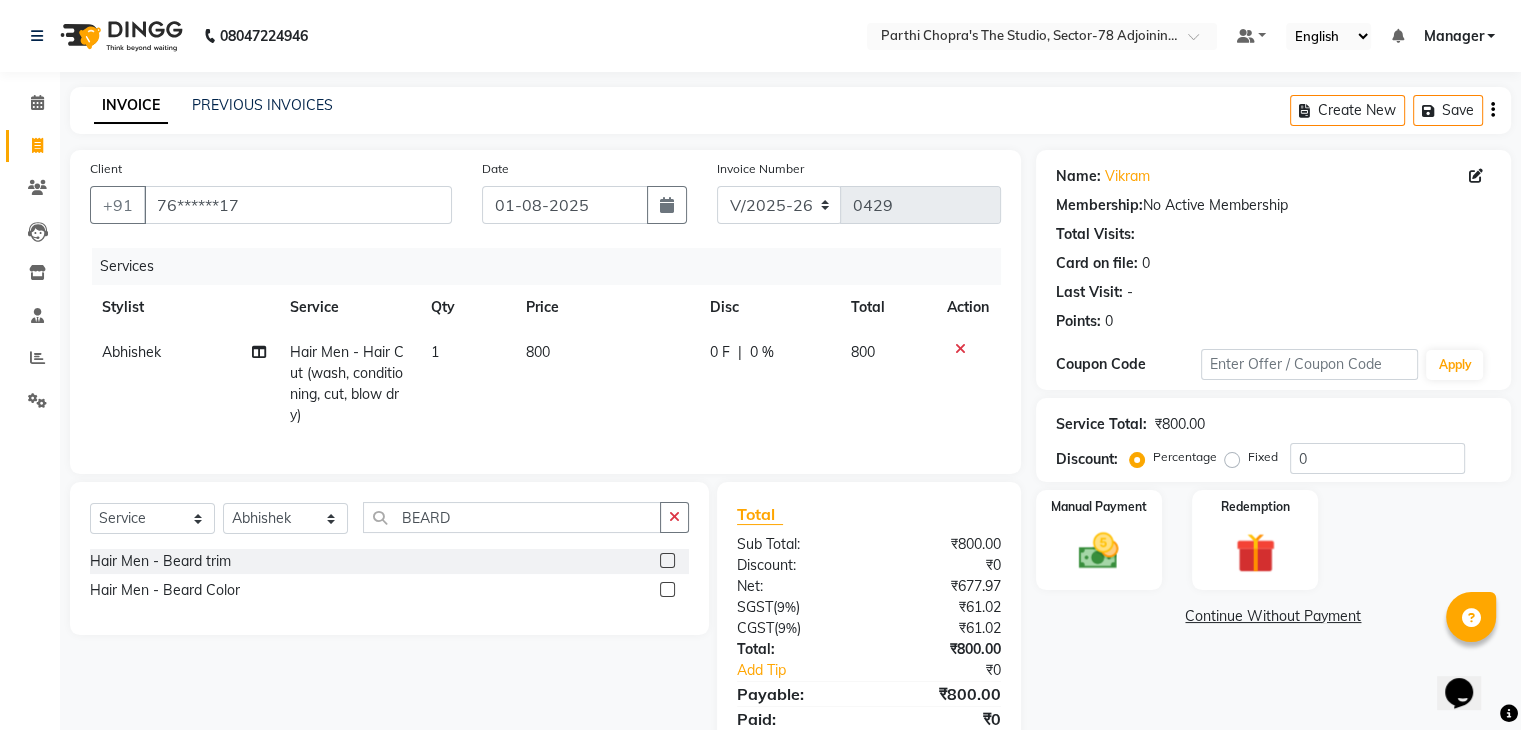 click on "Hair Men - Beard trim" 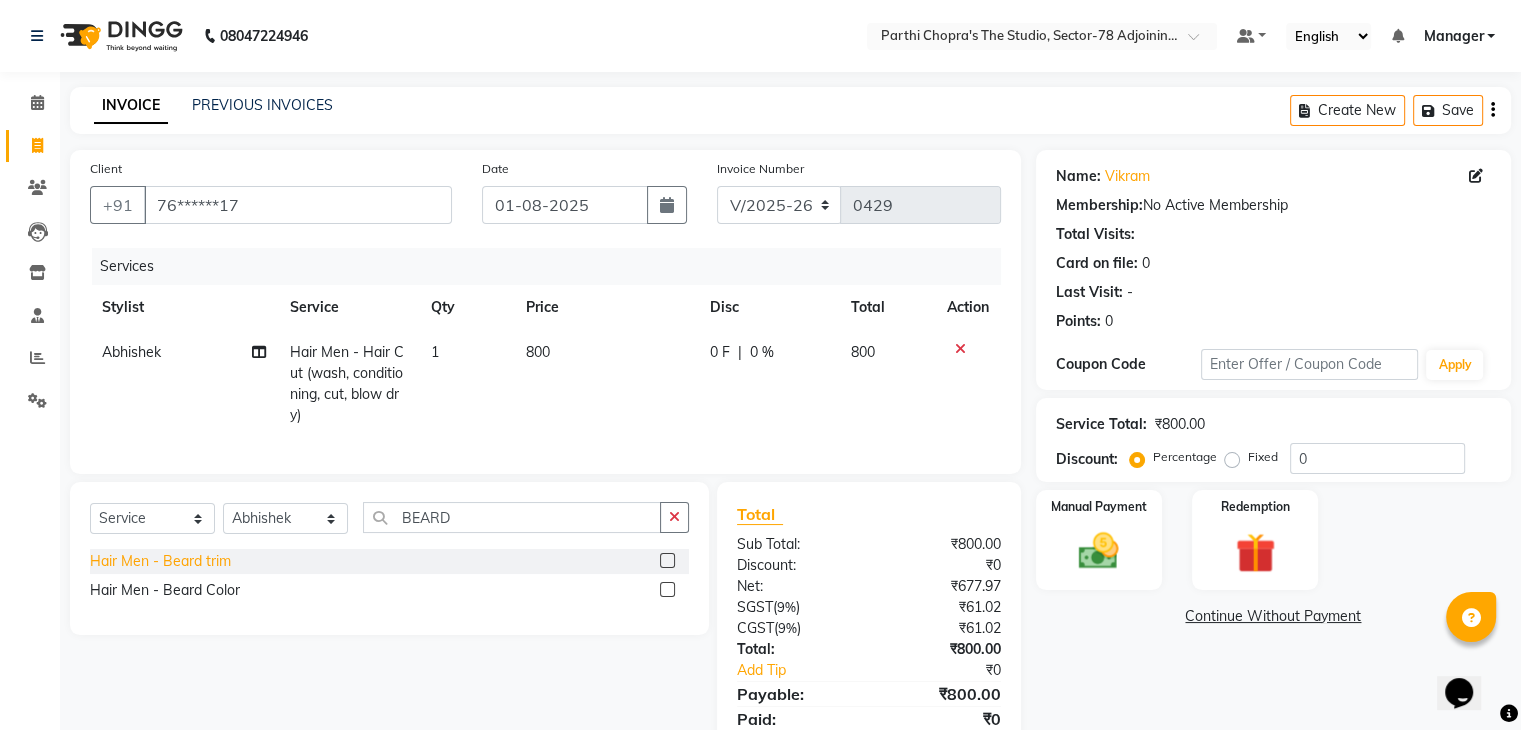 click on "Hair Men - Beard trim" 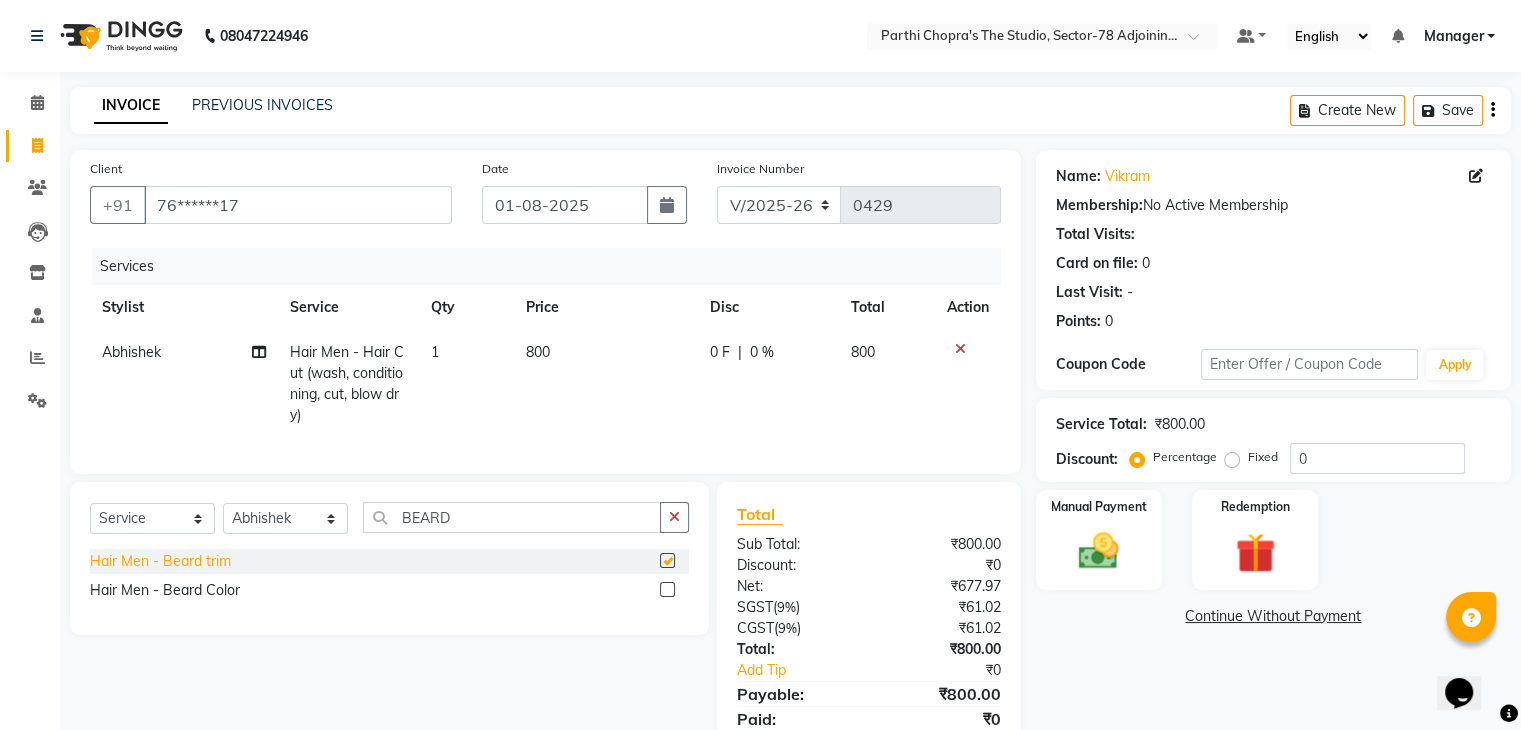 checkbox on "false" 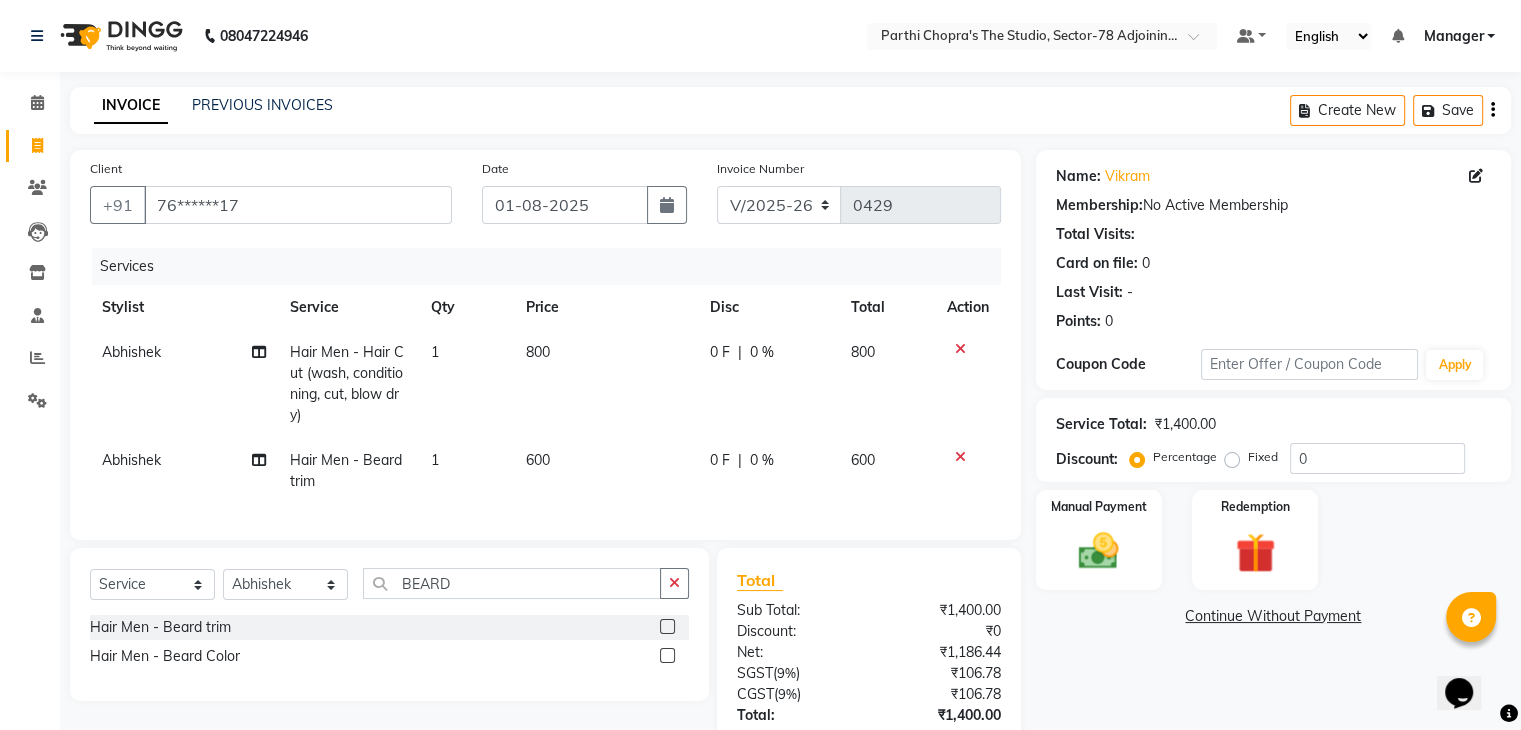 click on "800" 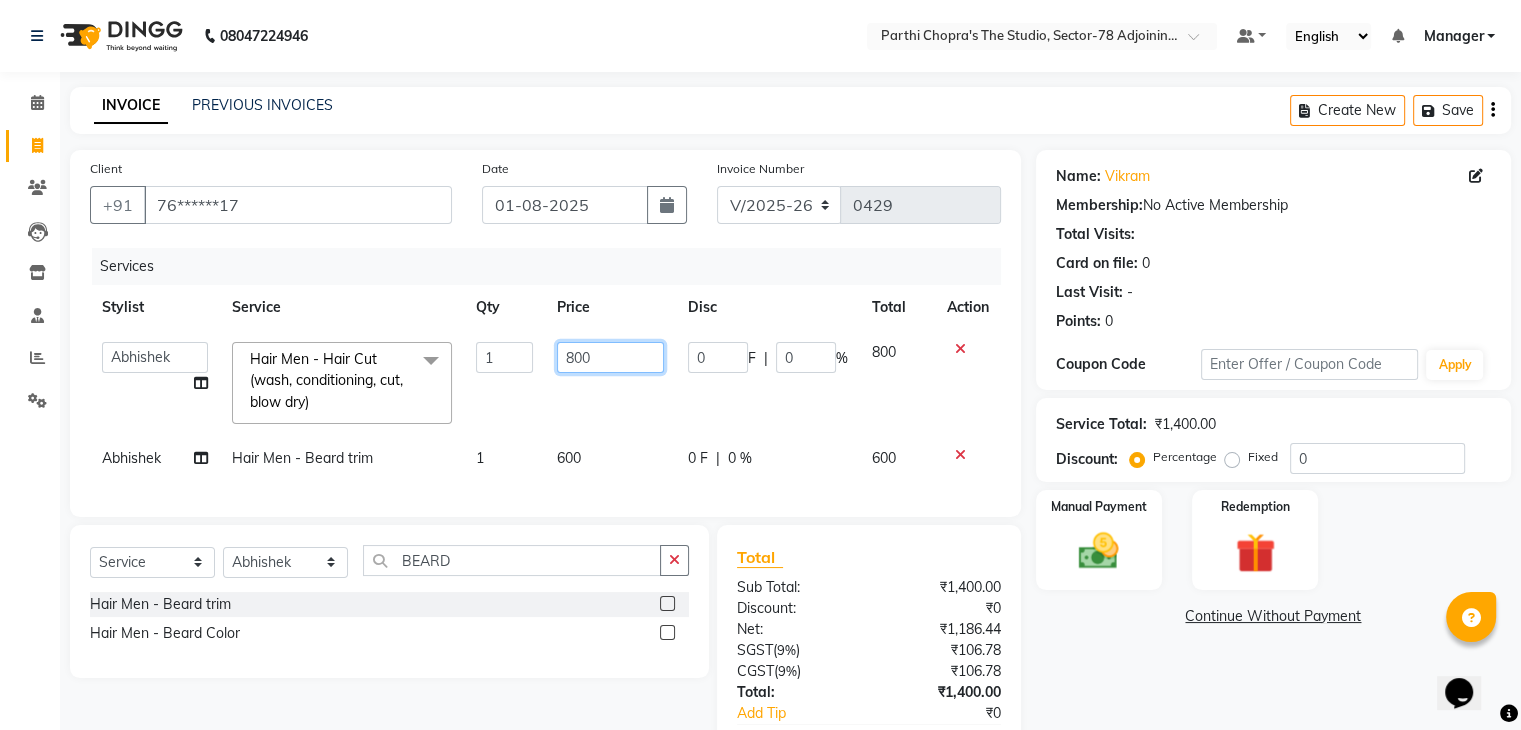 click on "800" 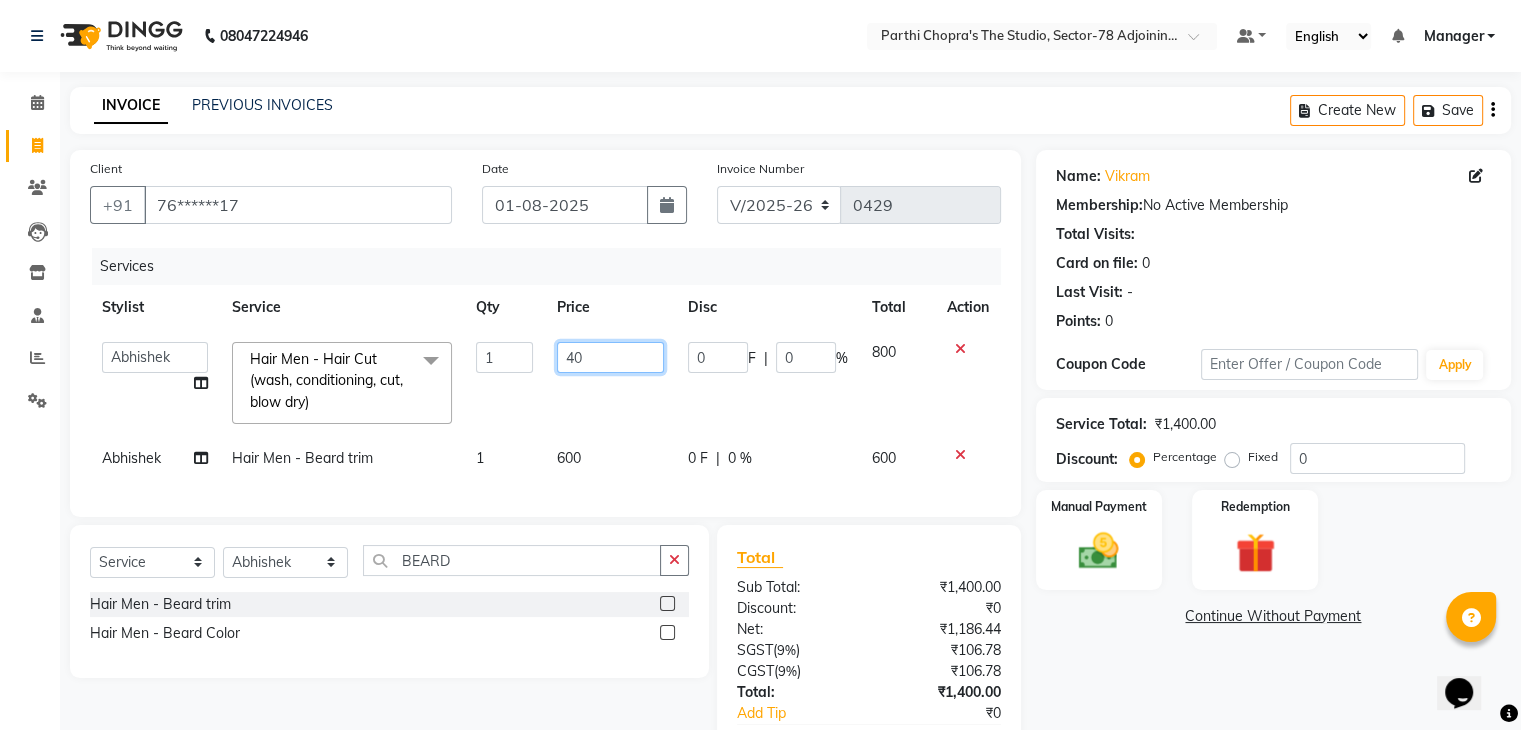type on "400" 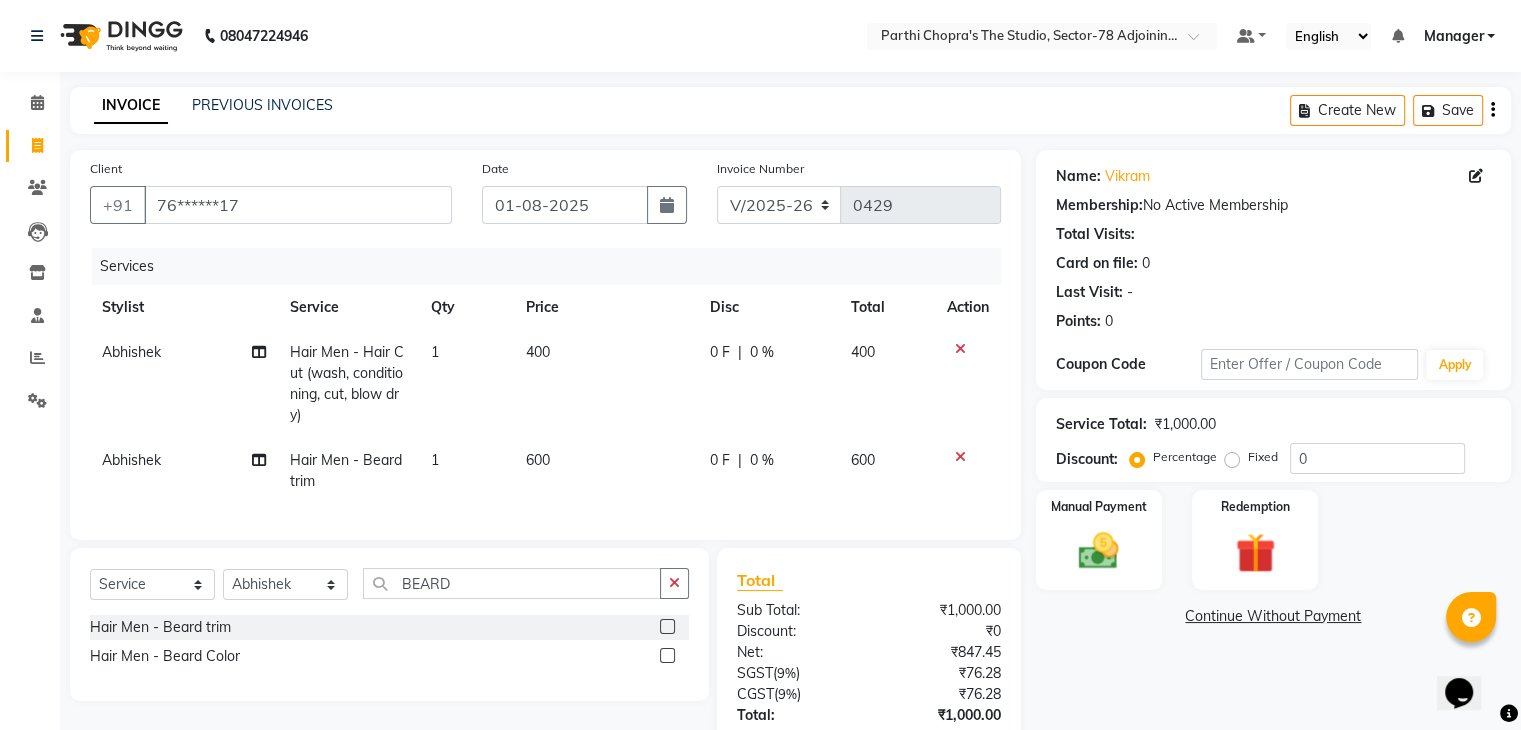 click on "600" 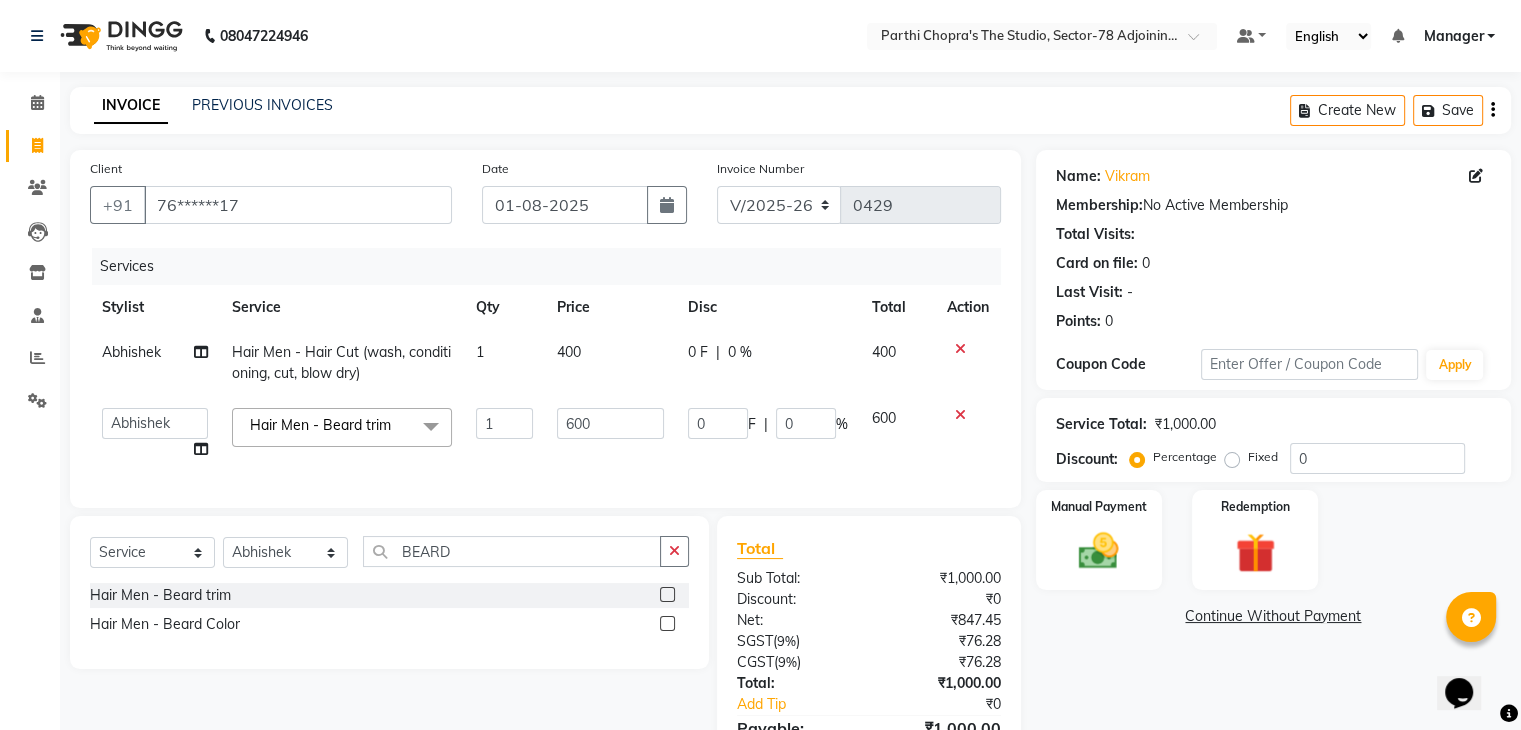 click on "600" 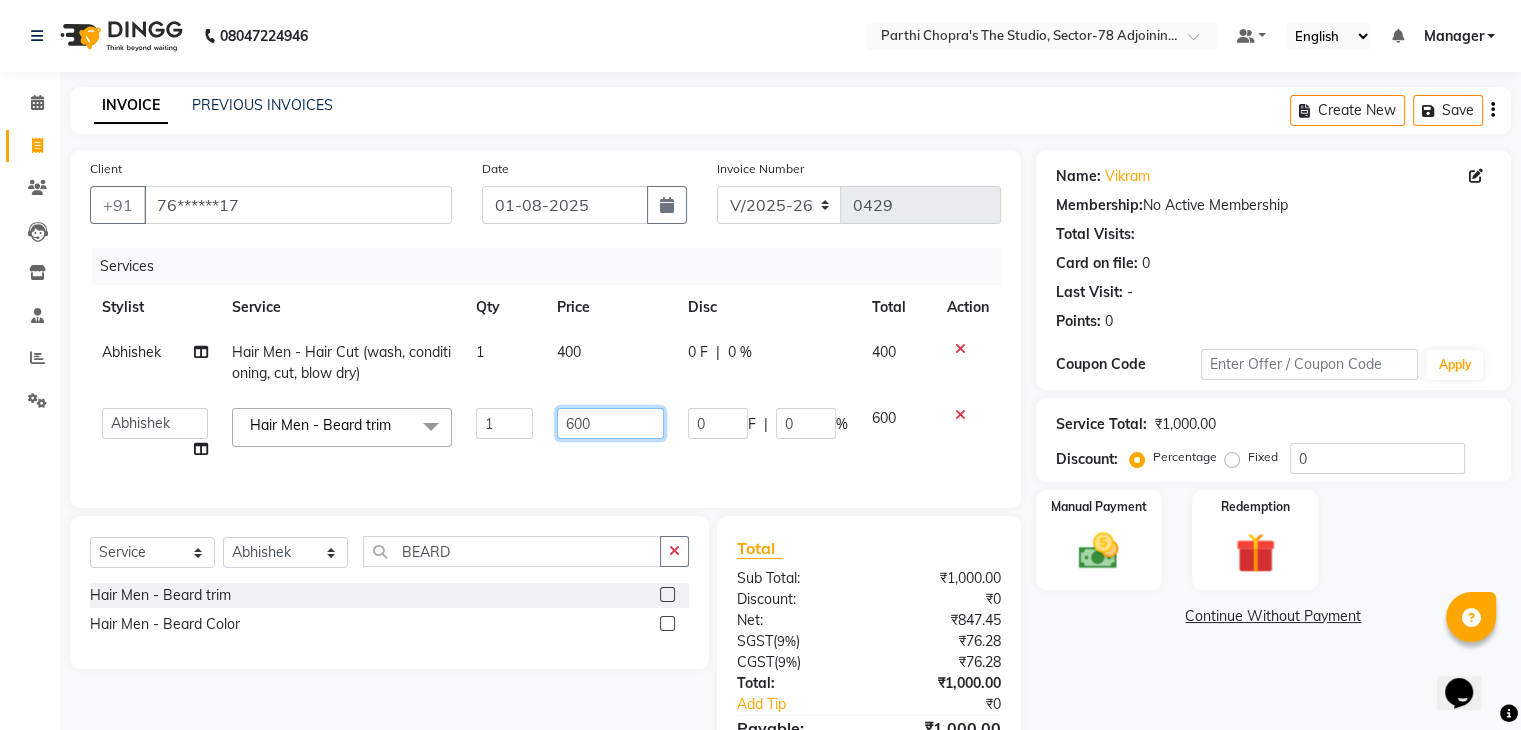 click on "600" 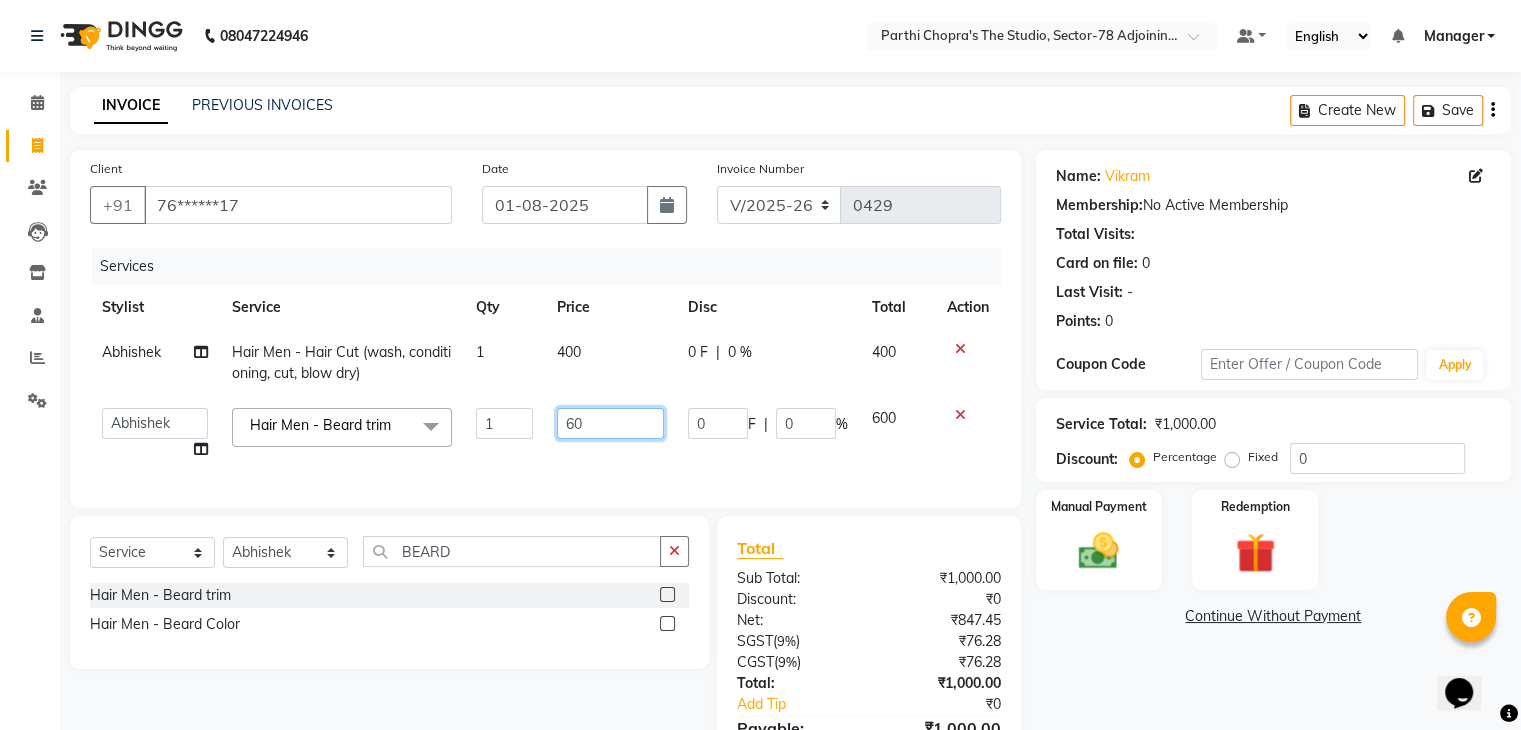 type on "6" 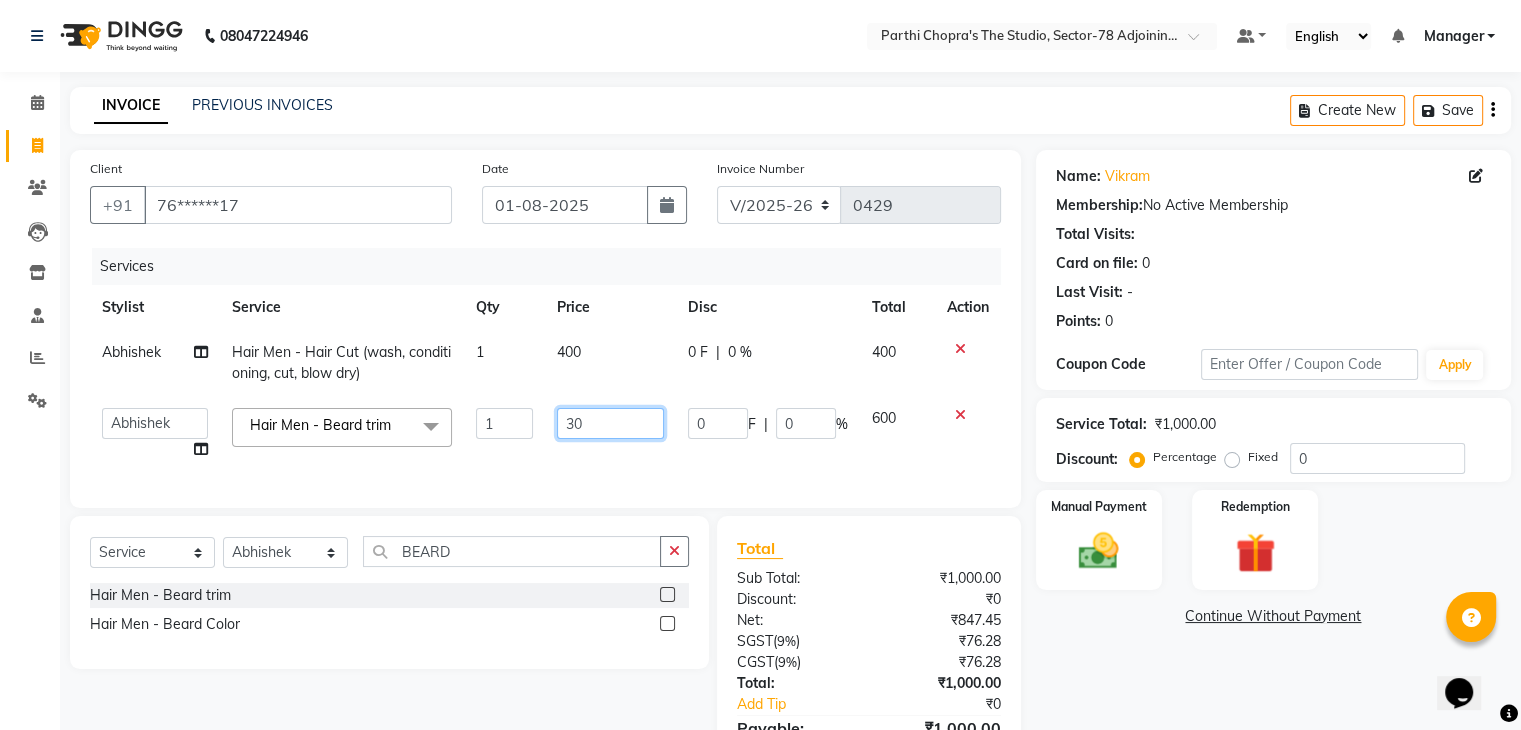 type on "300" 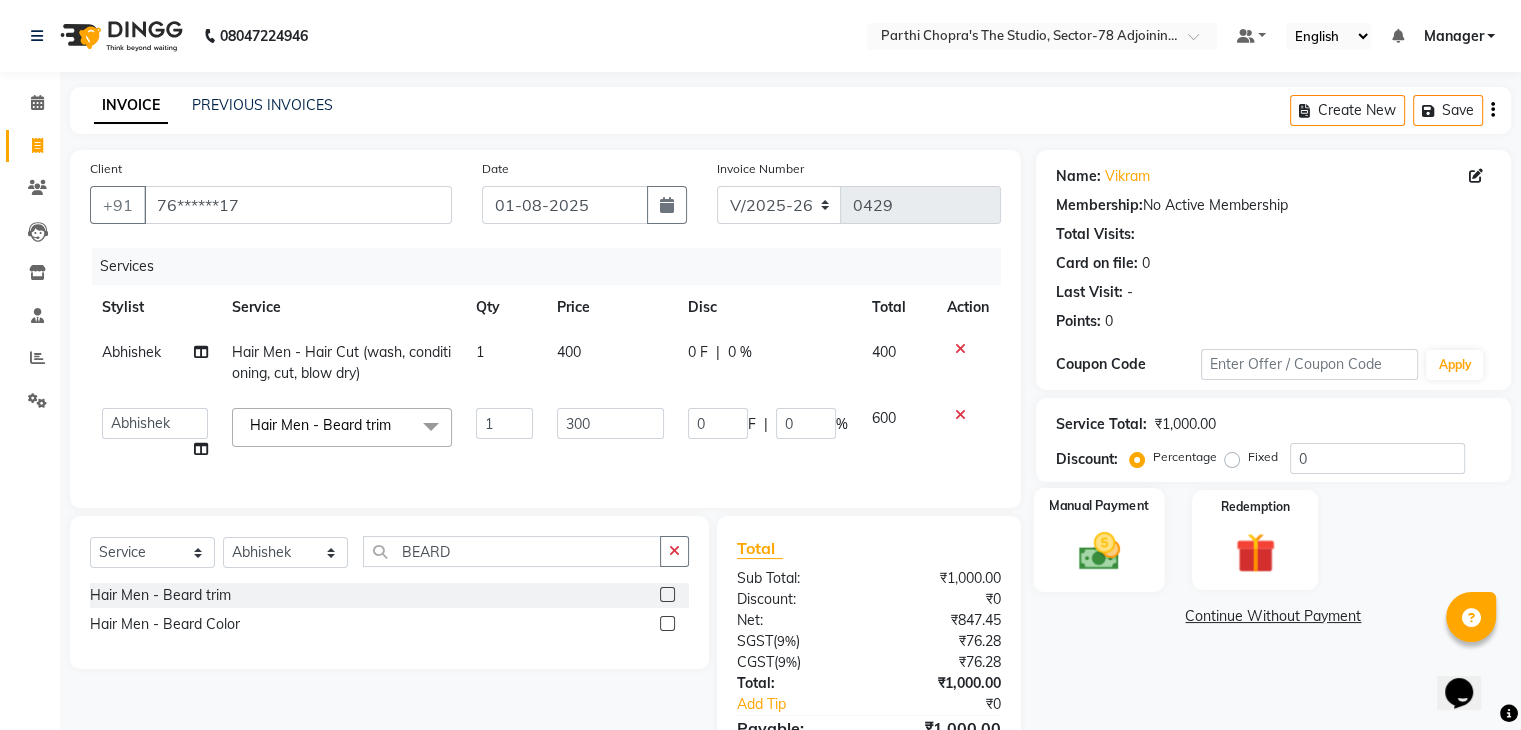 click 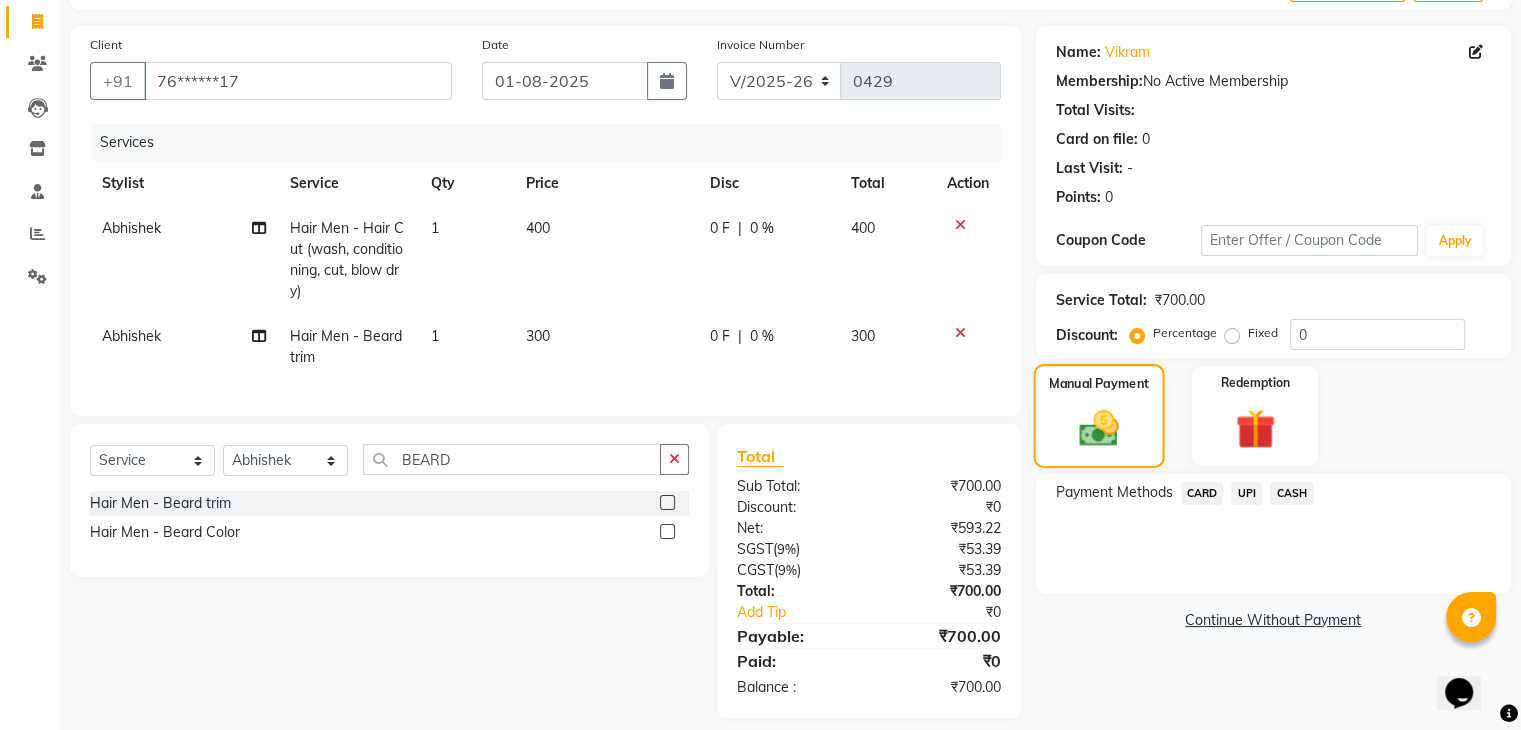 scroll, scrollTop: 158, scrollLeft: 0, axis: vertical 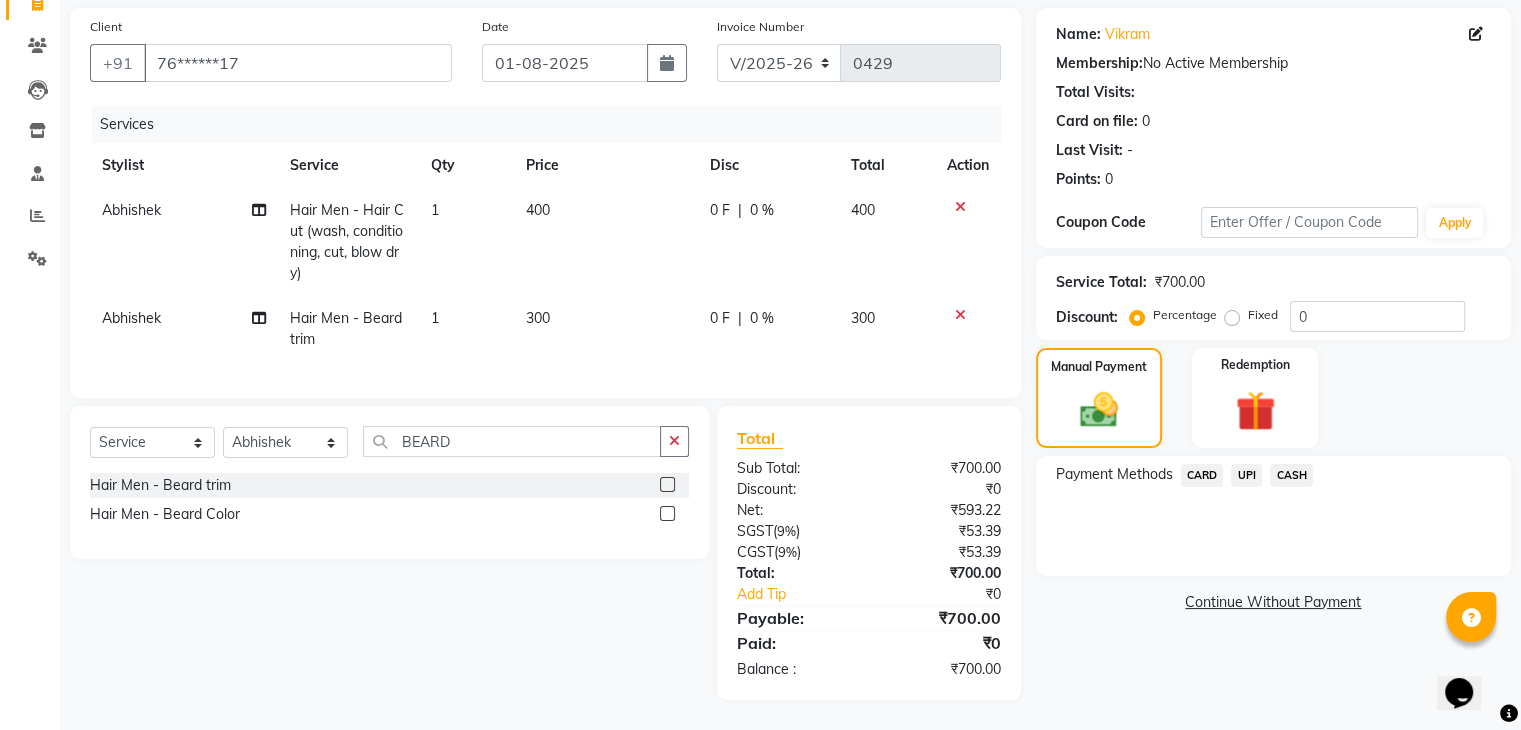 click on "UPI" 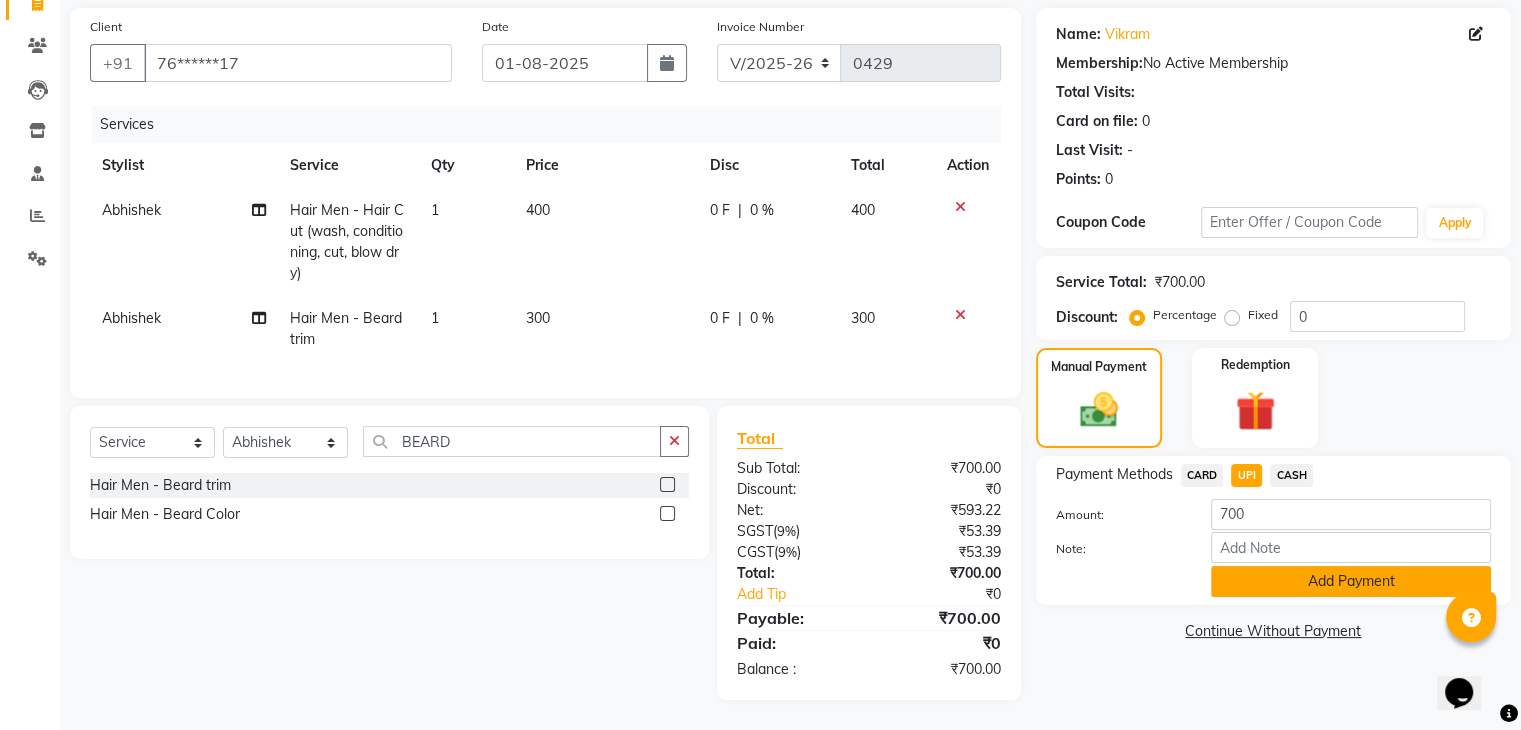 click on "Add Payment" 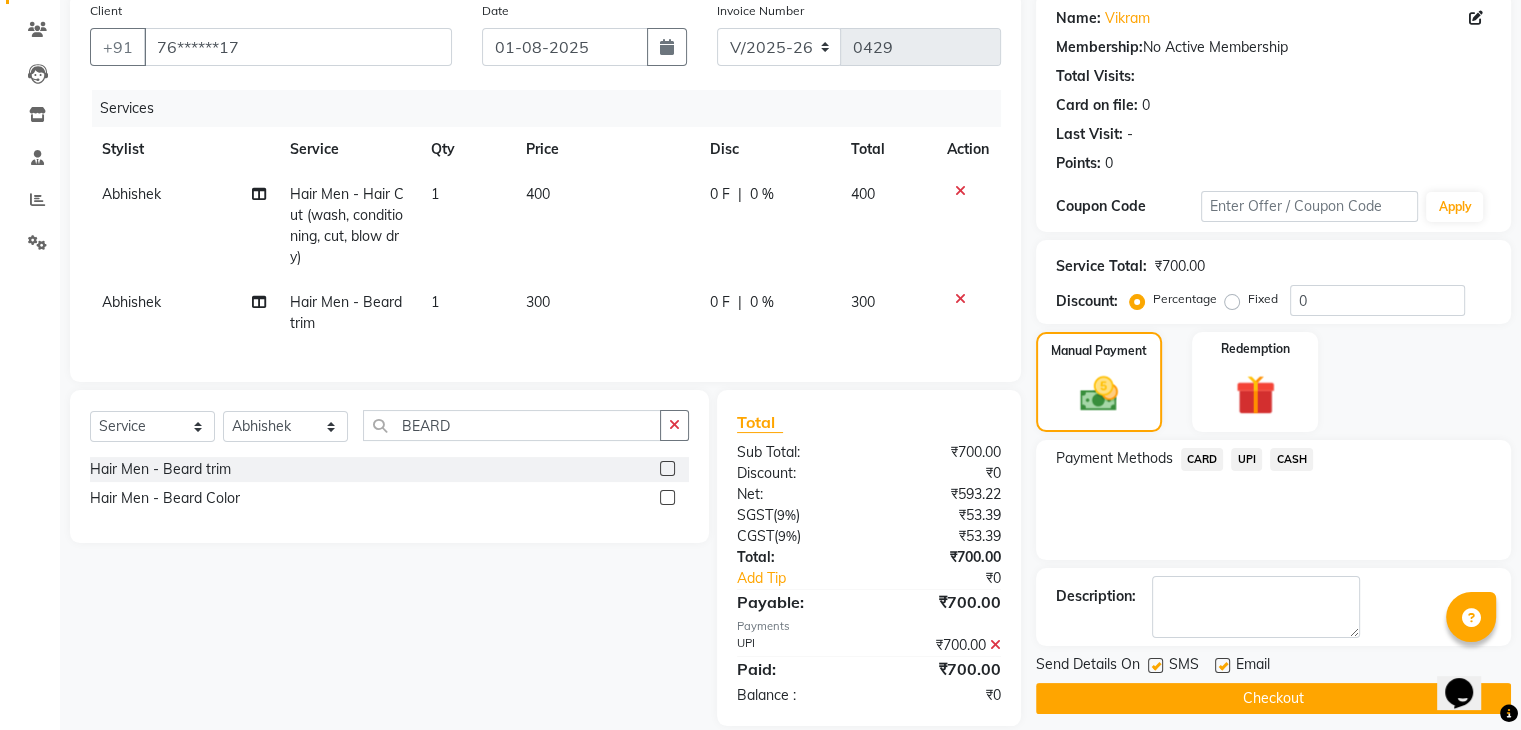 scroll, scrollTop: 200, scrollLeft: 0, axis: vertical 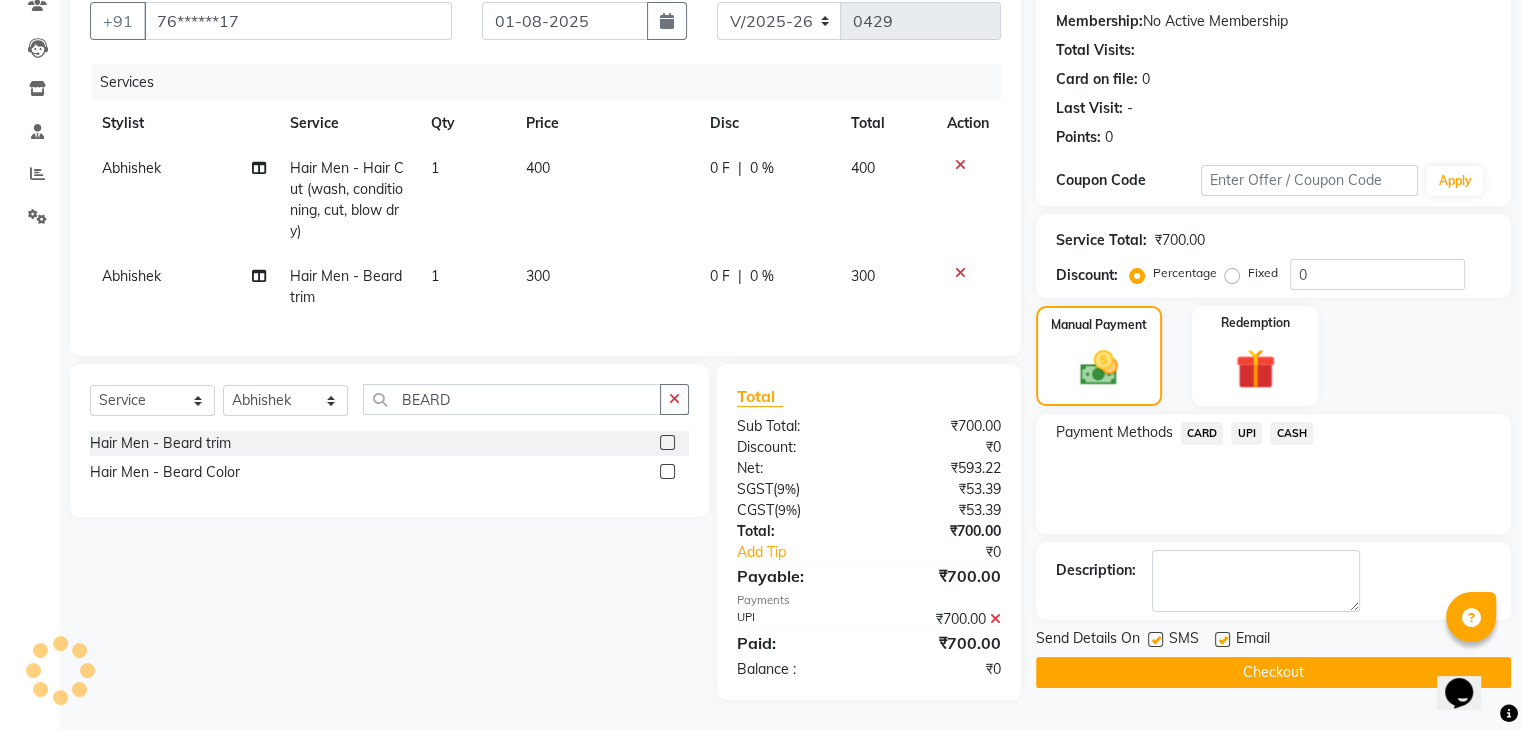 click on "Checkout" 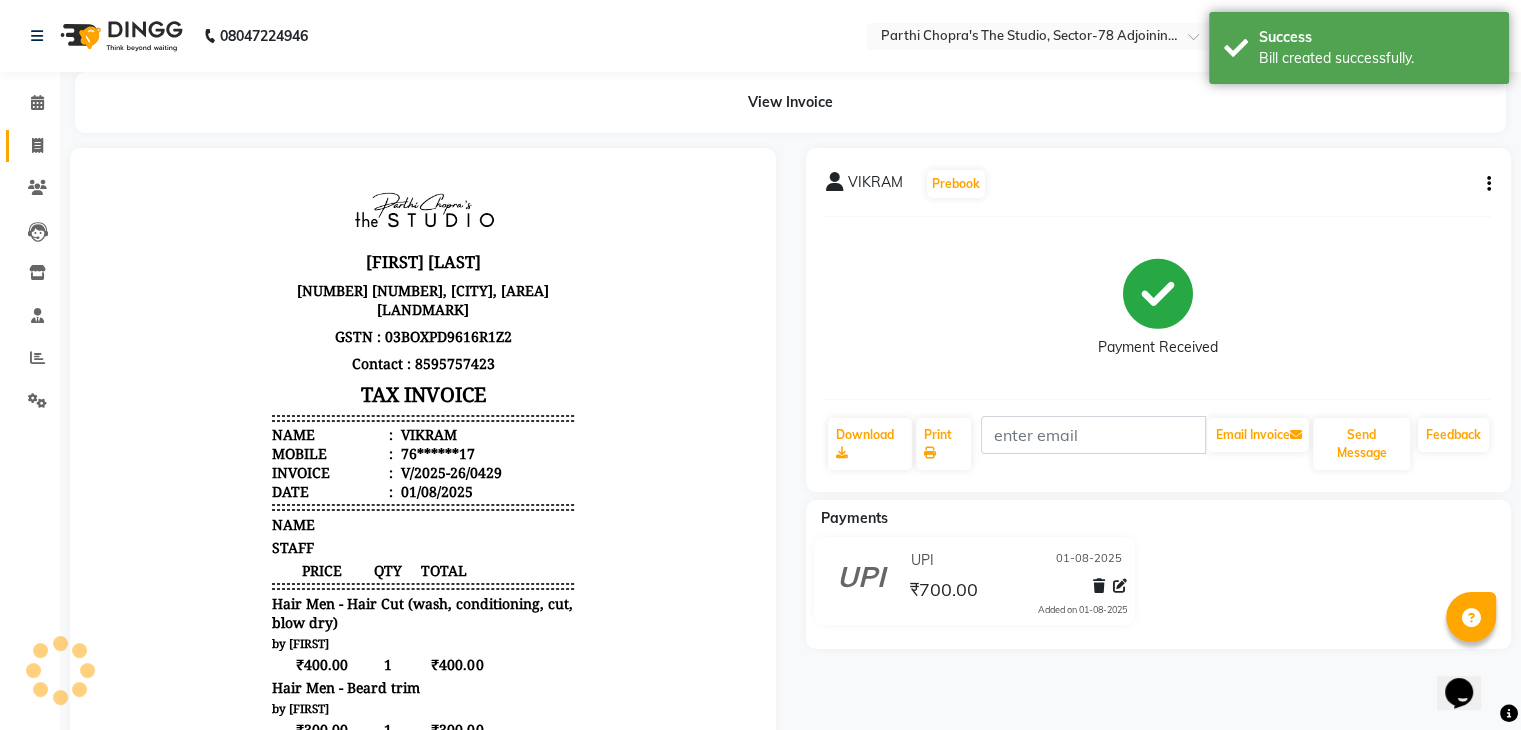 scroll, scrollTop: 0, scrollLeft: 0, axis: both 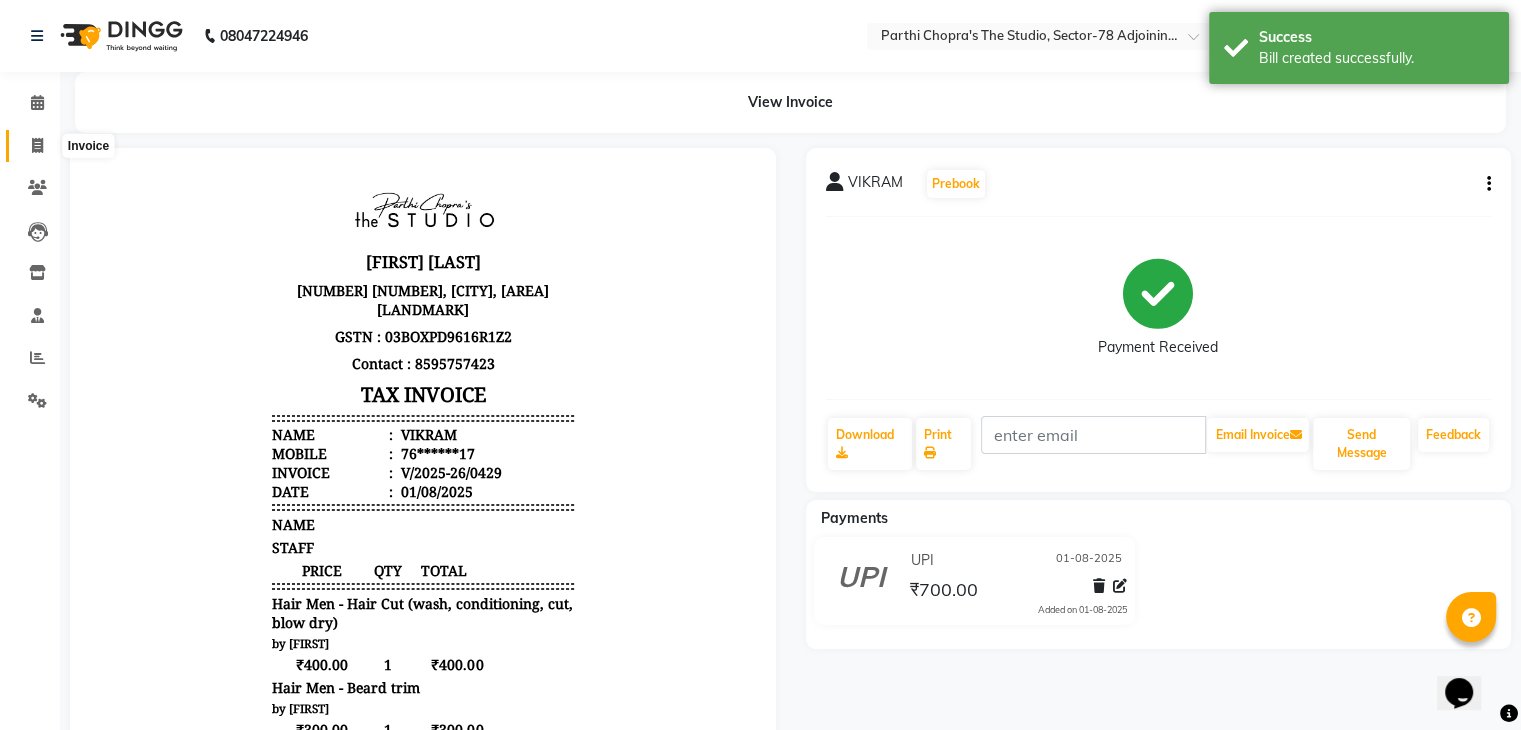 click 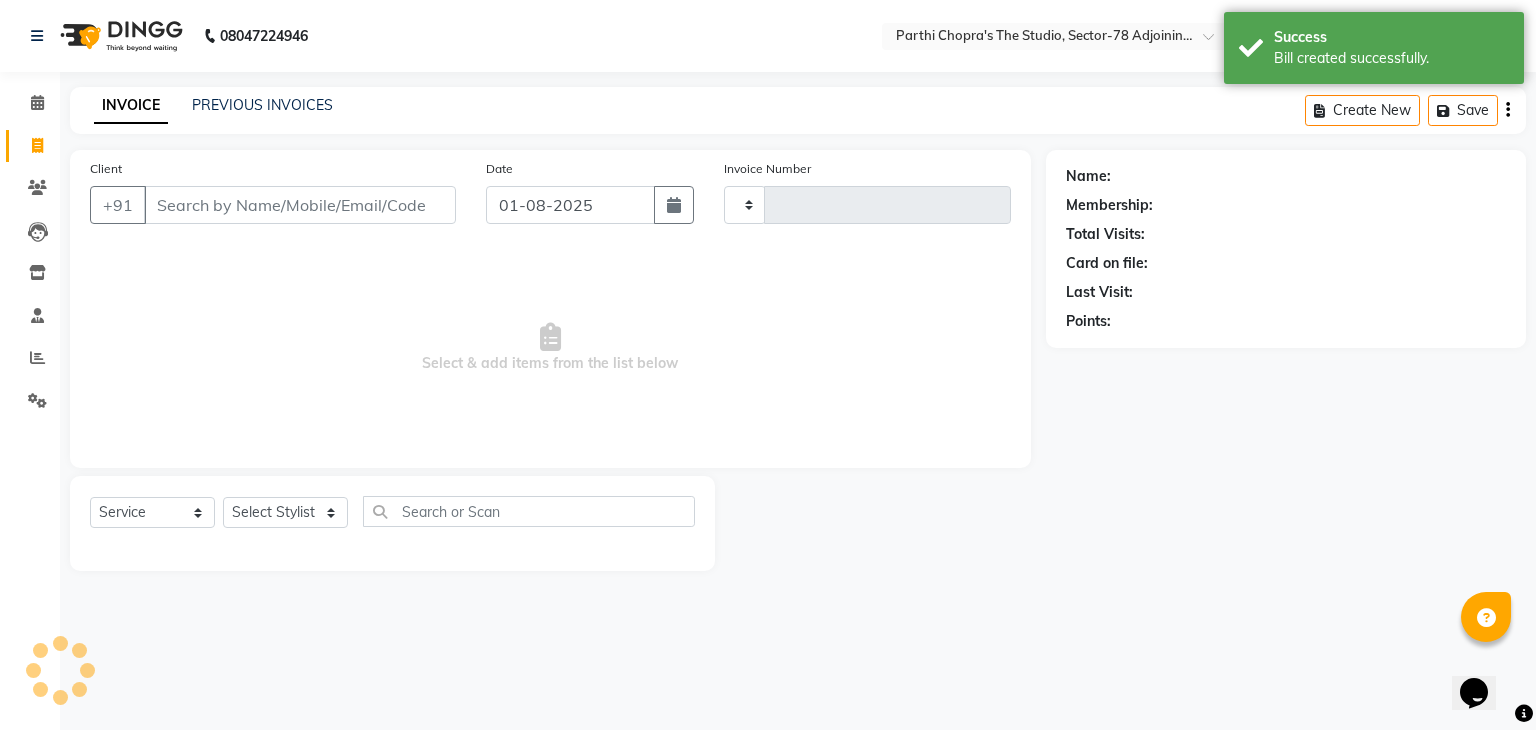 type on "0430" 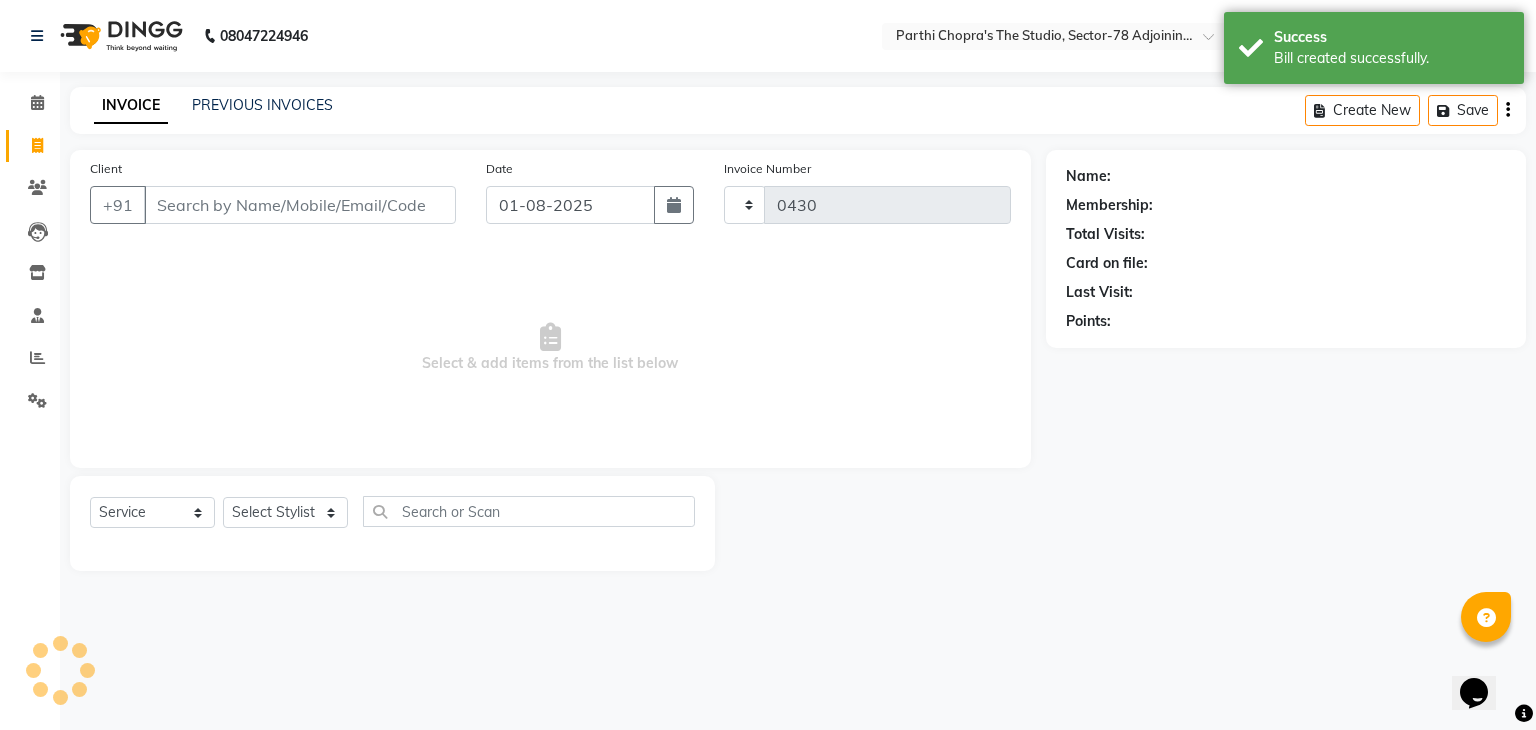 select on "8485" 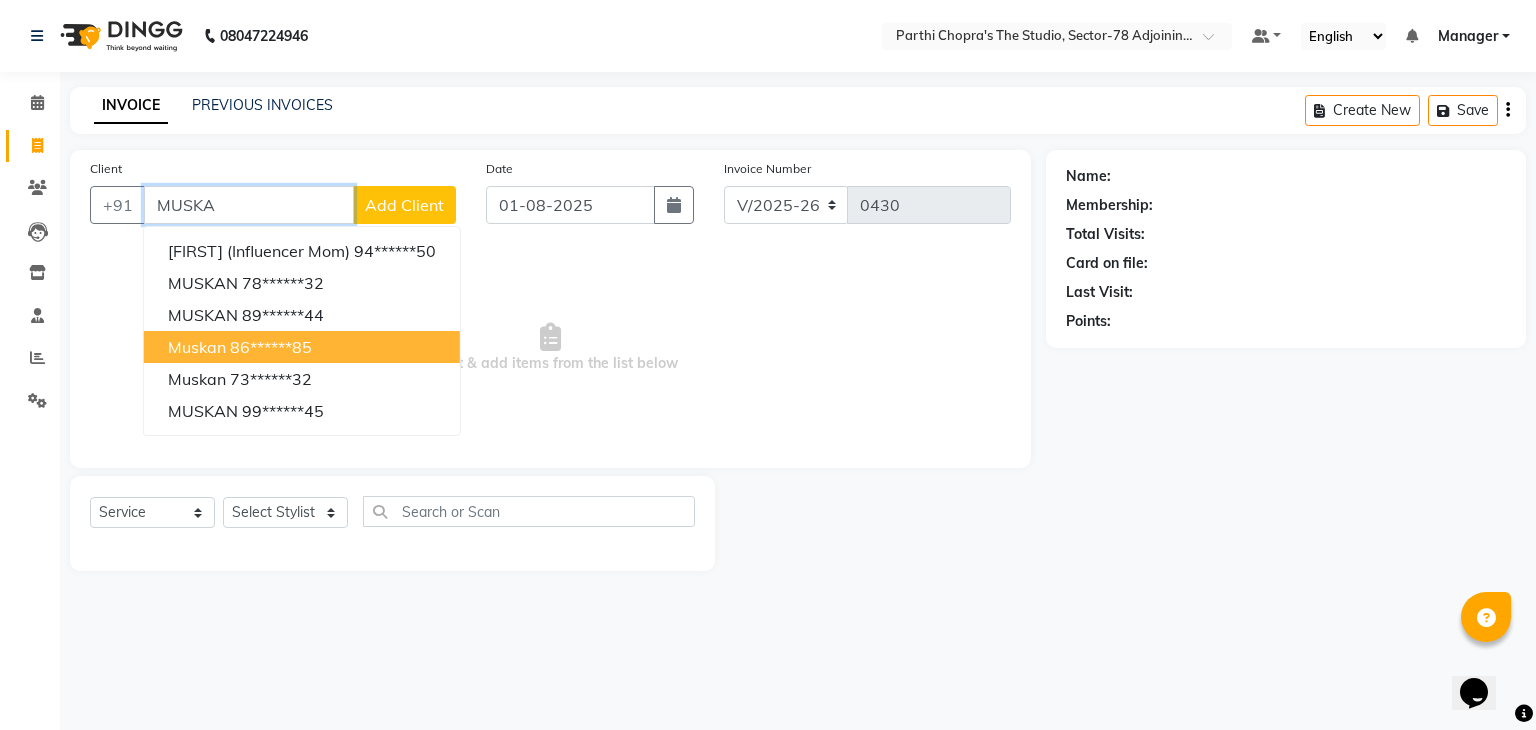 click on "86******85" at bounding box center [271, 347] 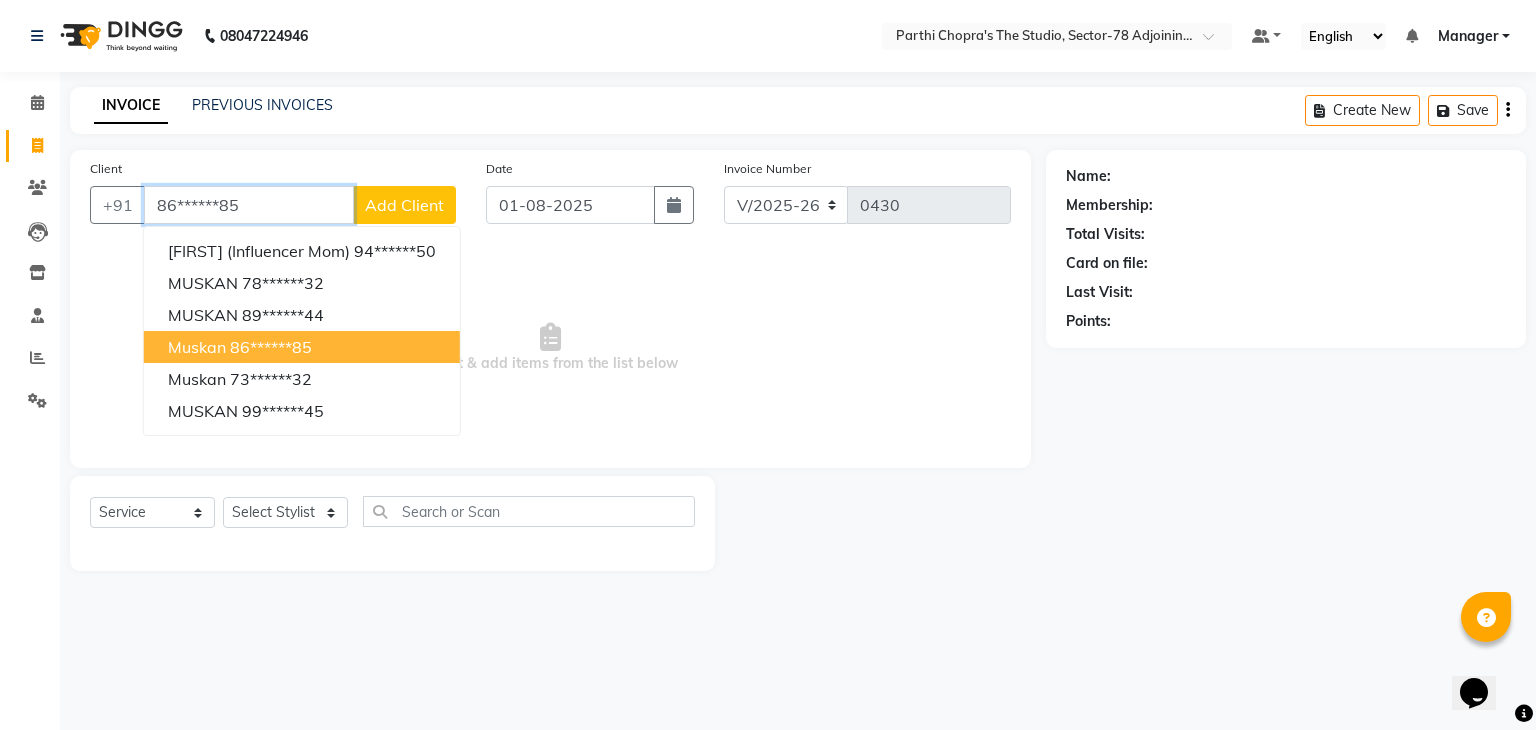 type on "86******85" 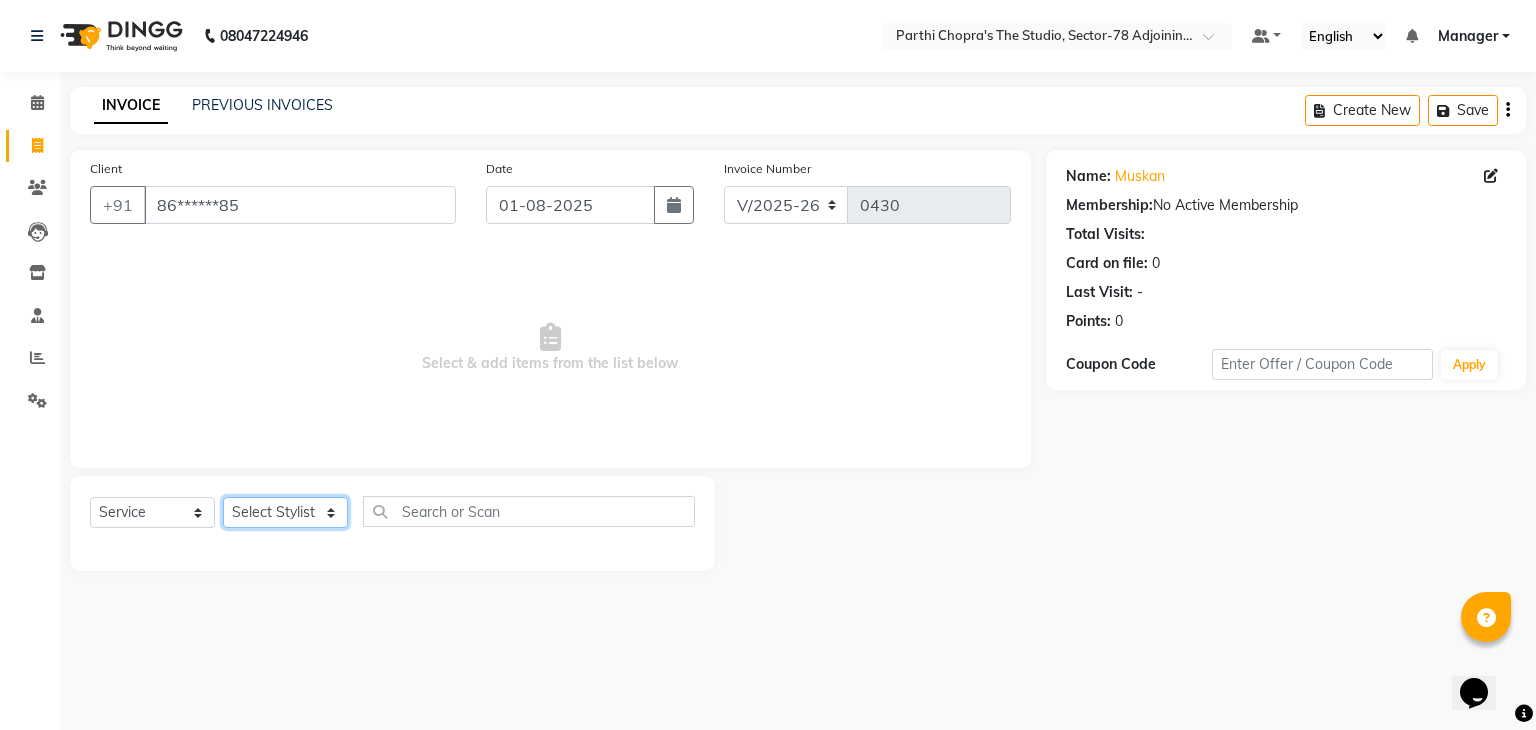 click on "Select Stylist [FIRST] [FIRST] [FIRST] [FIRST] [FIRST] [FIRST] Manager Mateen Owner [FIRST] [FIRST] [FIRST] [FIRST]" 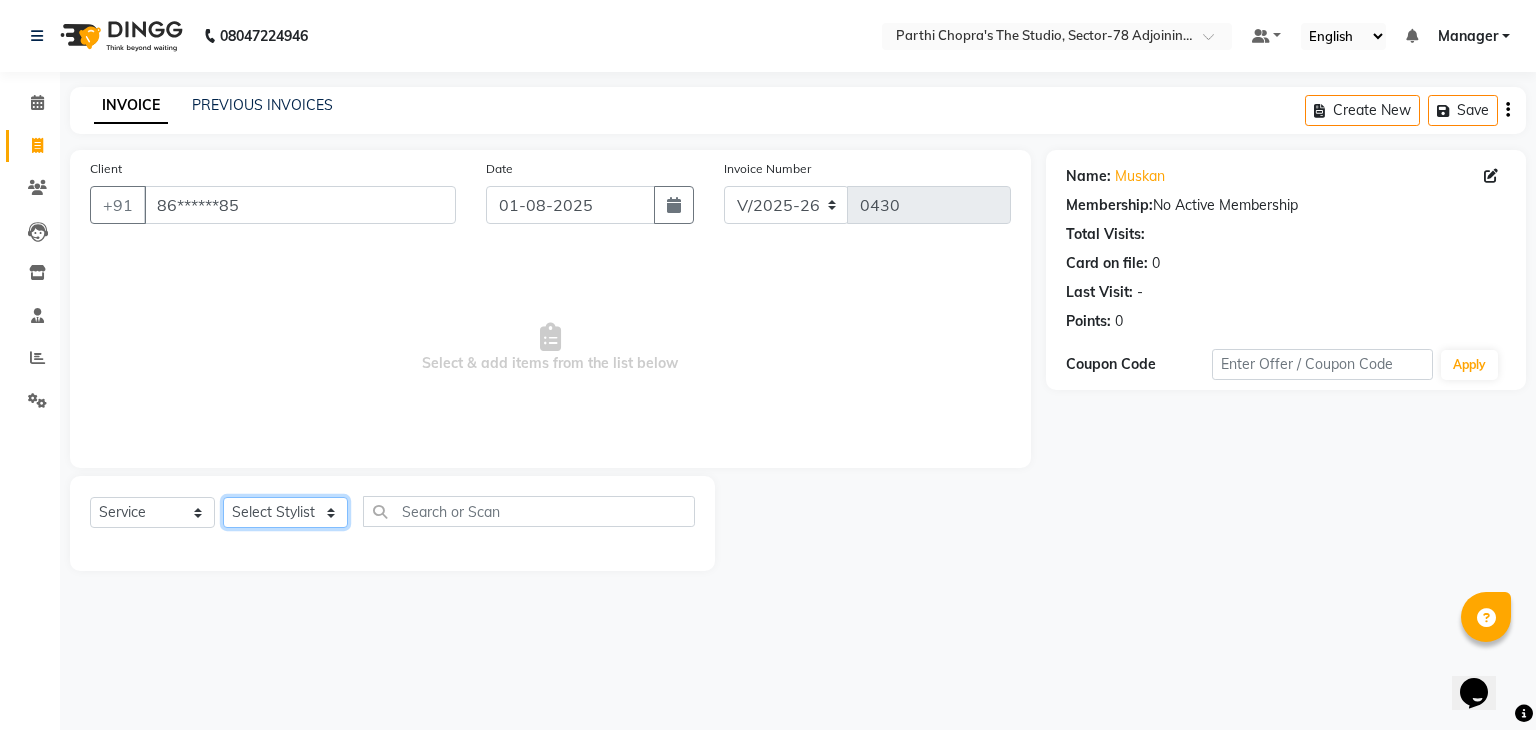 select on "85152" 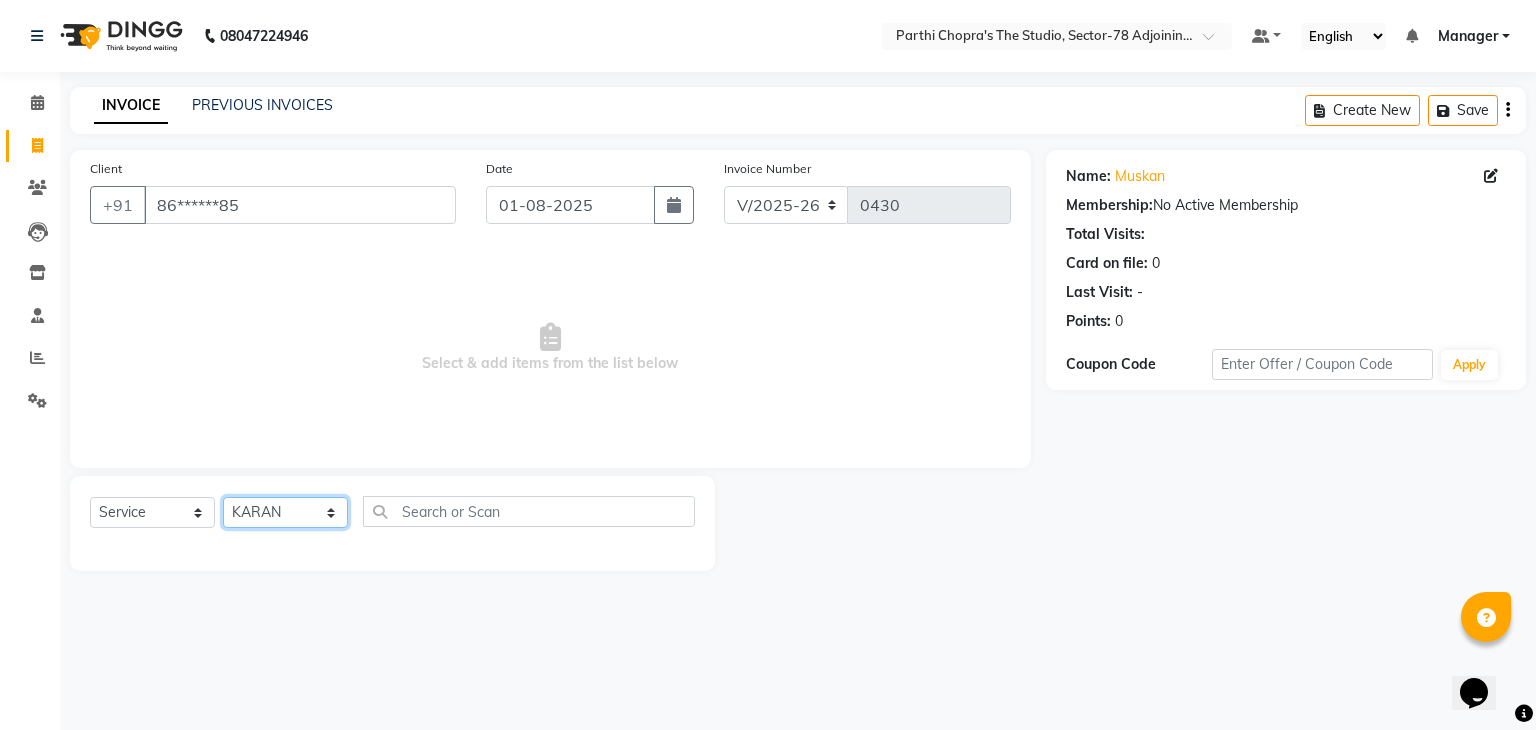 click on "Select Stylist [FIRST] [FIRST] [FIRST] [FIRST] [FIRST] [FIRST] Manager Mateen Owner [FIRST] [FIRST] [FIRST] [FIRST]" 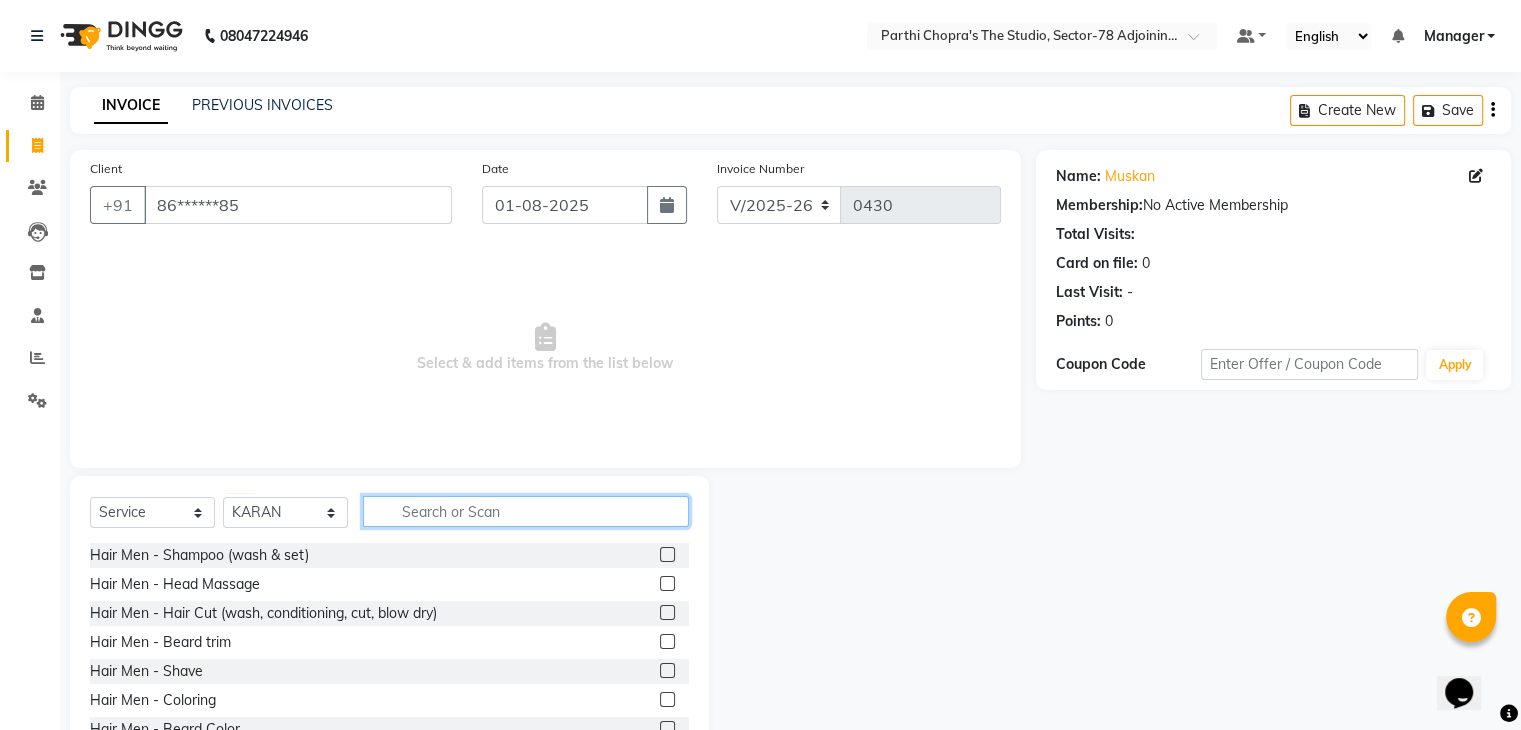 click 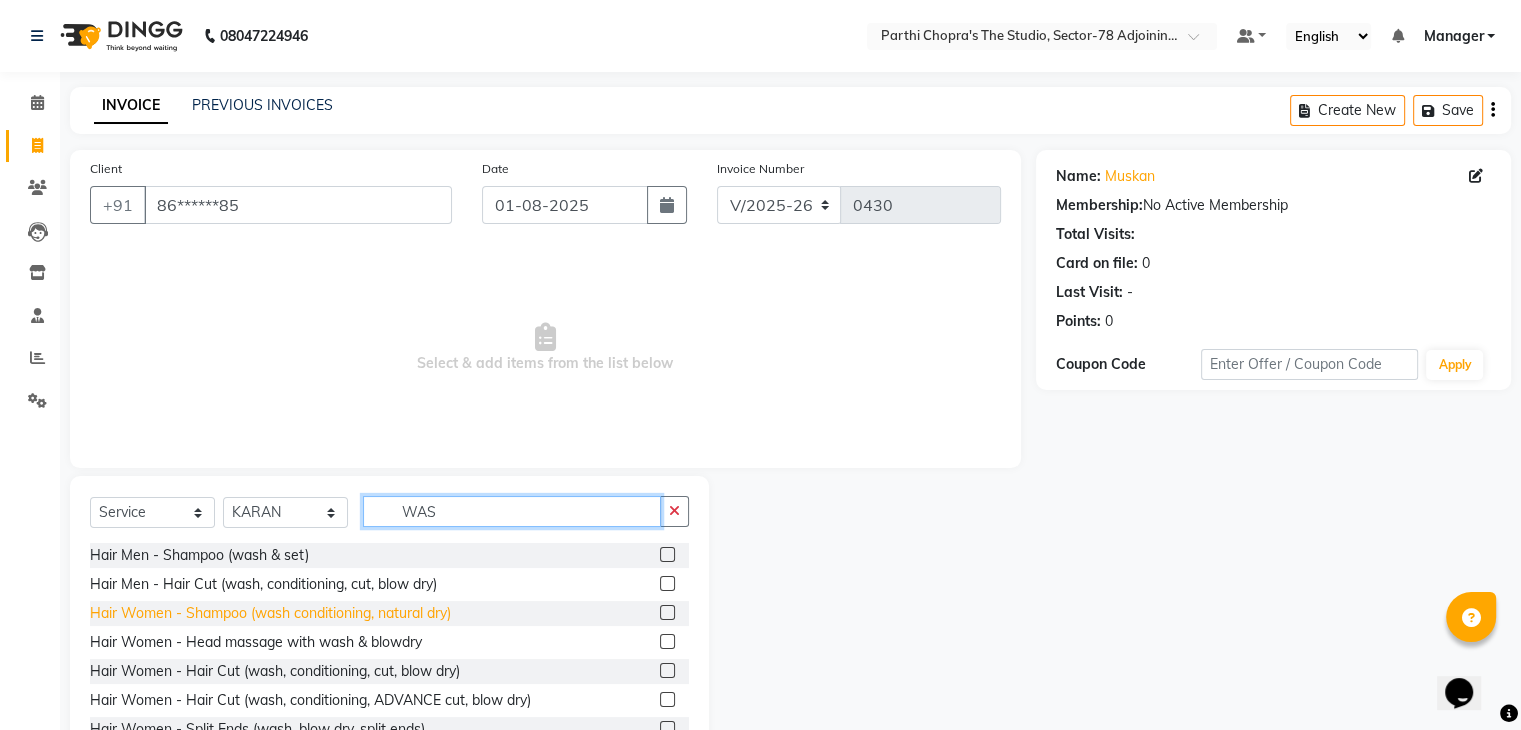 type on "WAS" 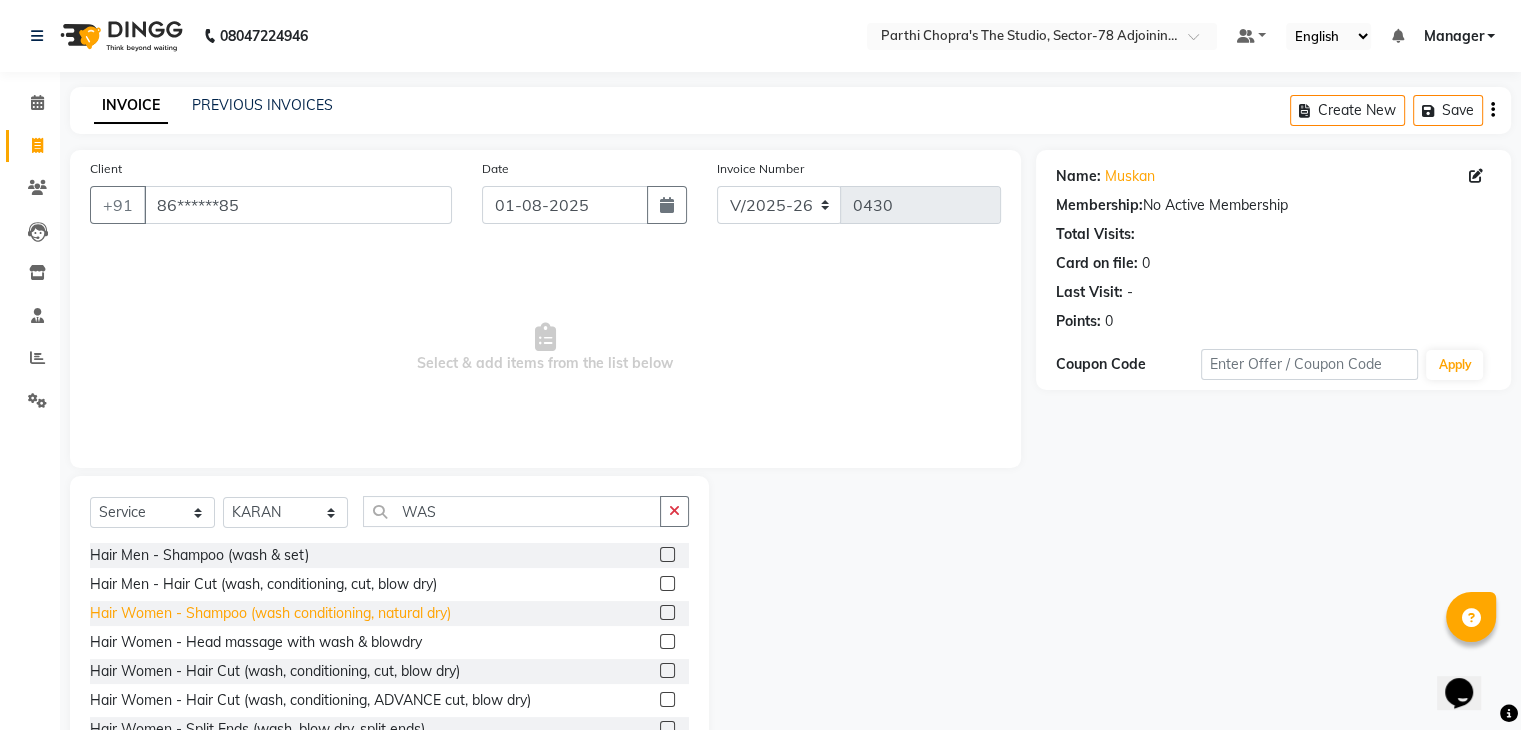 click on "Hair Women - Shampoo (wash conditioning, natural dry)" 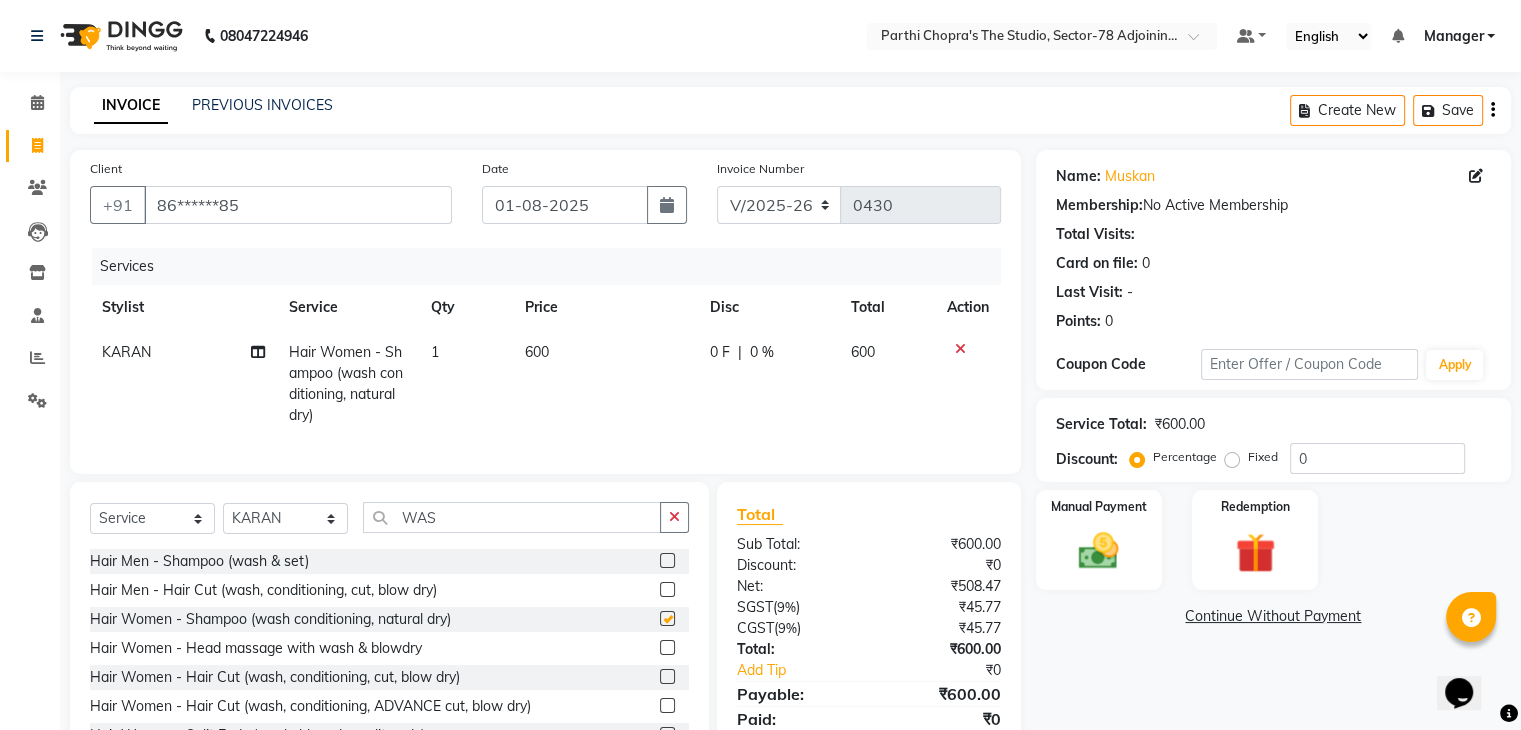 checkbox on "false" 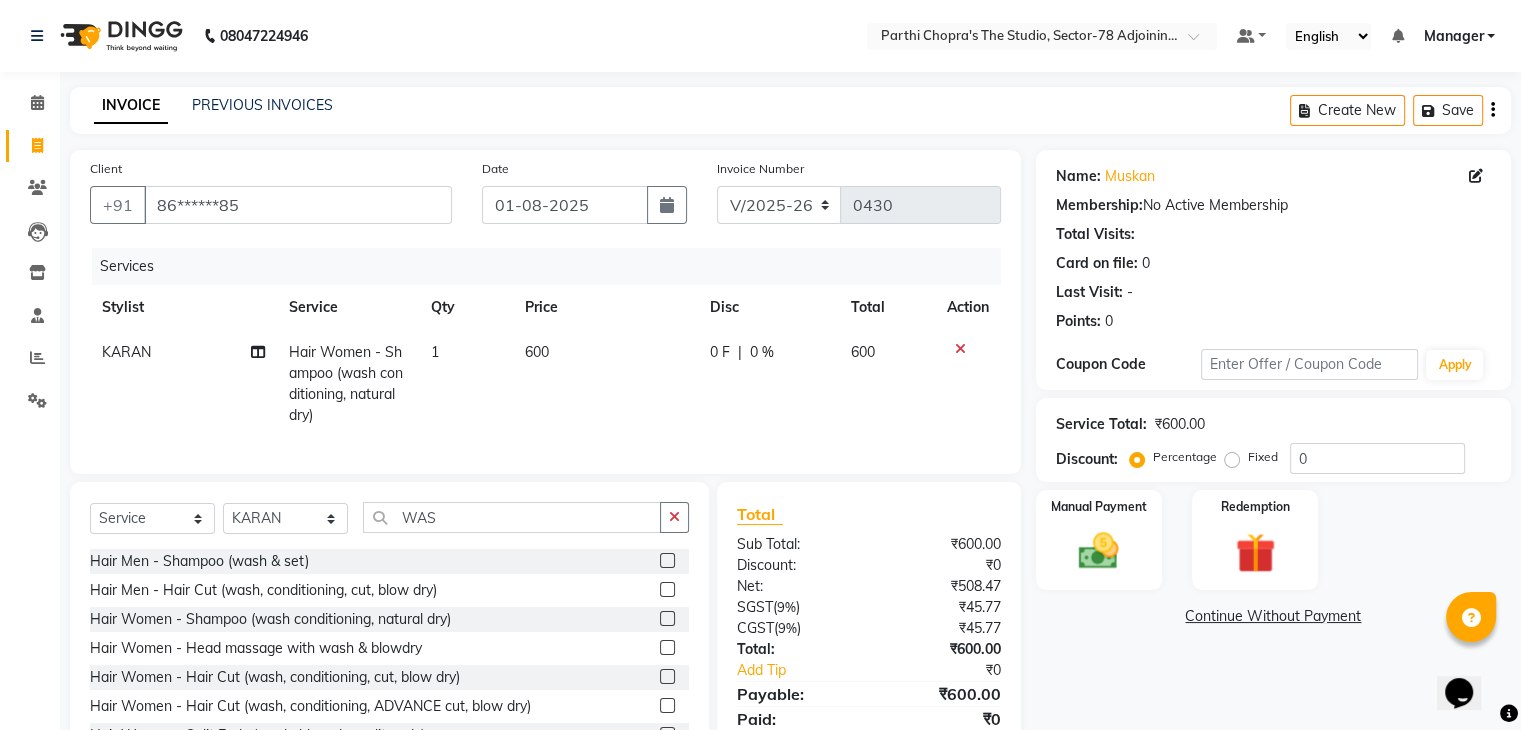 click on "600" 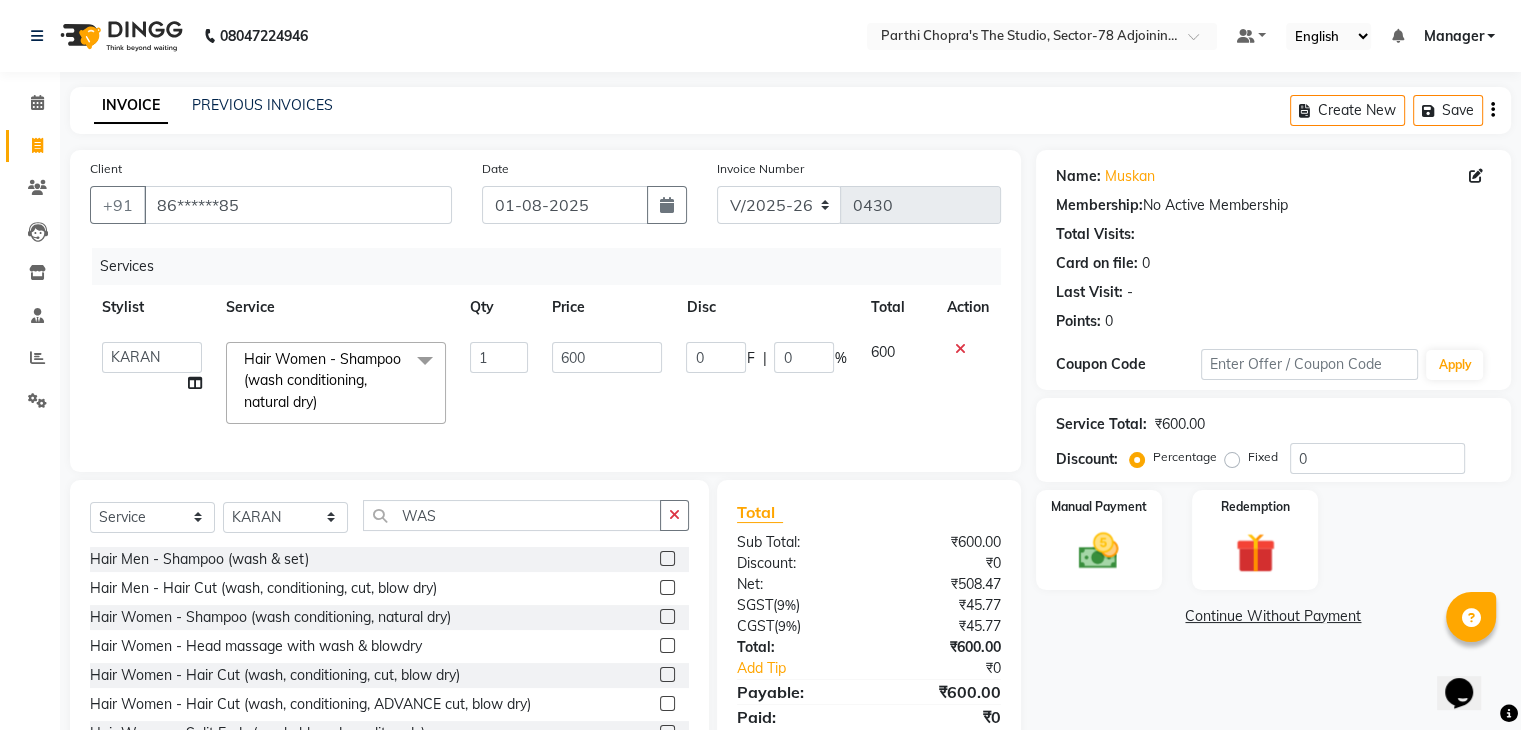 click on "600" 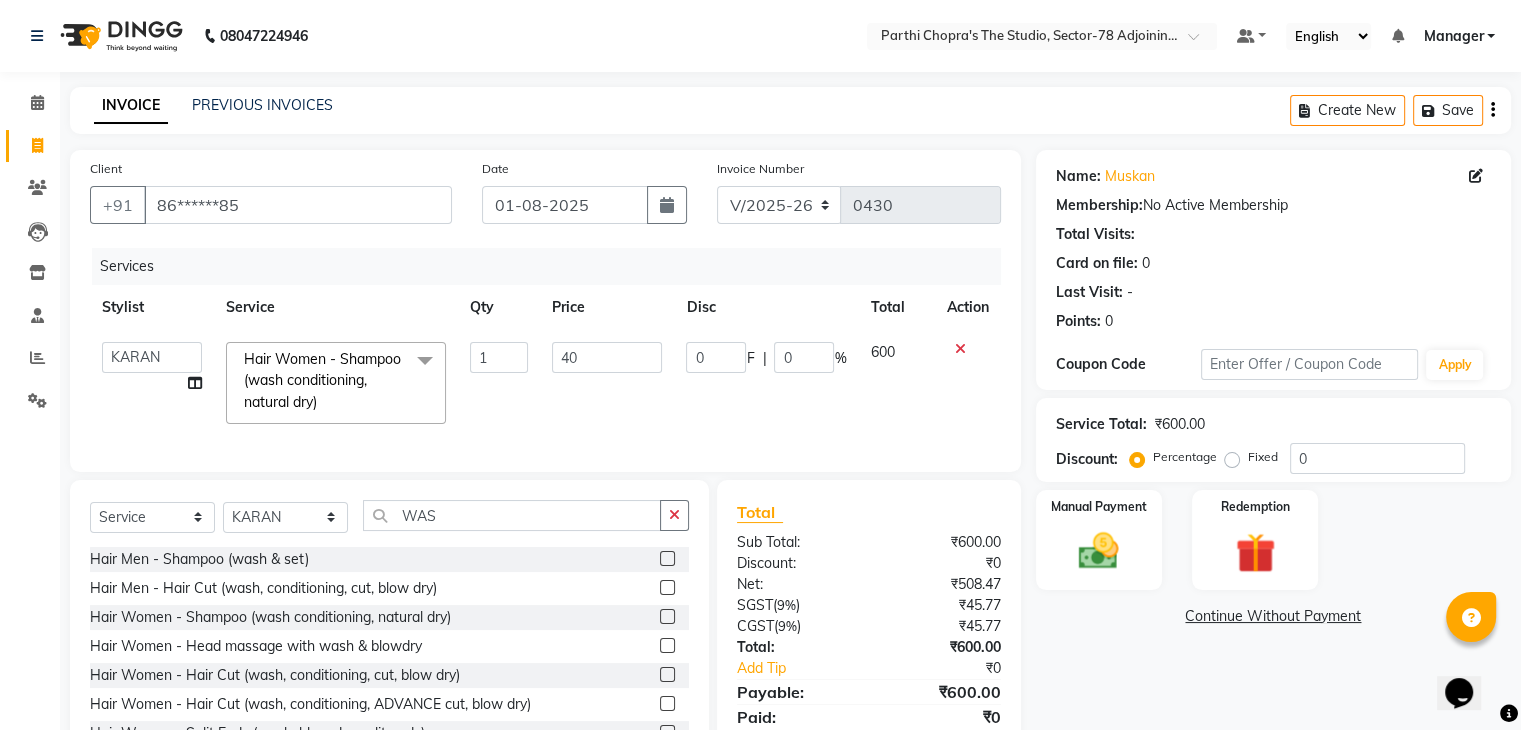 type on "400" 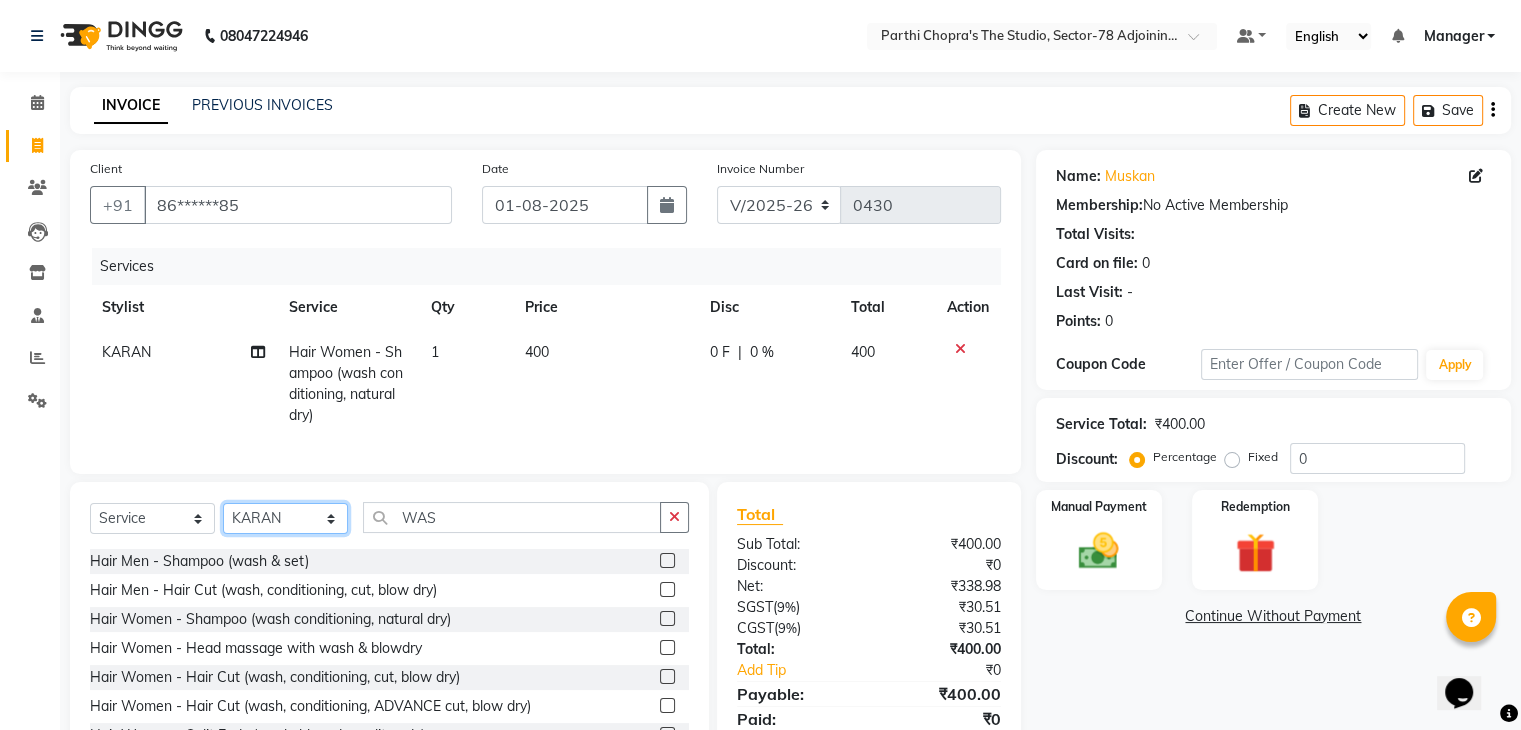 click on "Select Stylist [FIRST] [FIRST] [FIRST] [FIRST] [FIRST] [FIRST] Manager Mateen Owner [FIRST] [FIRST] [FIRST] [FIRST]" 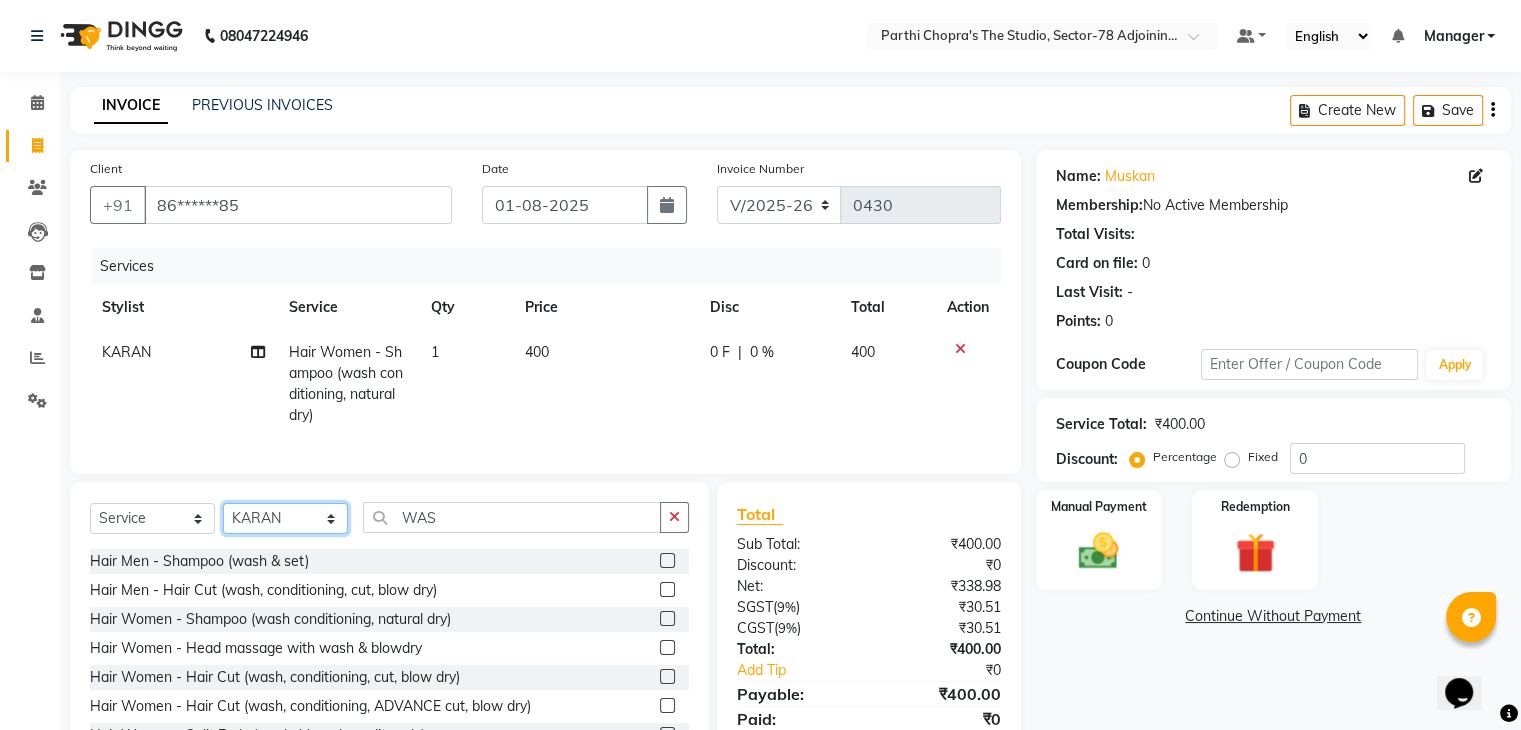 select on "83541" 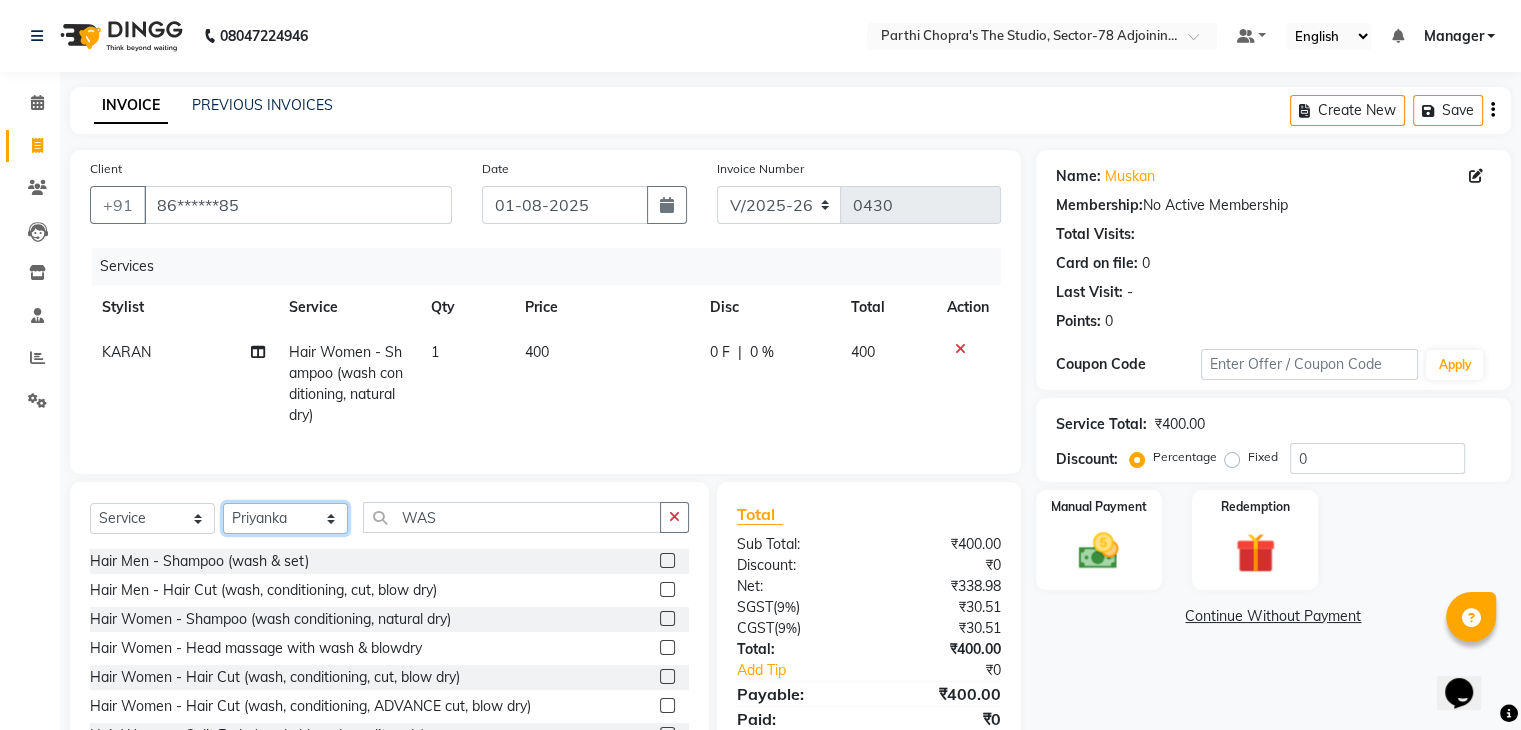 click on "Select Stylist [FIRST] [FIRST] [FIRST] [FIRST] [FIRST] [FIRST] Manager Mateen Owner [FIRST] [FIRST] [FIRST] [FIRST]" 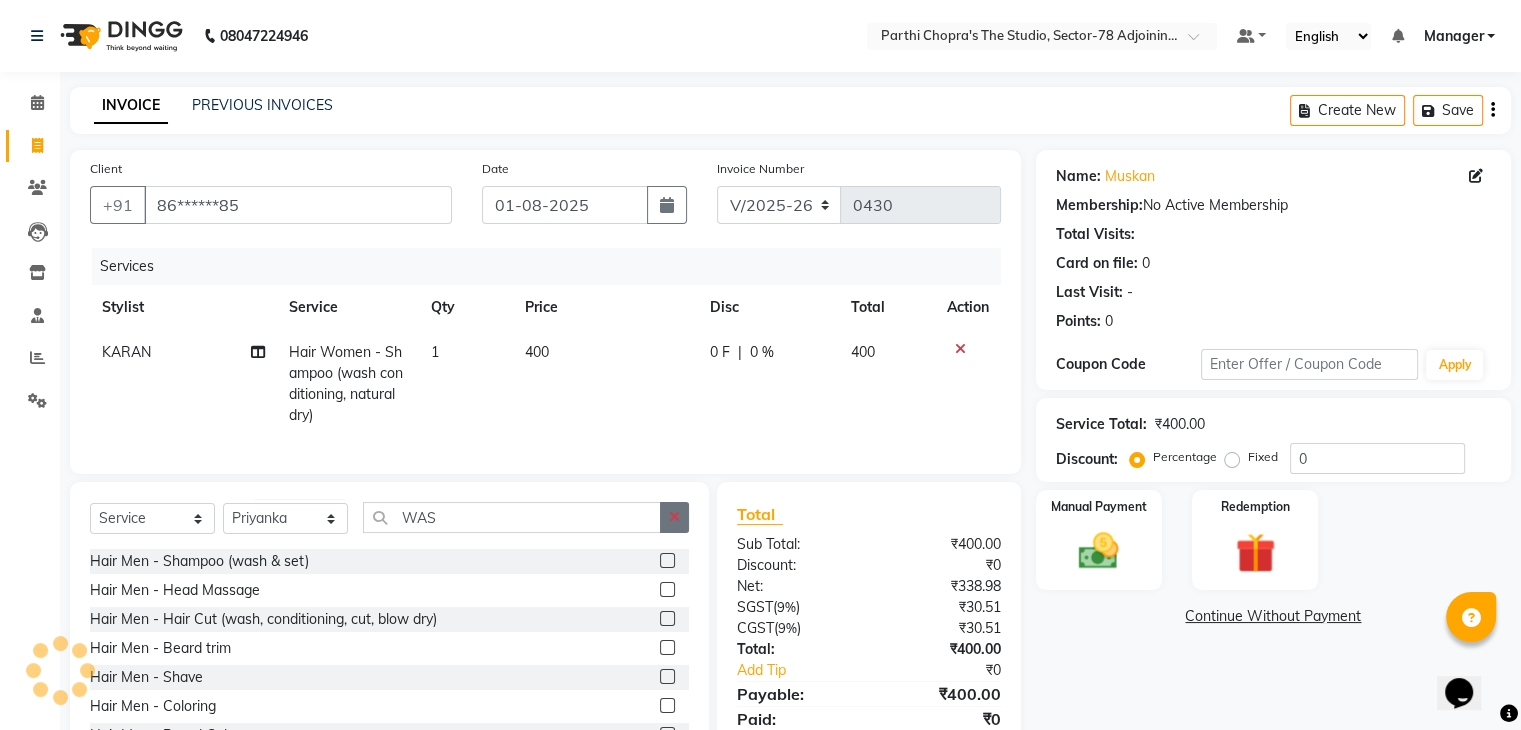 click 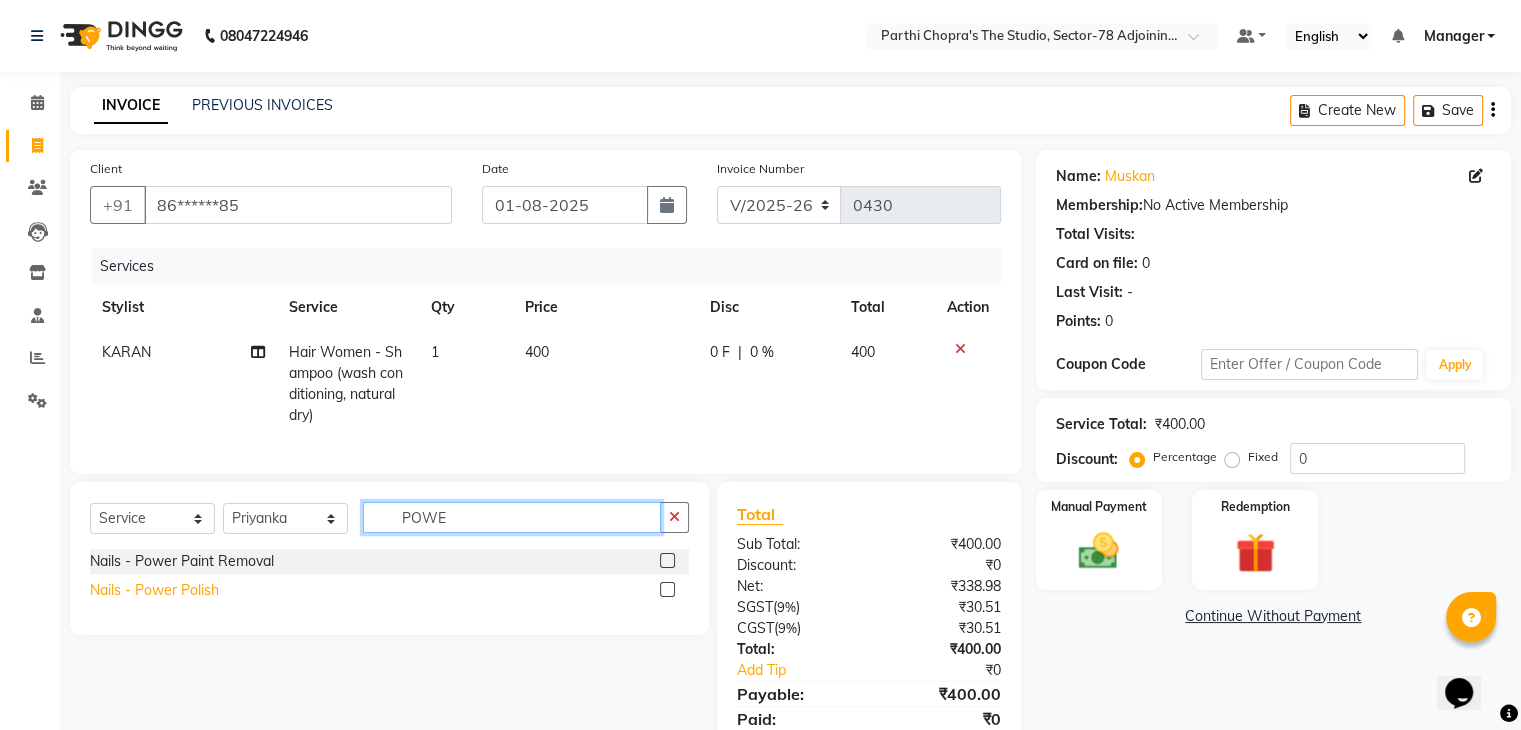 type on "POWE" 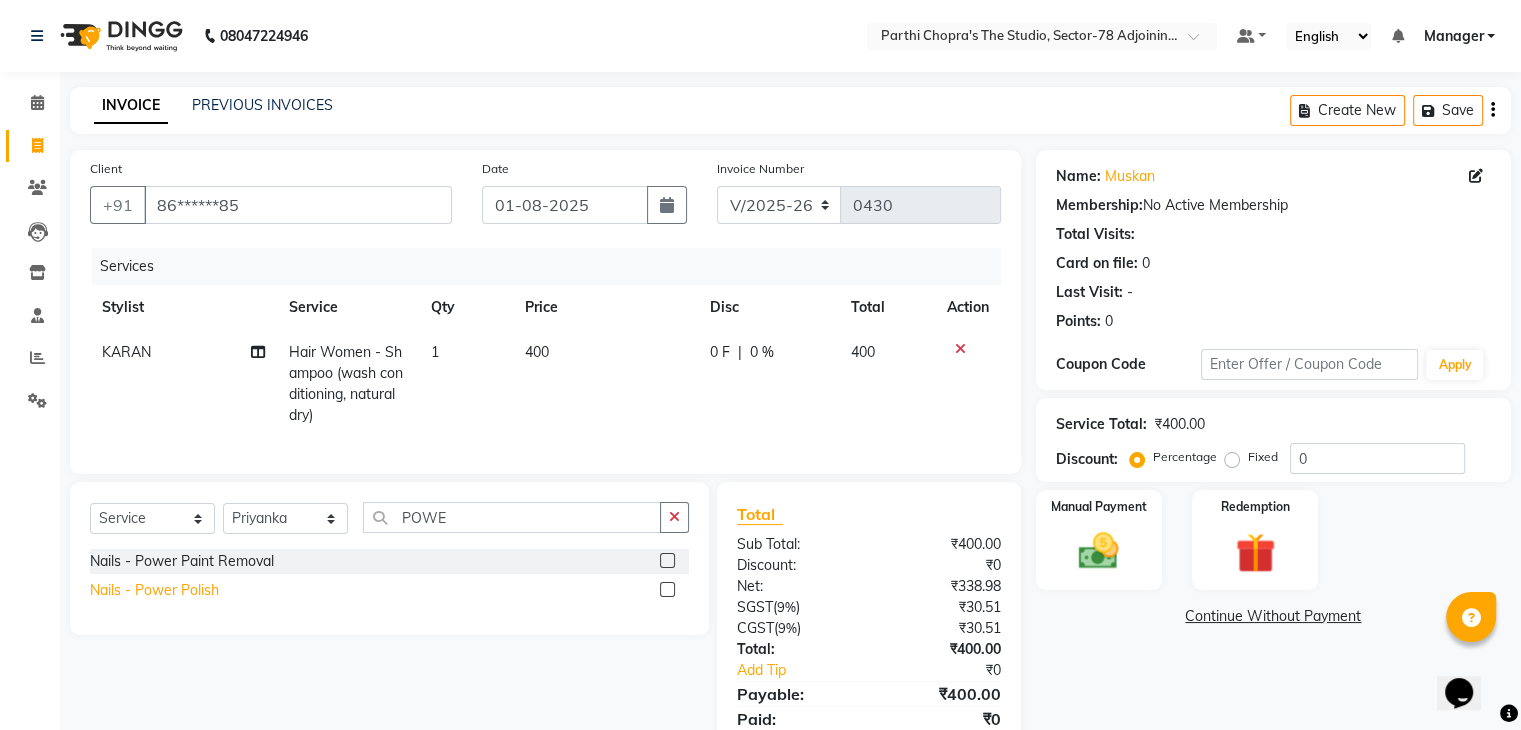 click on "Nails - Power Polish" 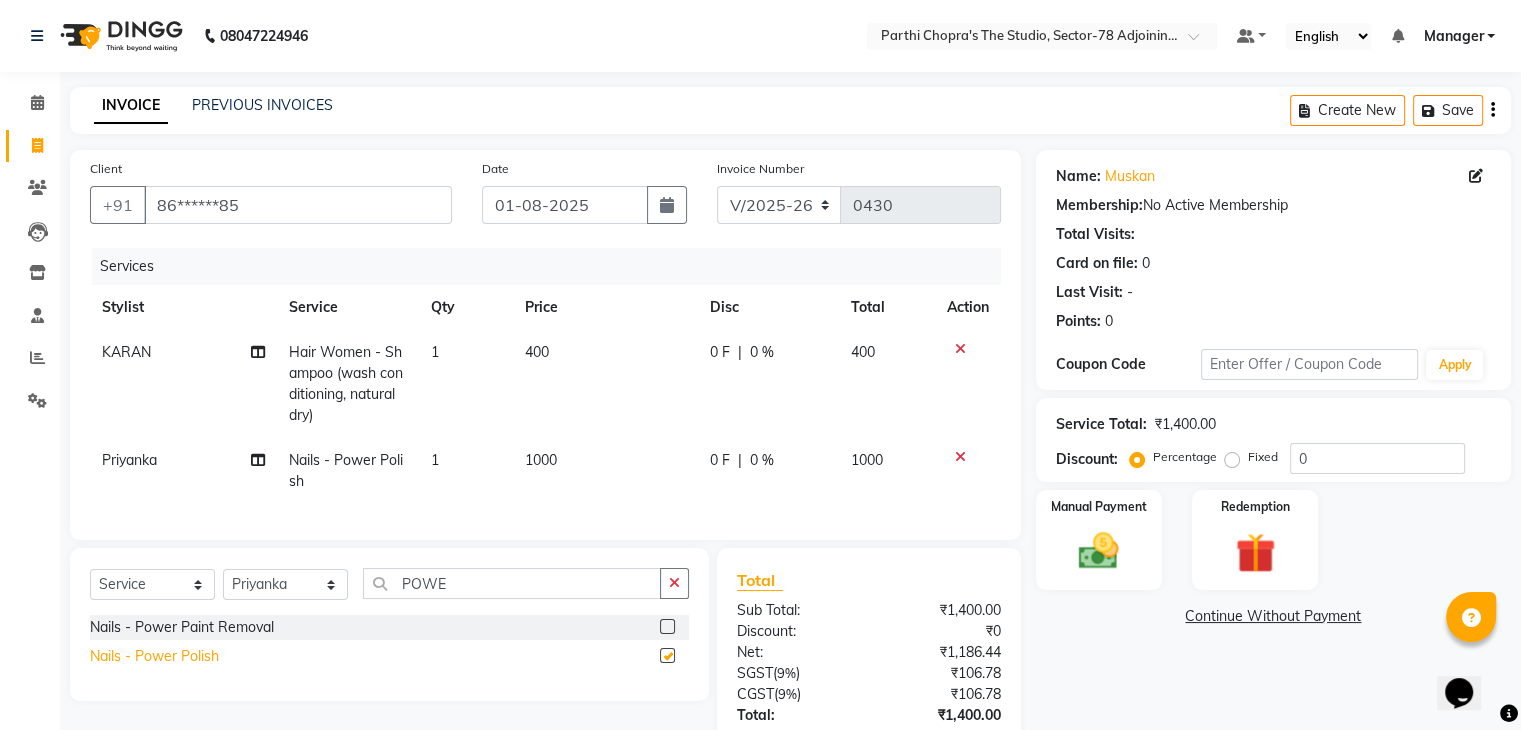 checkbox on "false" 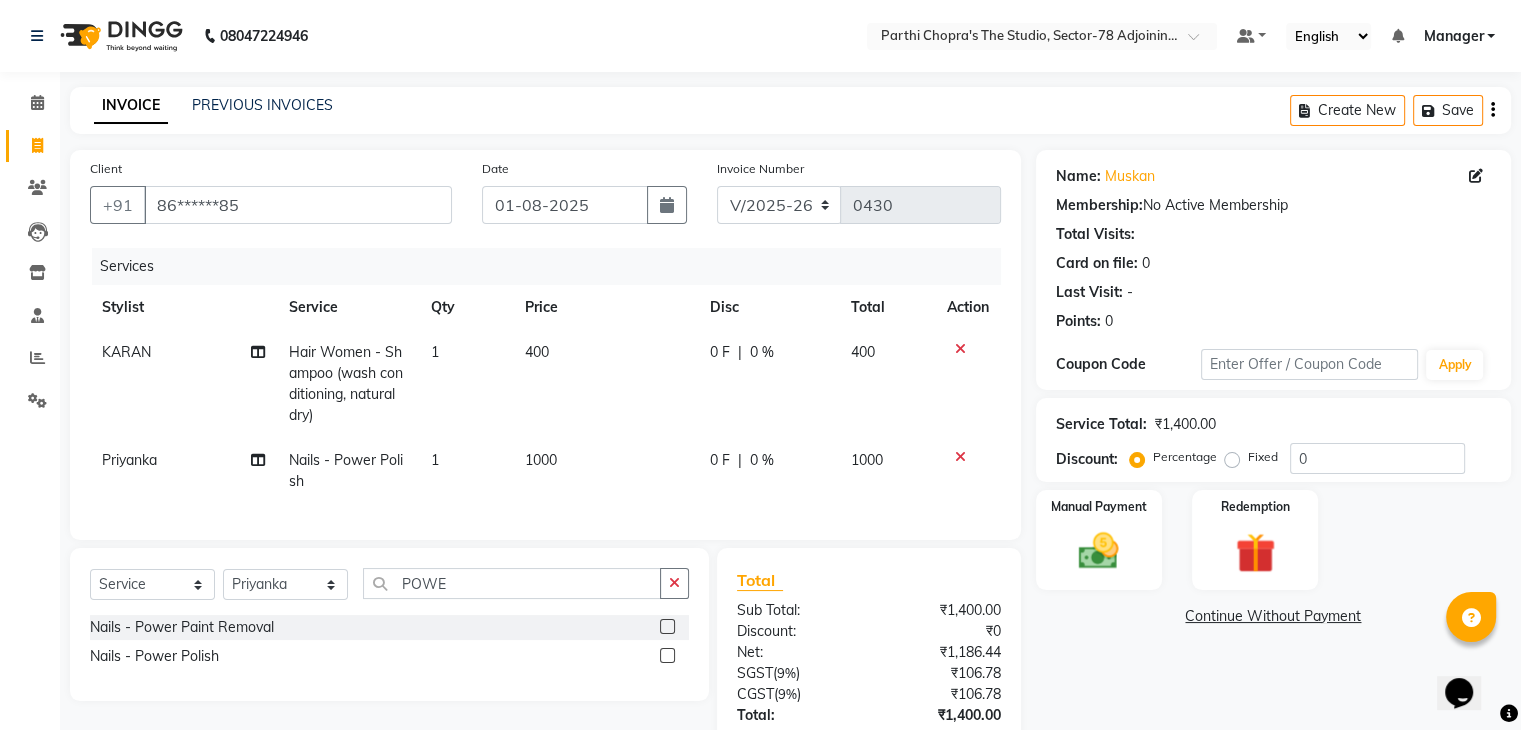 click on "1000" 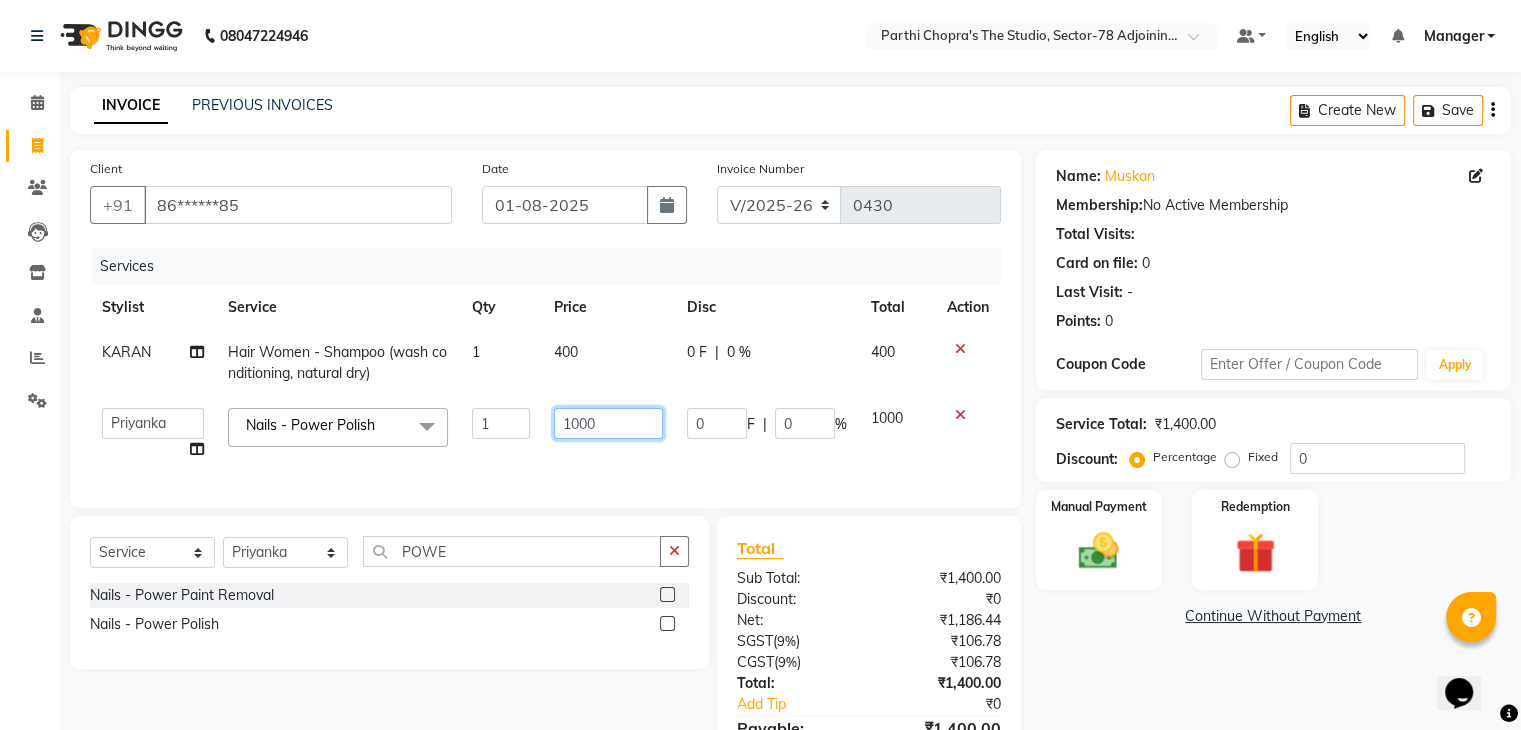 click on "1000" 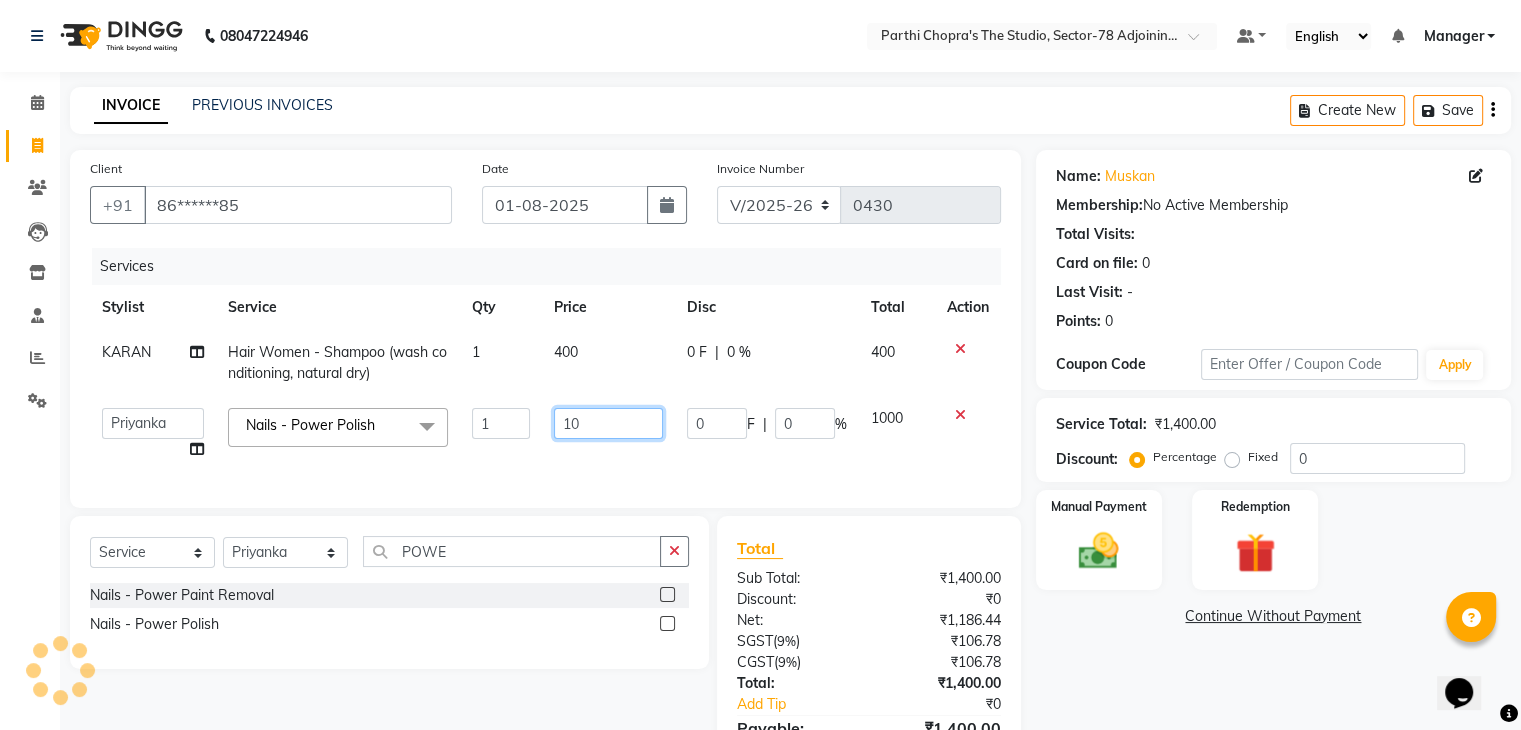 type on "1" 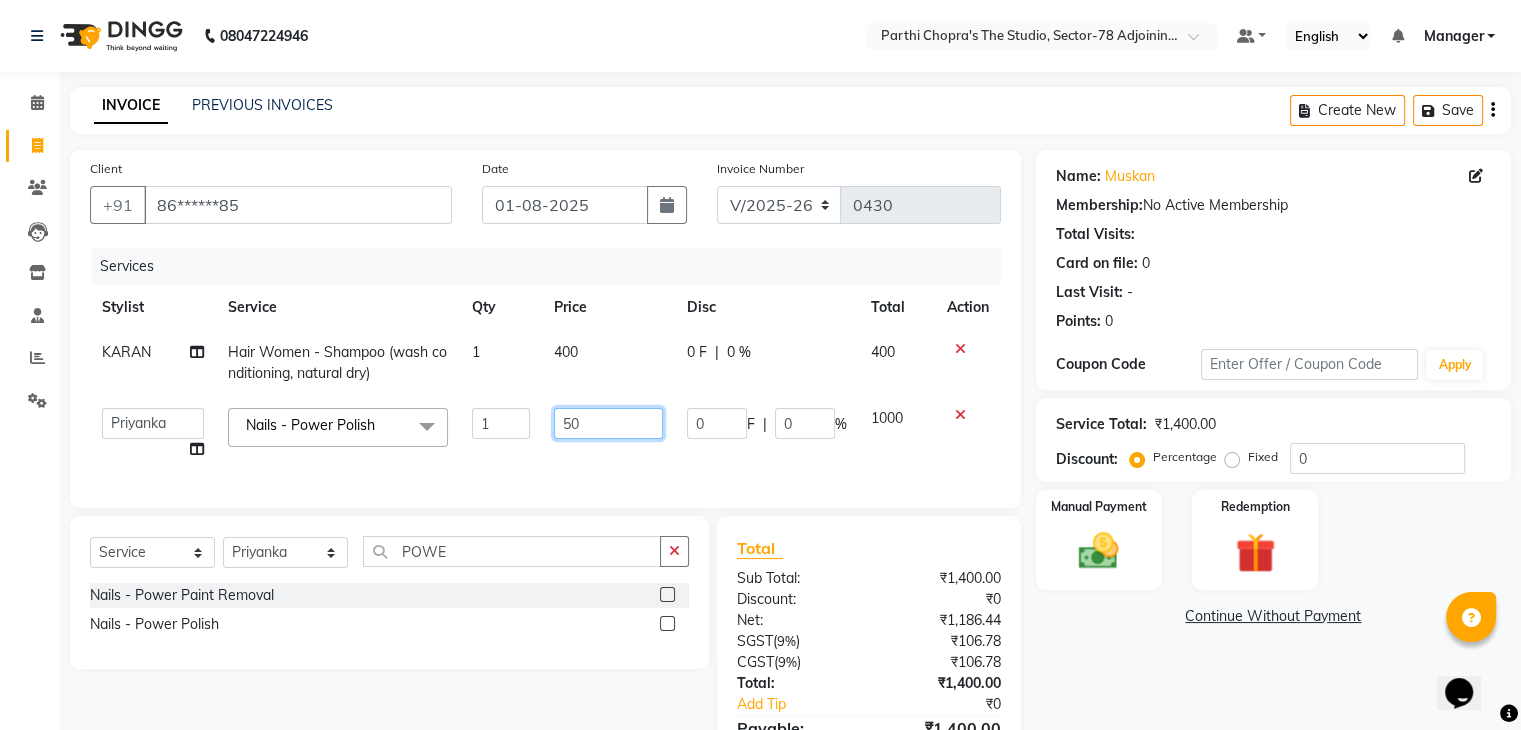 type on "500" 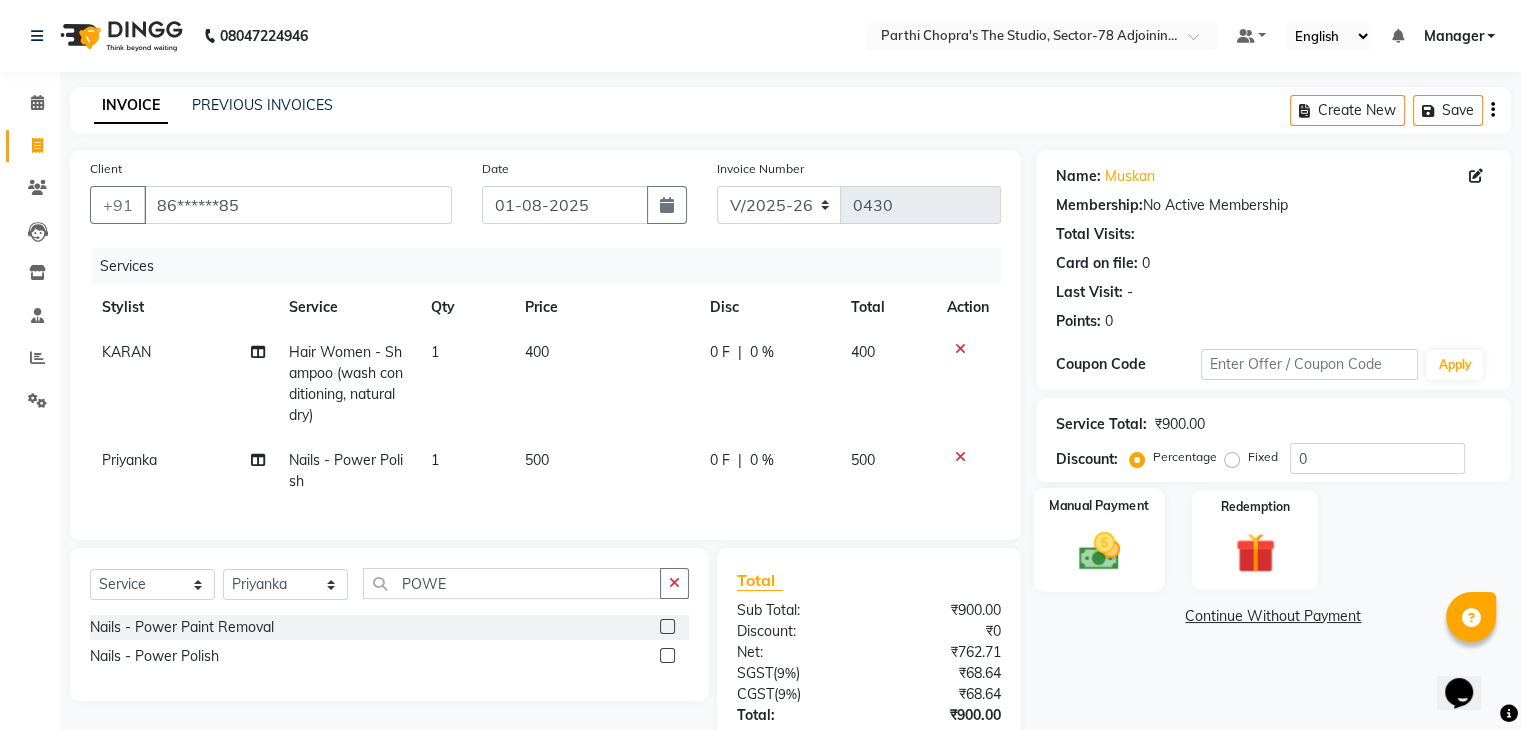 click on "Manual Payment" 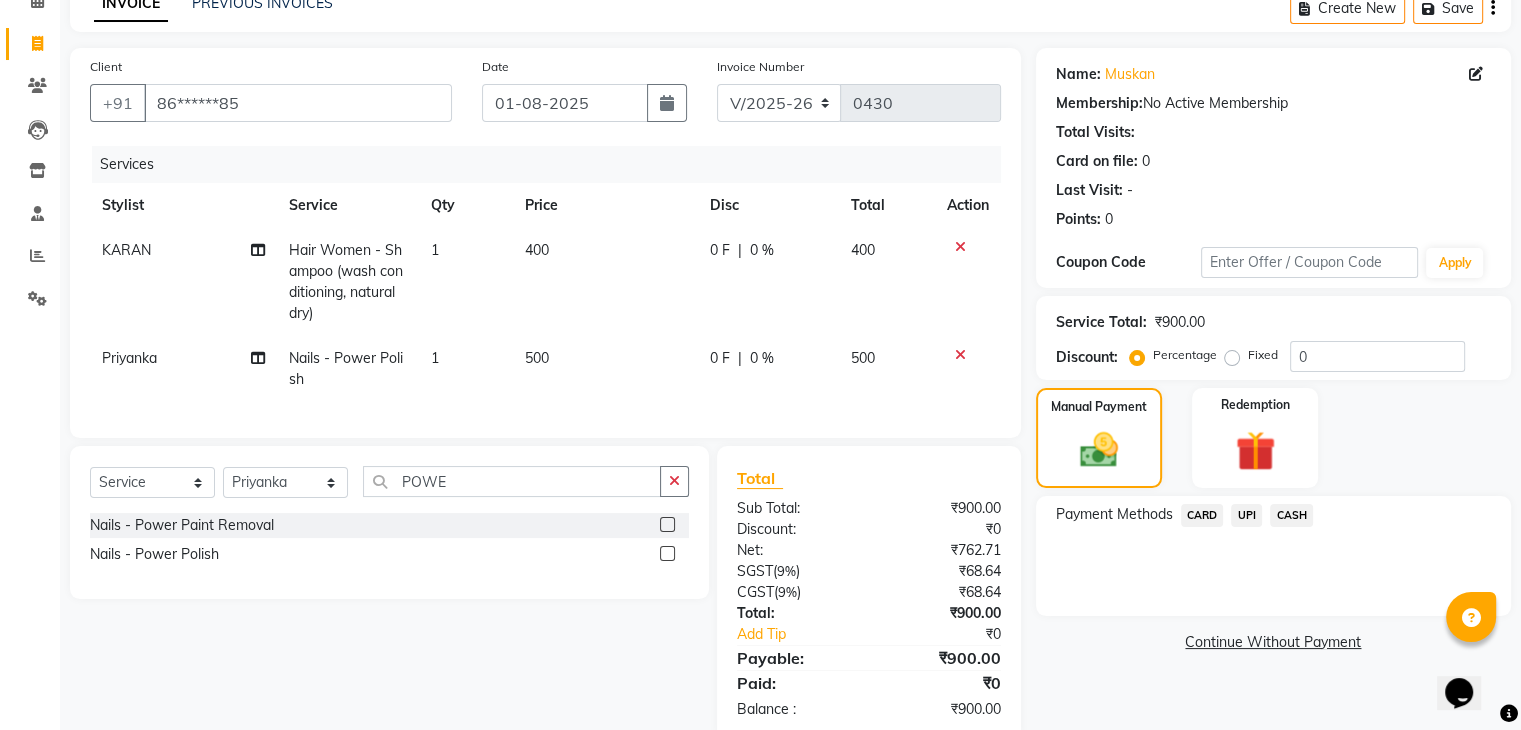 scroll, scrollTop: 104, scrollLeft: 0, axis: vertical 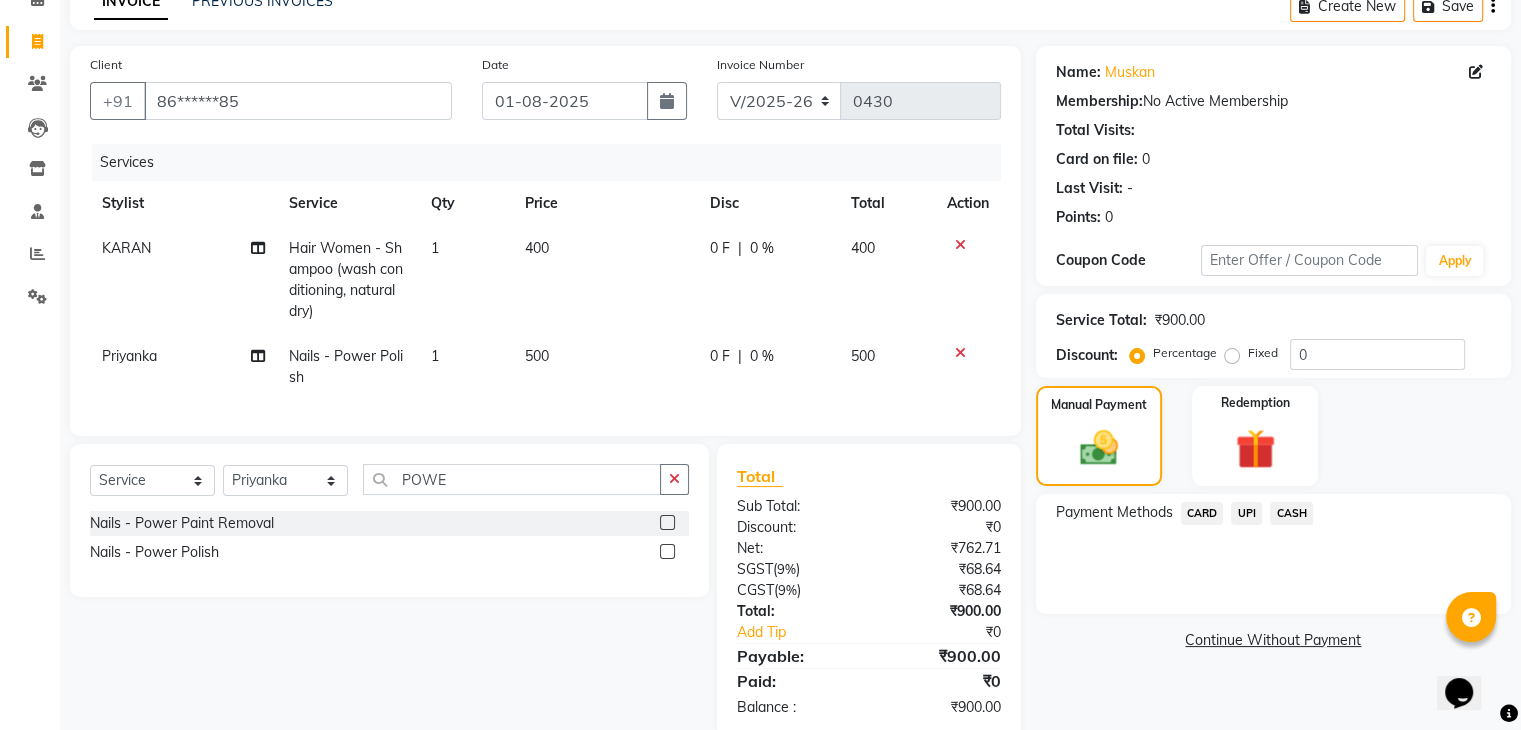 click on "UPI" 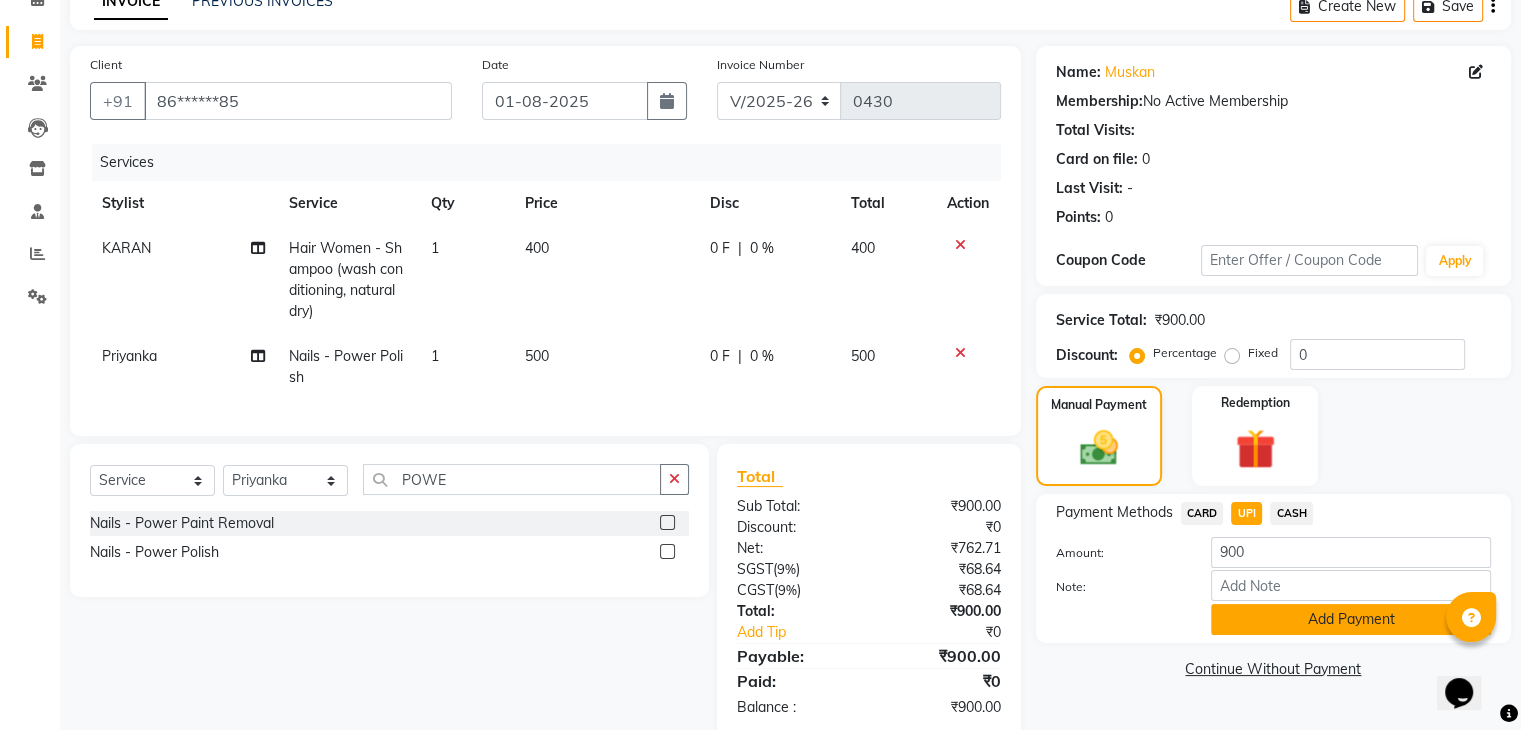 click on "Add Payment" 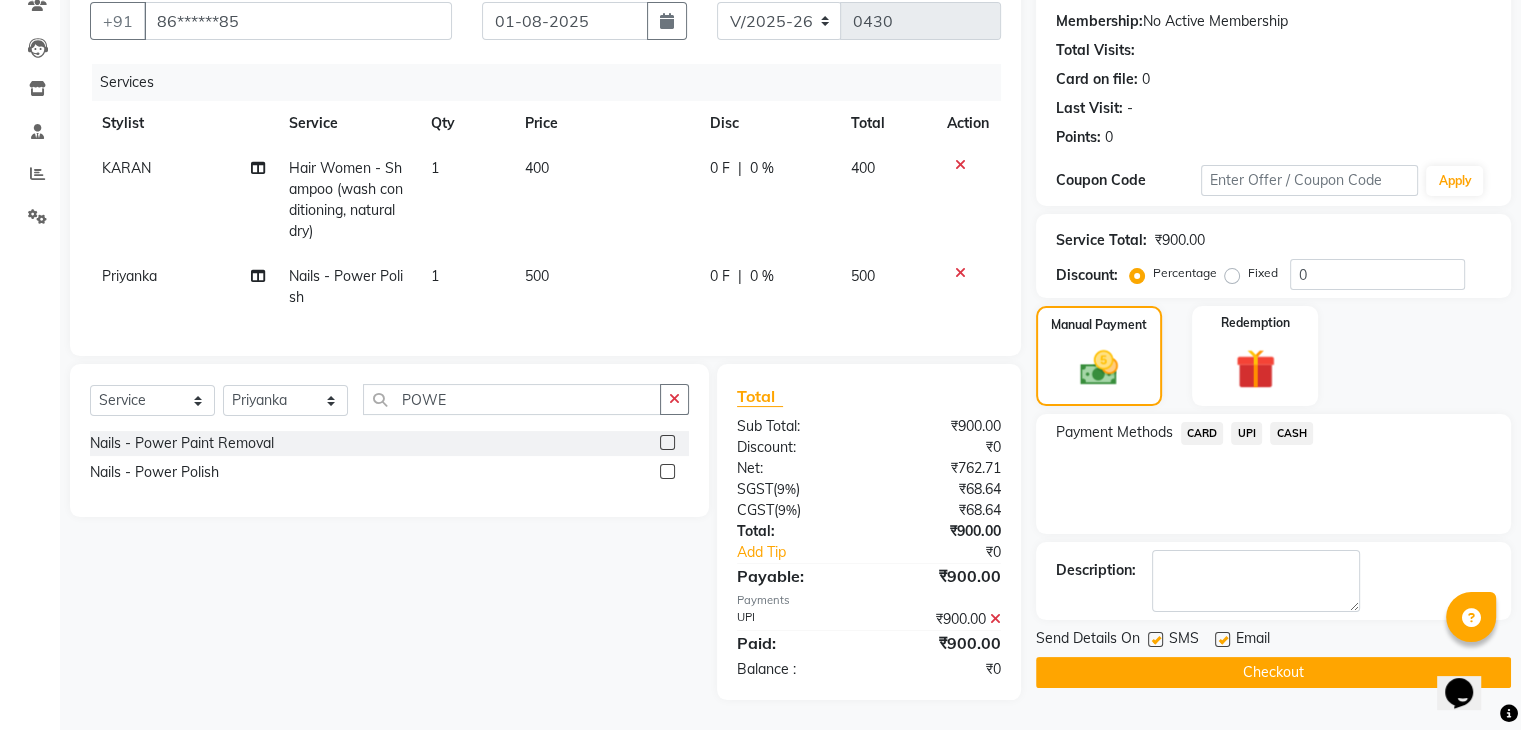 scroll, scrollTop: 200, scrollLeft: 0, axis: vertical 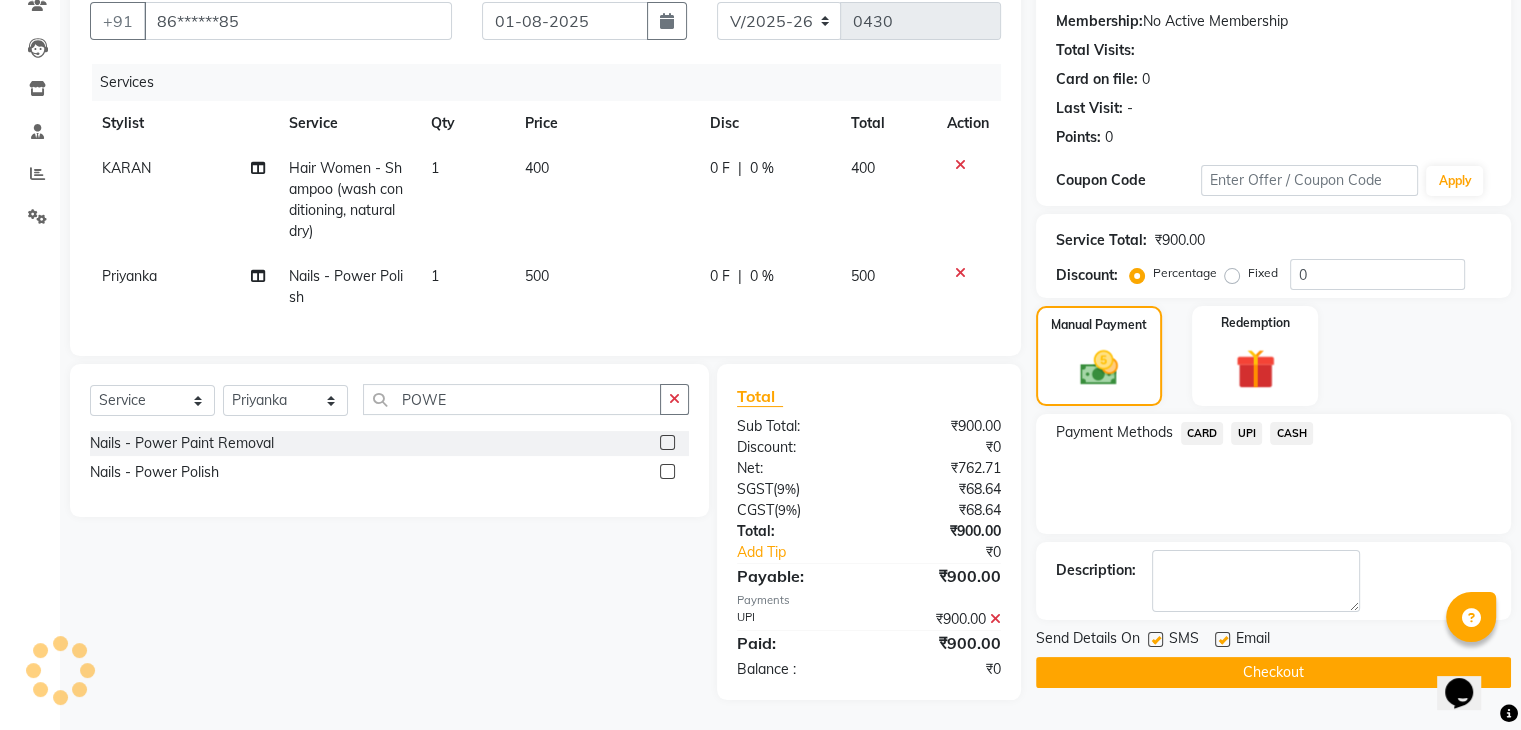 click on "Checkout" 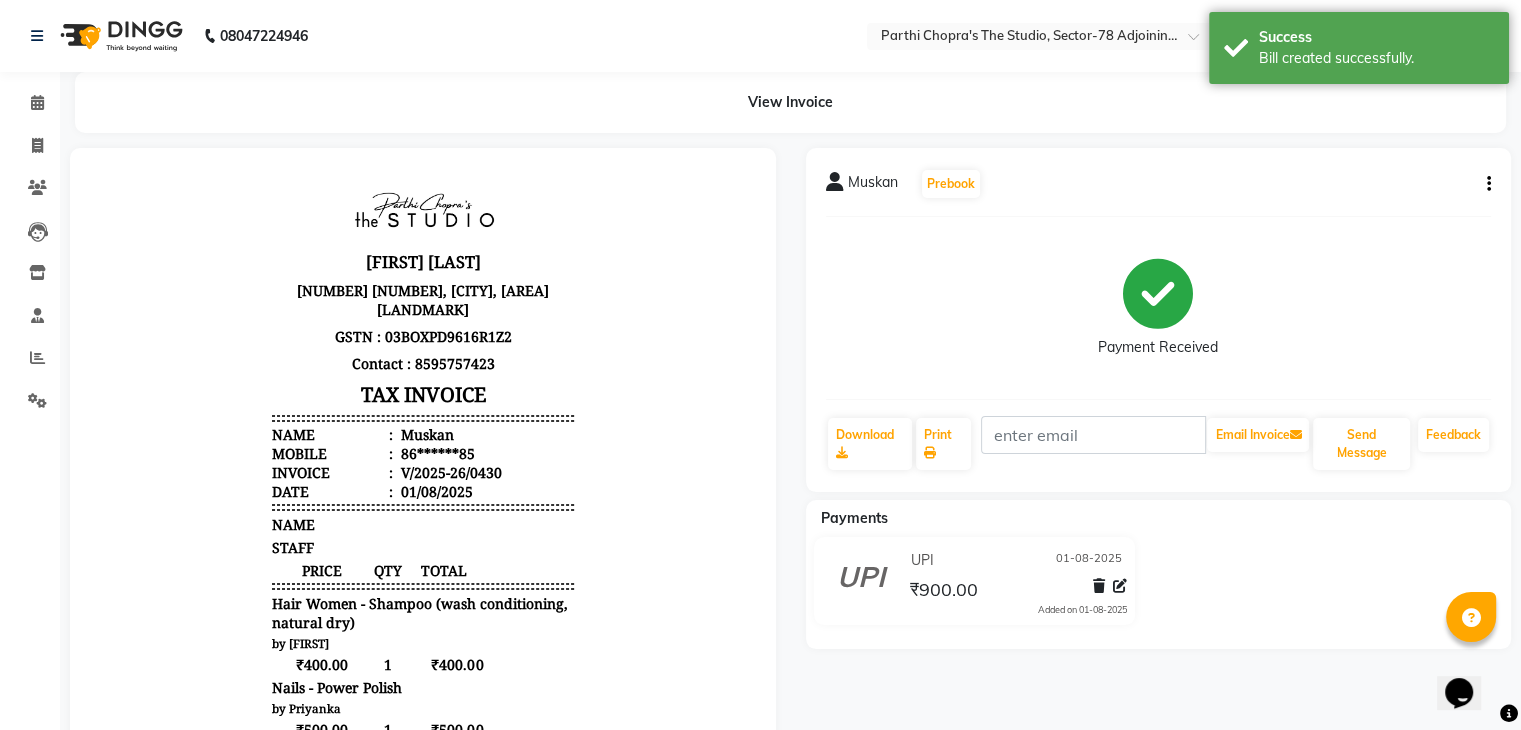 scroll, scrollTop: 0, scrollLeft: 0, axis: both 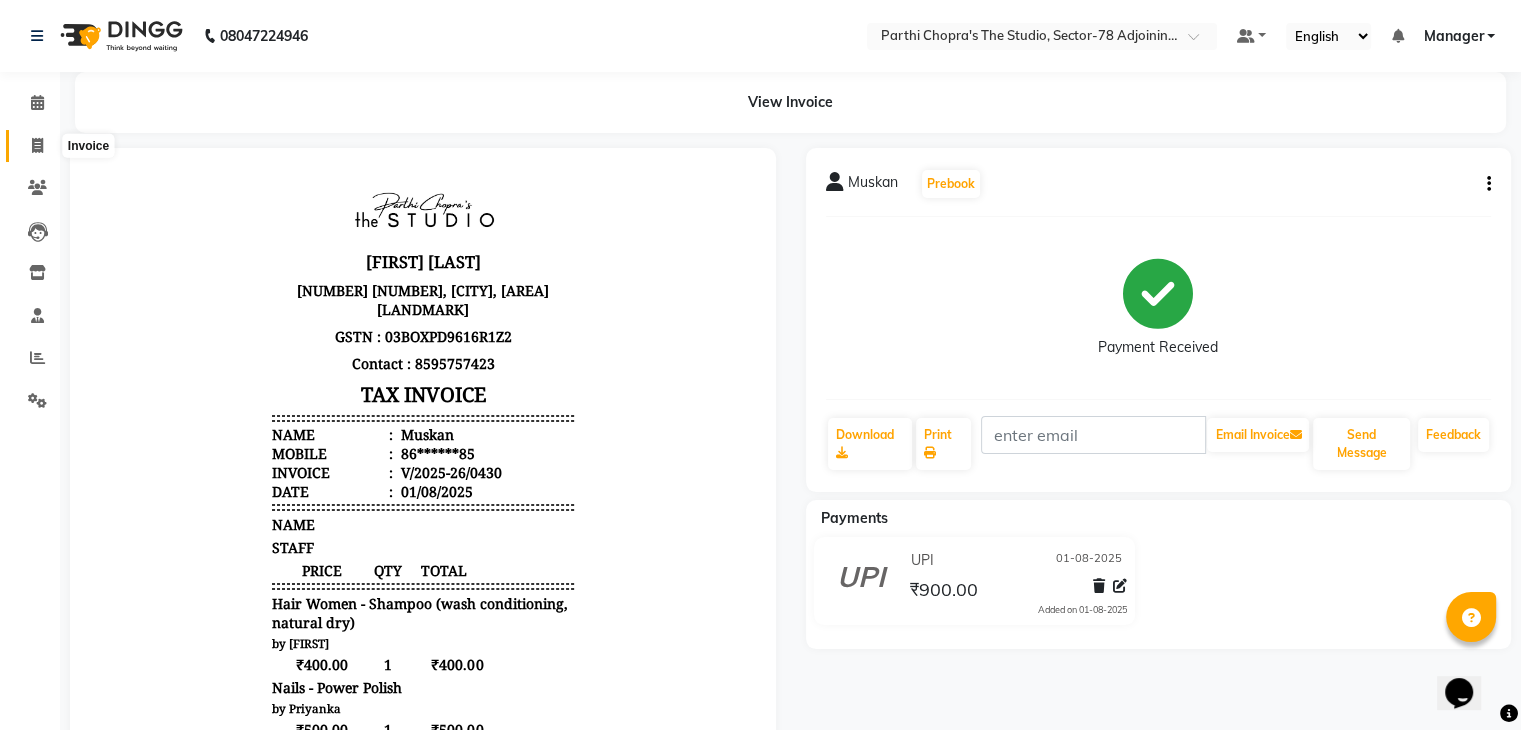 click 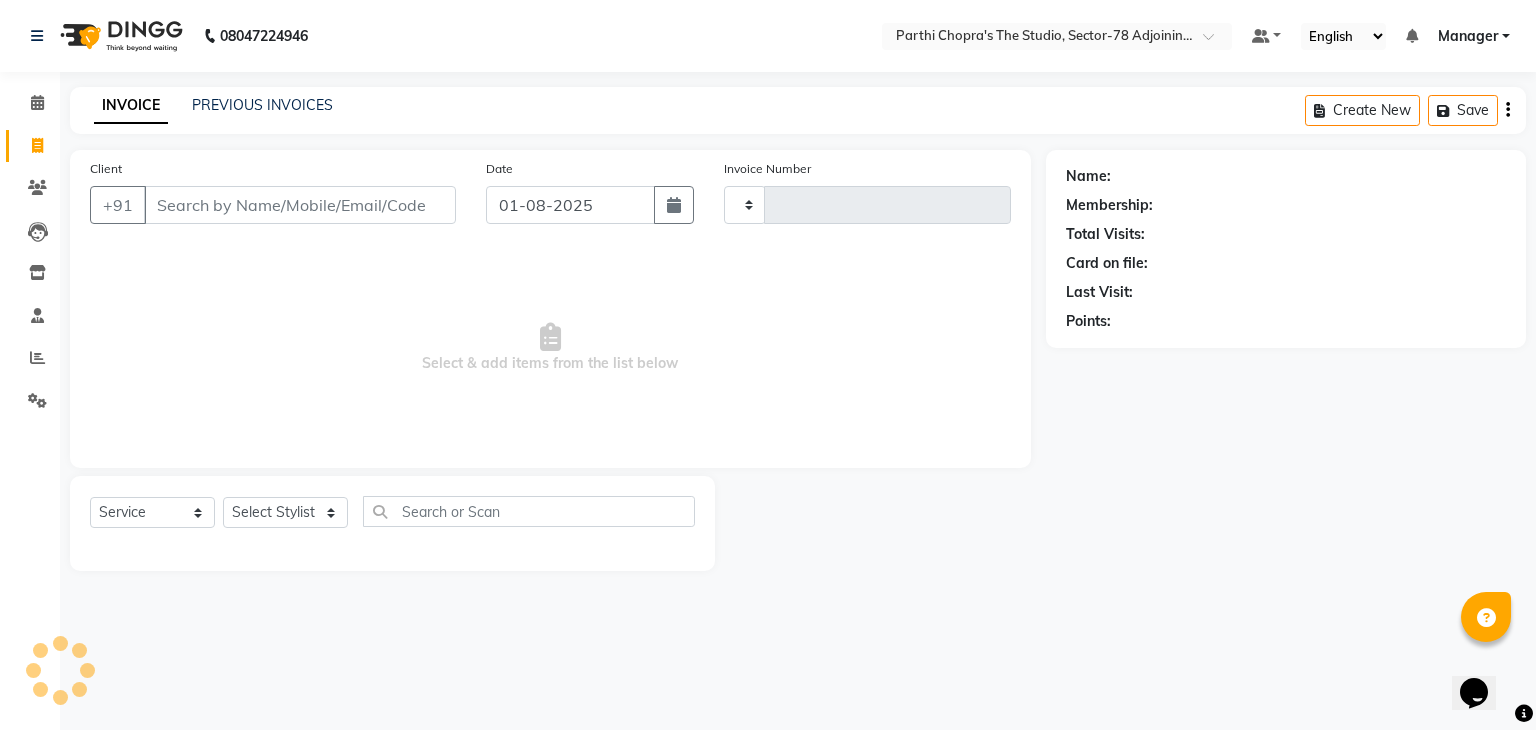 type on "0431" 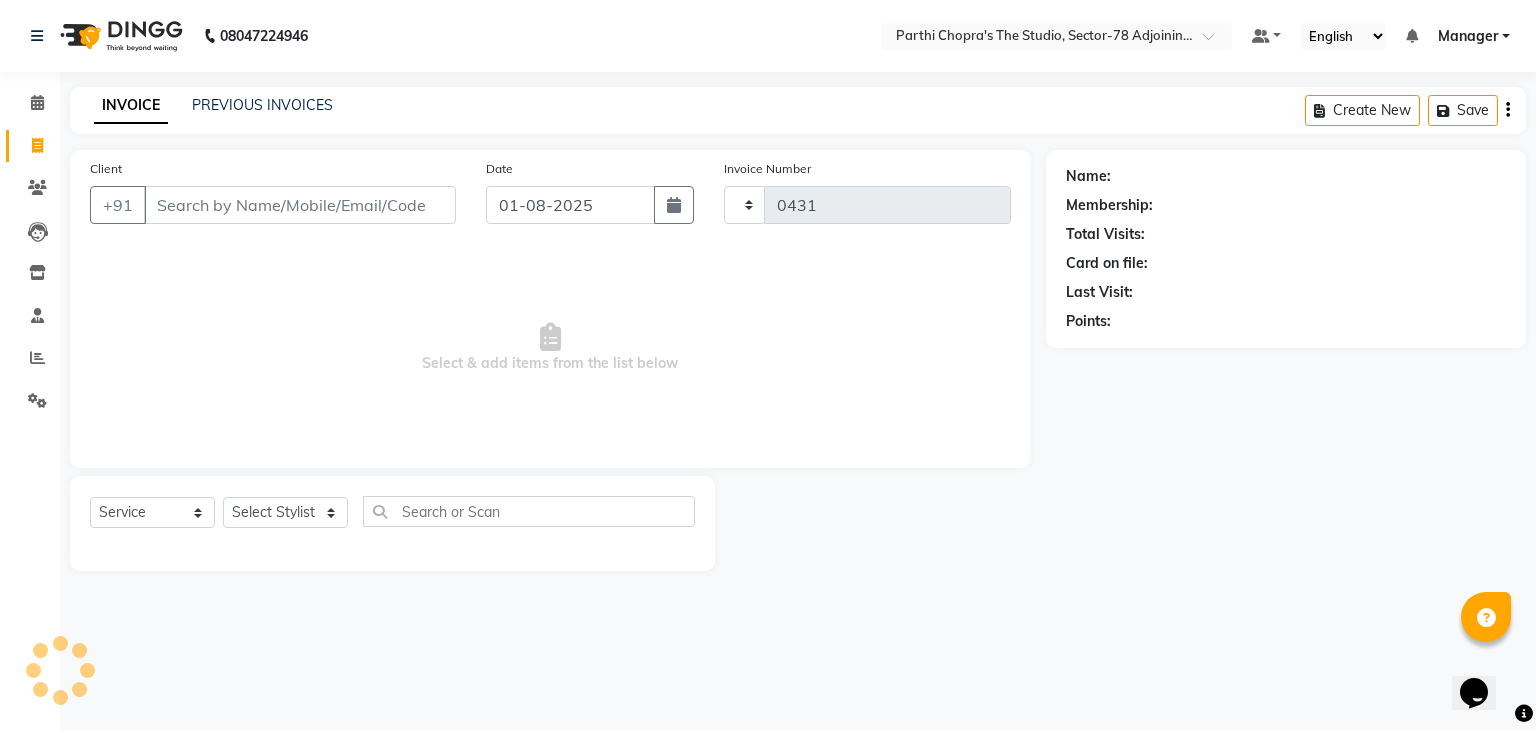 select on "8485" 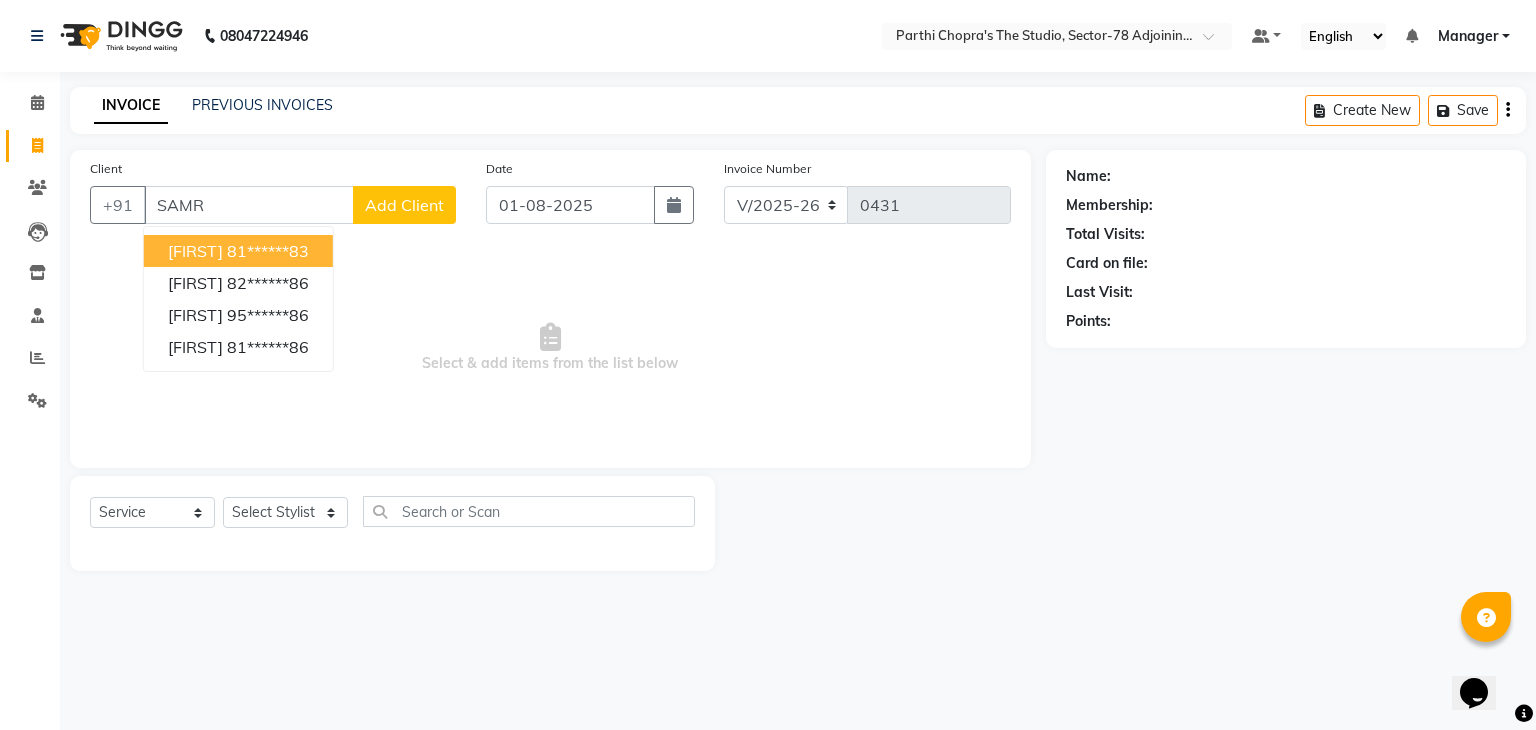 click on "[FIRST]" at bounding box center (195, 251) 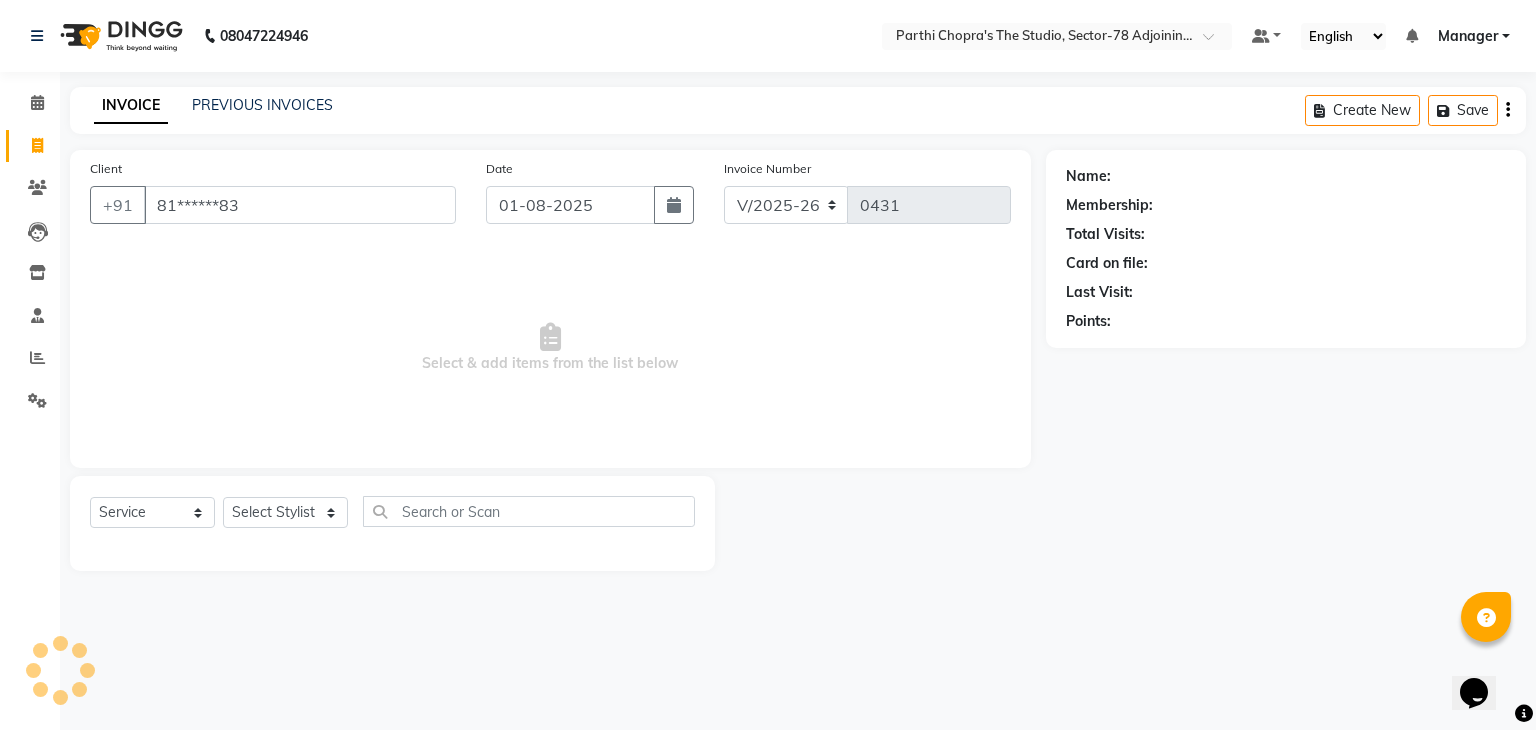 type on "81******83" 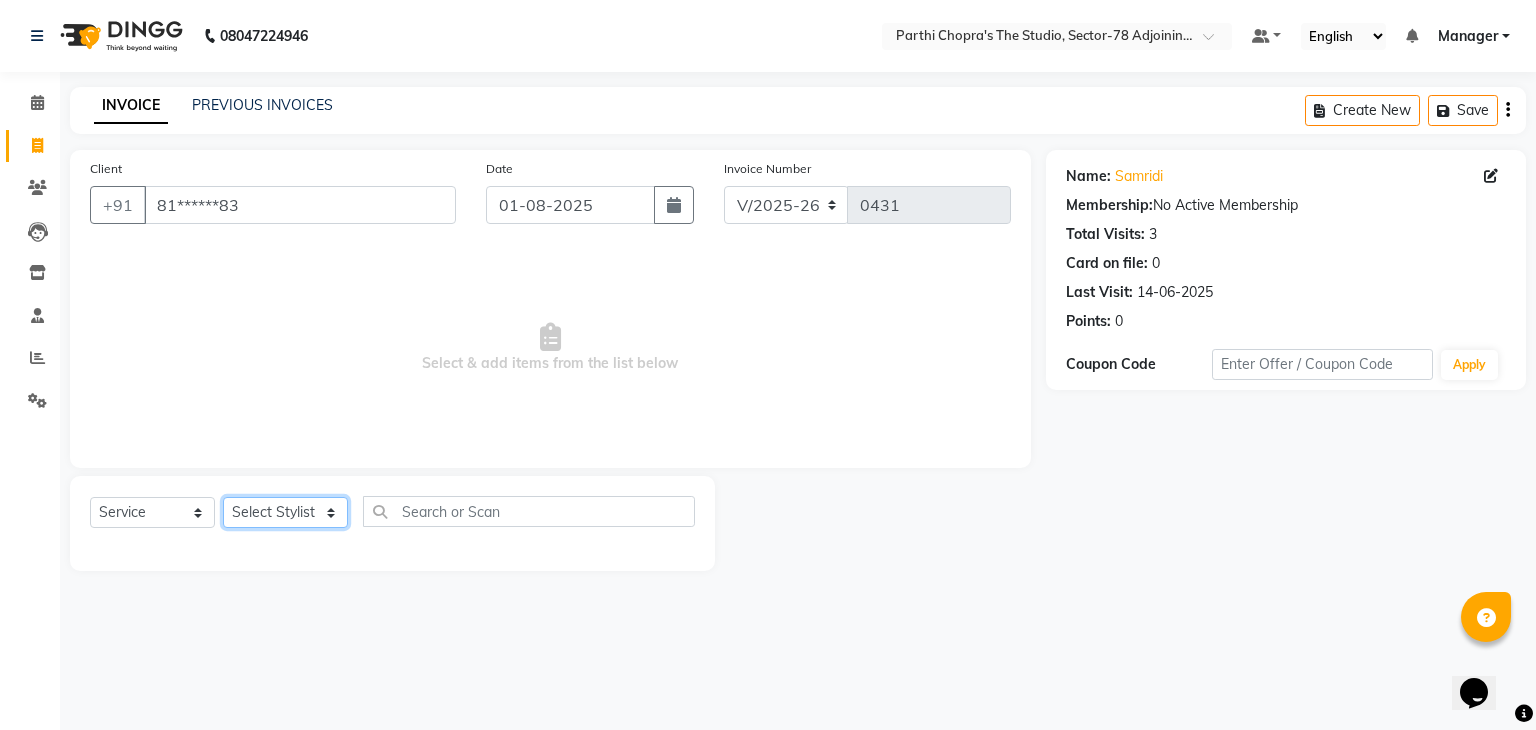 click on "Select Stylist [FIRST] [FIRST] [FIRST] [FIRST] [FIRST] [FIRST] Manager Mateen Owner [FIRST] [FIRST] [FIRST] [FIRST]" 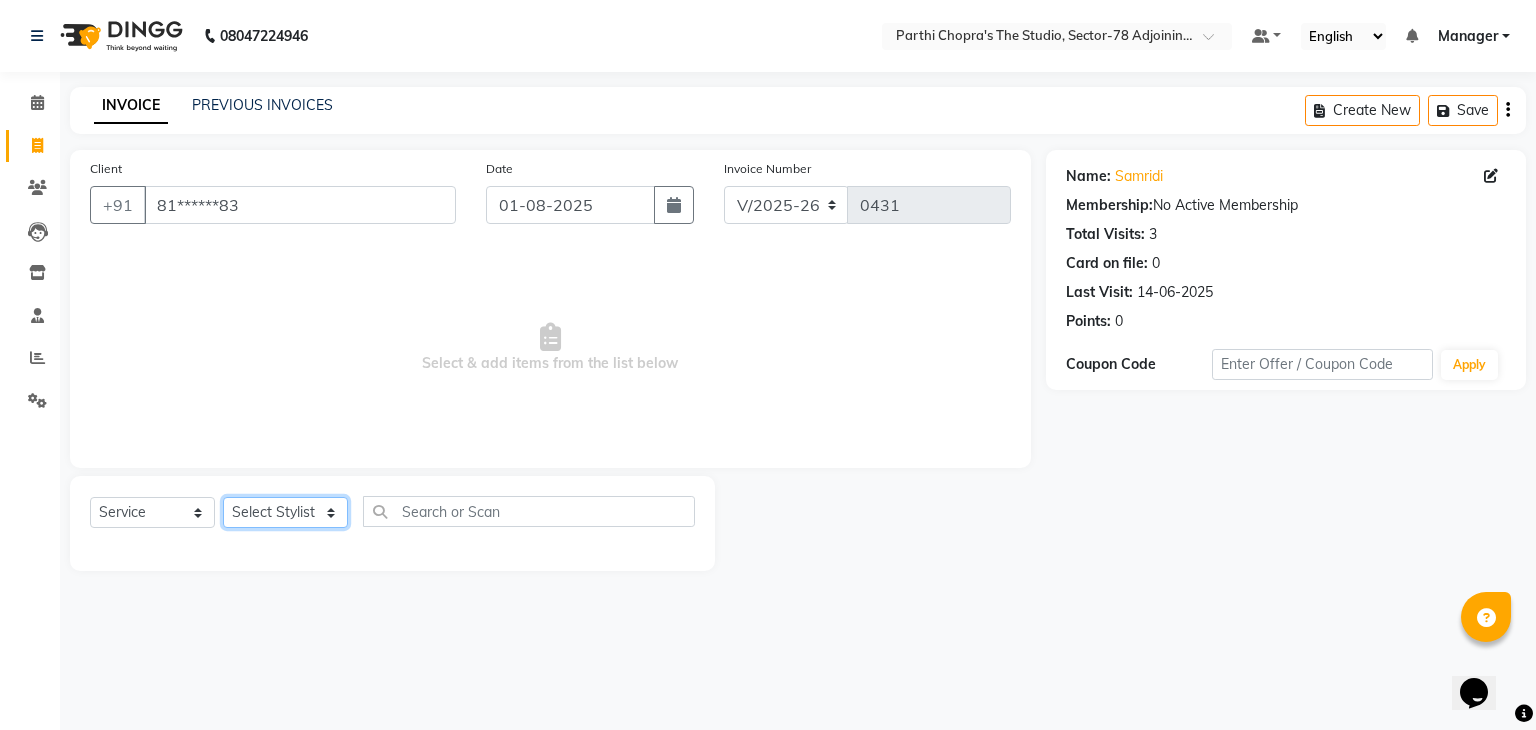select on "83534" 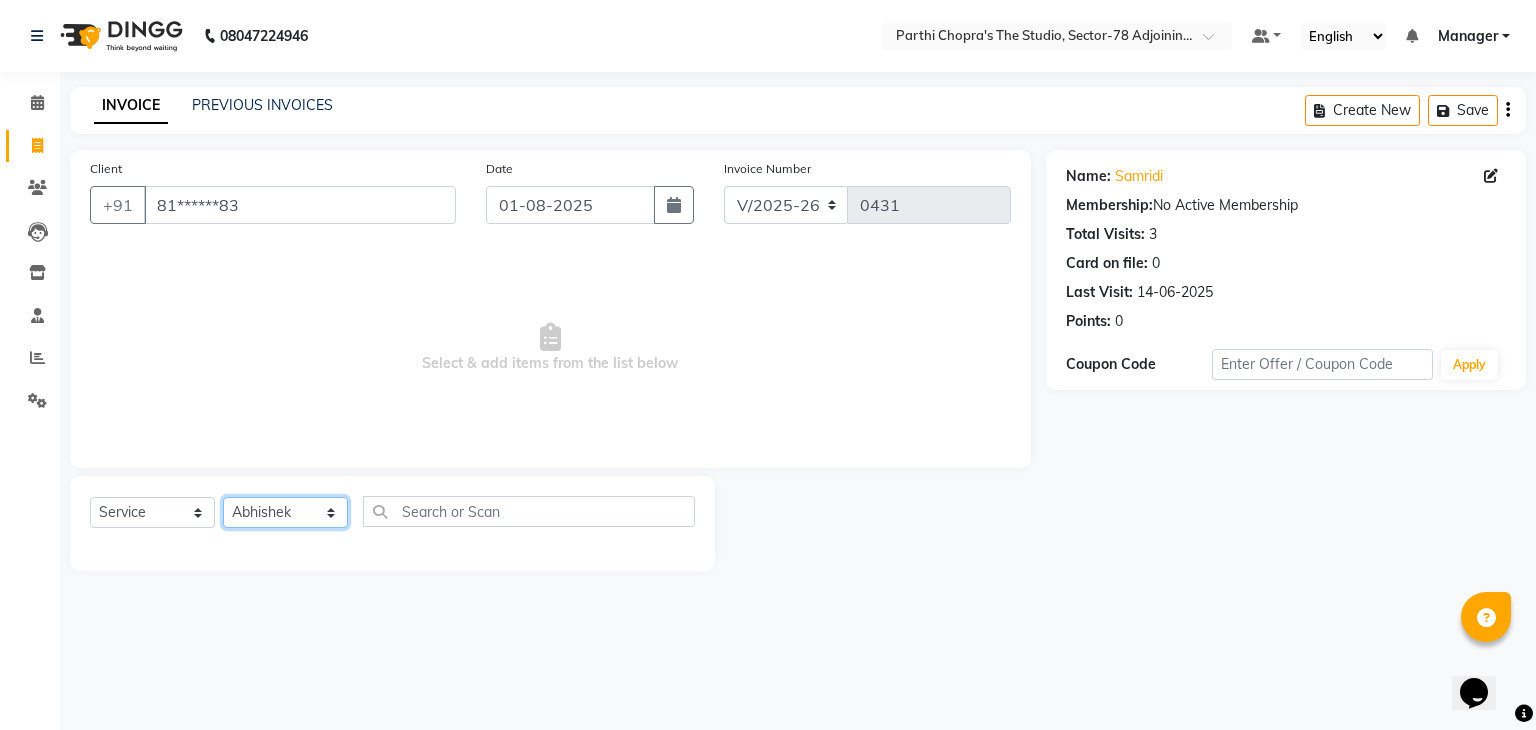 click on "Select Stylist [FIRST] [FIRST] [FIRST] [FIRST] [FIRST] [FIRST] Manager Mateen Owner [FIRST] [FIRST] [FIRST] [FIRST]" 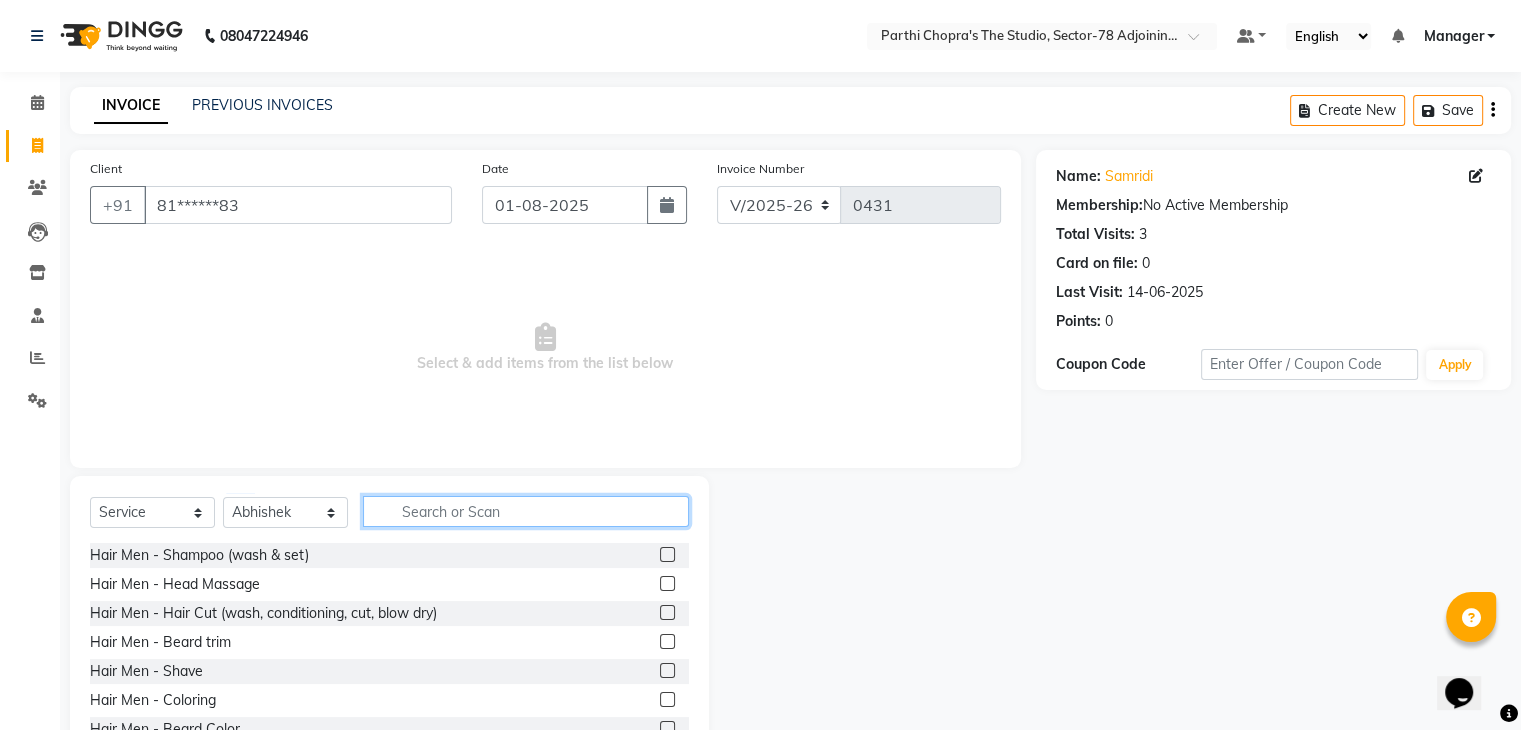 click 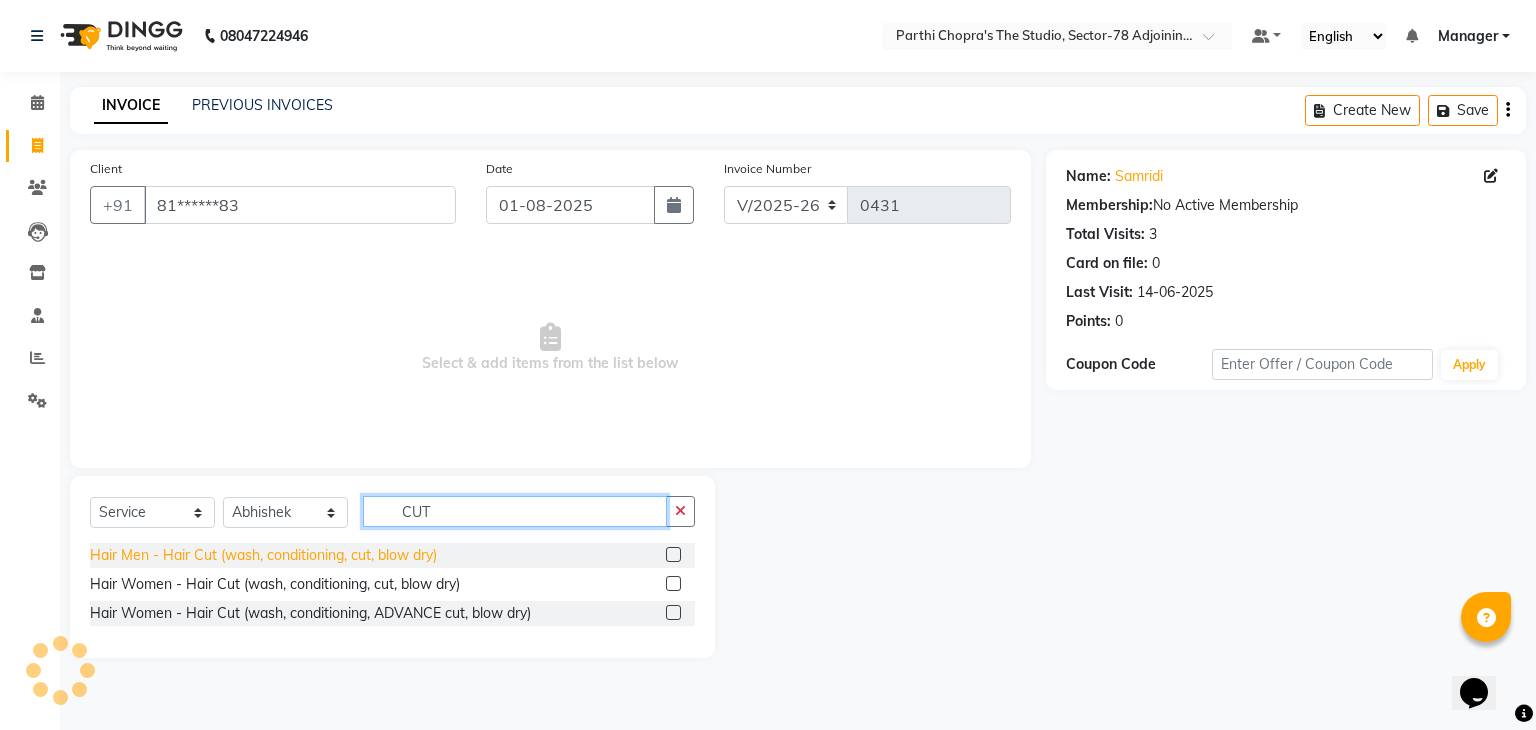 type on "CUT" 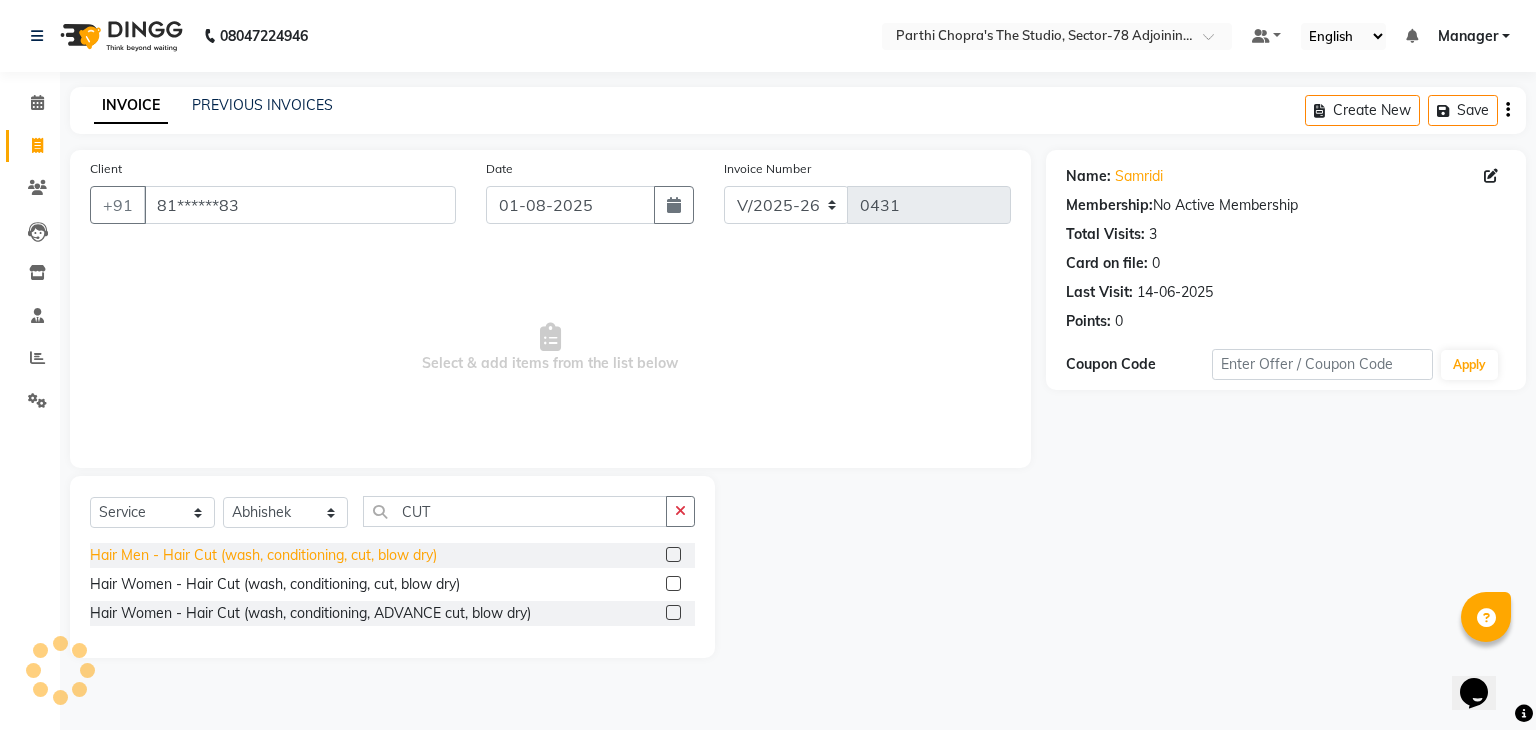 click on "Hair Men - Hair Cut (wash, conditioning, cut, blow dry)" 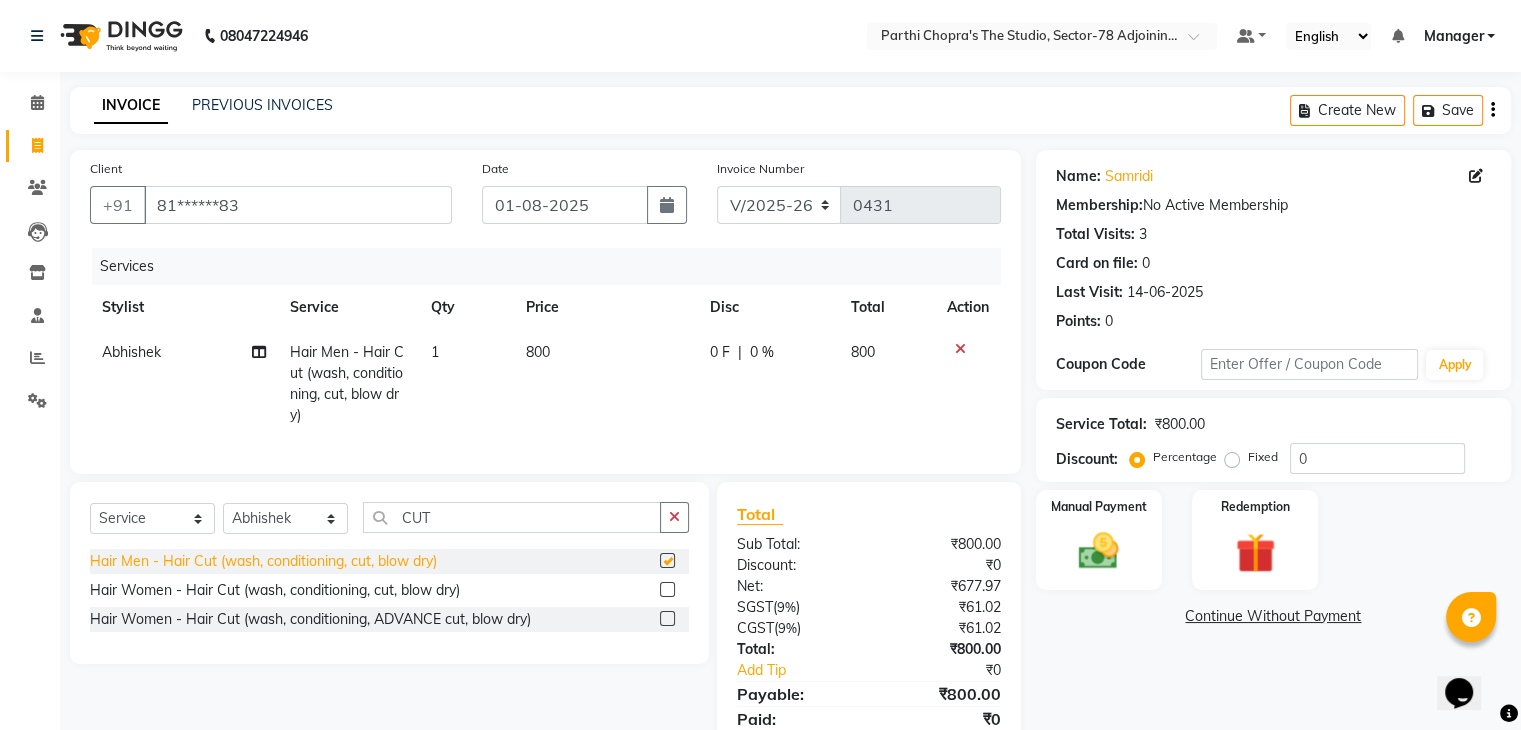 checkbox on "false" 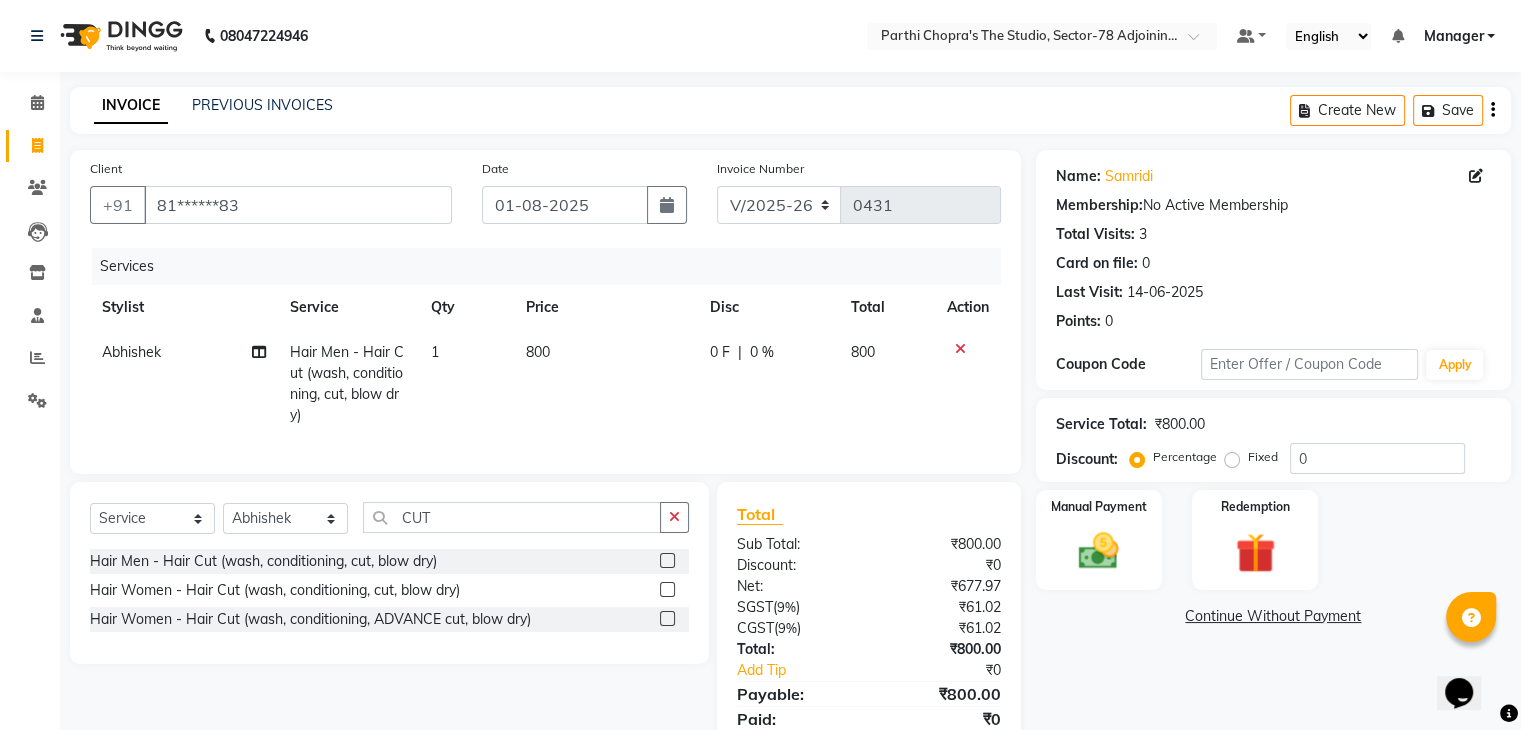 click on "800" 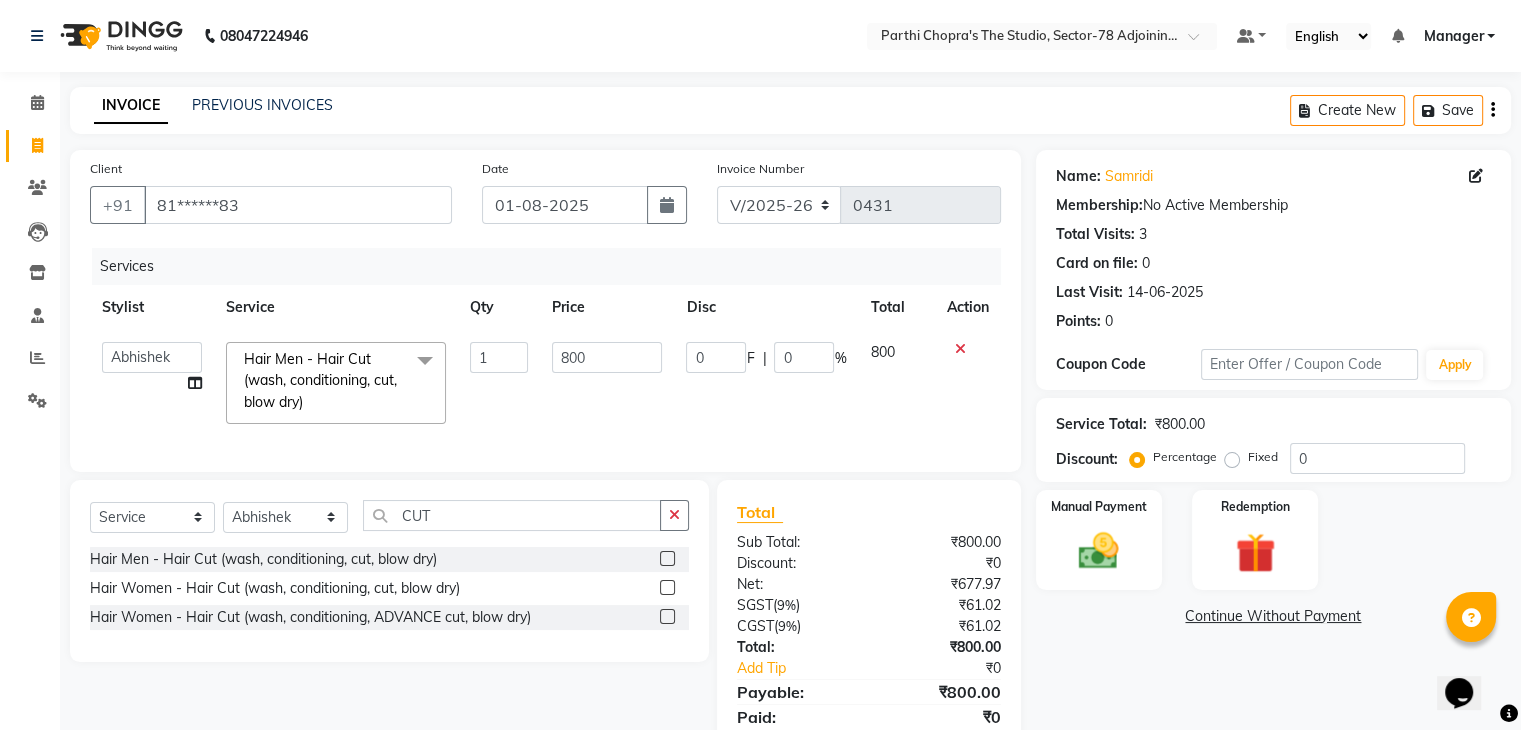 click on "800" 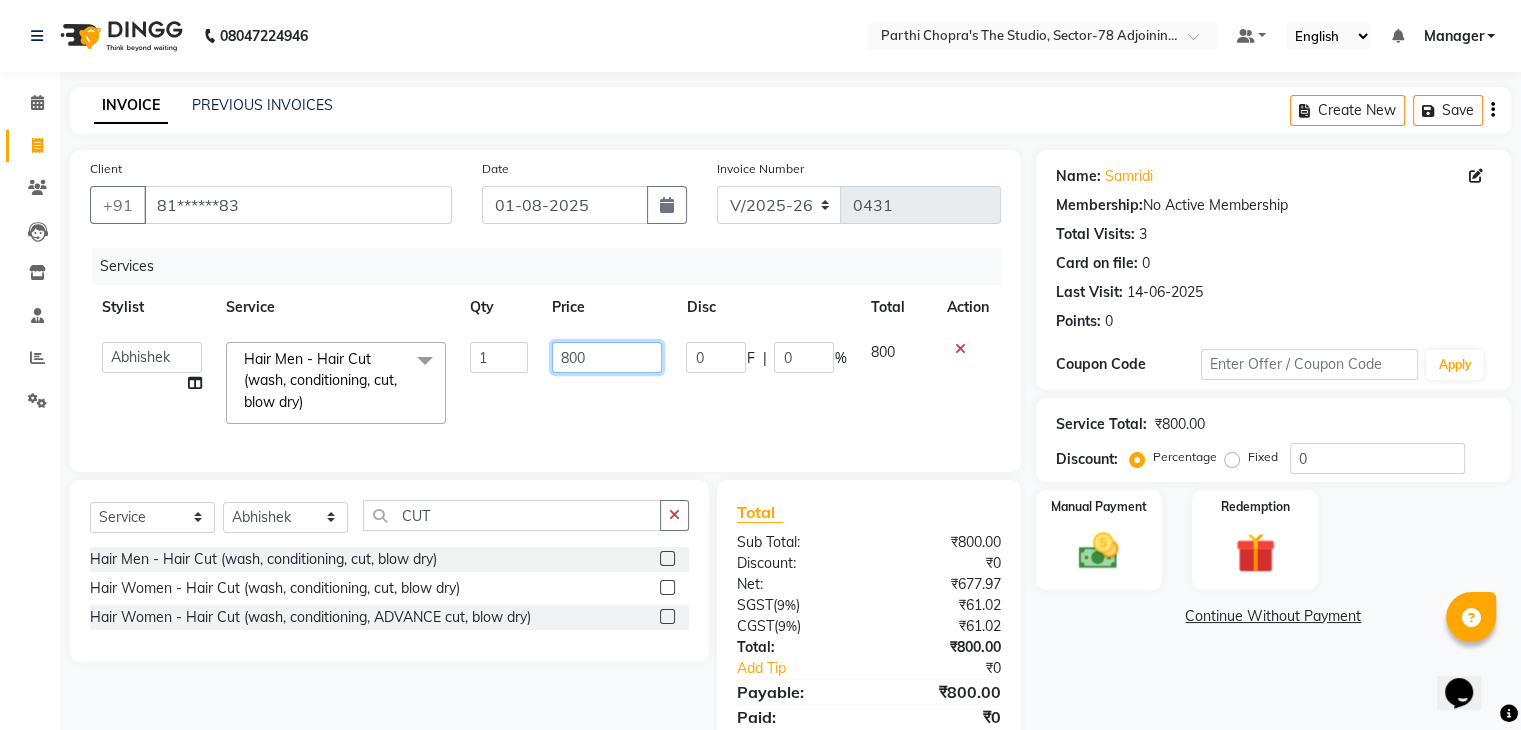 click on "800" 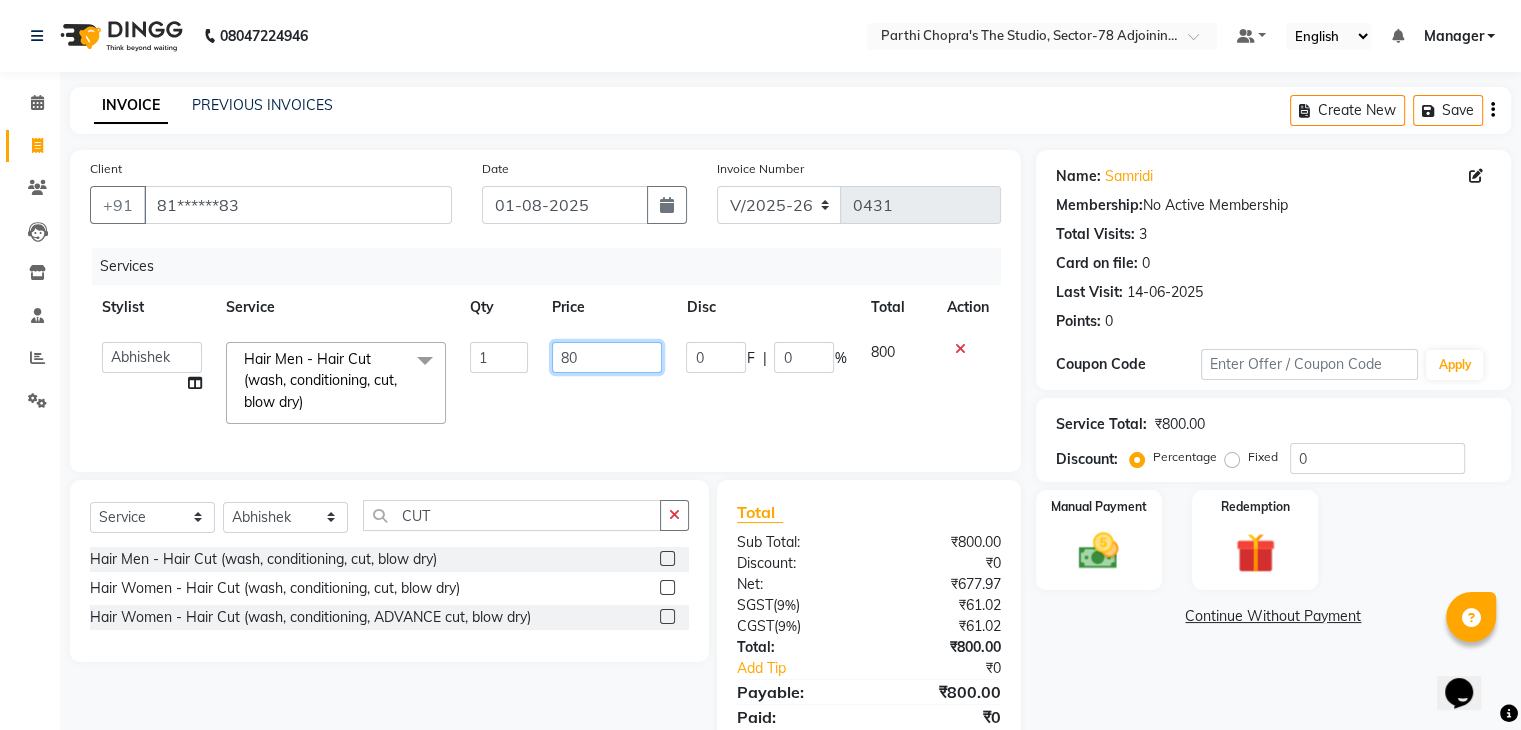 type on "8" 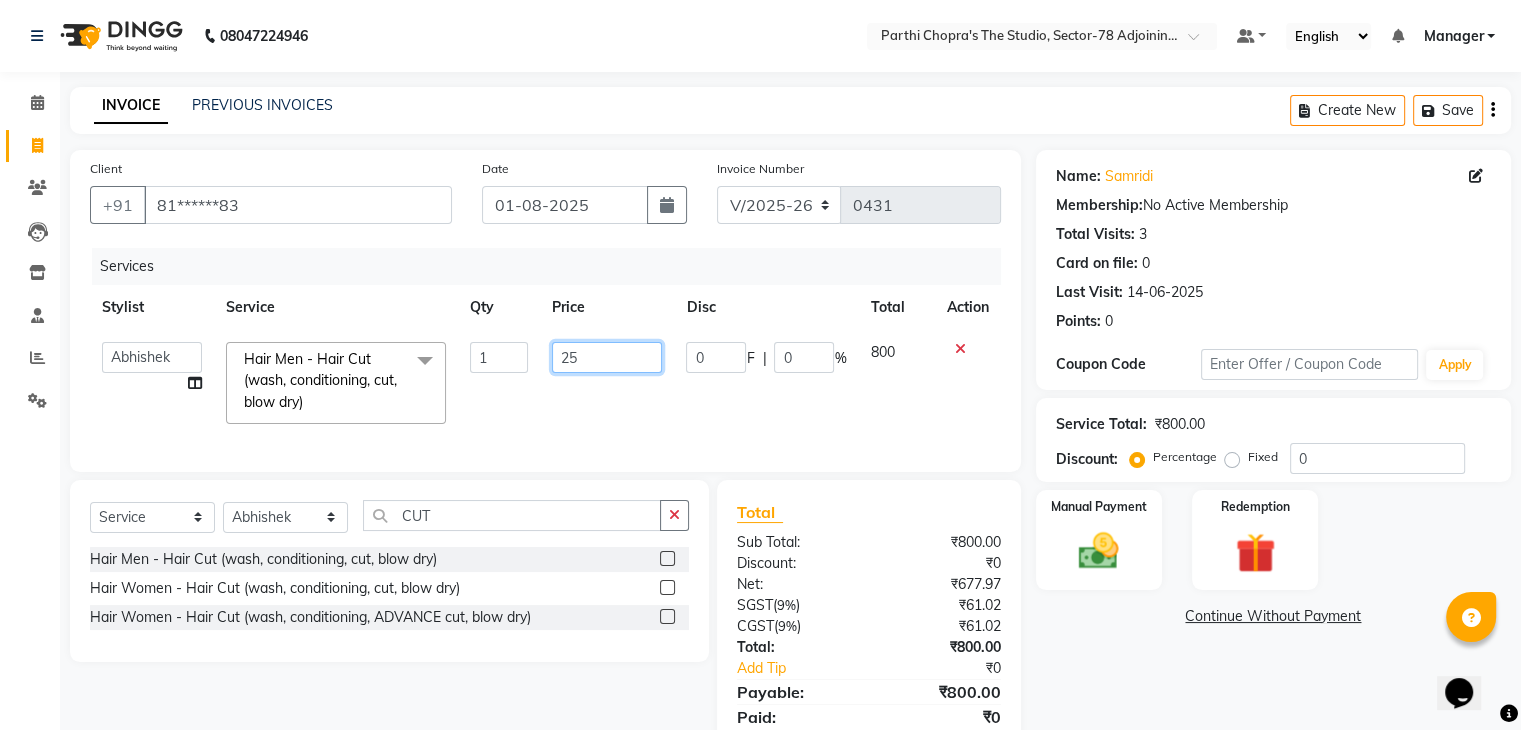 type on "250" 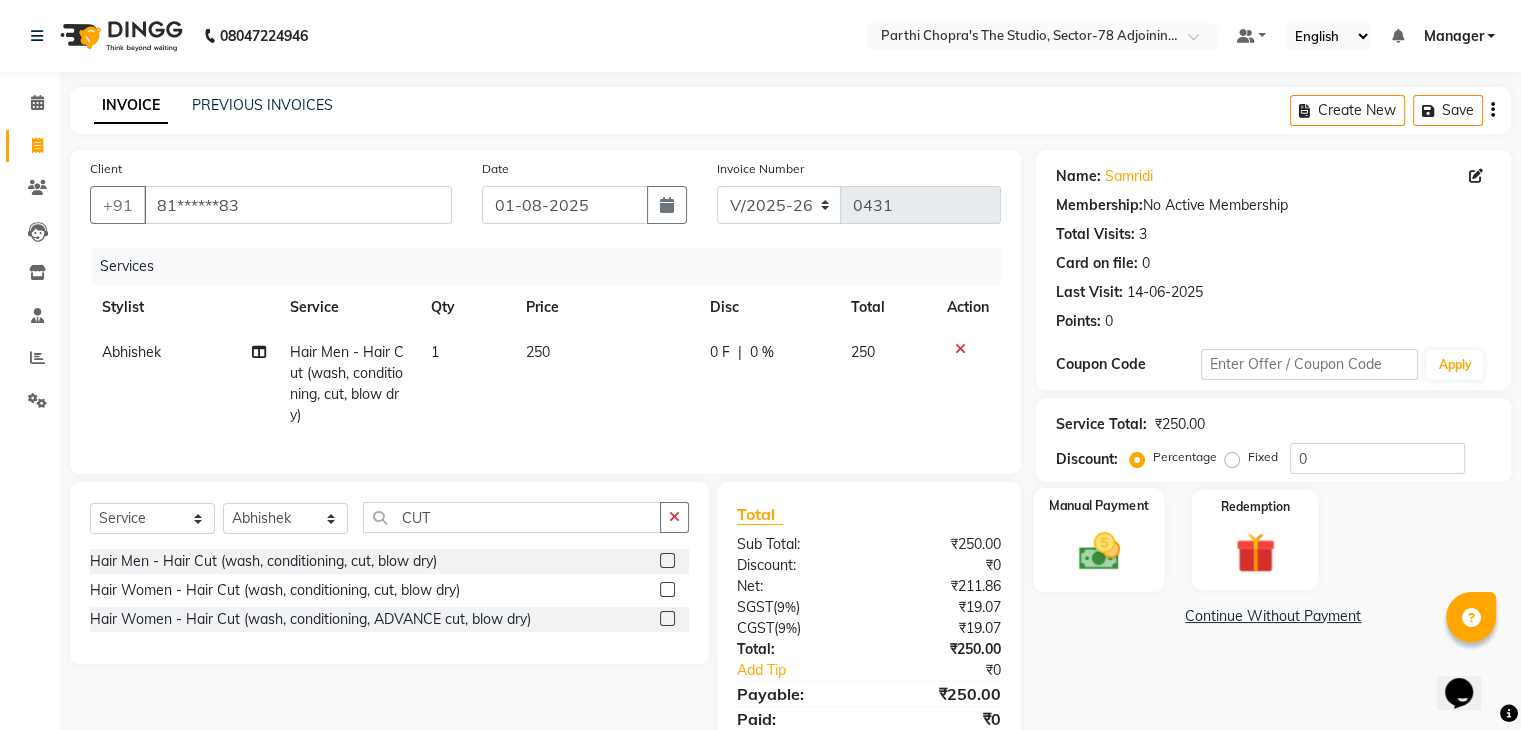 click on "Manual Payment" 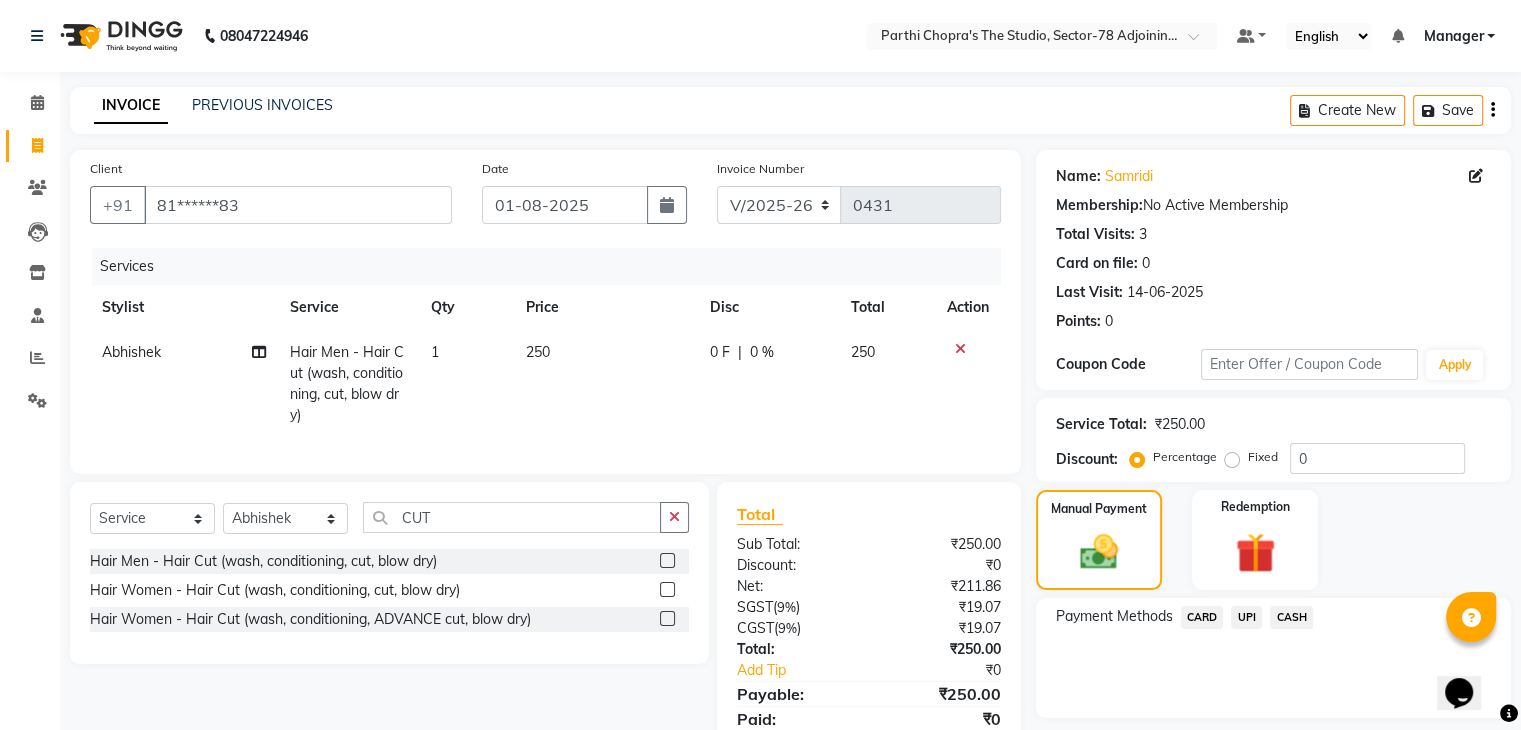 click on "UPI" 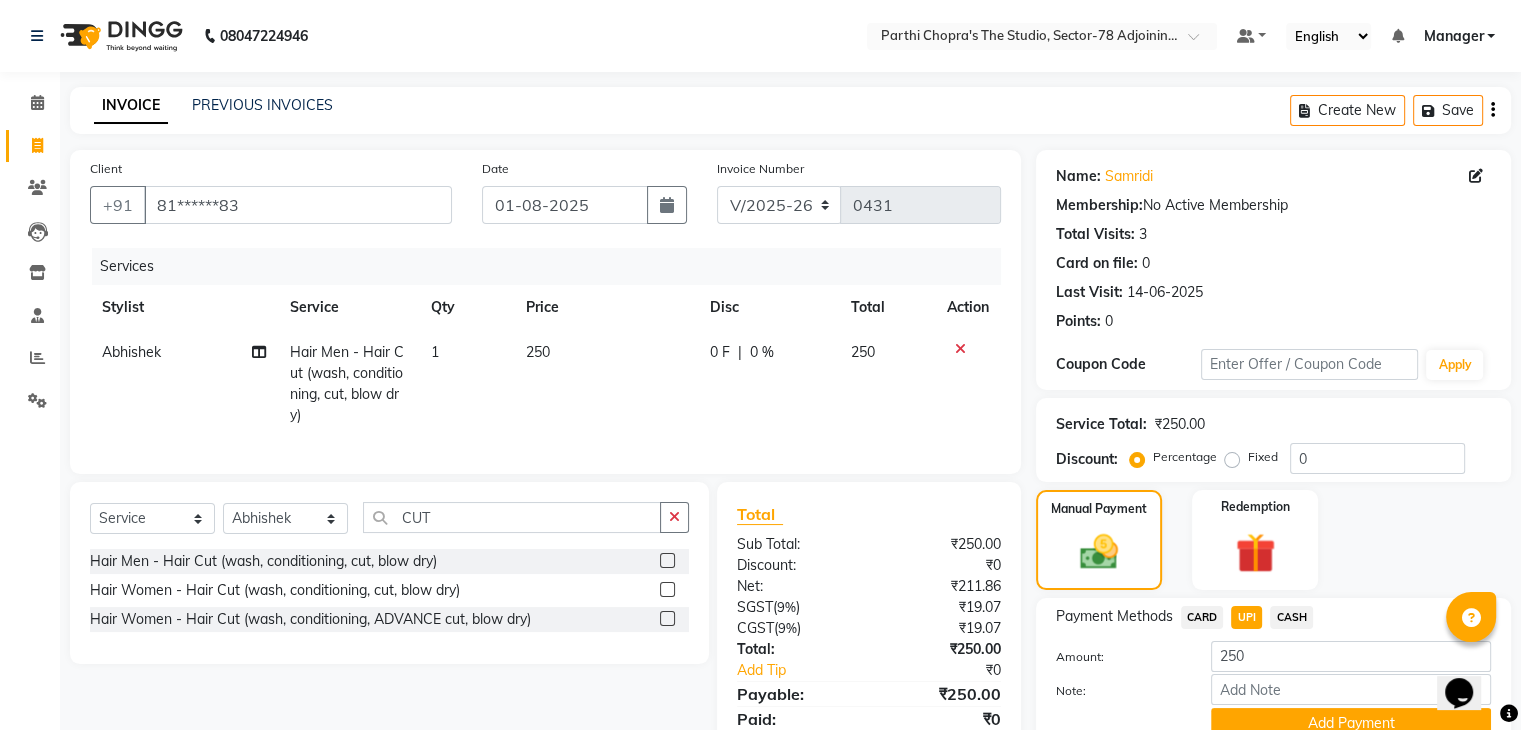 scroll, scrollTop: 92, scrollLeft: 0, axis: vertical 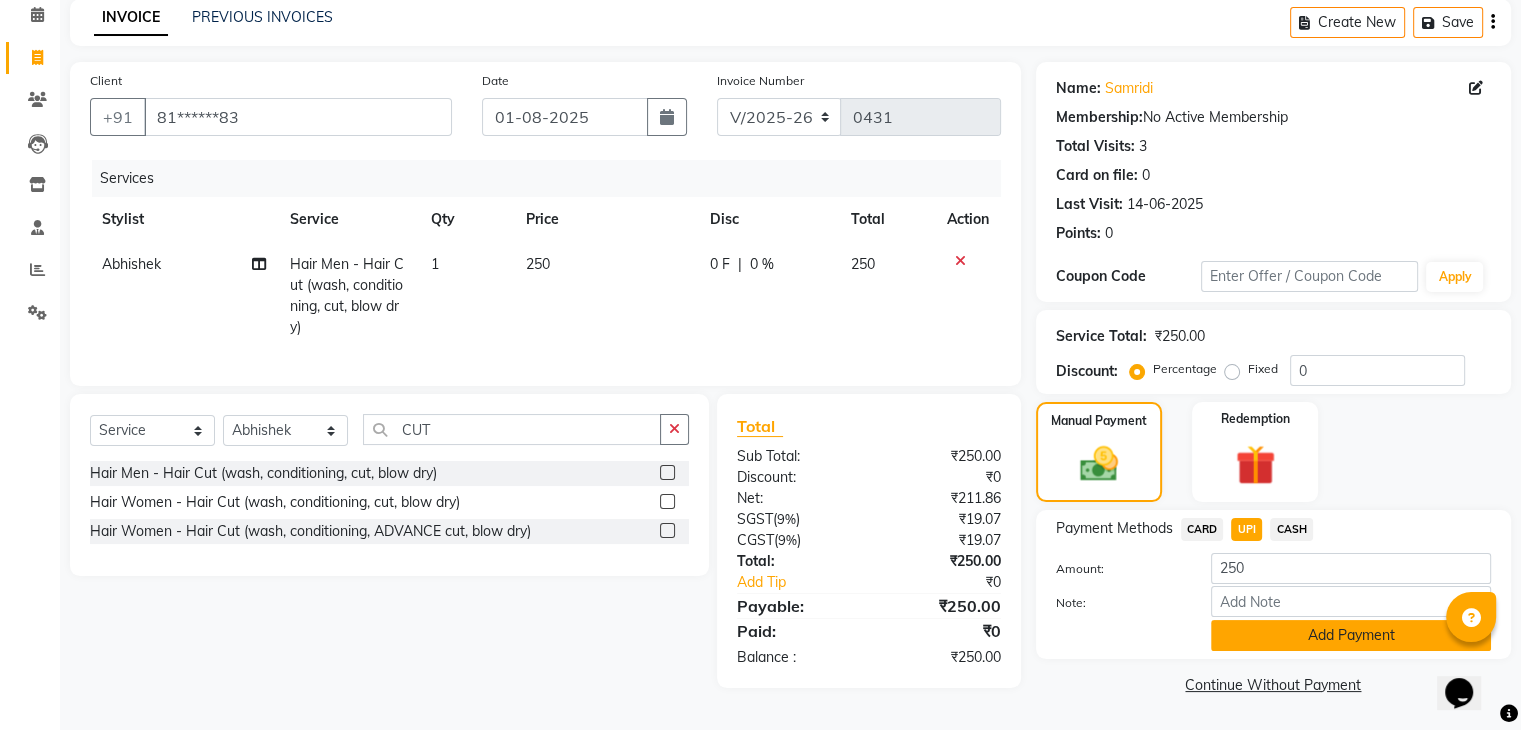 click on "Add Payment" 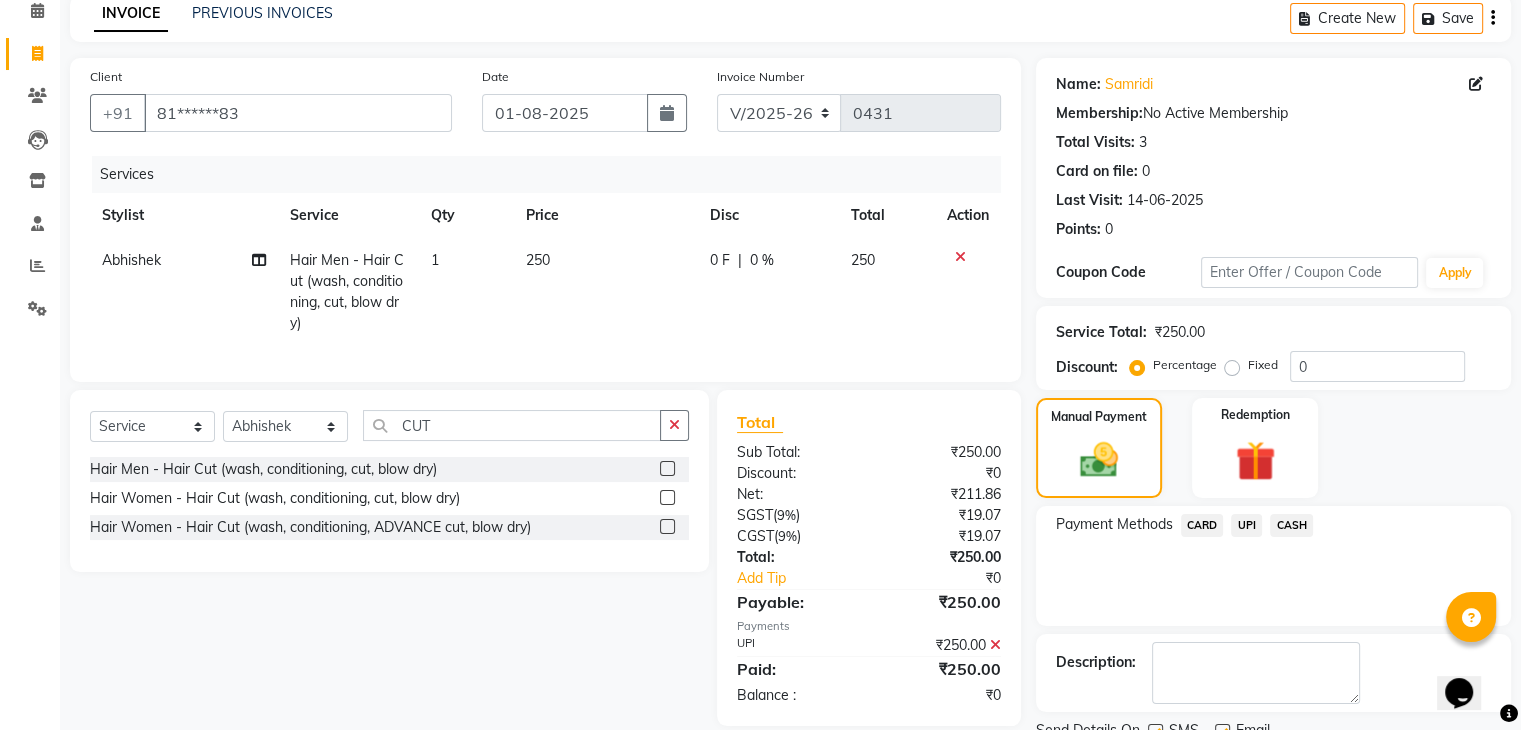 scroll, scrollTop: 171, scrollLeft: 0, axis: vertical 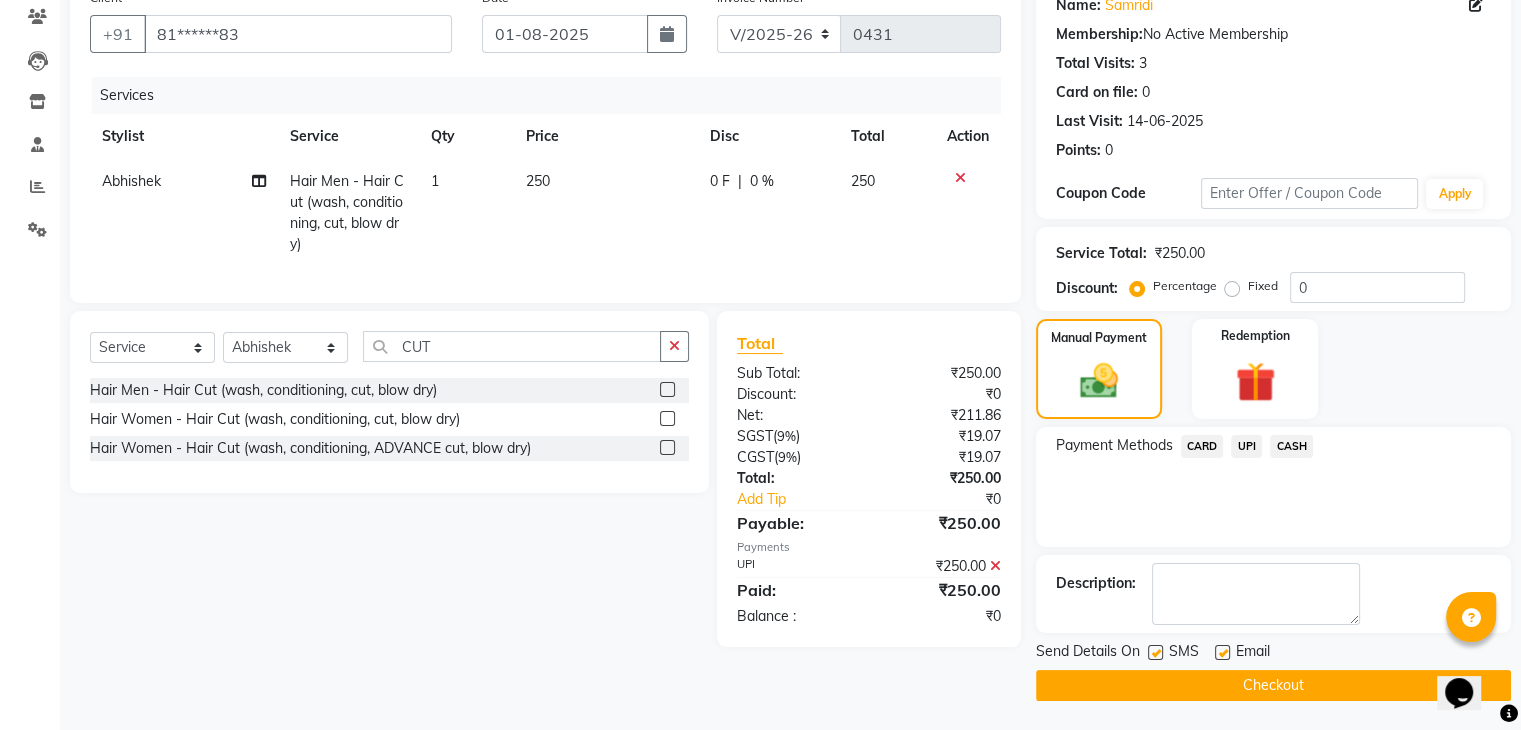 click on "Checkout" 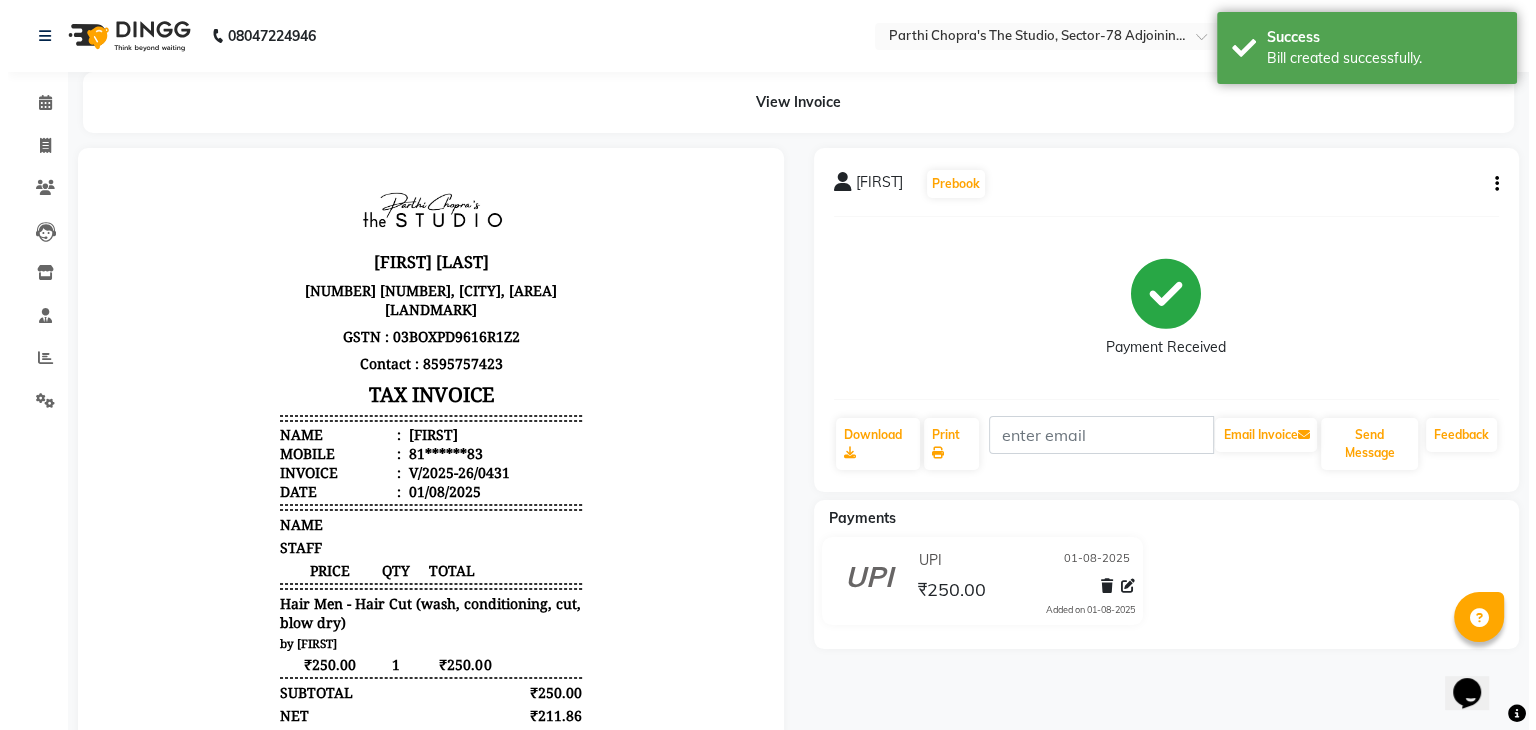 scroll, scrollTop: 0, scrollLeft: 0, axis: both 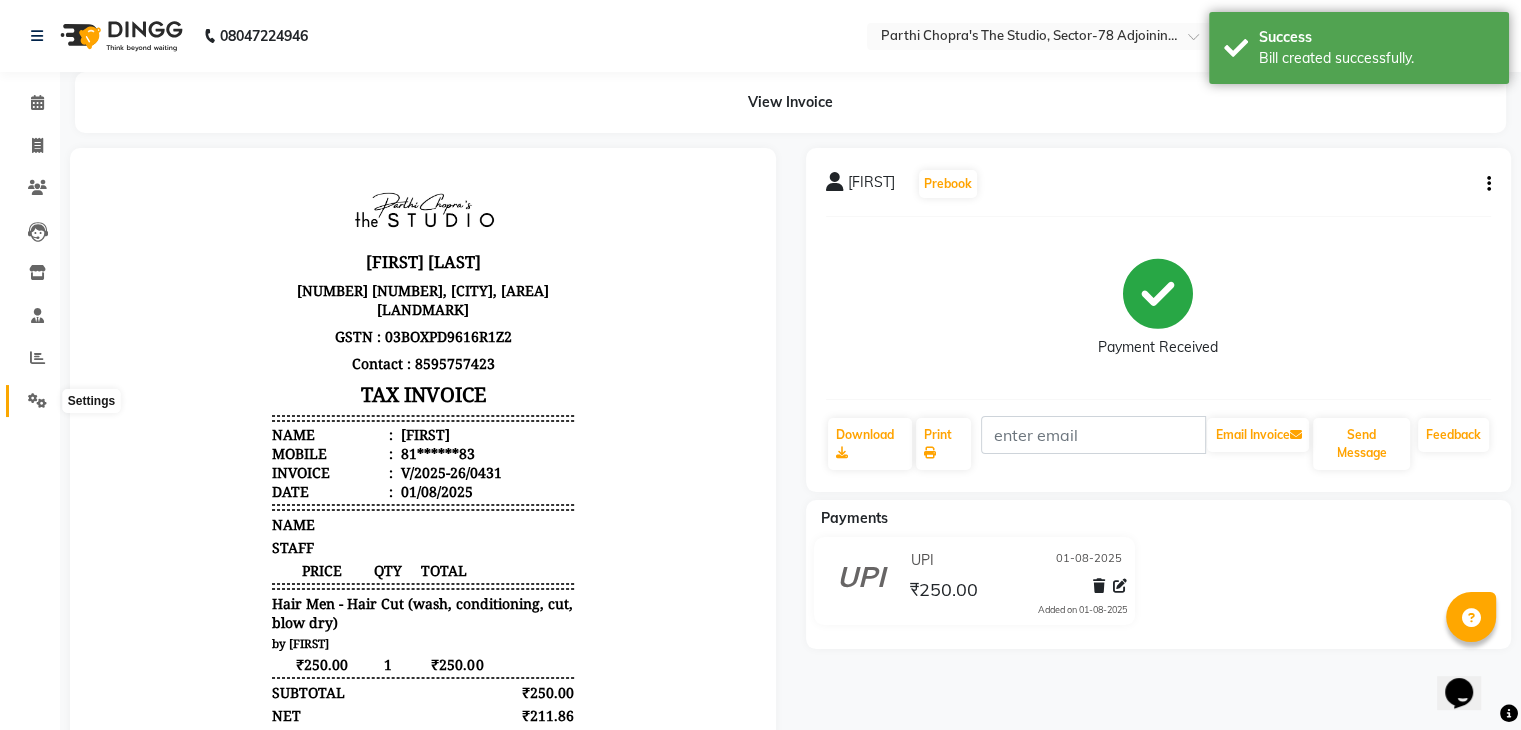 click 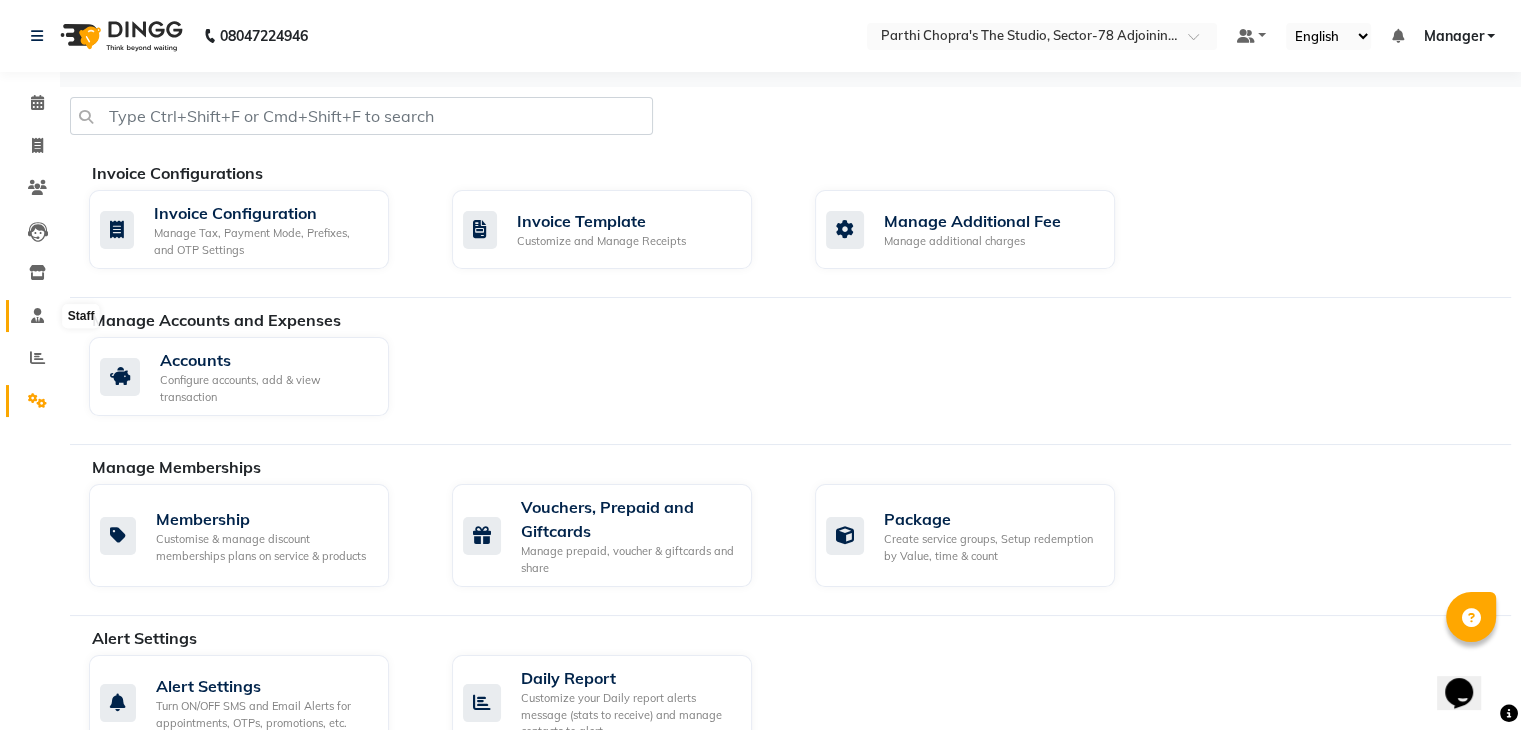 click 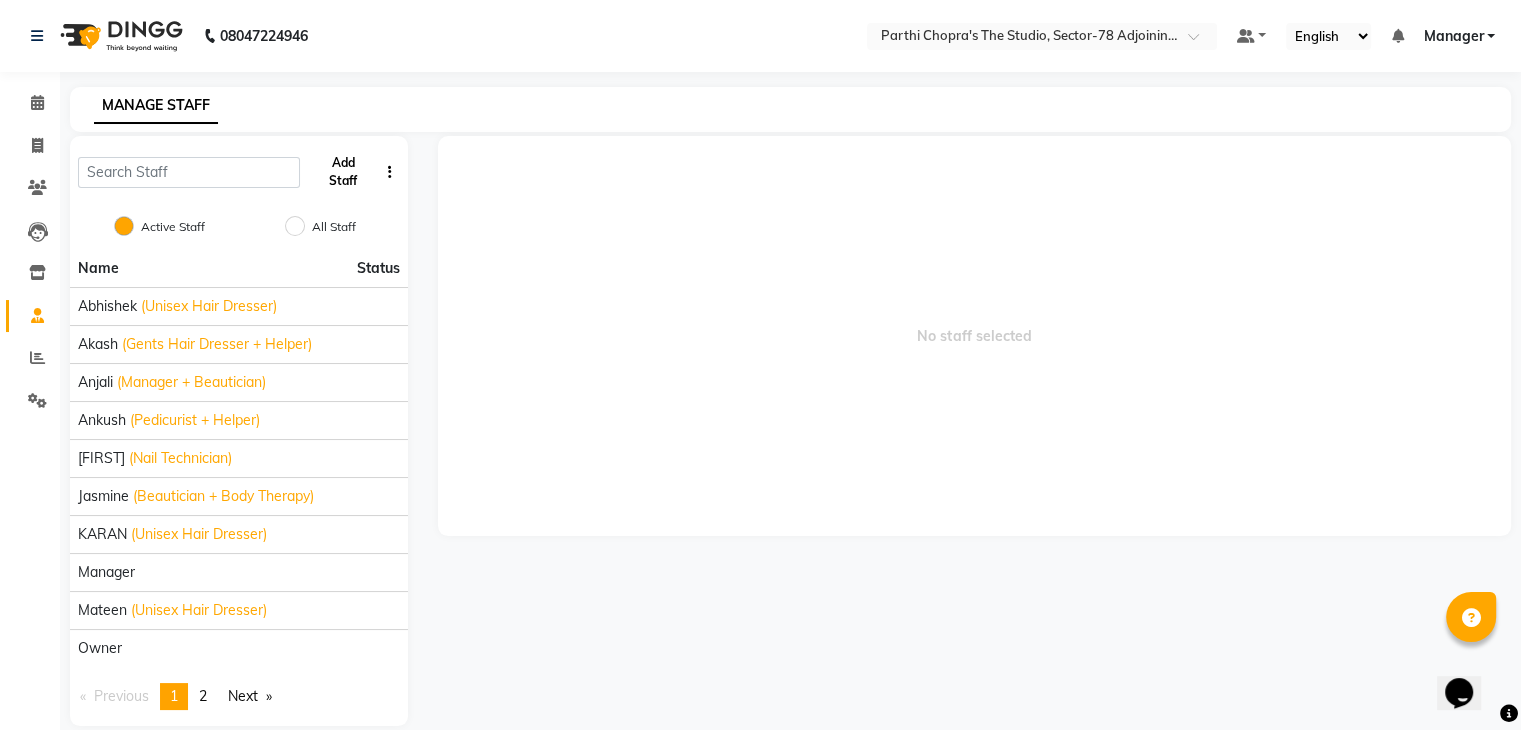click on "Add Staff" 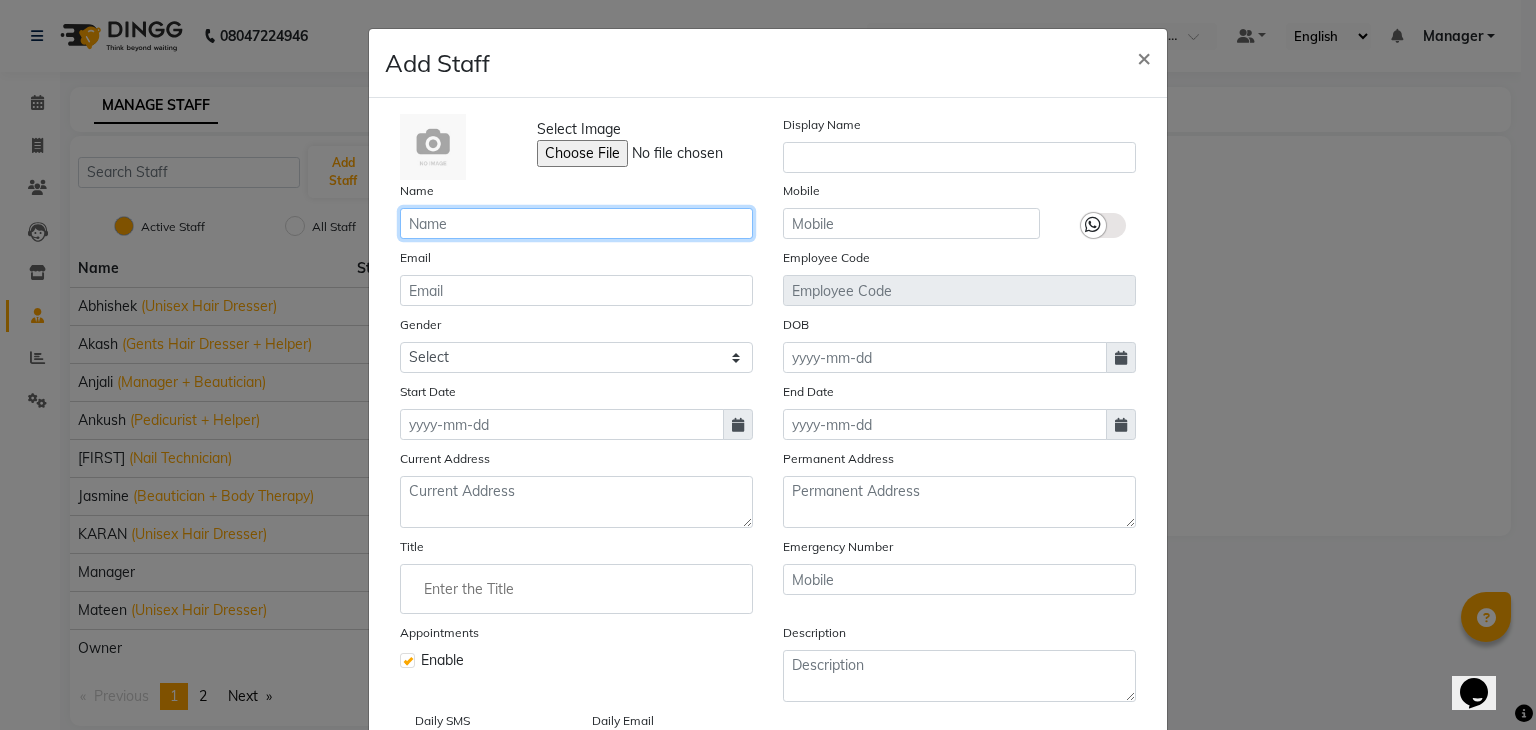 click 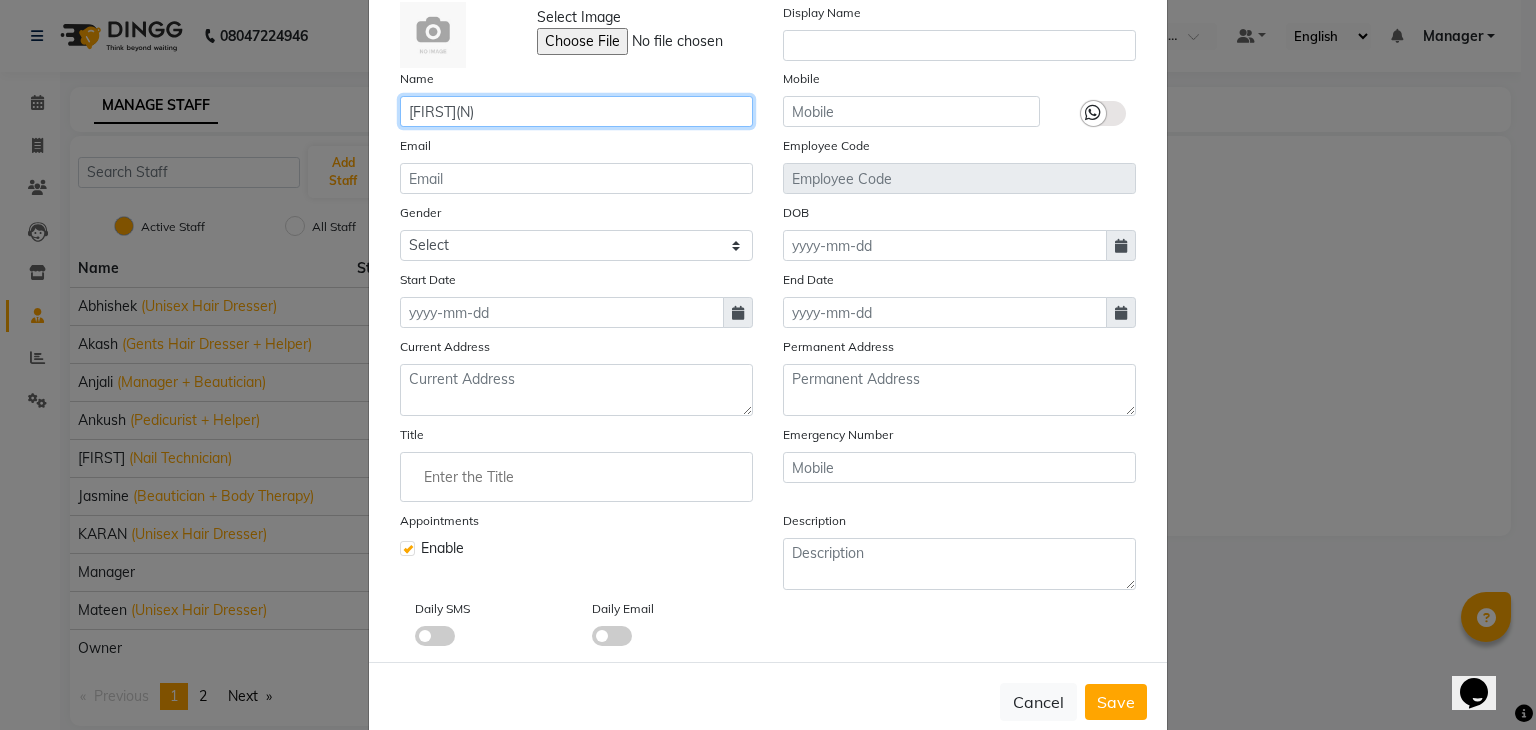 scroll, scrollTop: 160, scrollLeft: 0, axis: vertical 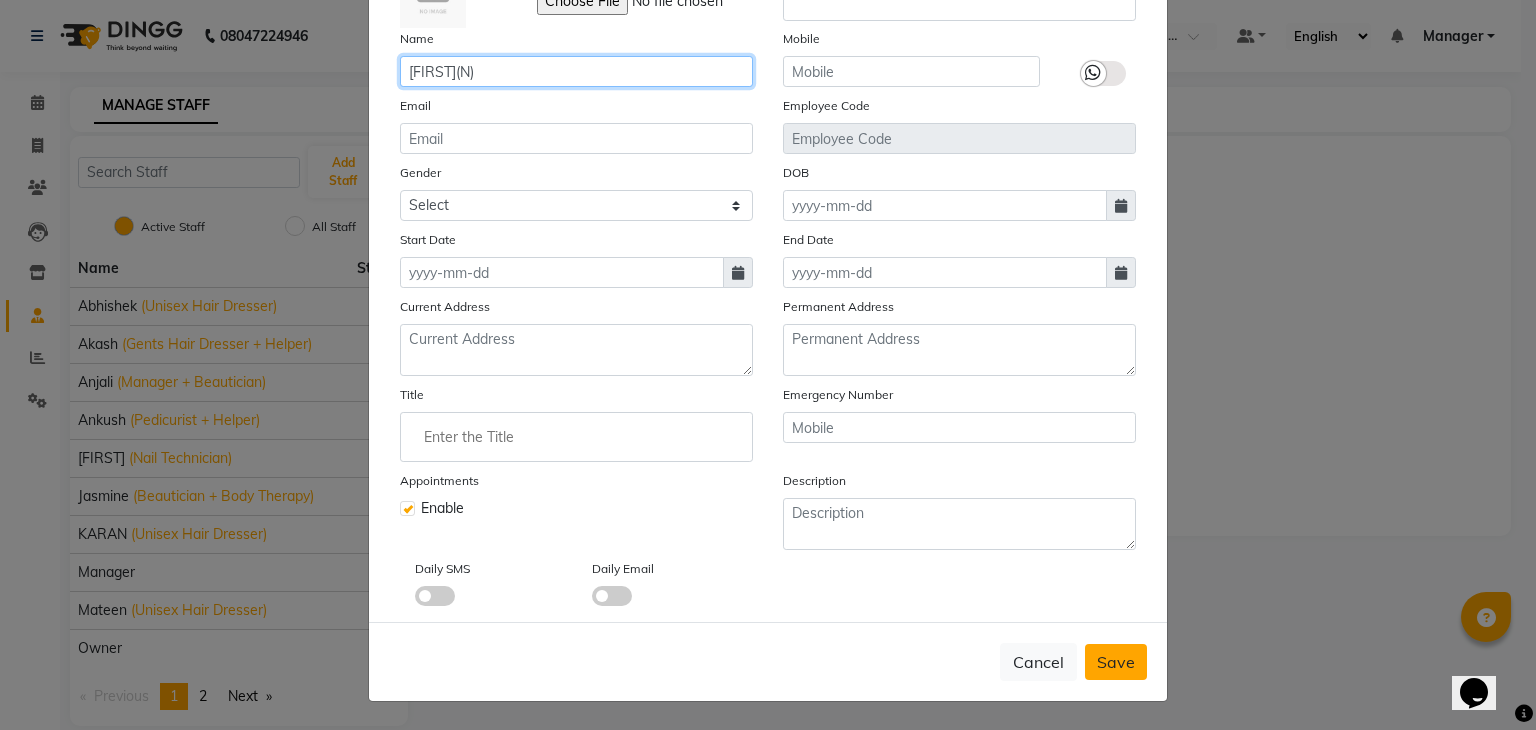 type on "[FIRST](N)" 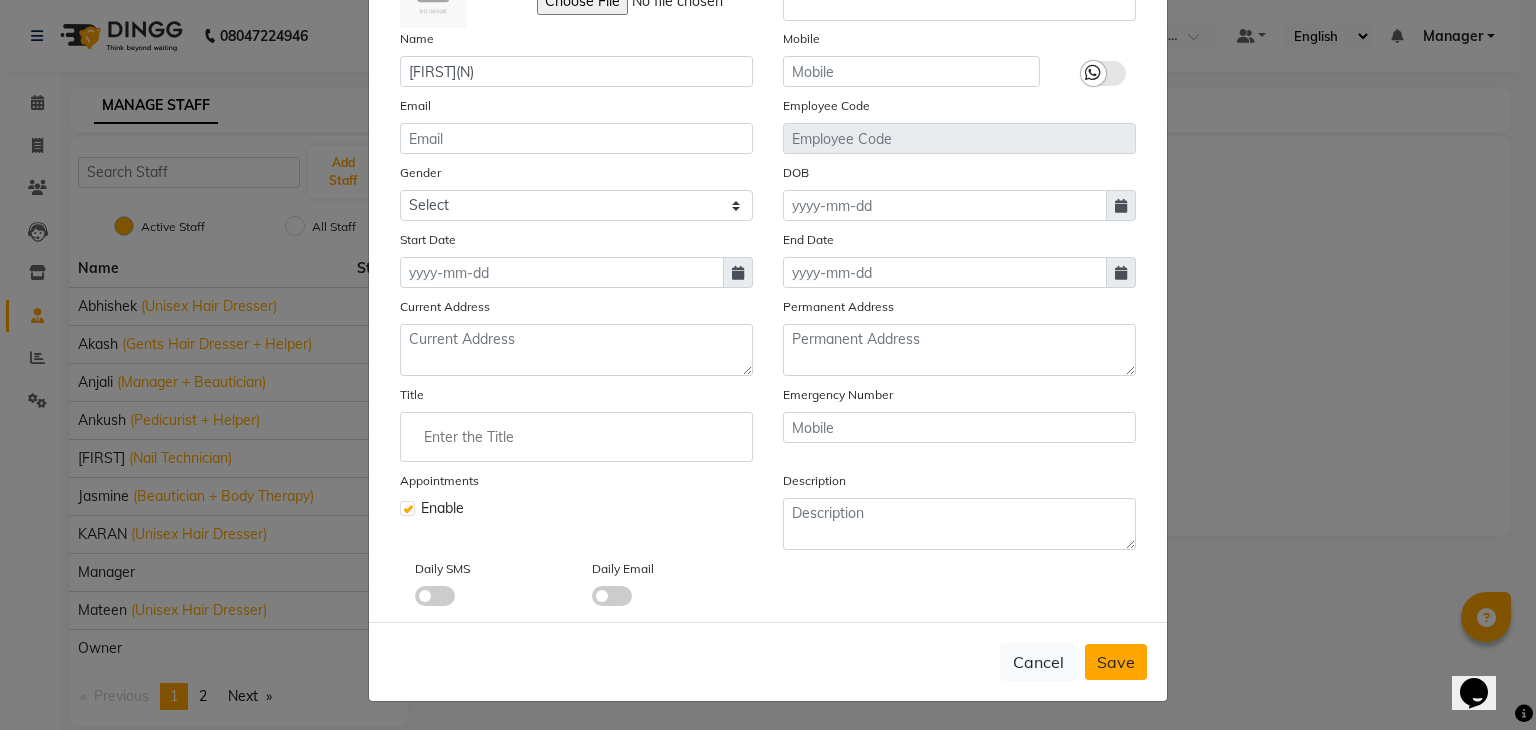 click on "Save" at bounding box center [1116, 662] 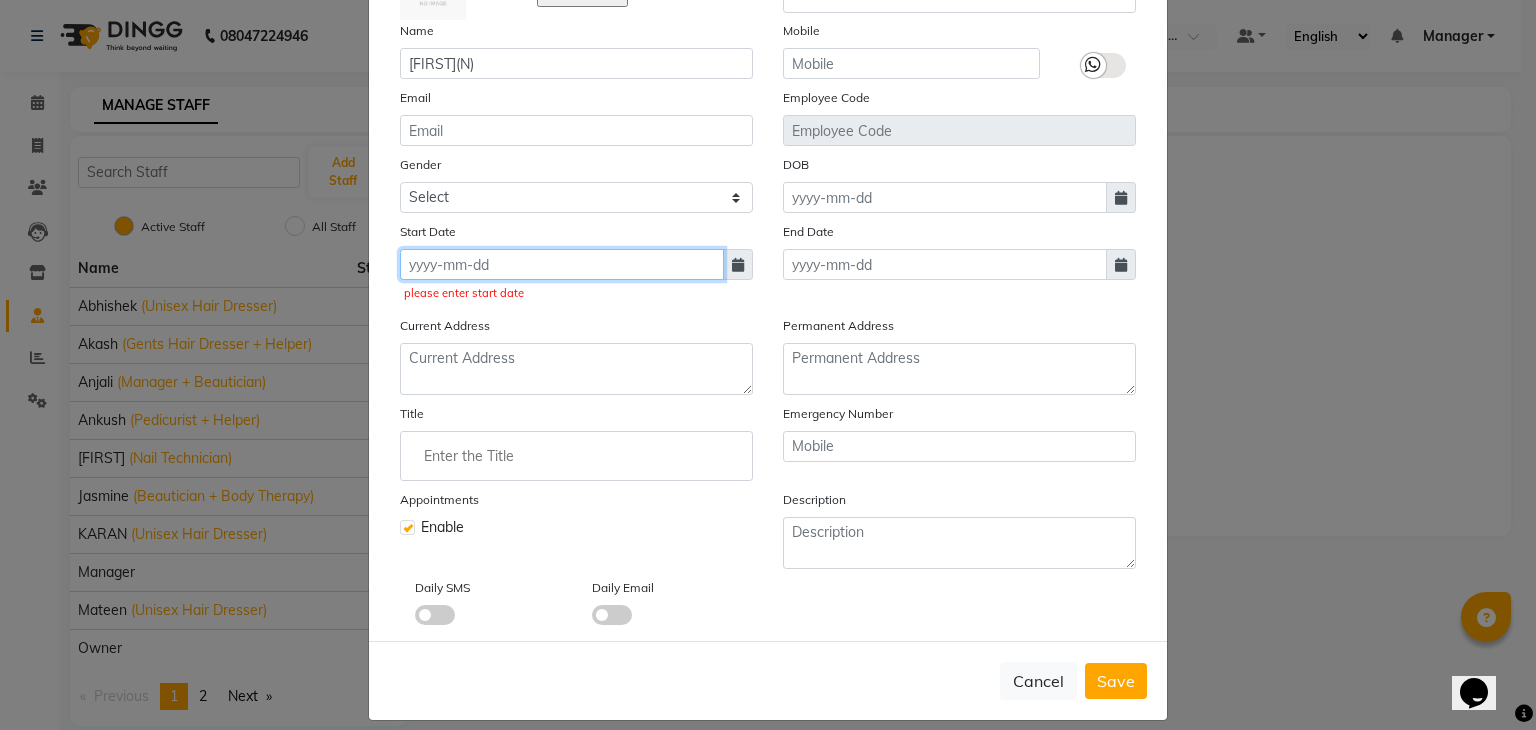 click 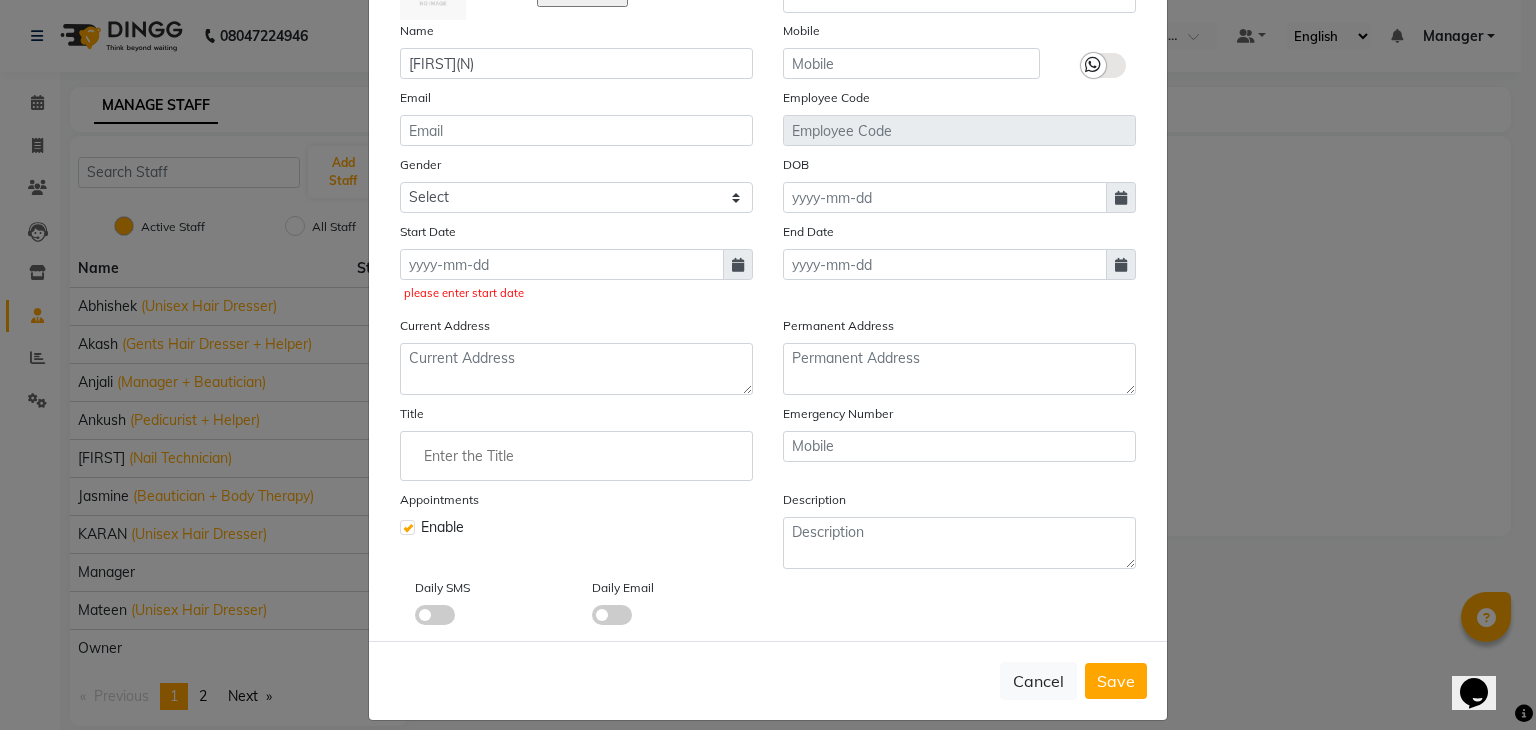 select on "8" 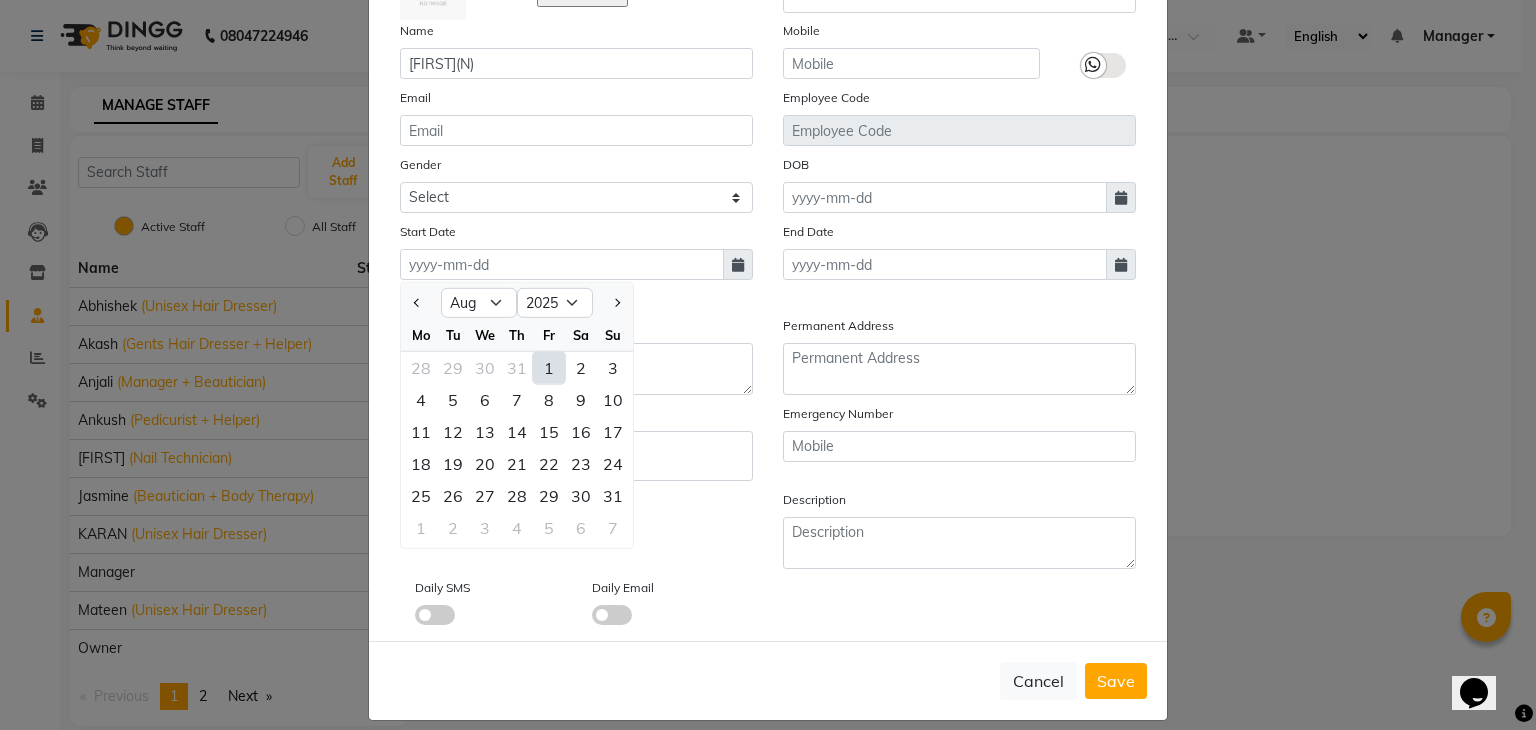 click on "1" 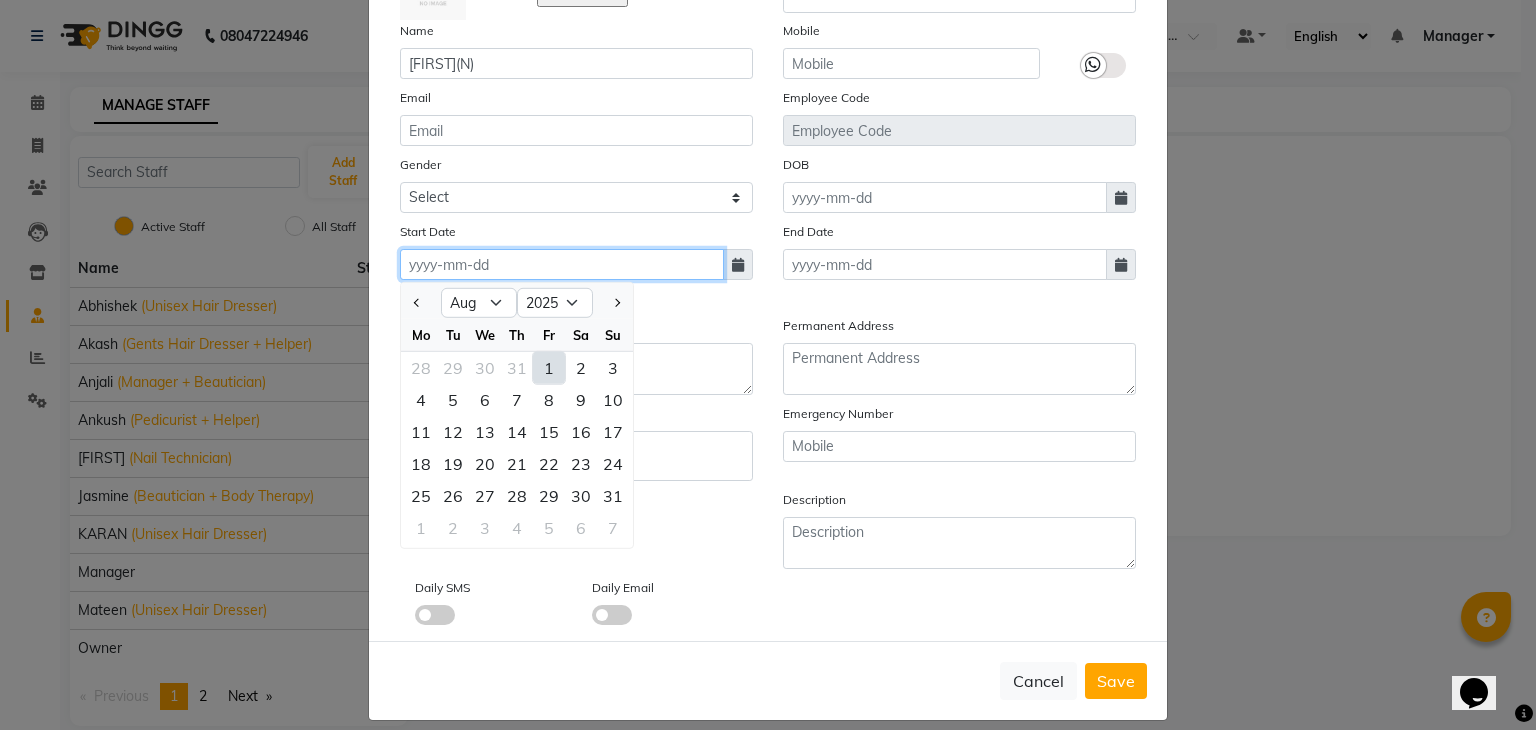 type on "01-08-2025" 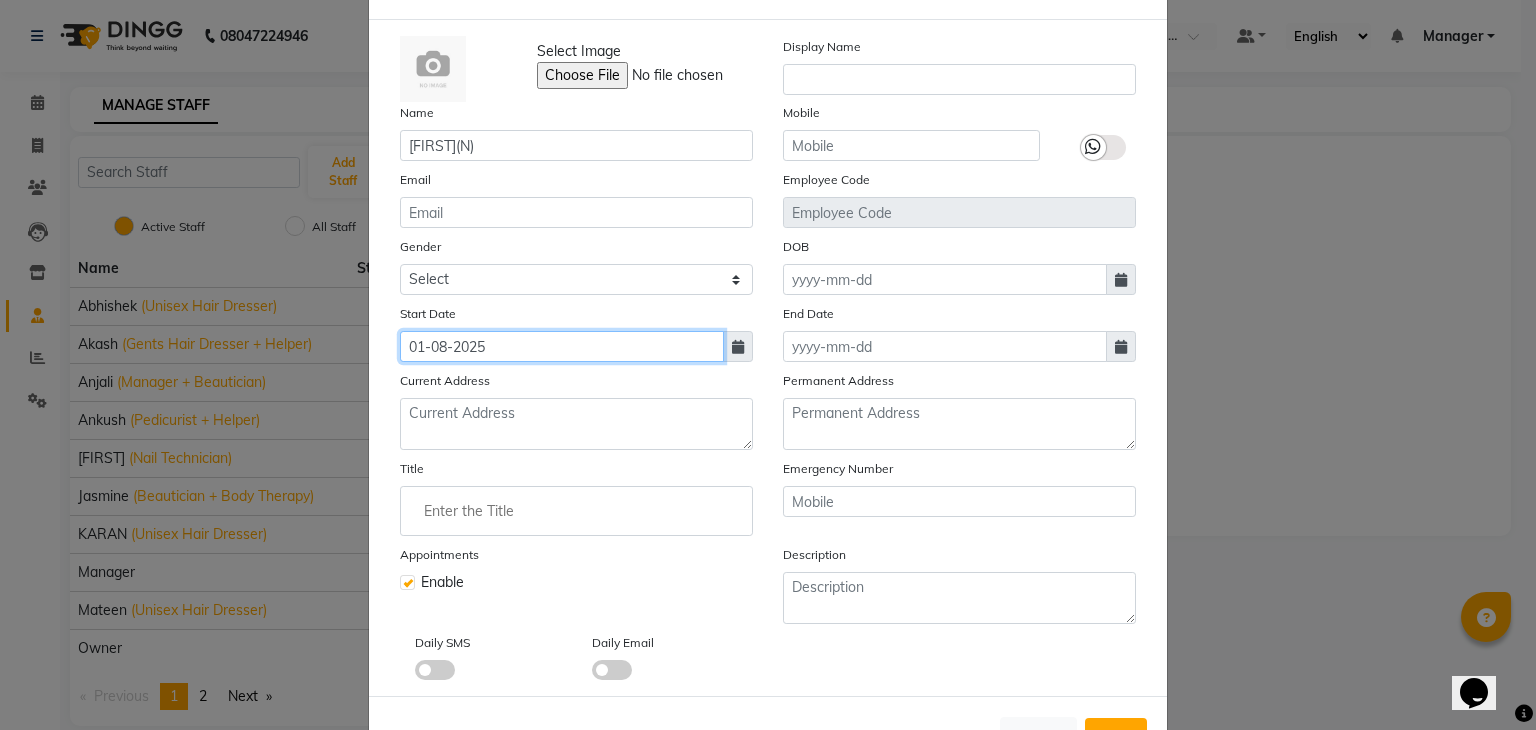 scroll, scrollTop: 79, scrollLeft: 0, axis: vertical 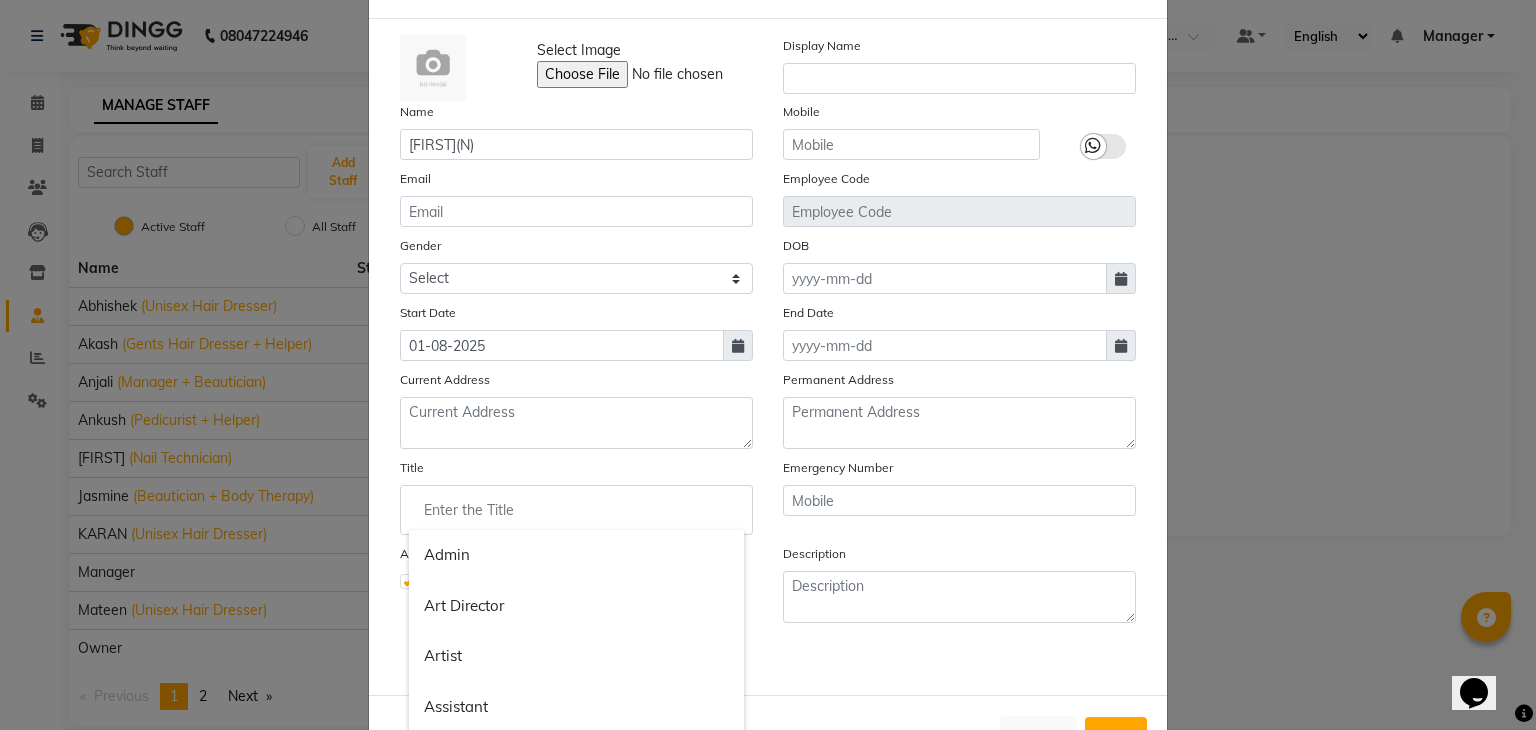 click 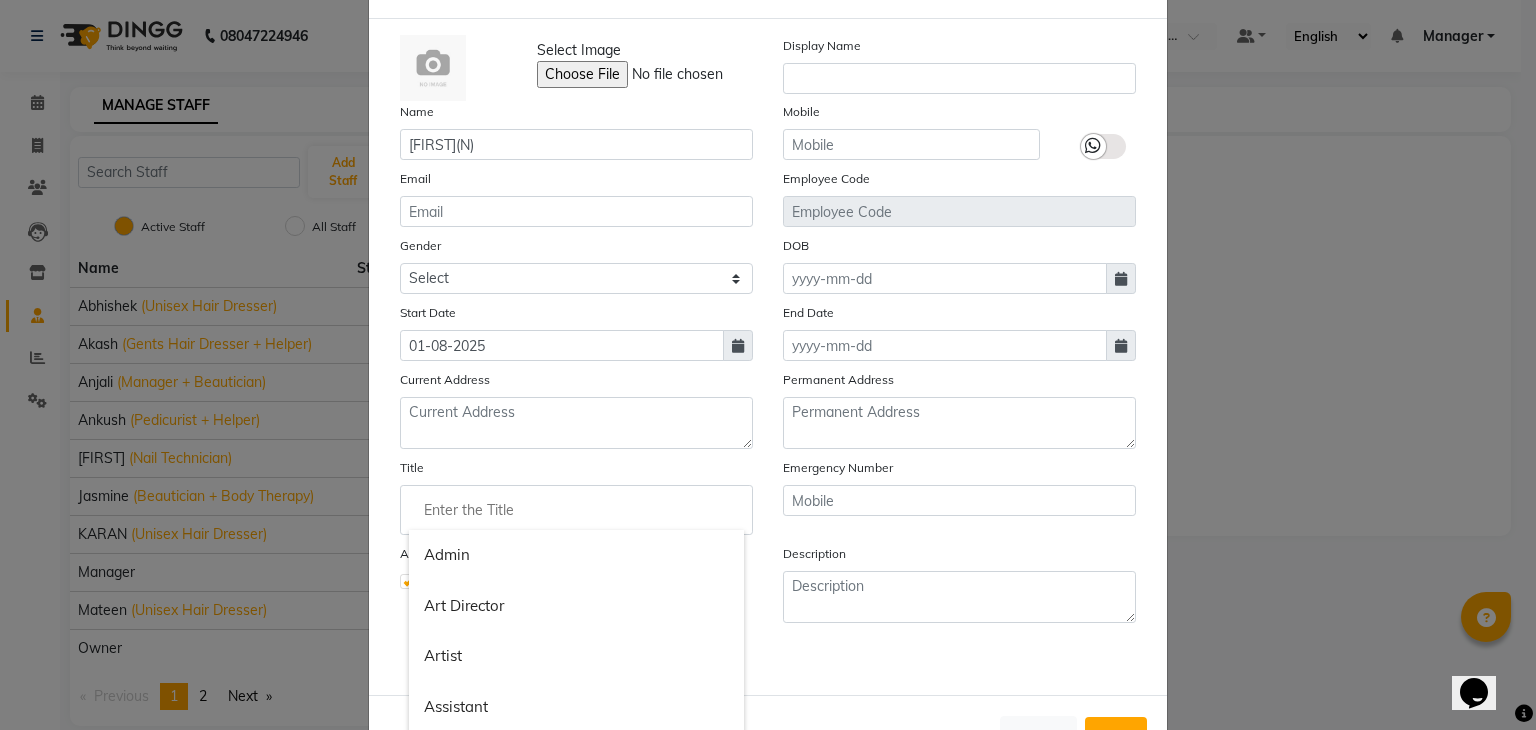 click 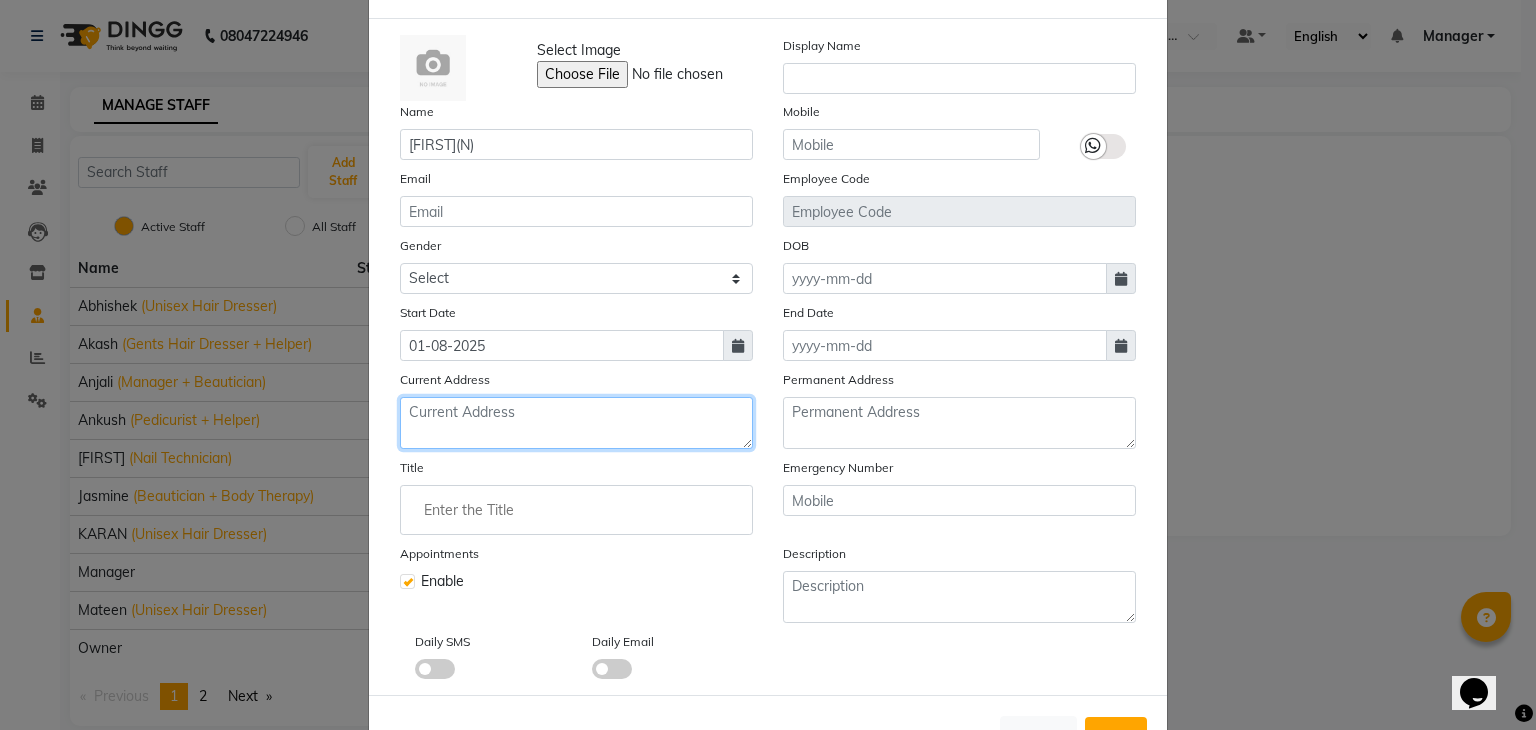 click 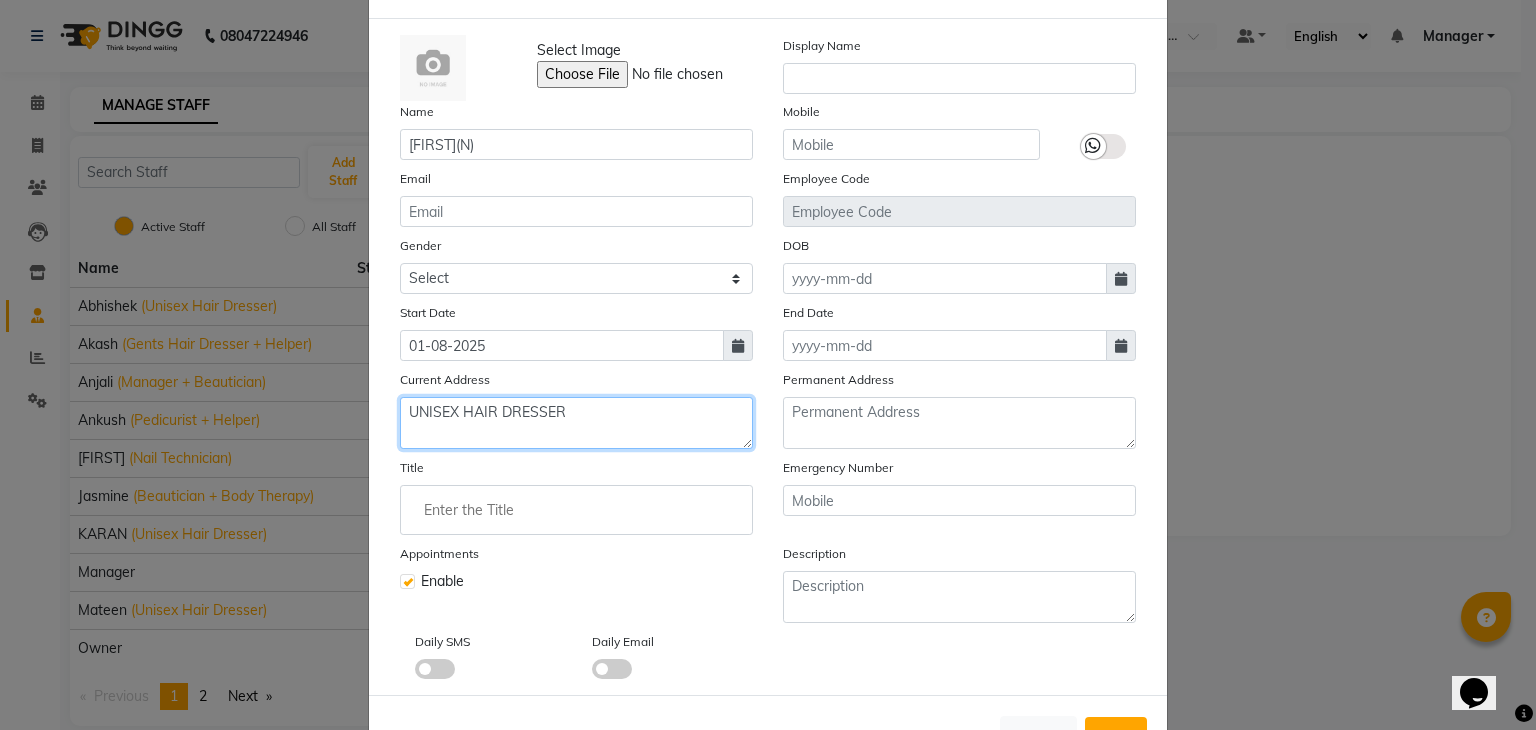 scroll, scrollTop: 160, scrollLeft: 0, axis: vertical 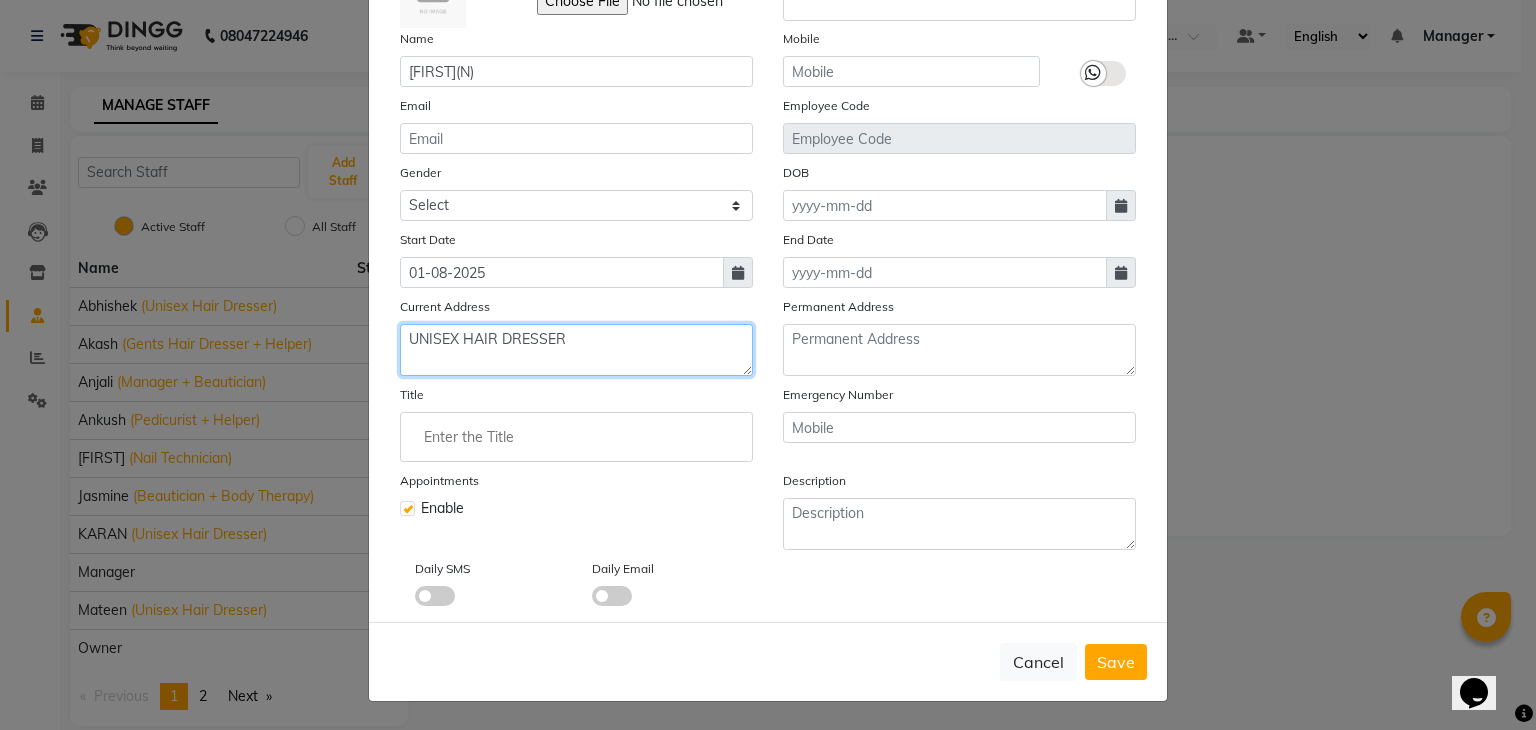 type on "UNISEX HAIR DRESSER" 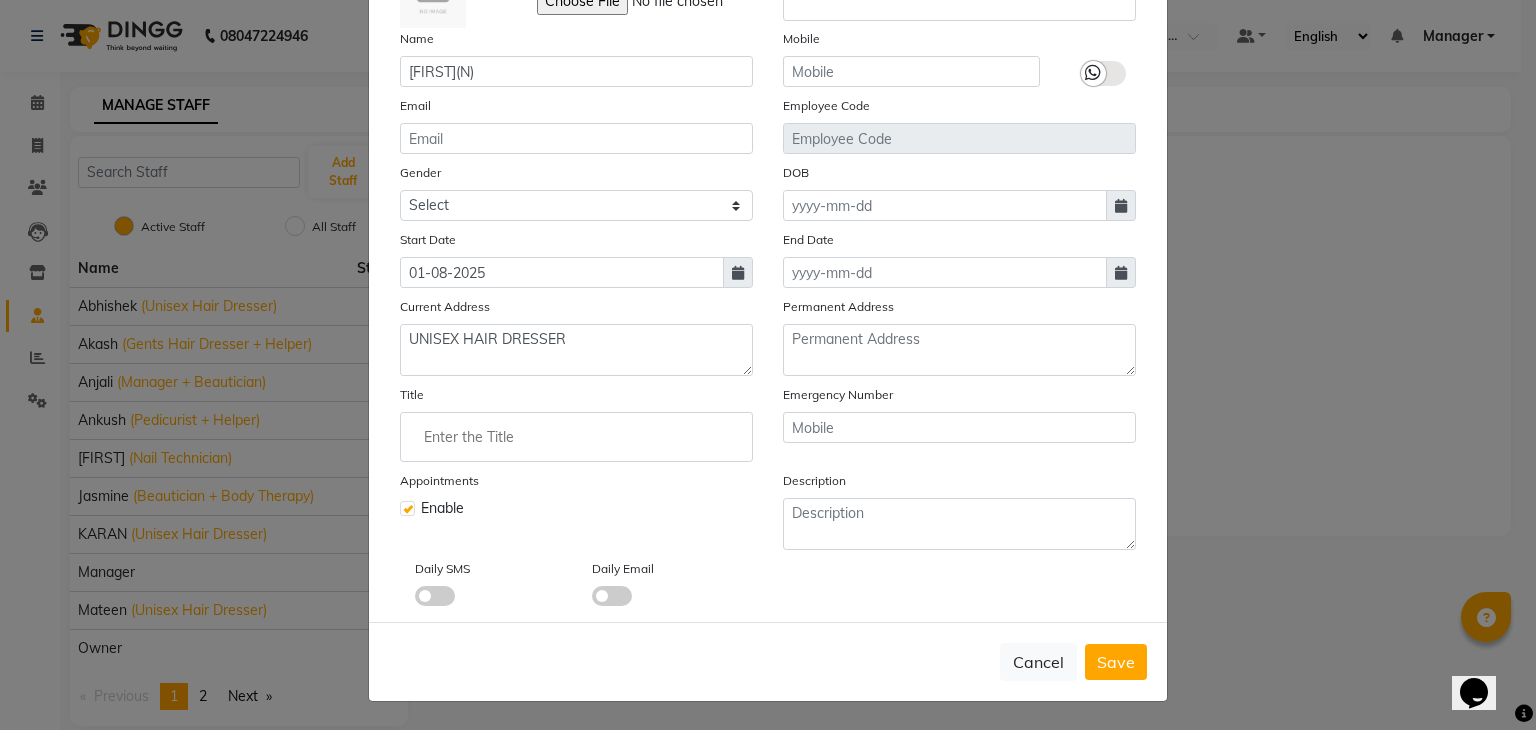 click on "Cancel   Save" 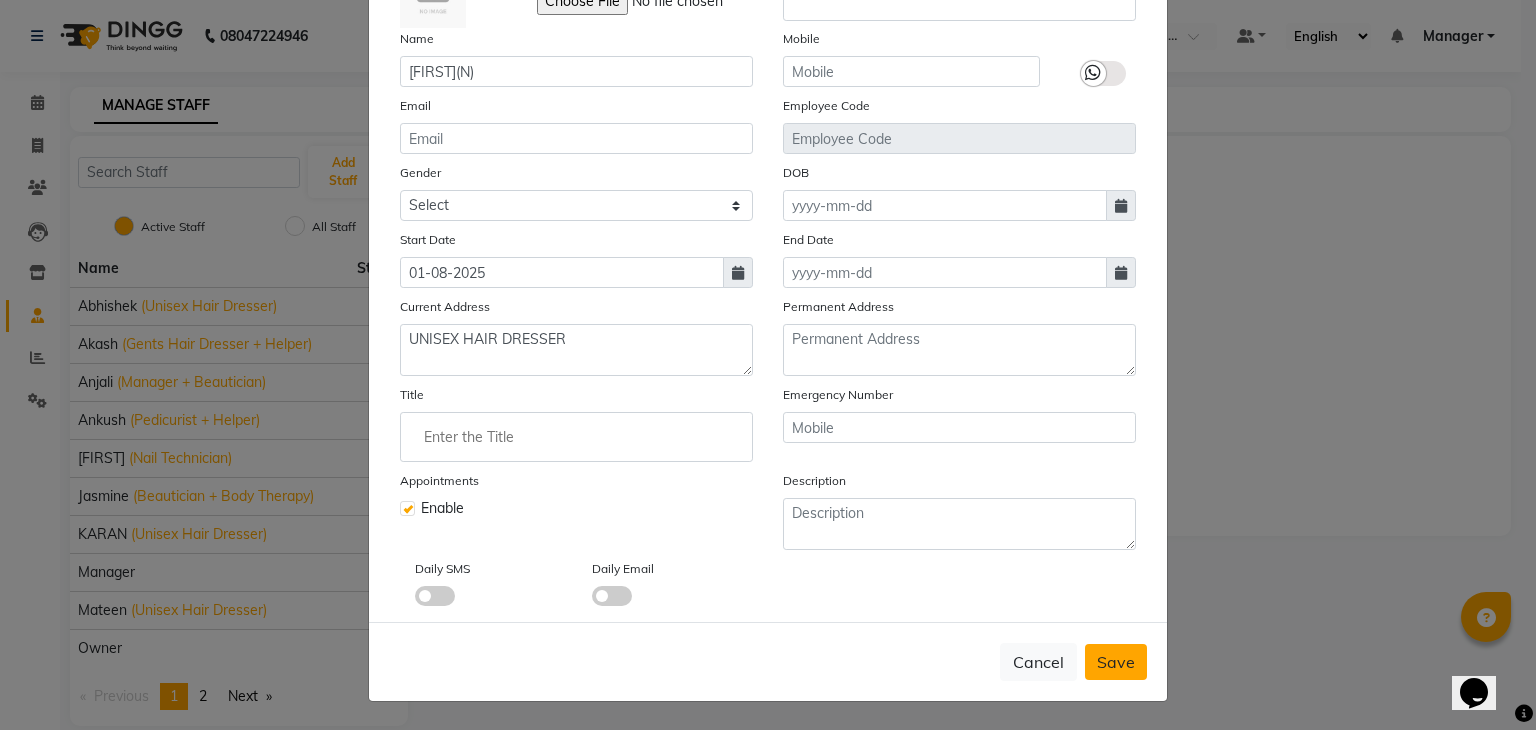 click on "Save" at bounding box center [1116, 662] 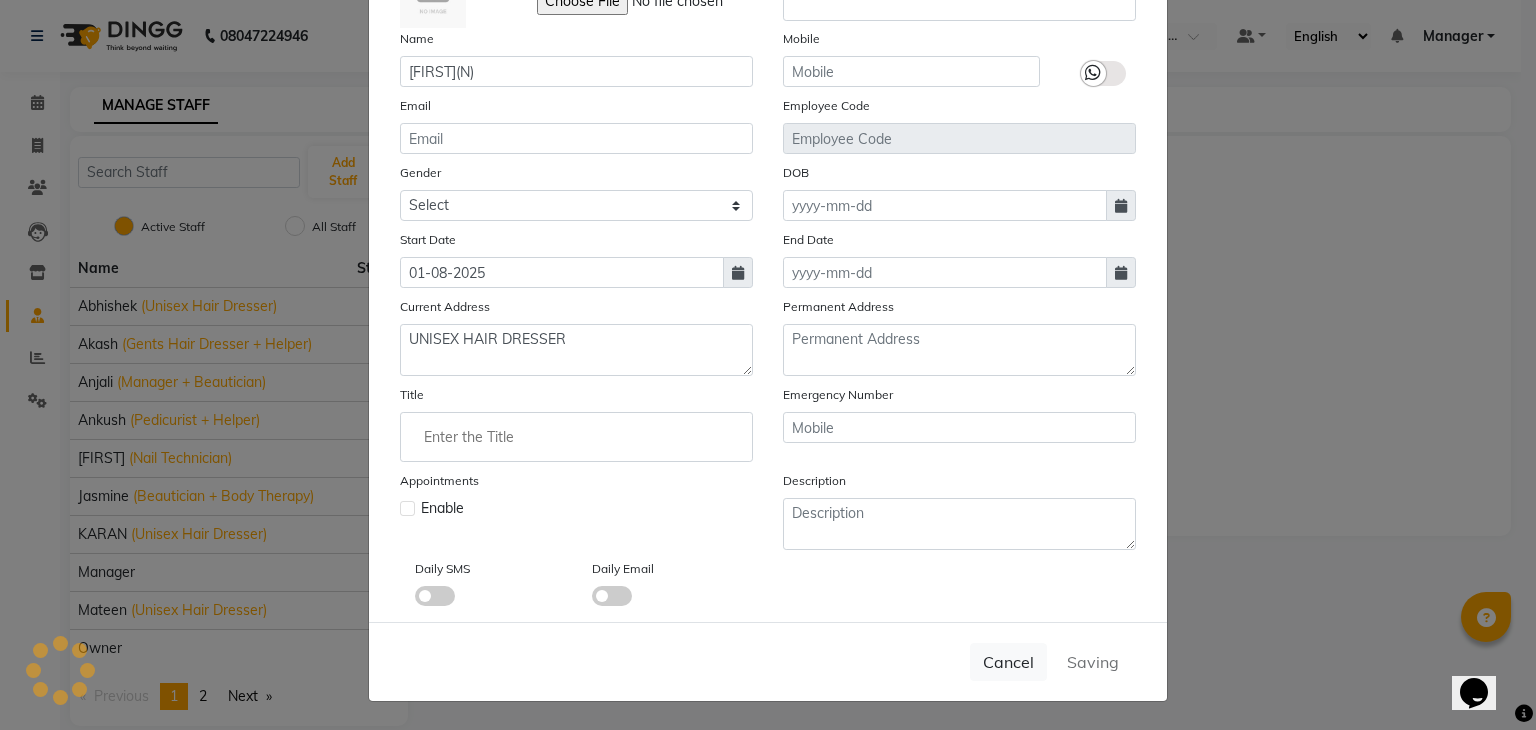 type 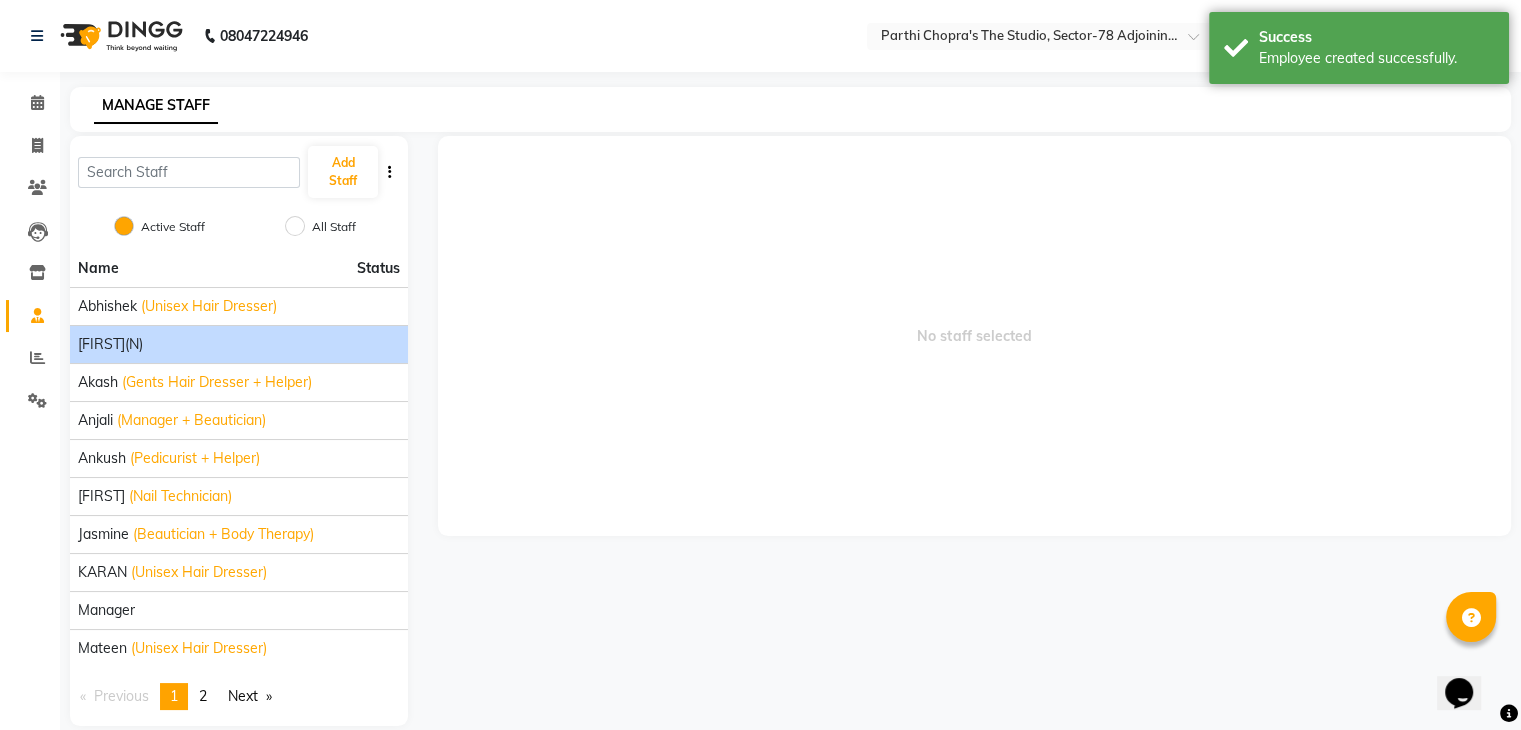 click on "[FIRST](N)" 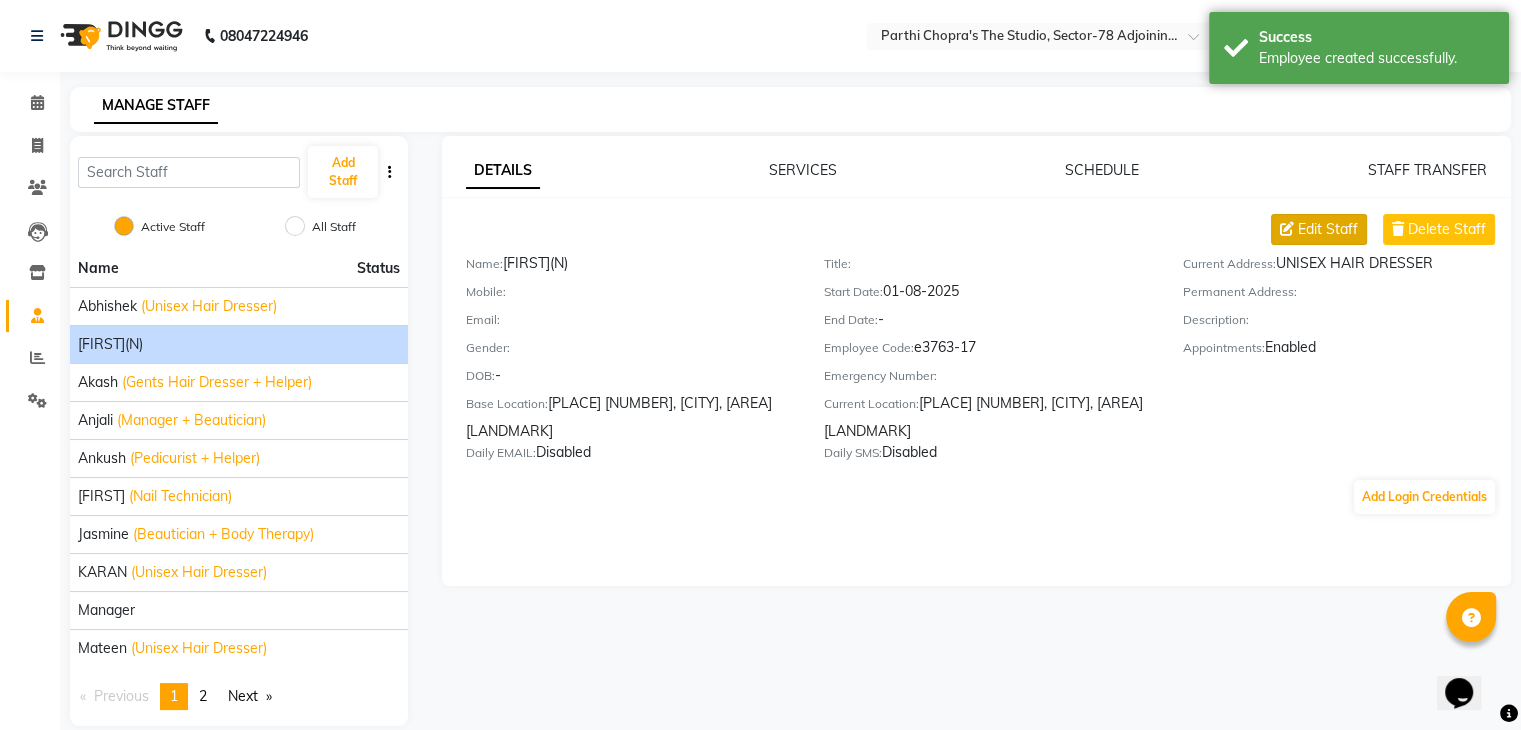 click on "Edit Staff" 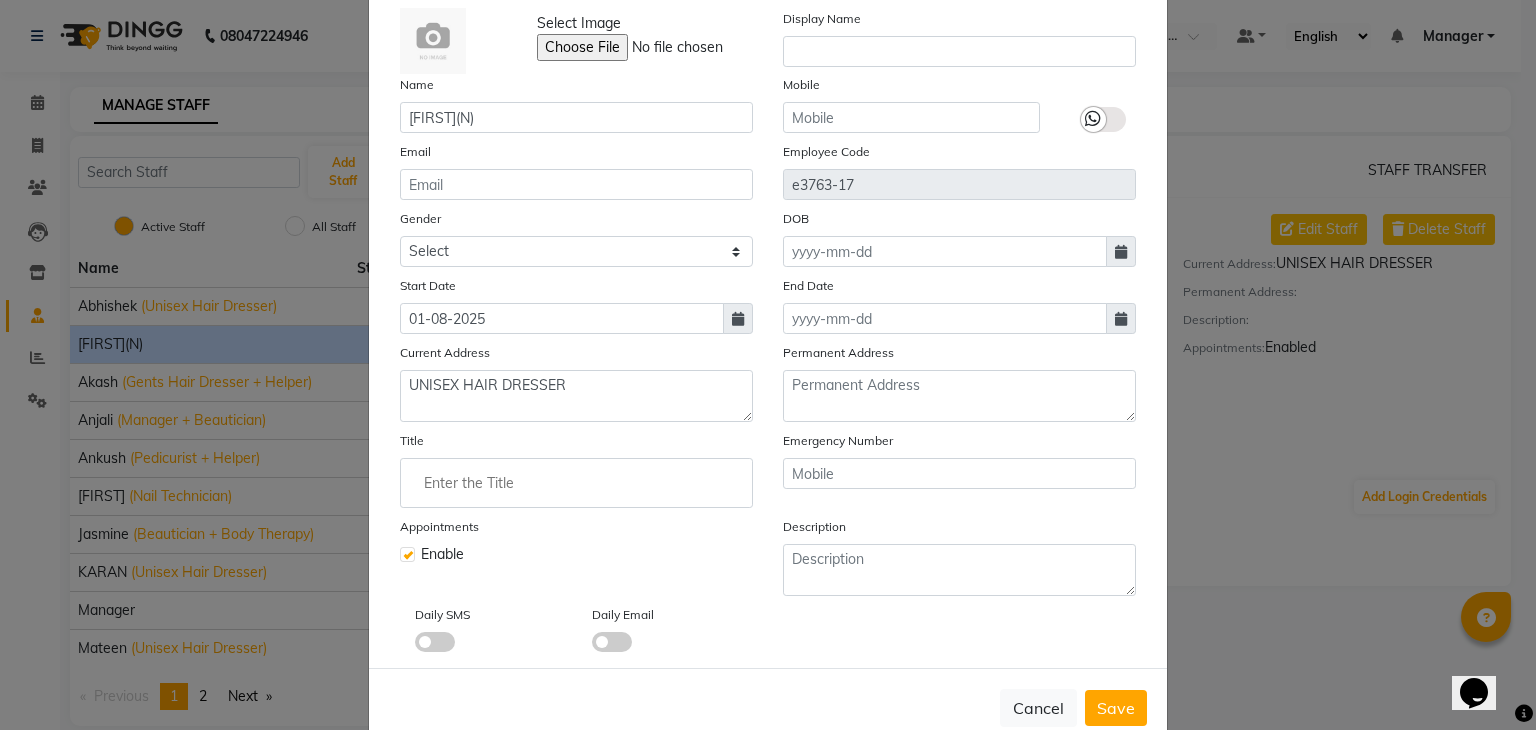 scroll, scrollTop: 160, scrollLeft: 0, axis: vertical 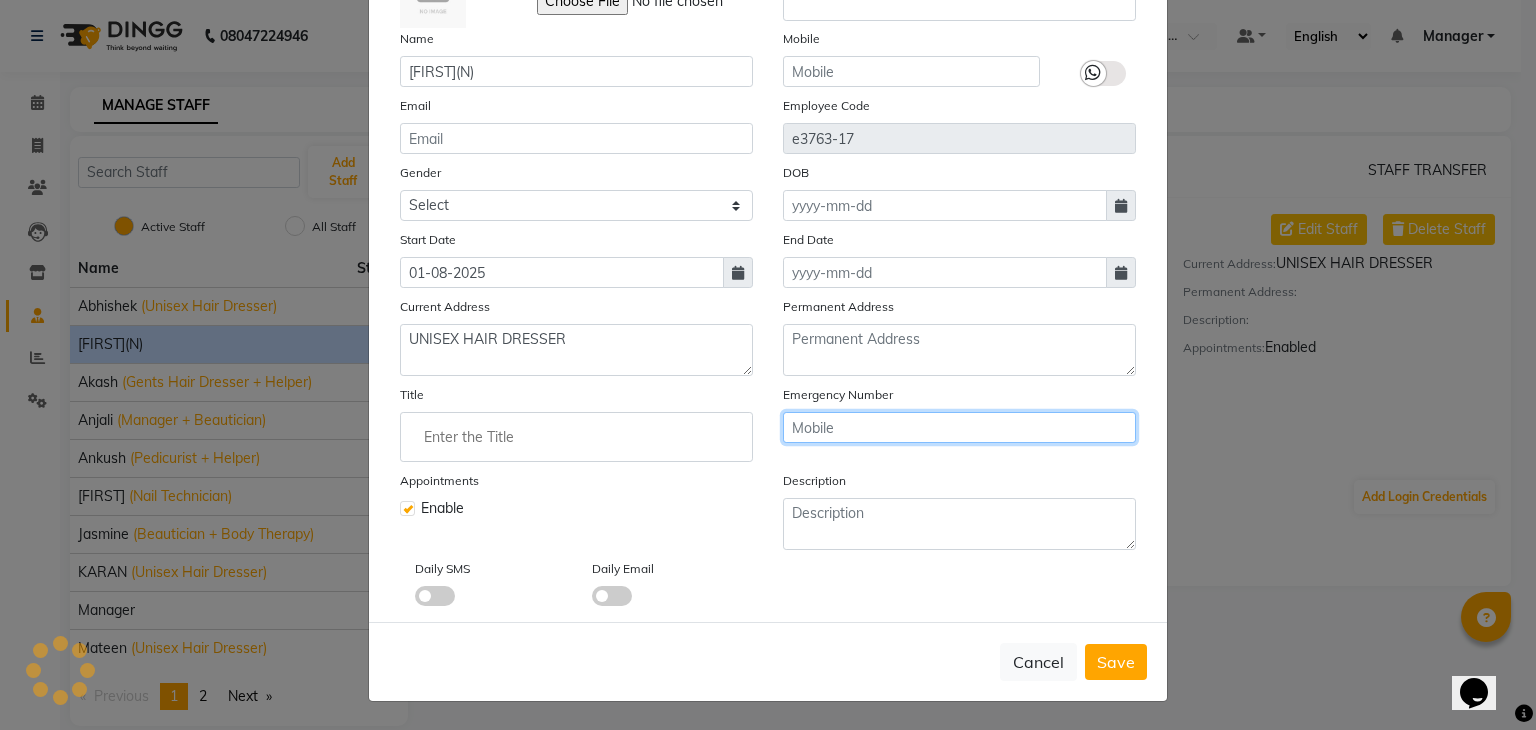 click 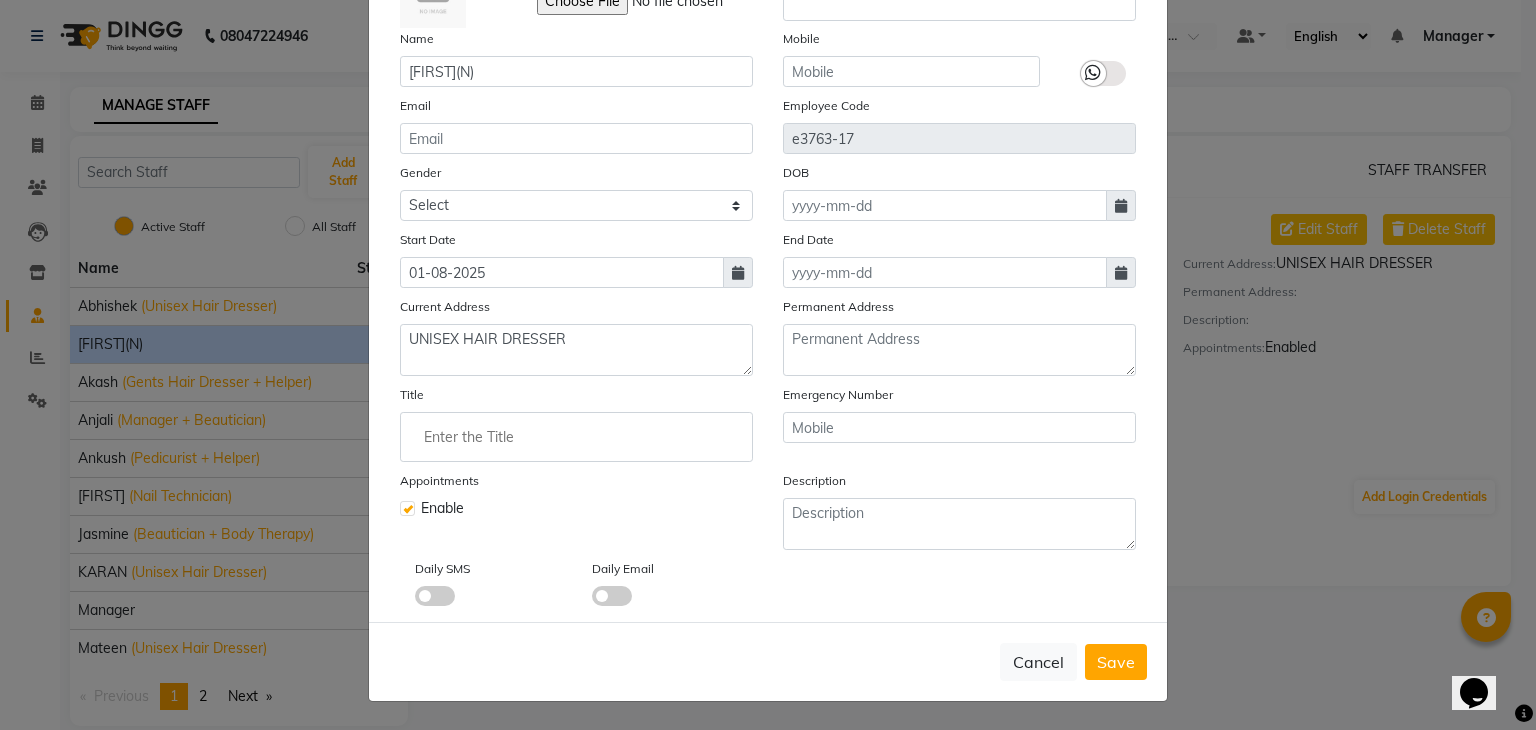 click 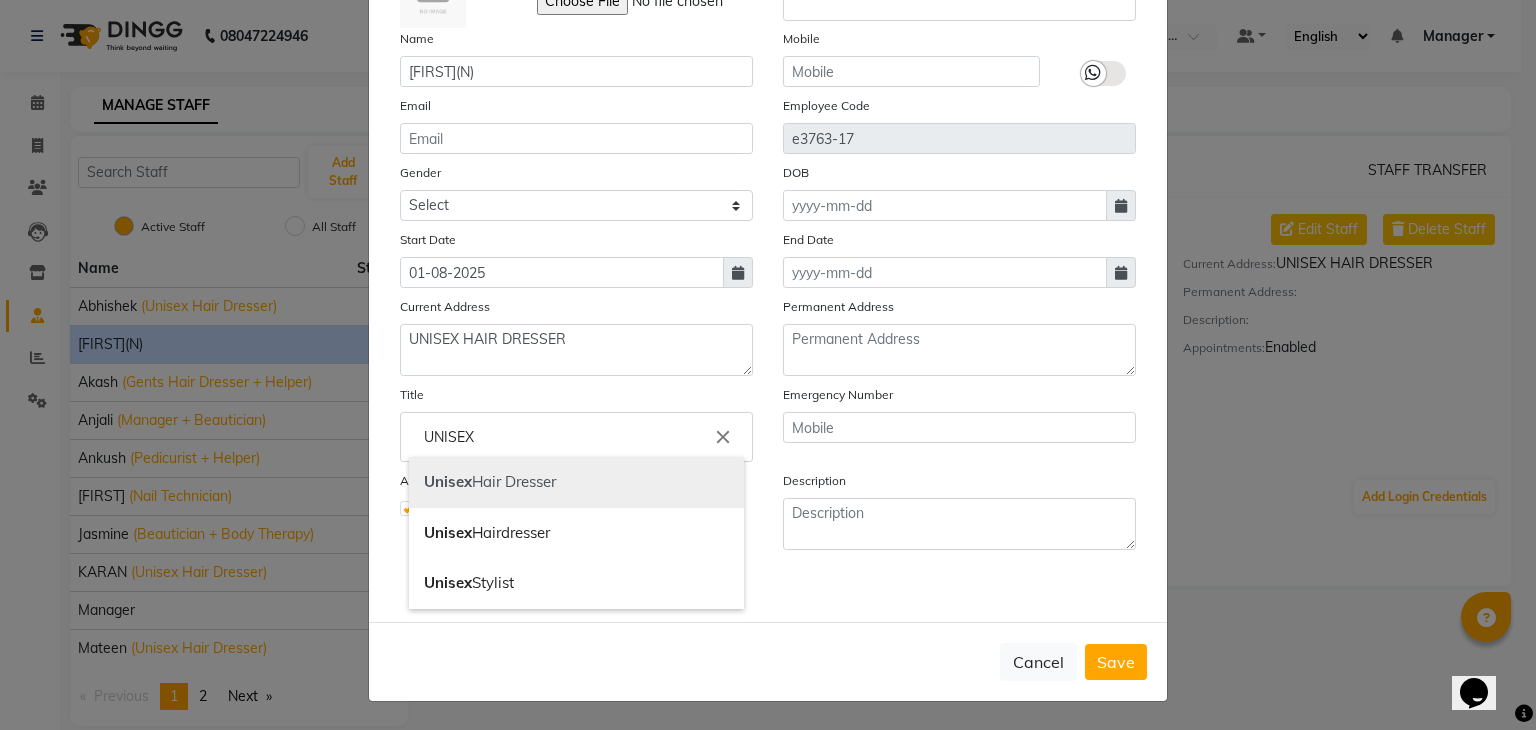 click on "Unisex Hair Dresser" at bounding box center [576, 482] 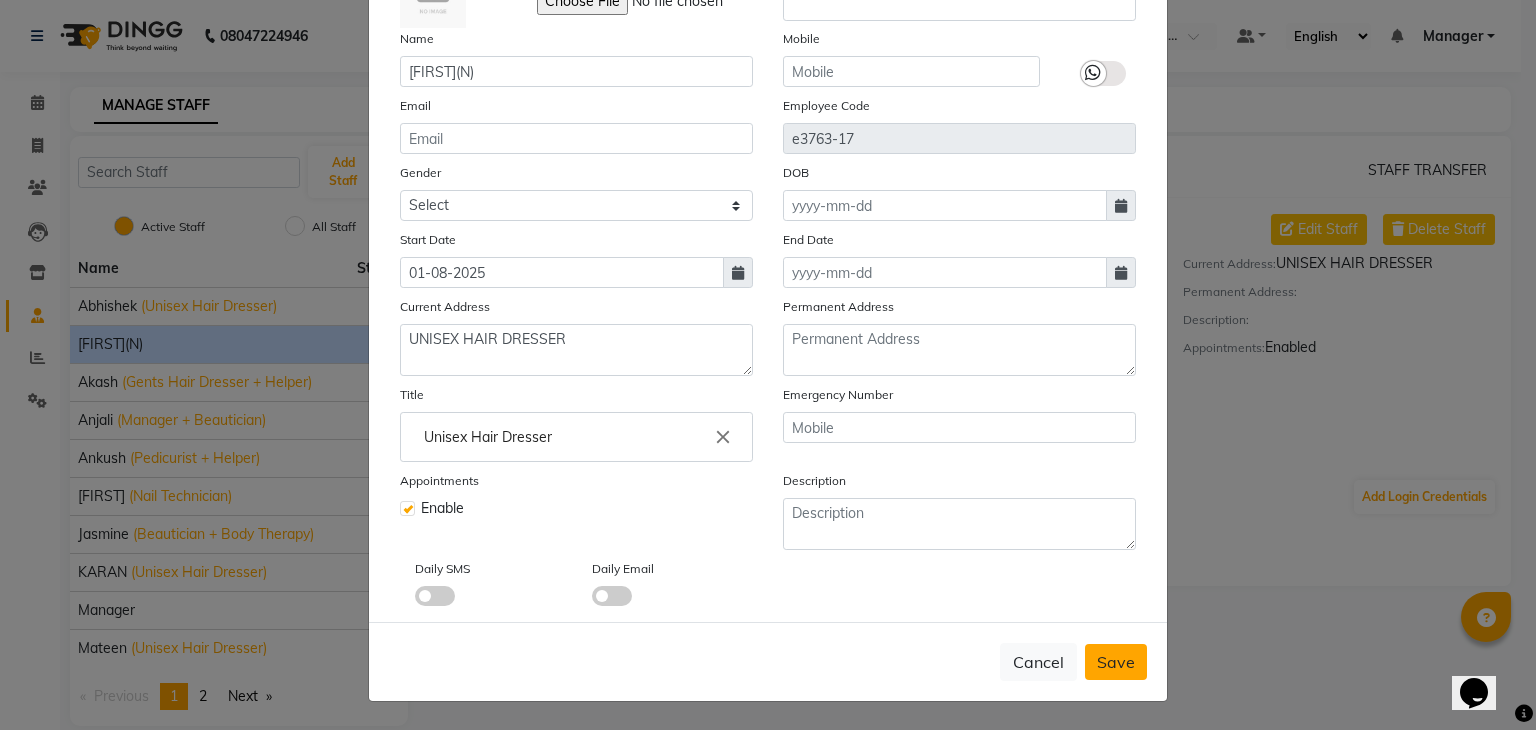 click on "Save" at bounding box center [1116, 662] 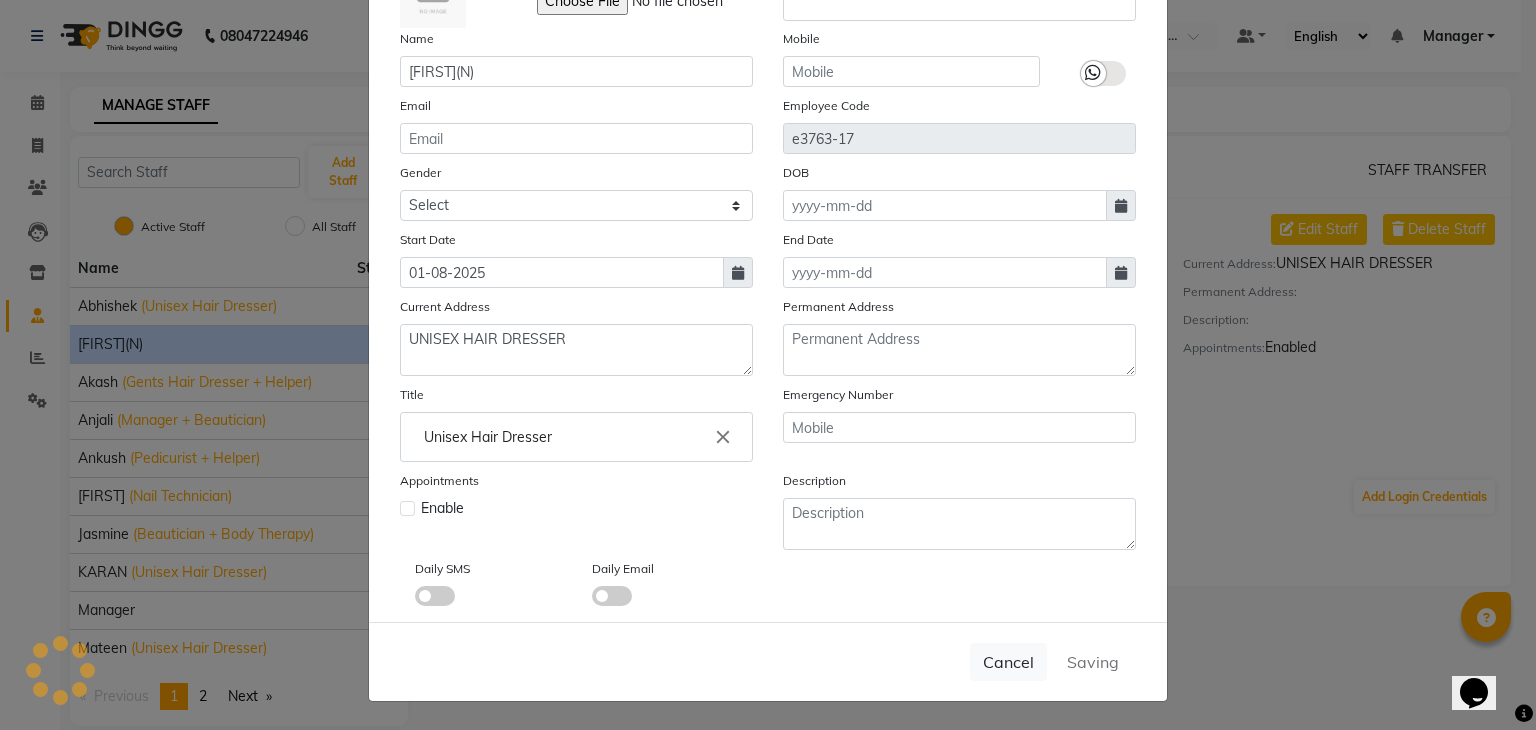 type 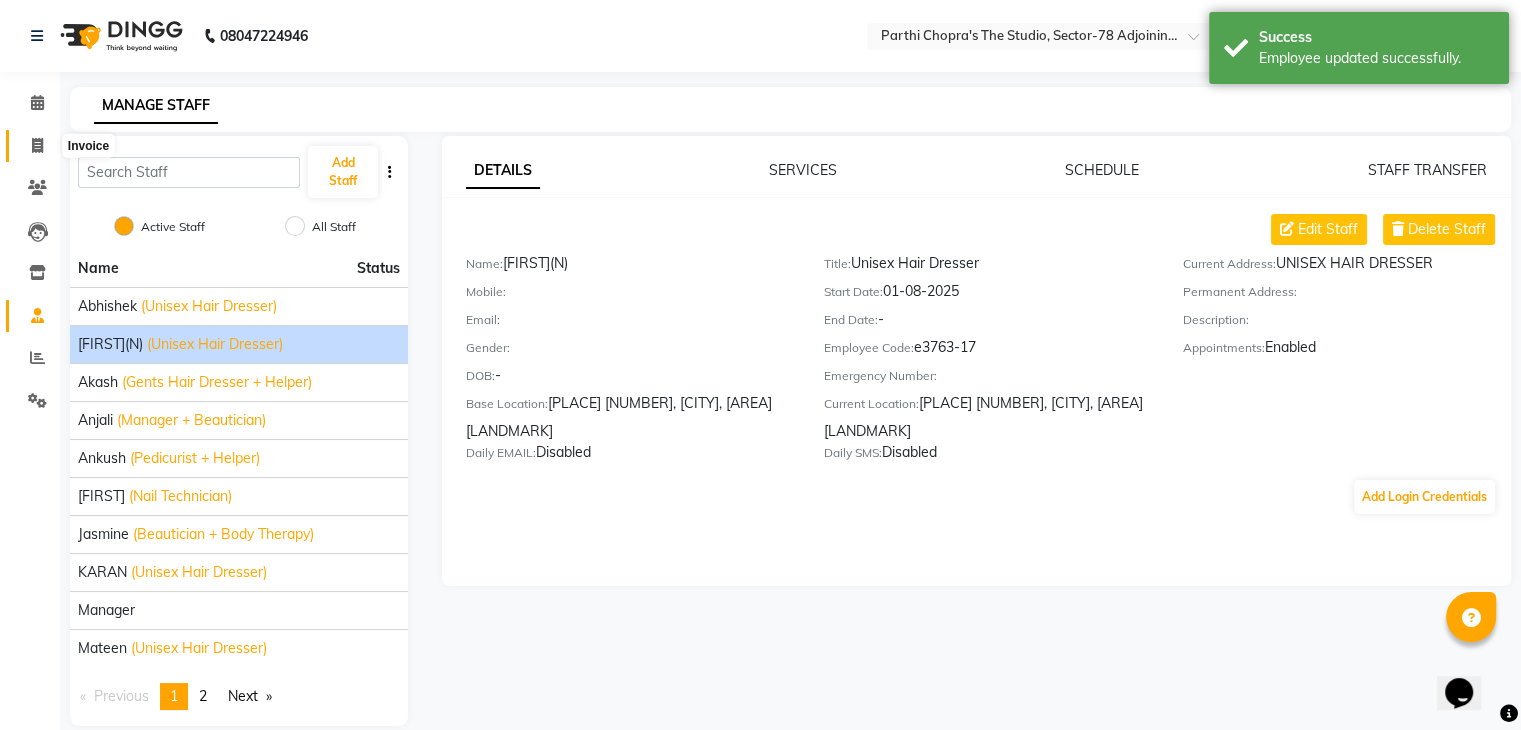 click 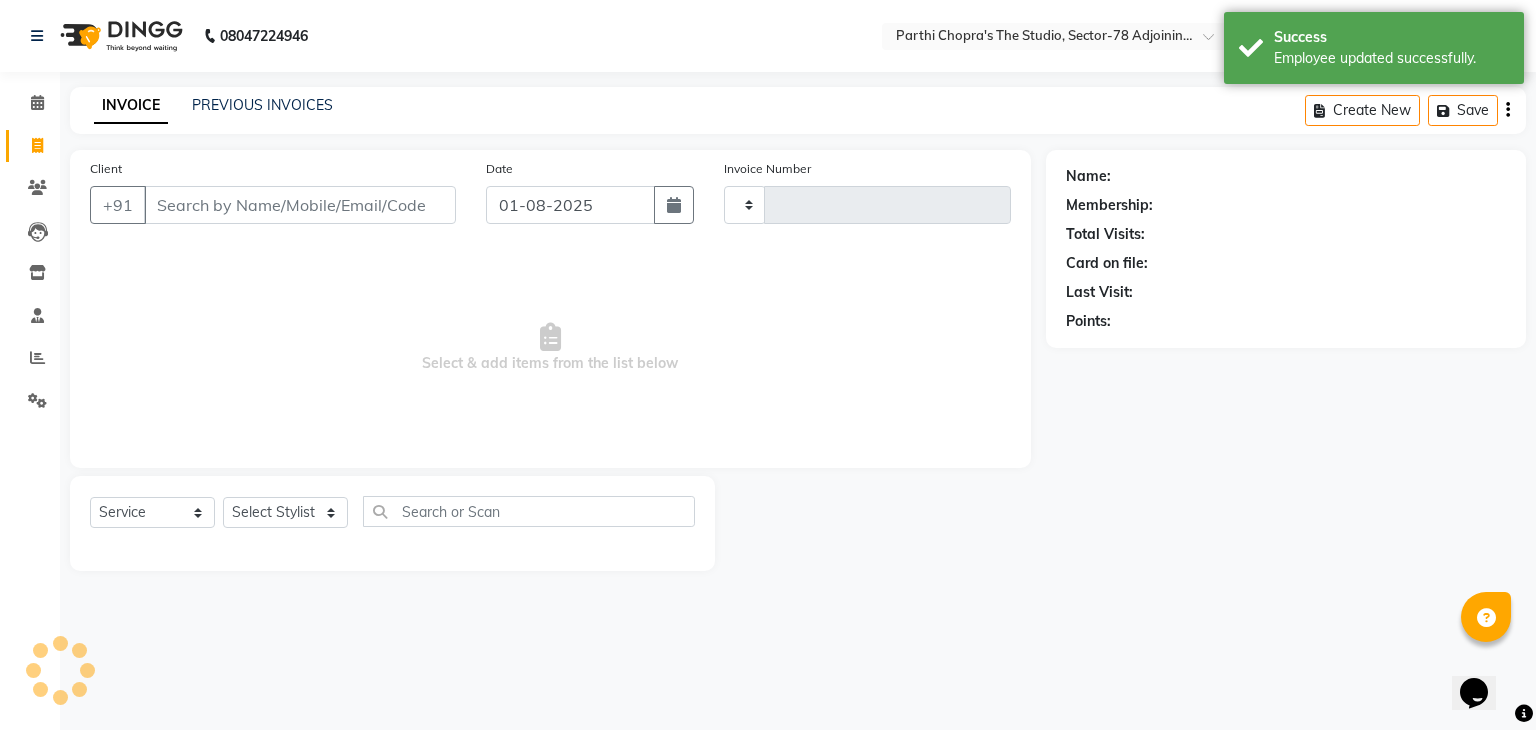type on "0432" 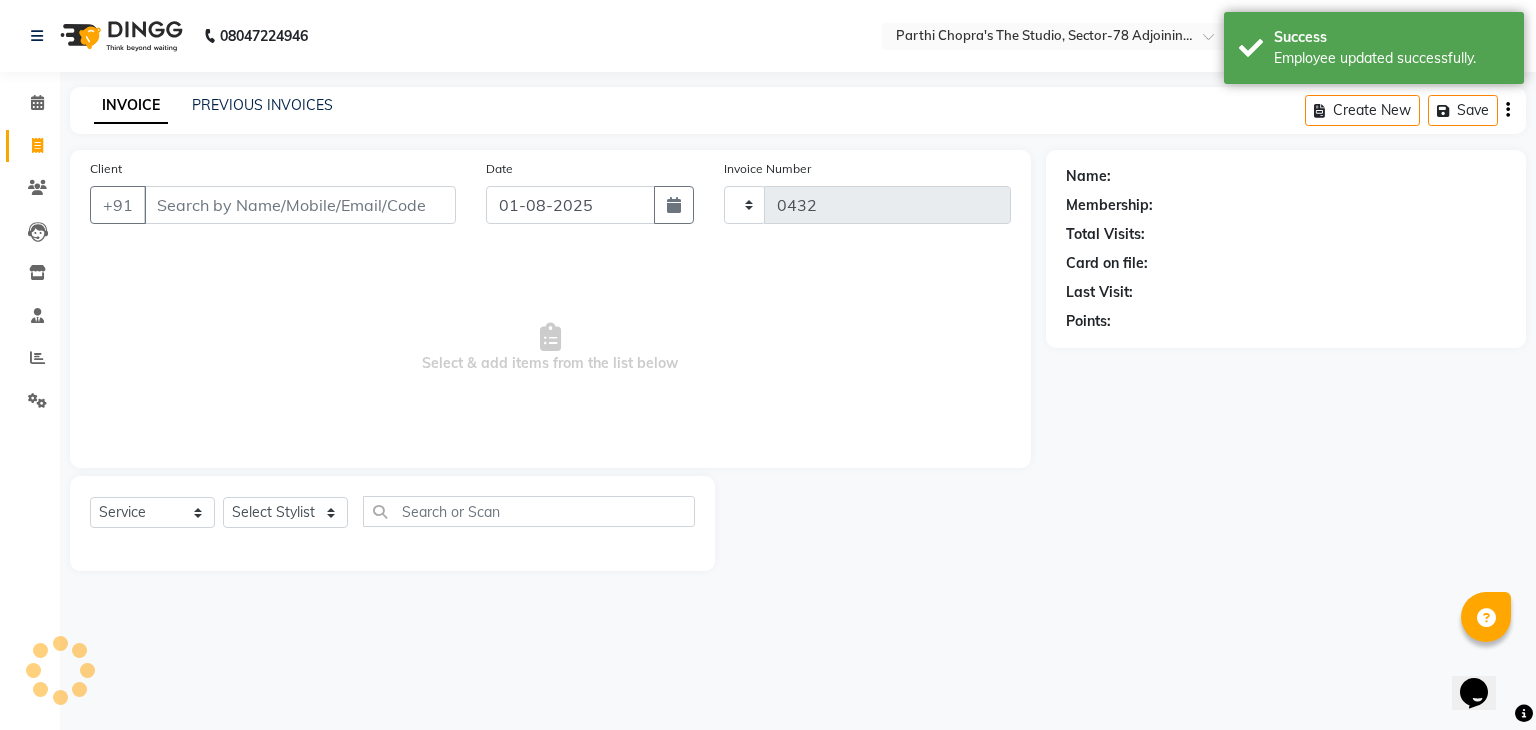 select on "8485" 